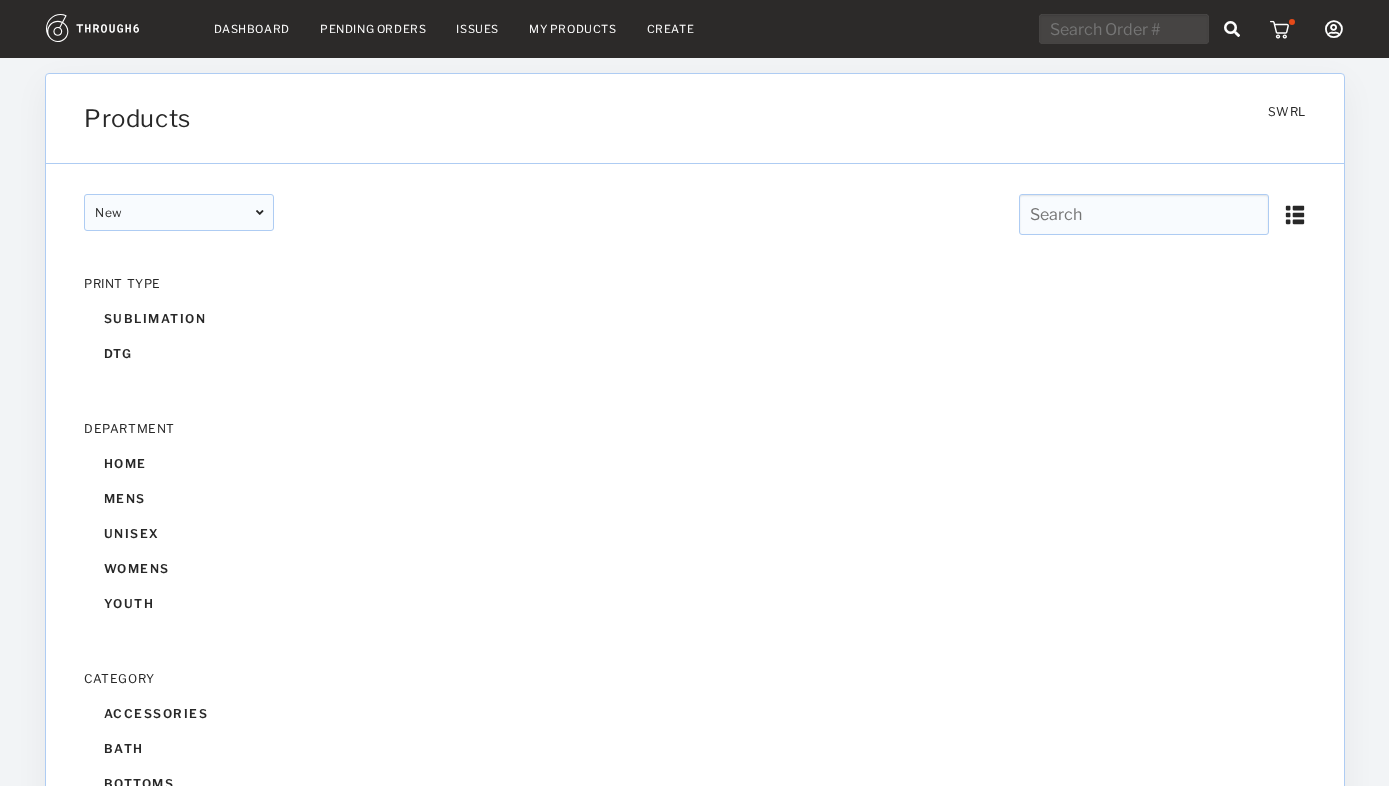 scroll, scrollTop: 0, scrollLeft: 0, axis: both 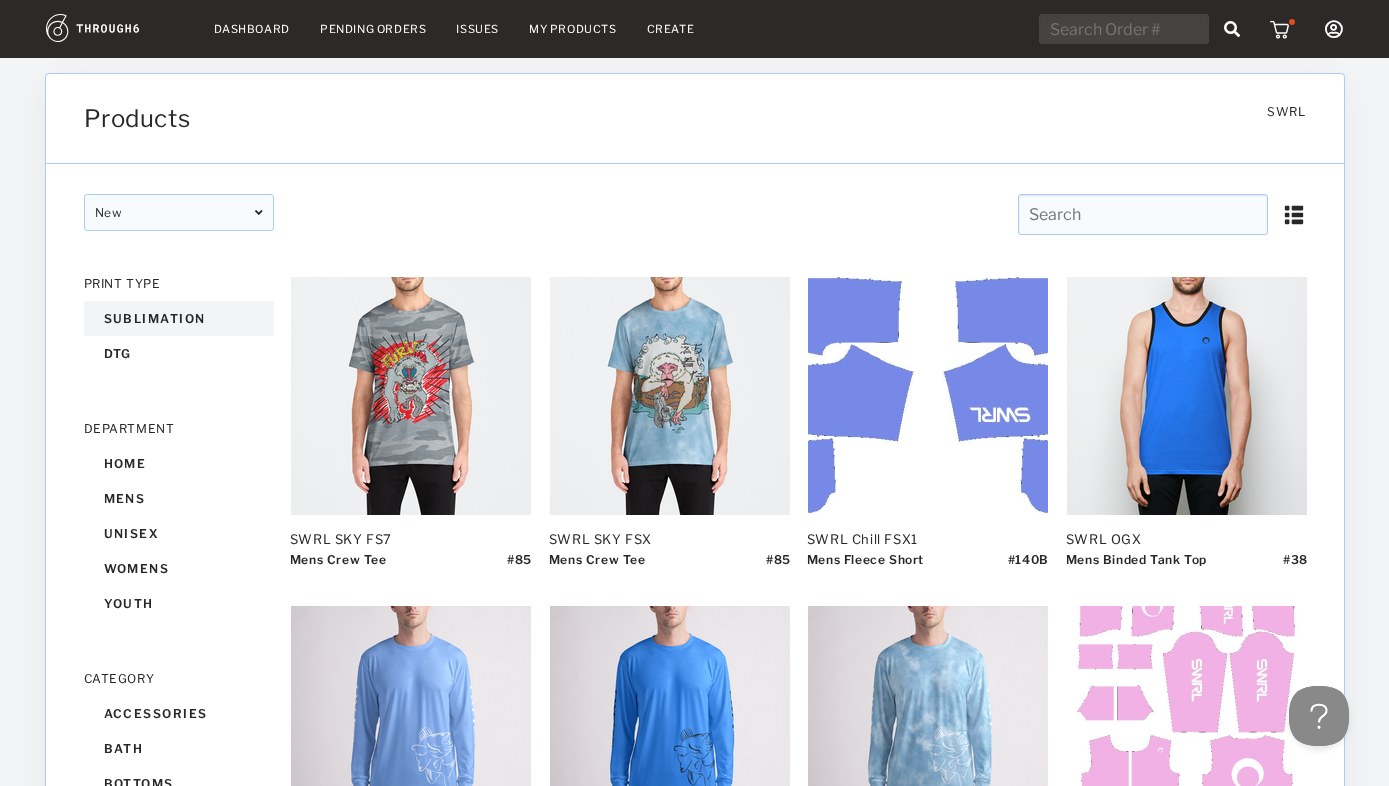 click on "sublimation" at bounding box center (179, 318) 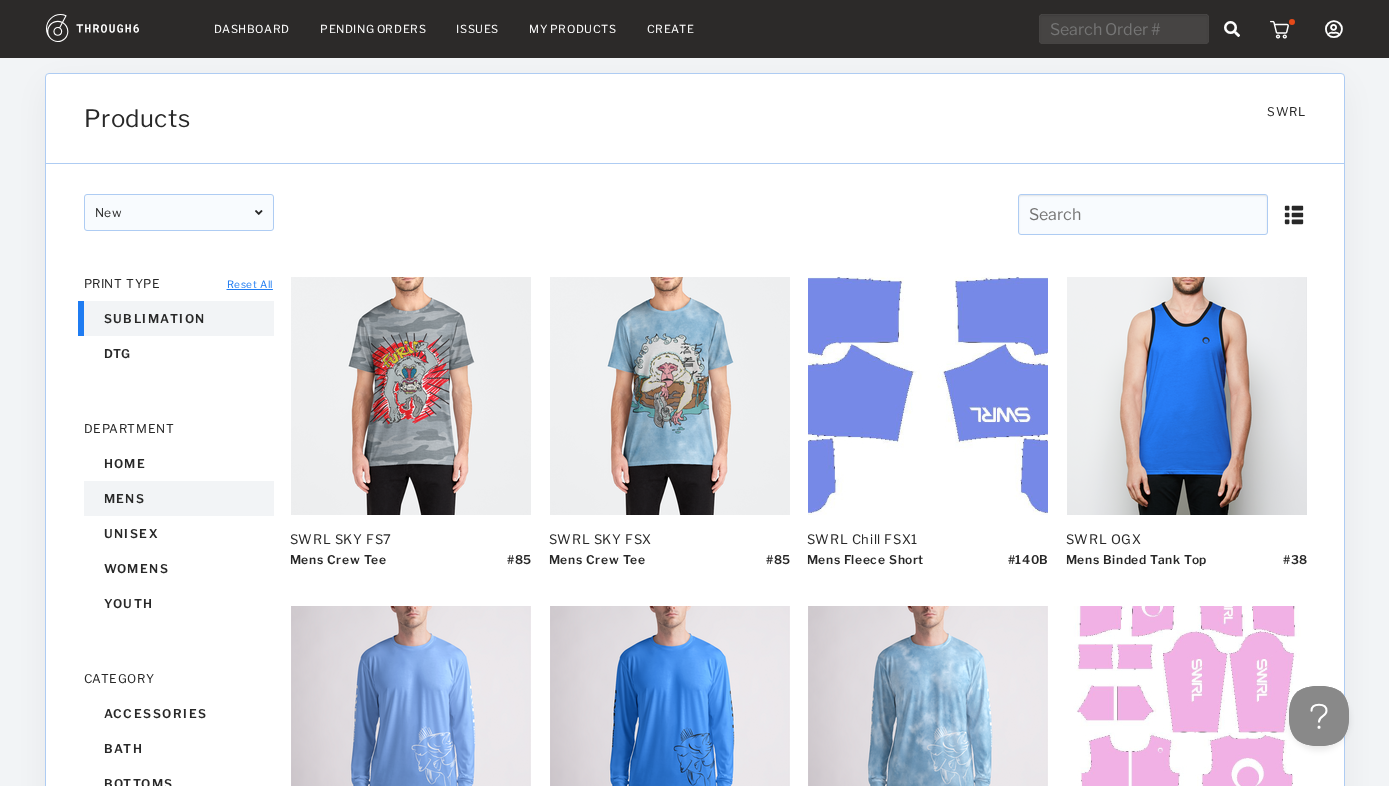 click on "mens" at bounding box center (179, 498) 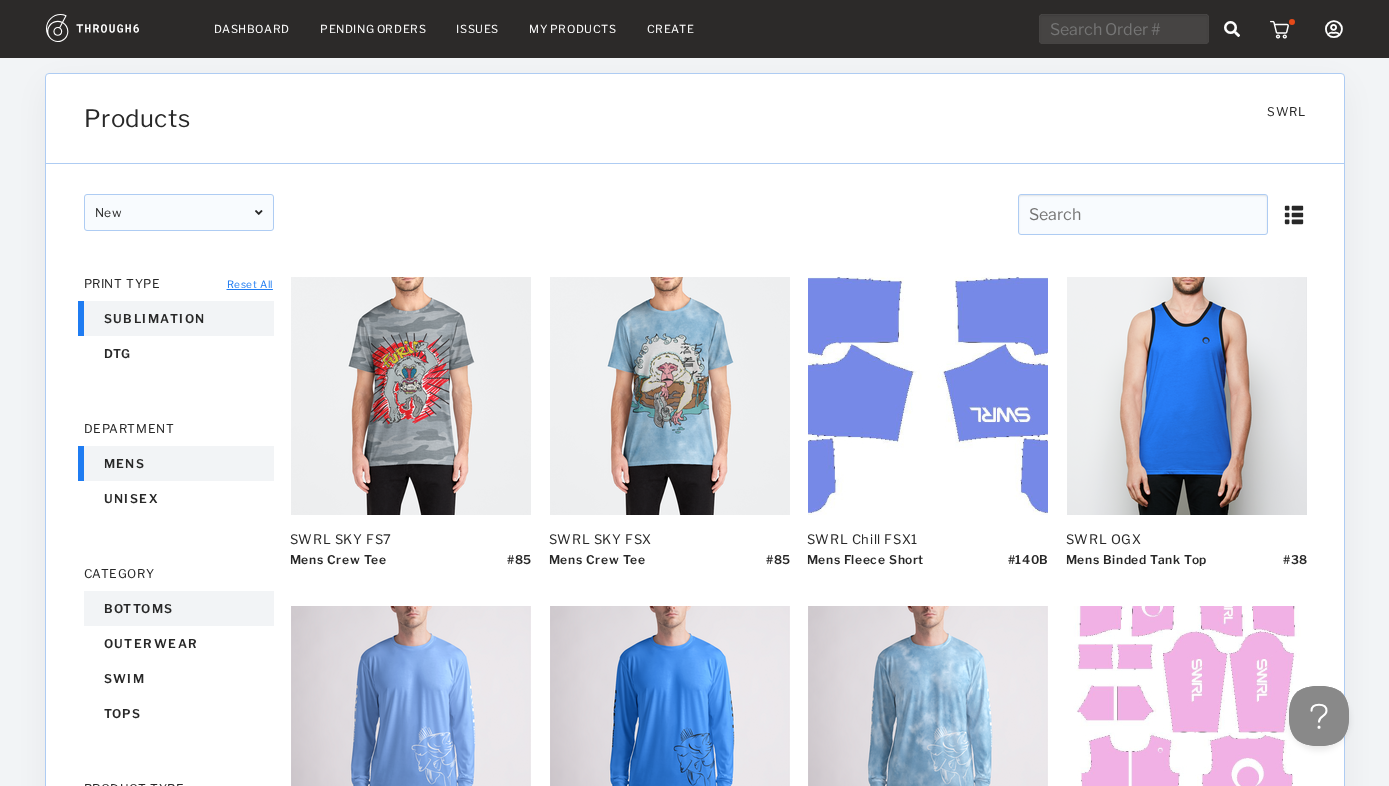 click on "bottoms" at bounding box center (179, 608) 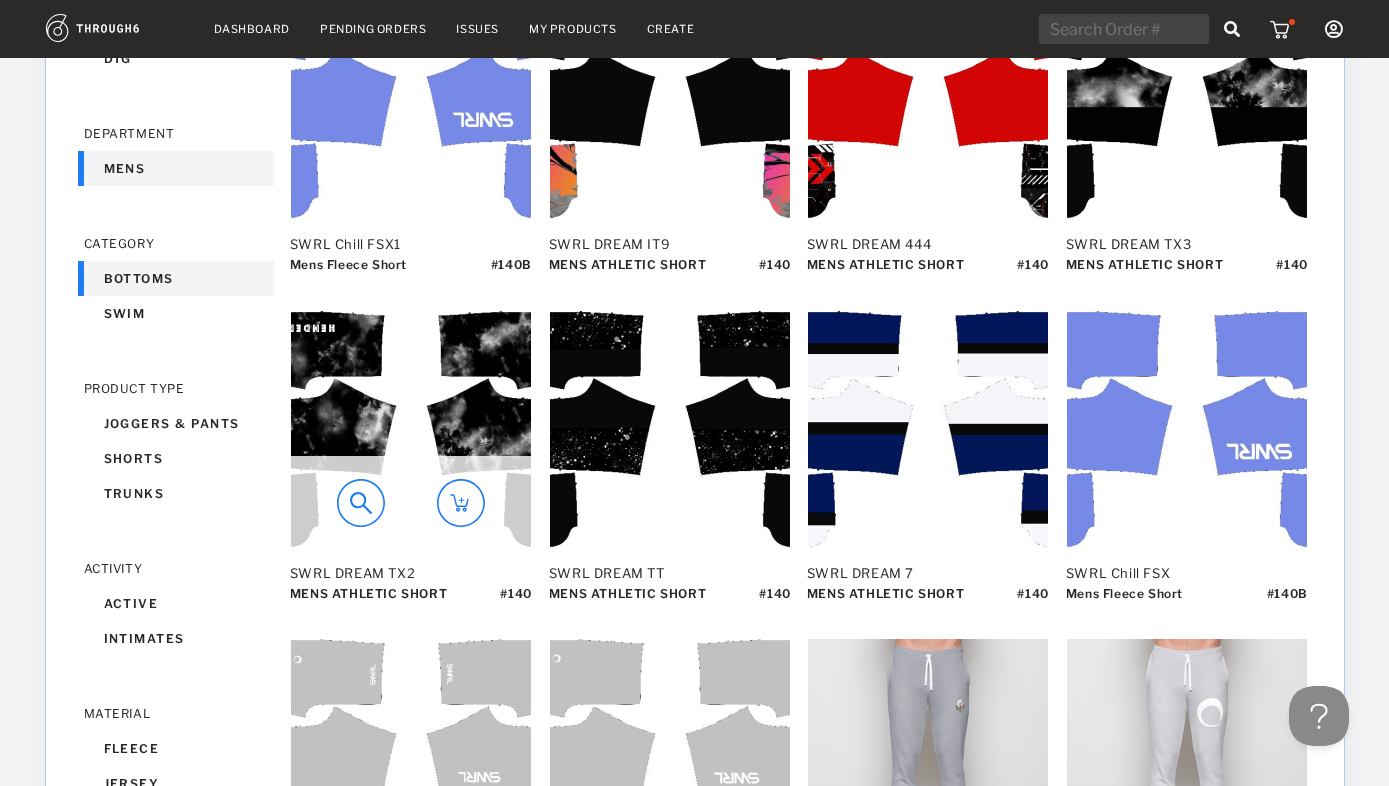 scroll, scrollTop: 0, scrollLeft: 0, axis: both 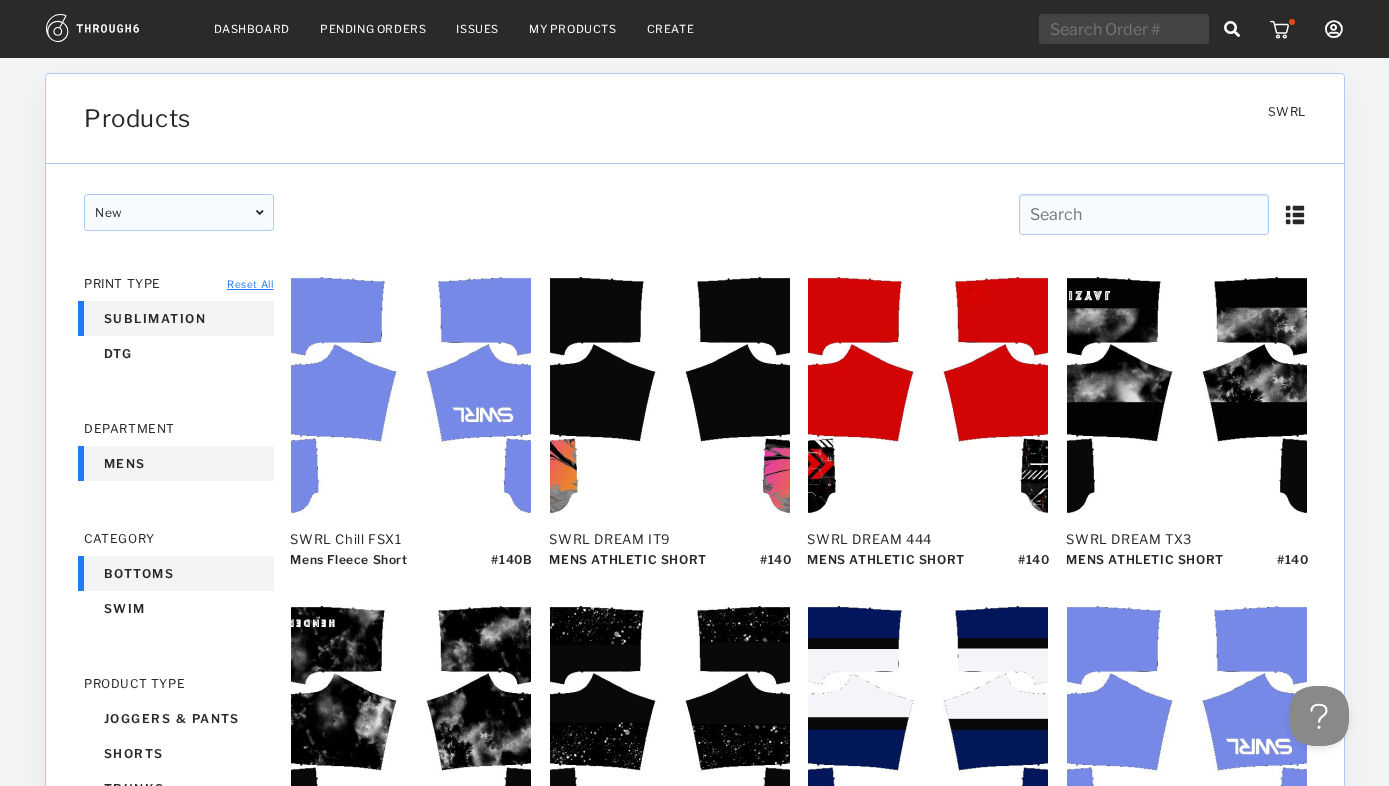 click on "Create" at bounding box center [671, 29] 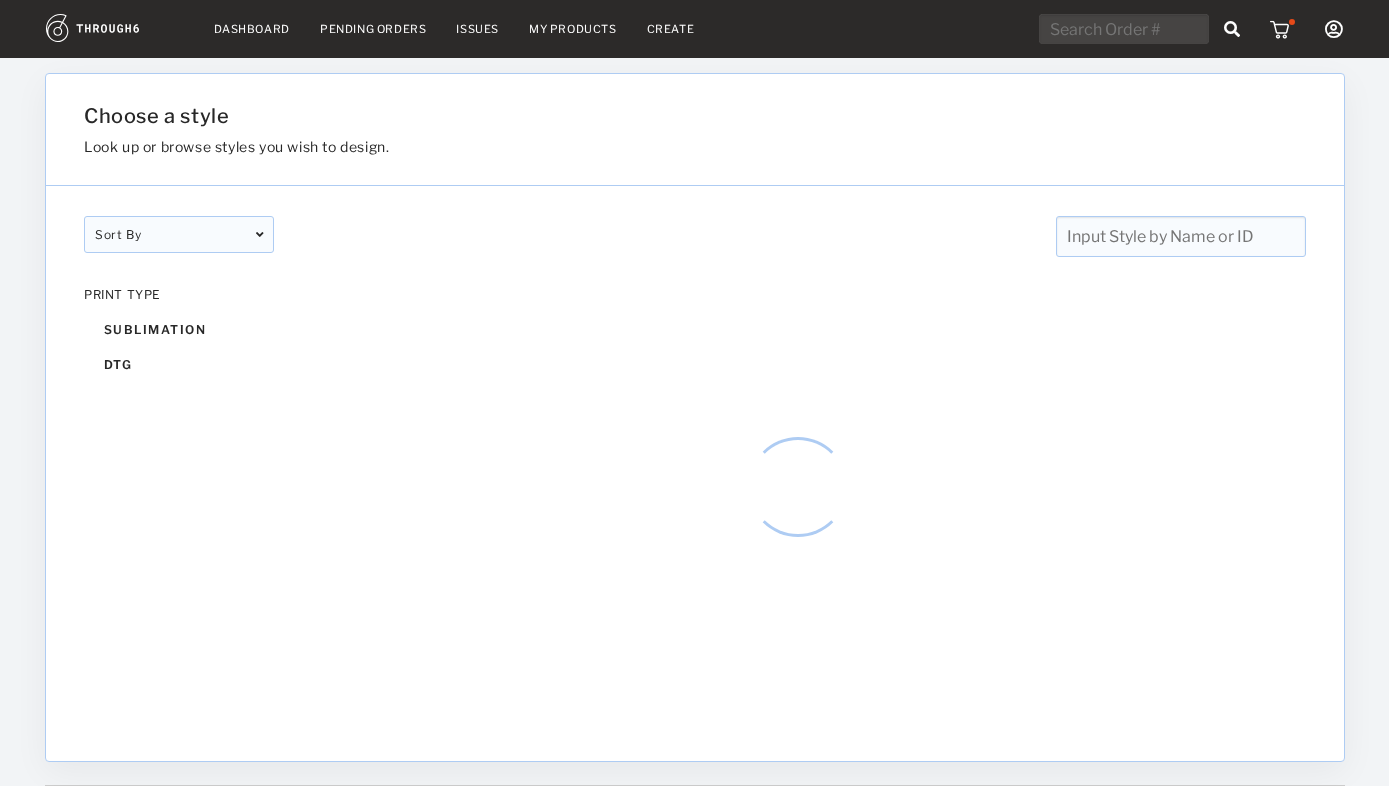 scroll, scrollTop: 0, scrollLeft: 0, axis: both 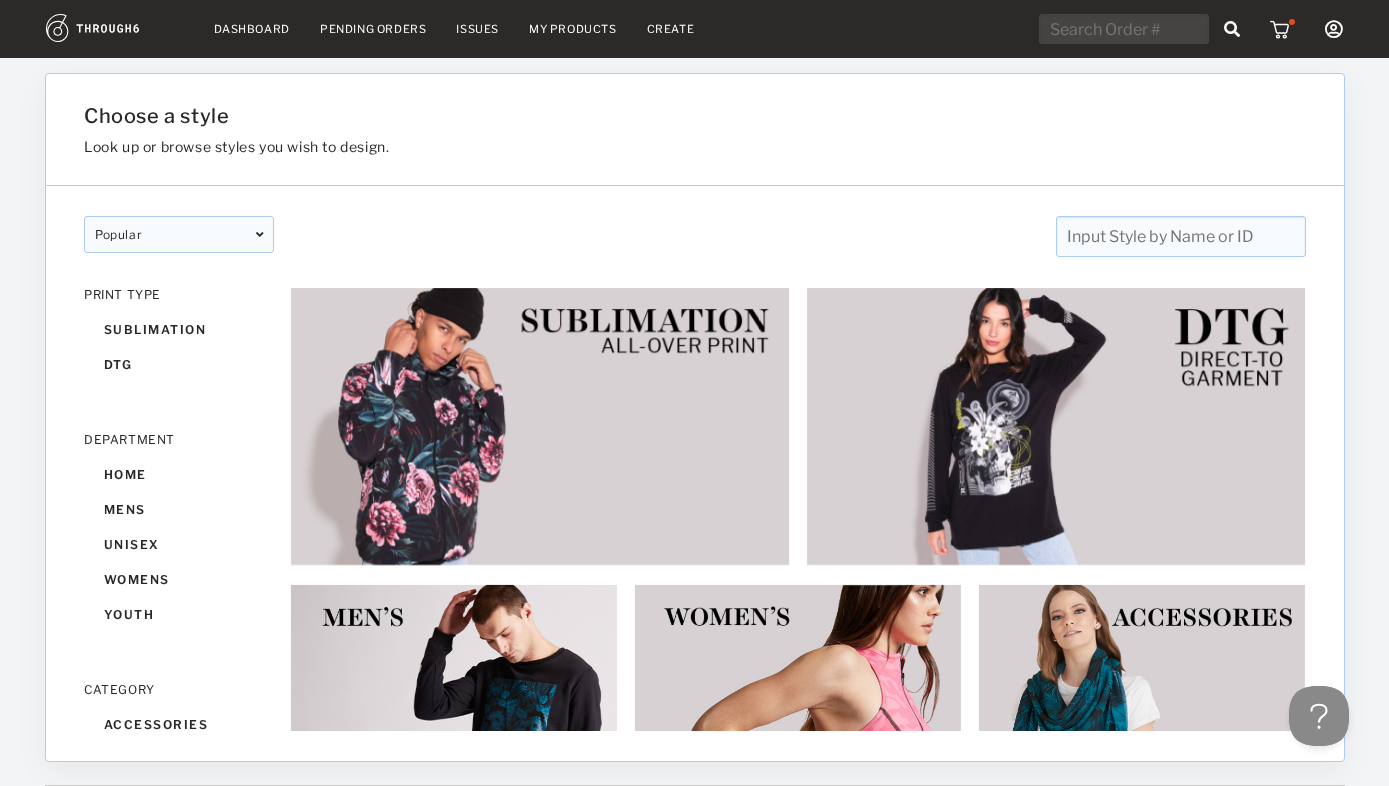 click on "My Products" at bounding box center [573, 29] 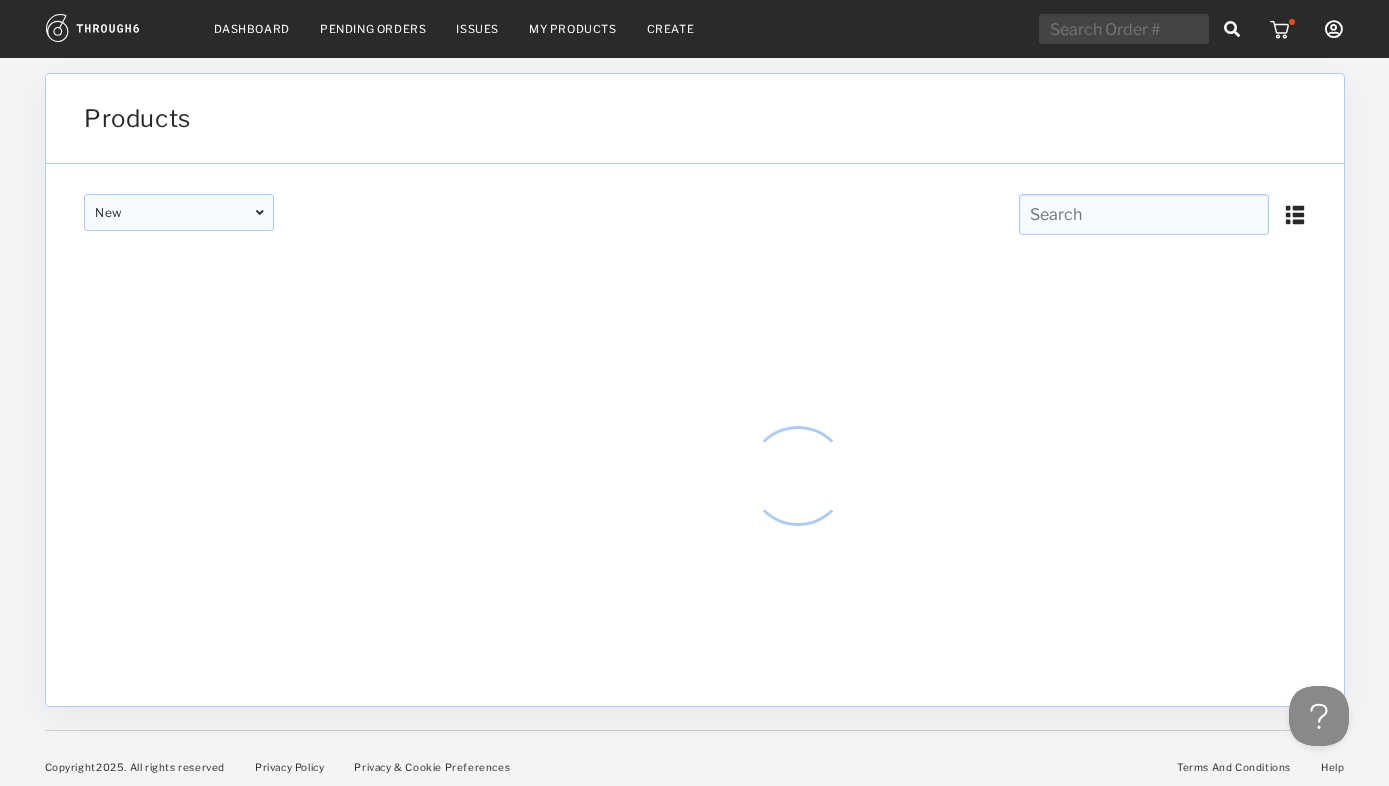 scroll, scrollTop: 0, scrollLeft: 0, axis: both 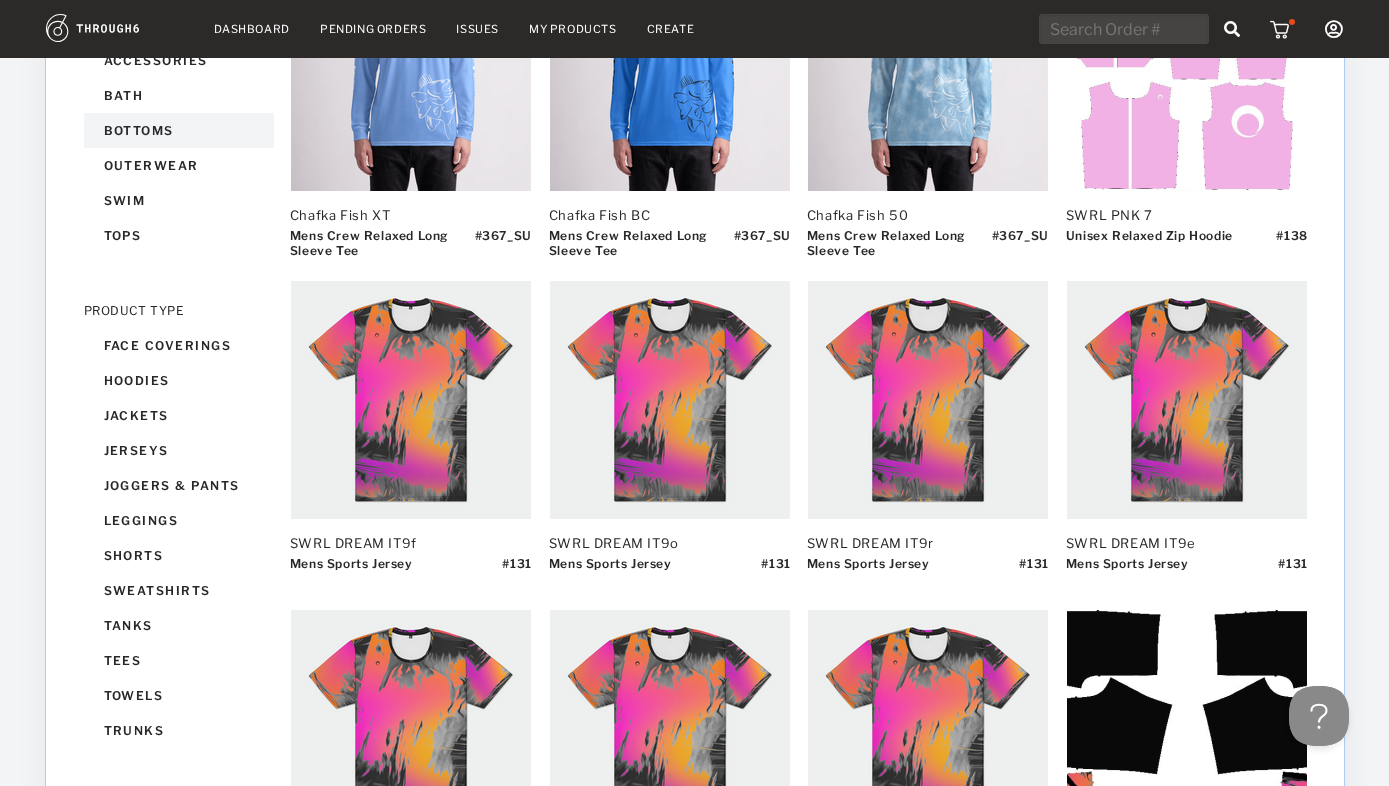 click on "bottoms" at bounding box center [179, 130] 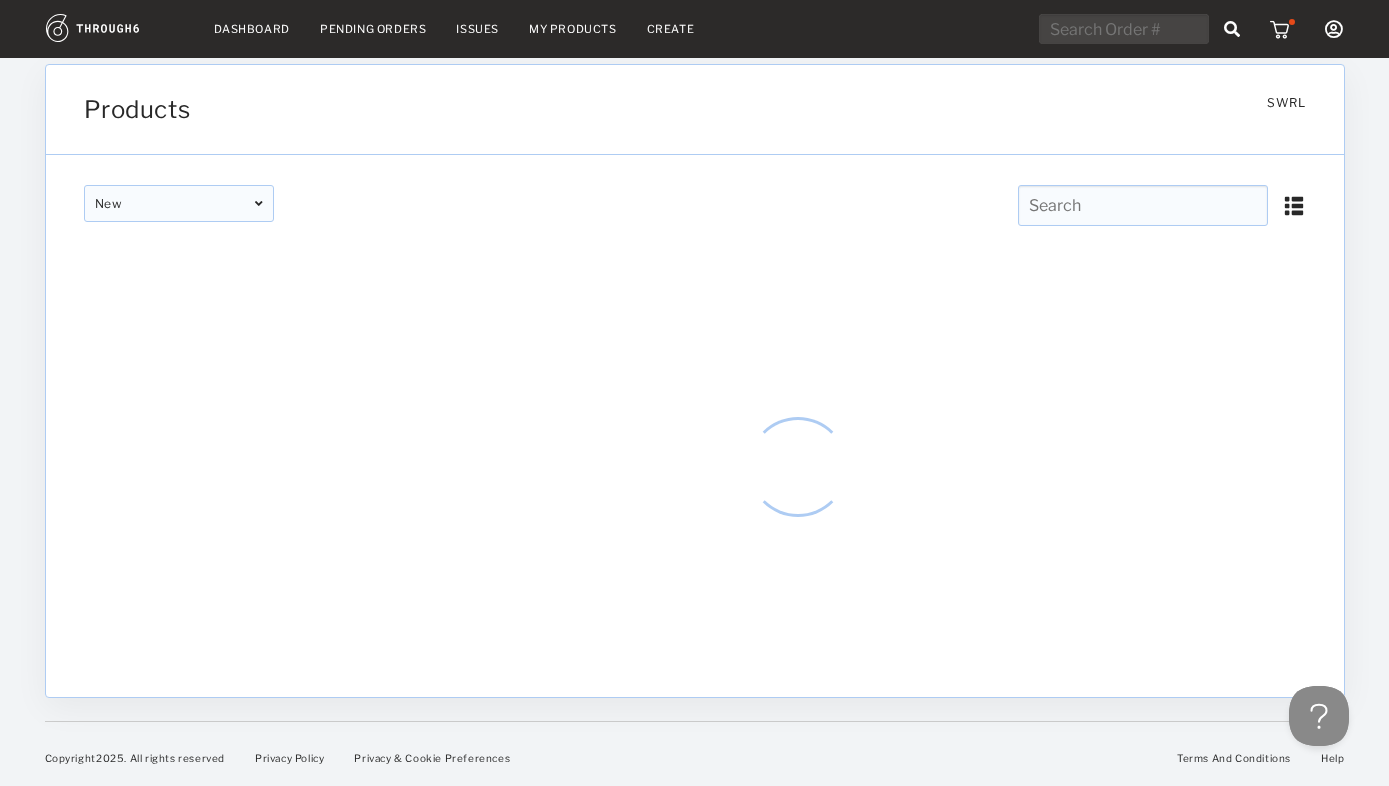 scroll, scrollTop: 0, scrollLeft: 0, axis: both 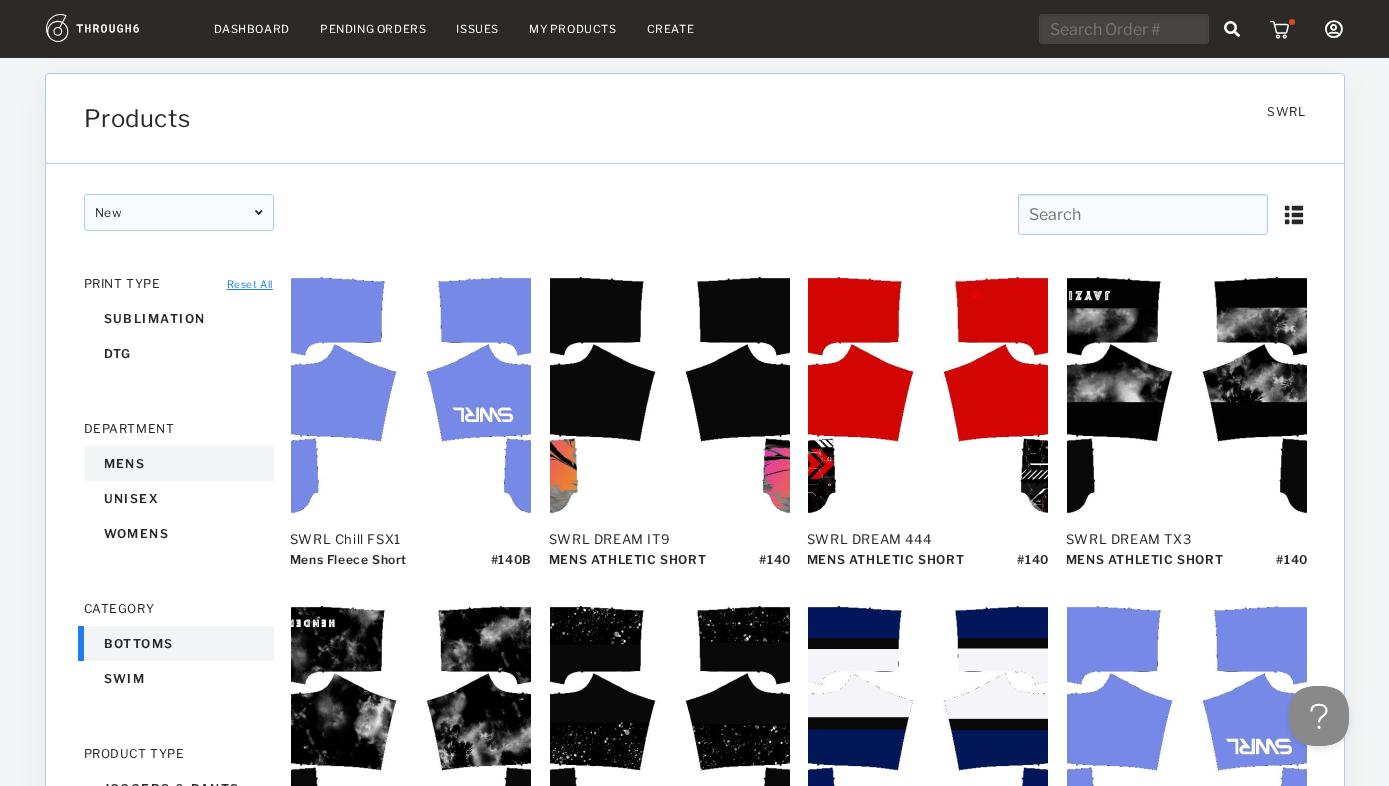 click on "mens" at bounding box center [179, 463] 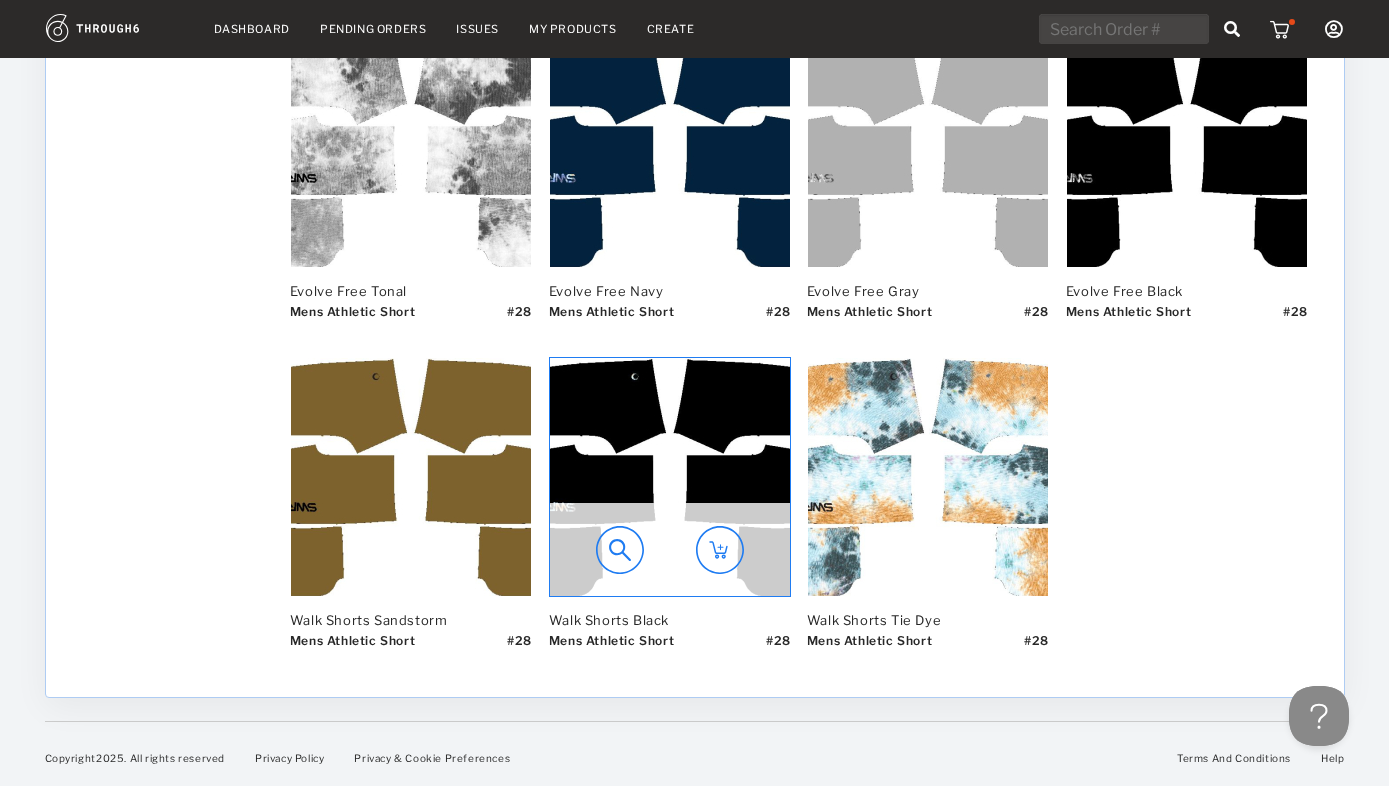 scroll, scrollTop: 2816, scrollLeft: 0, axis: vertical 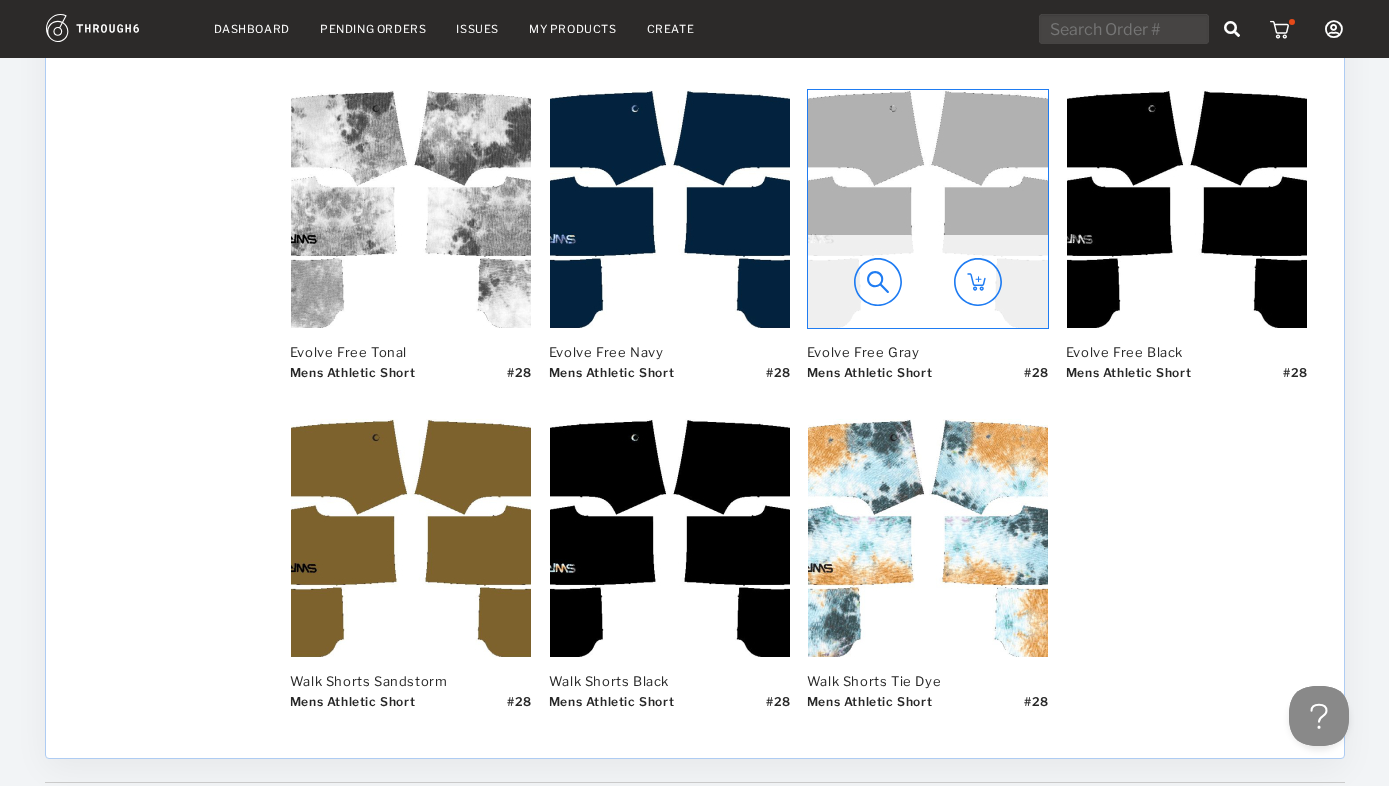 click at bounding box center (928, 209) 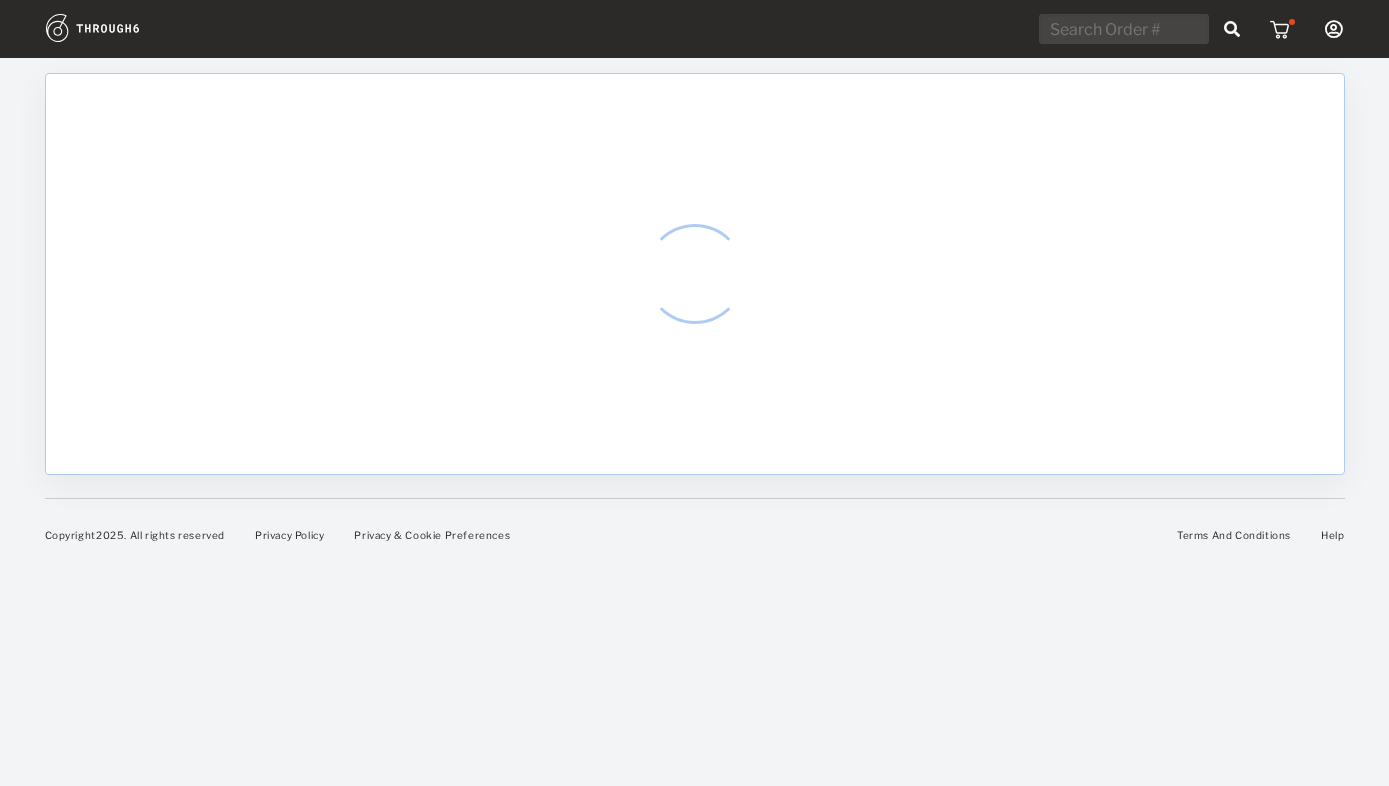 scroll, scrollTop: 0, scrollLeft: 0, axis: both 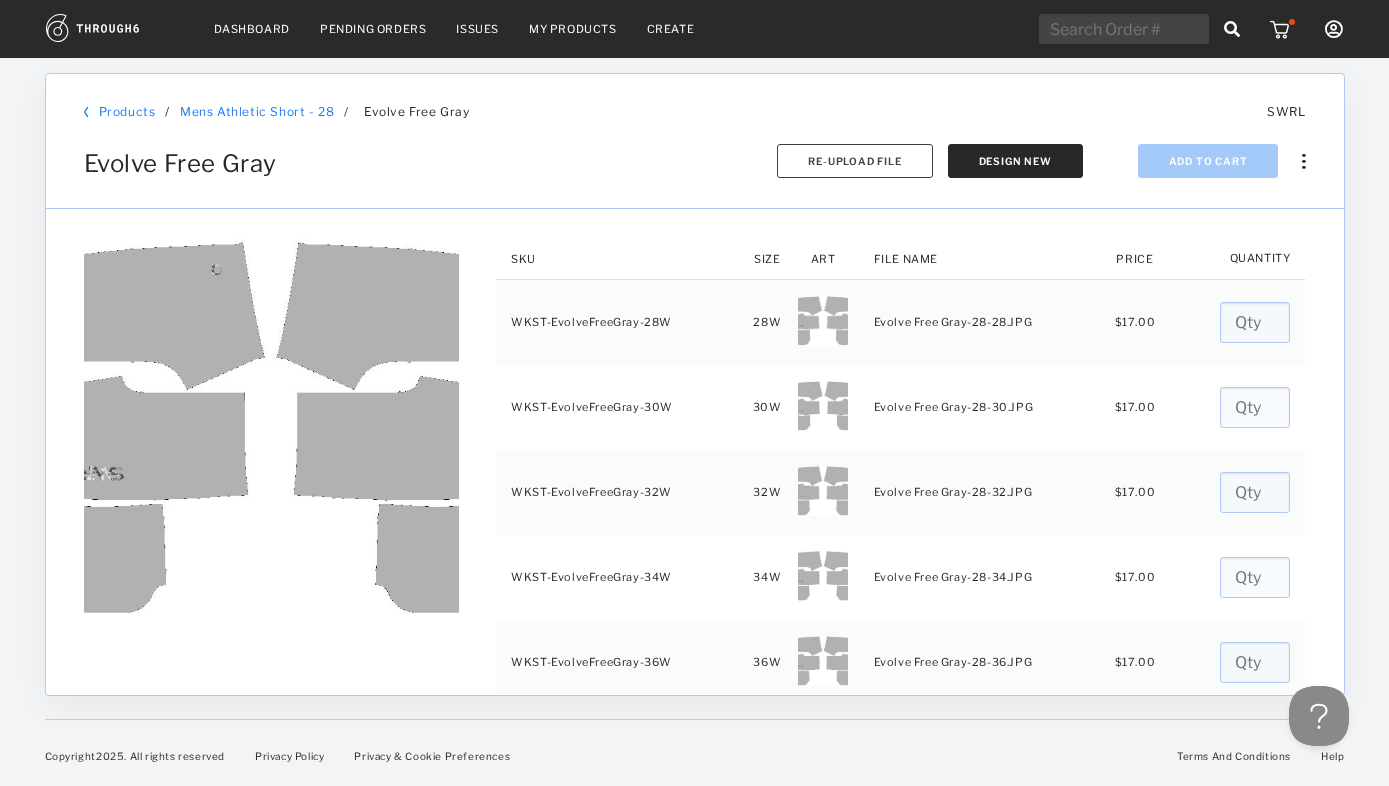 click at bounding box center (1303, 161) 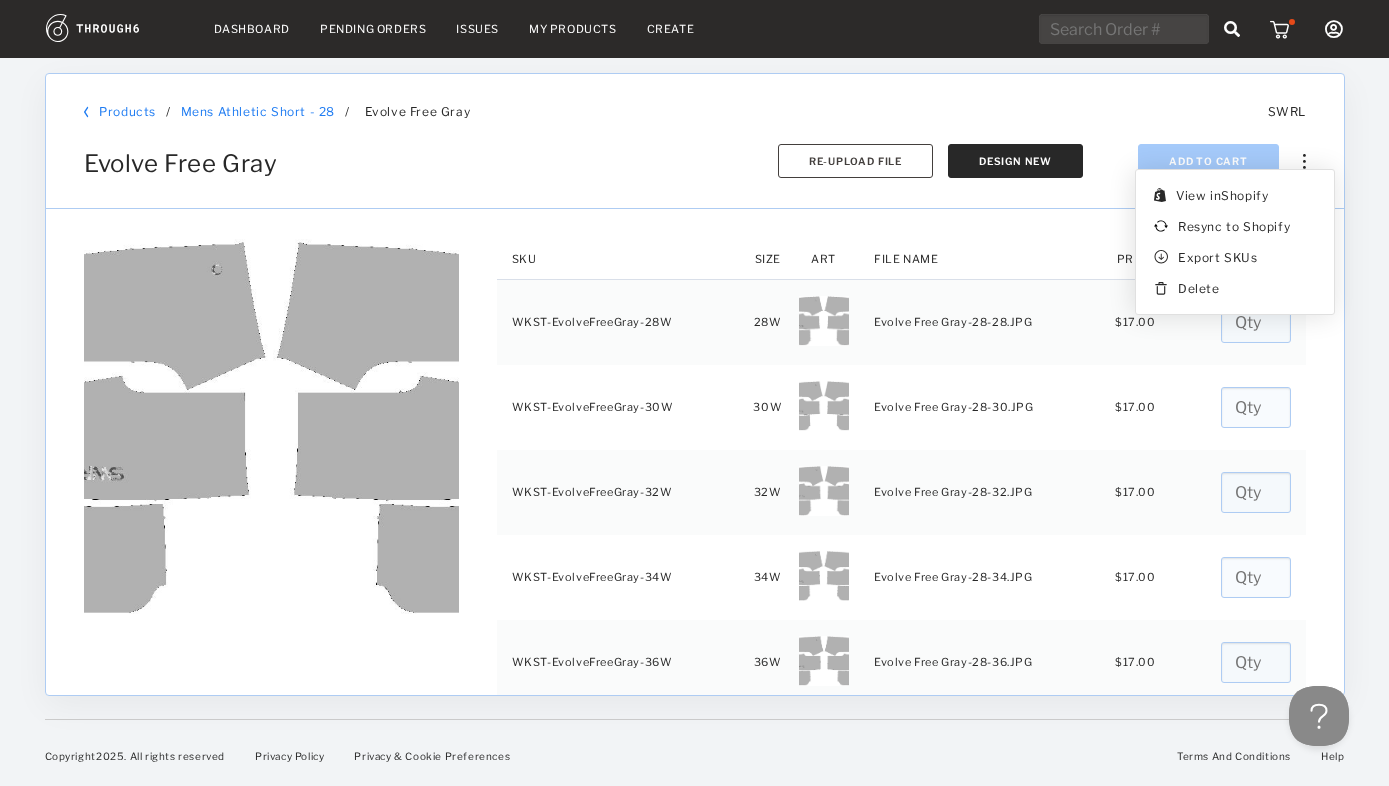 click on "Evolve Free Gray View in  Shopify Resync to Shopify Export SKUs Delete Add To Cart Design New Re-Upload File" at bounding box center (695, 148) 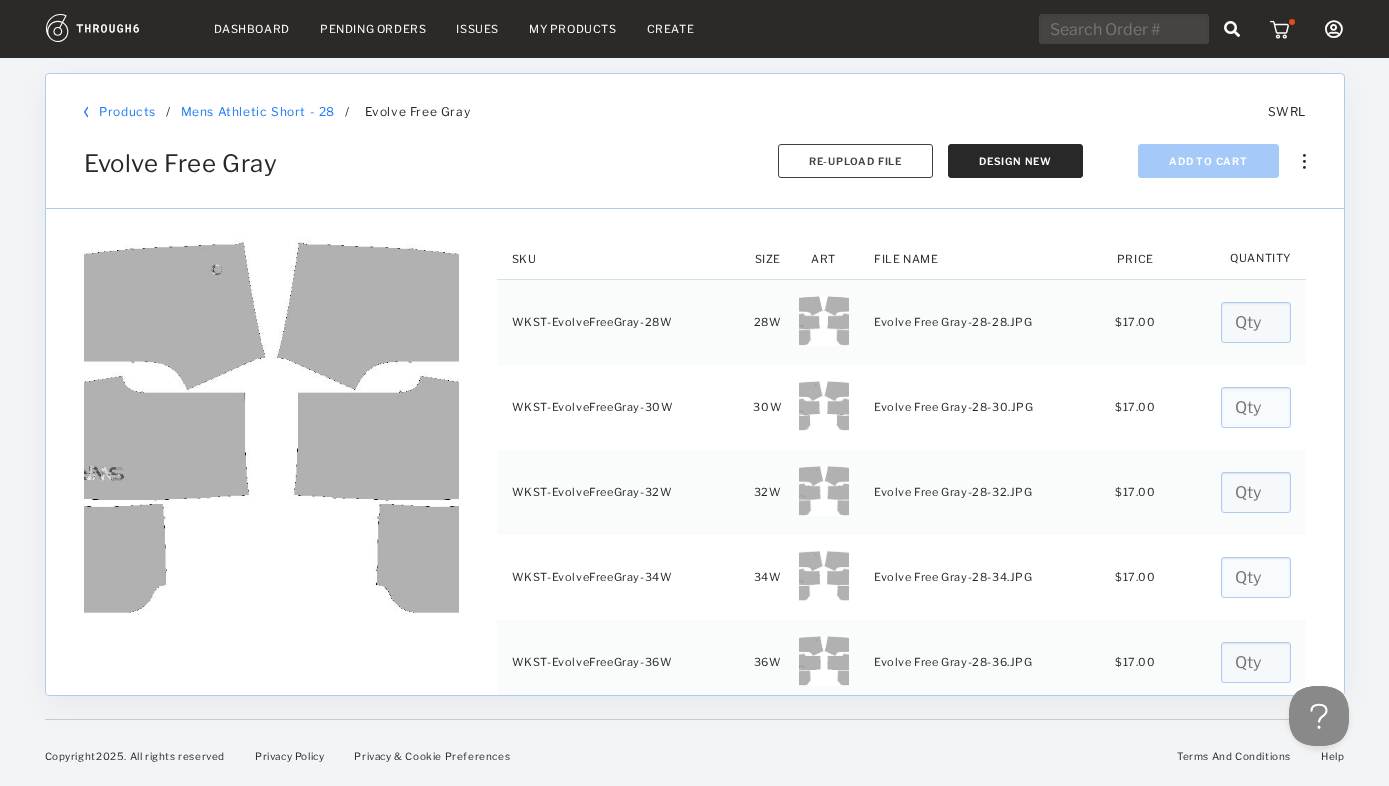 click on "Create" at bounding box center (671, 29) 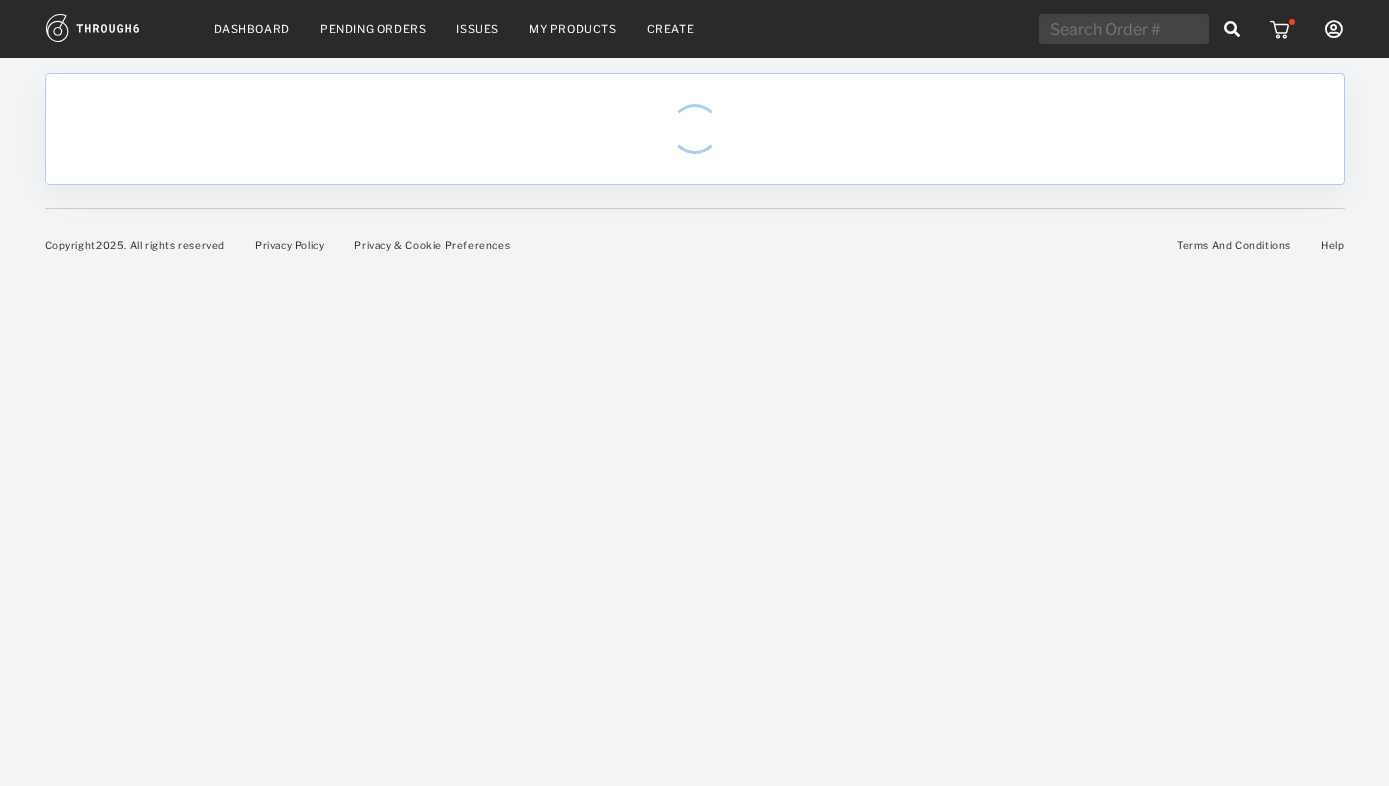 scroll, scrollTop: 0, scrollLeft: 0, axis: both 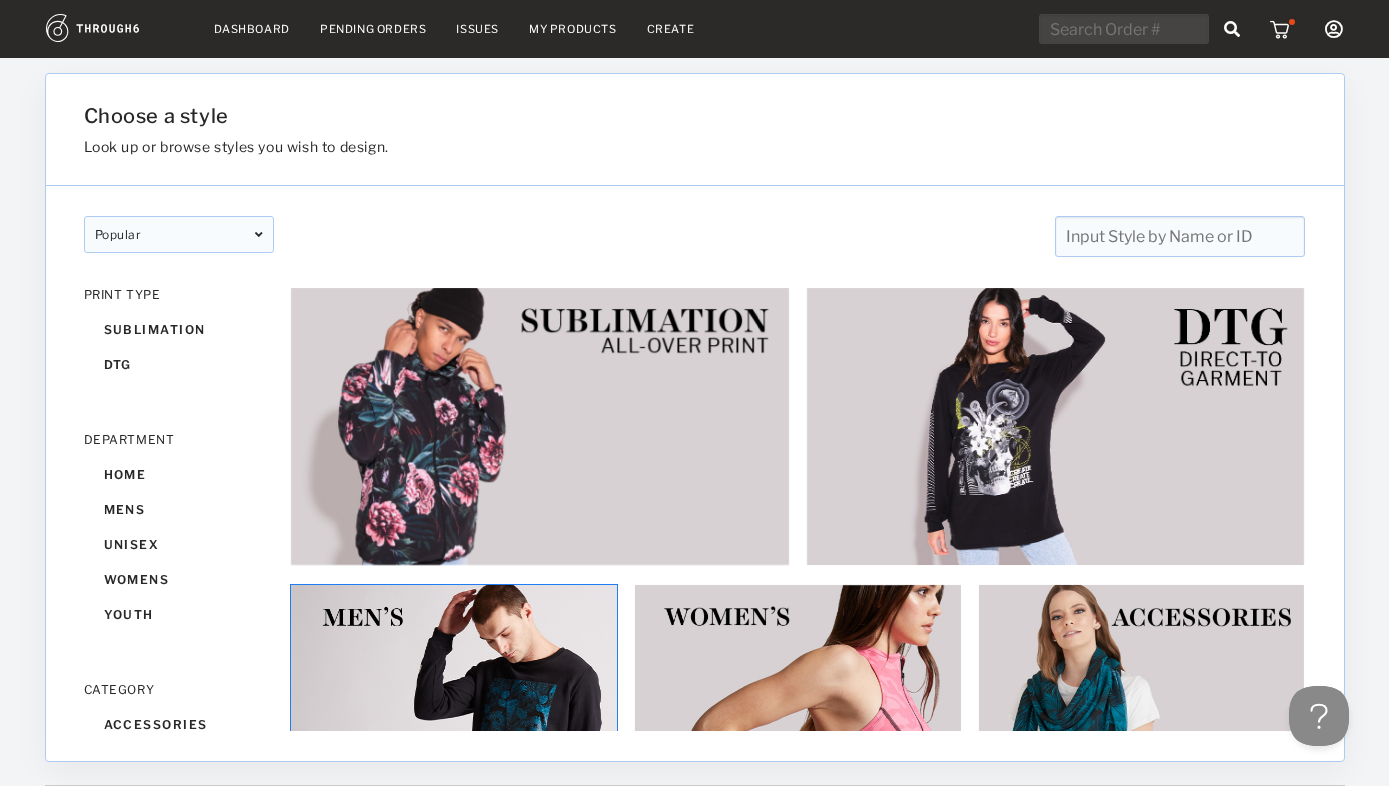 click at bounding box center (454, 748) 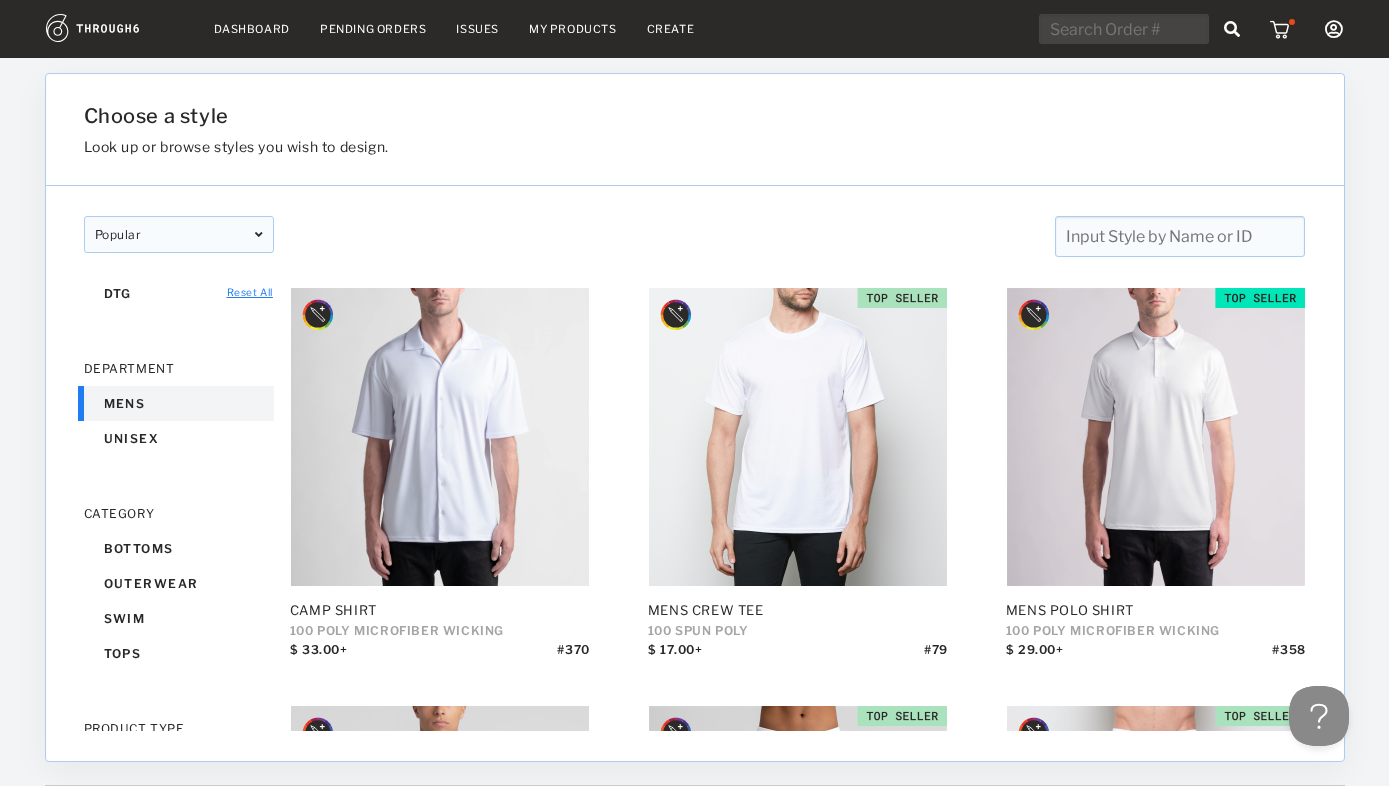 scroll, scrollTop: 73, scrollLeft: 0, axis: vertical 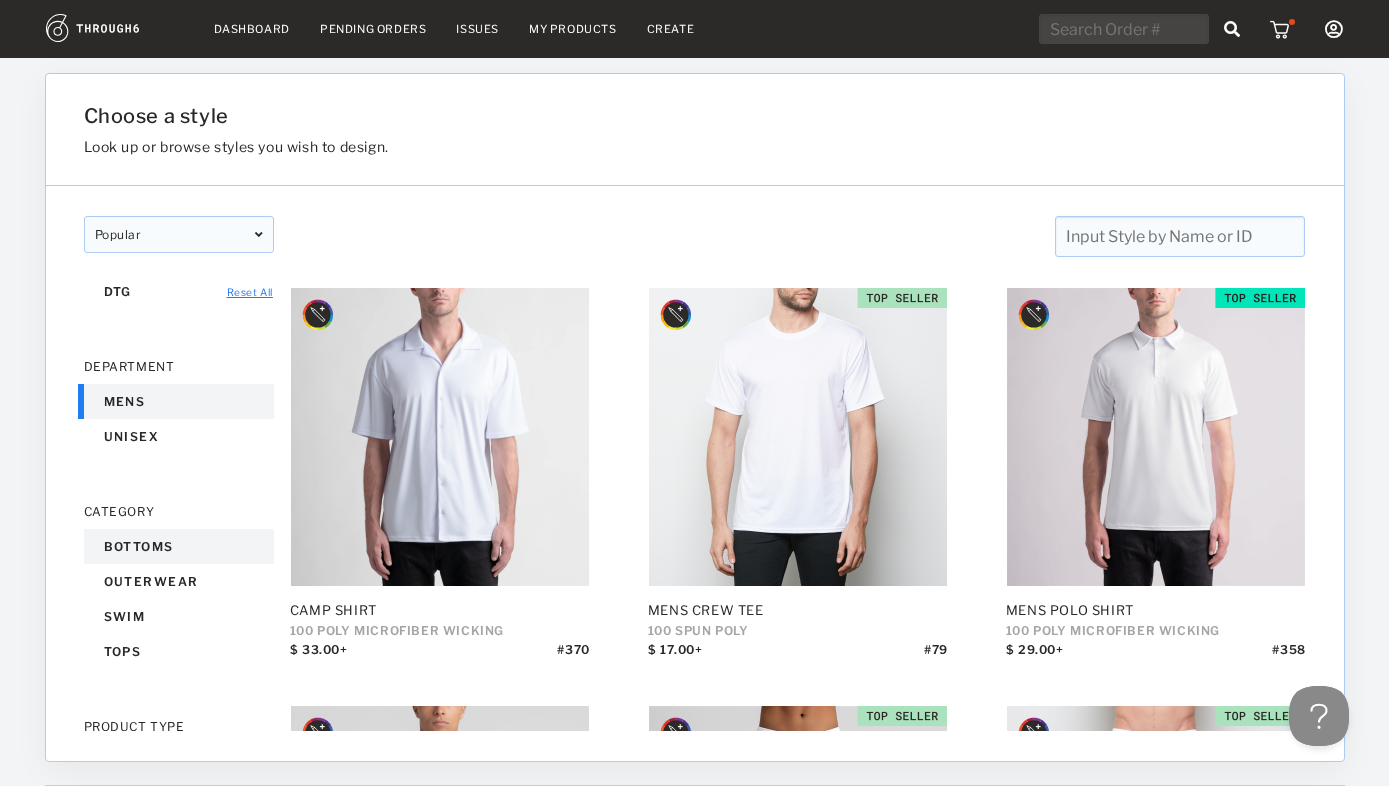 click on "bottoms" at bounding box center (179, 546) 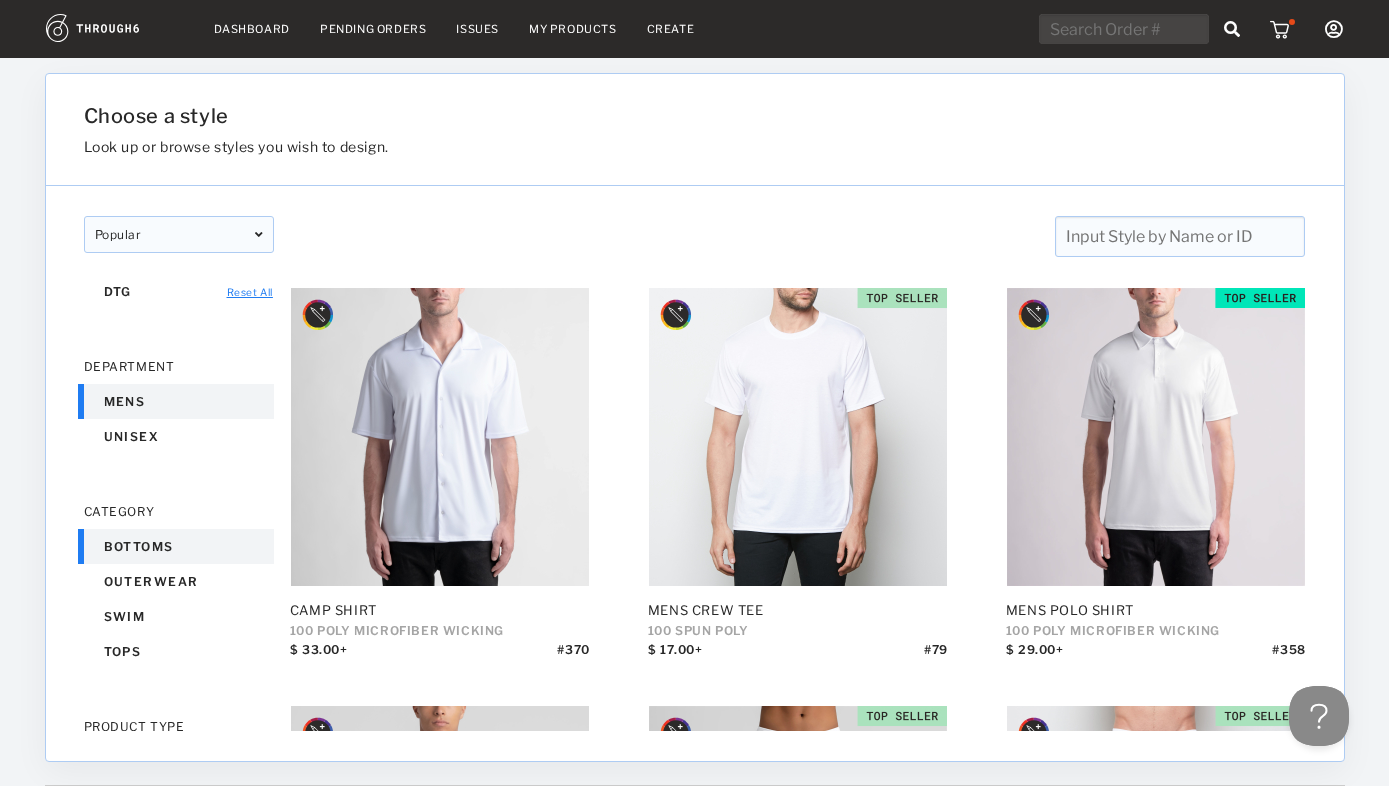 scroll, scrollTop: 0, scrollLeft: 0, axis: both 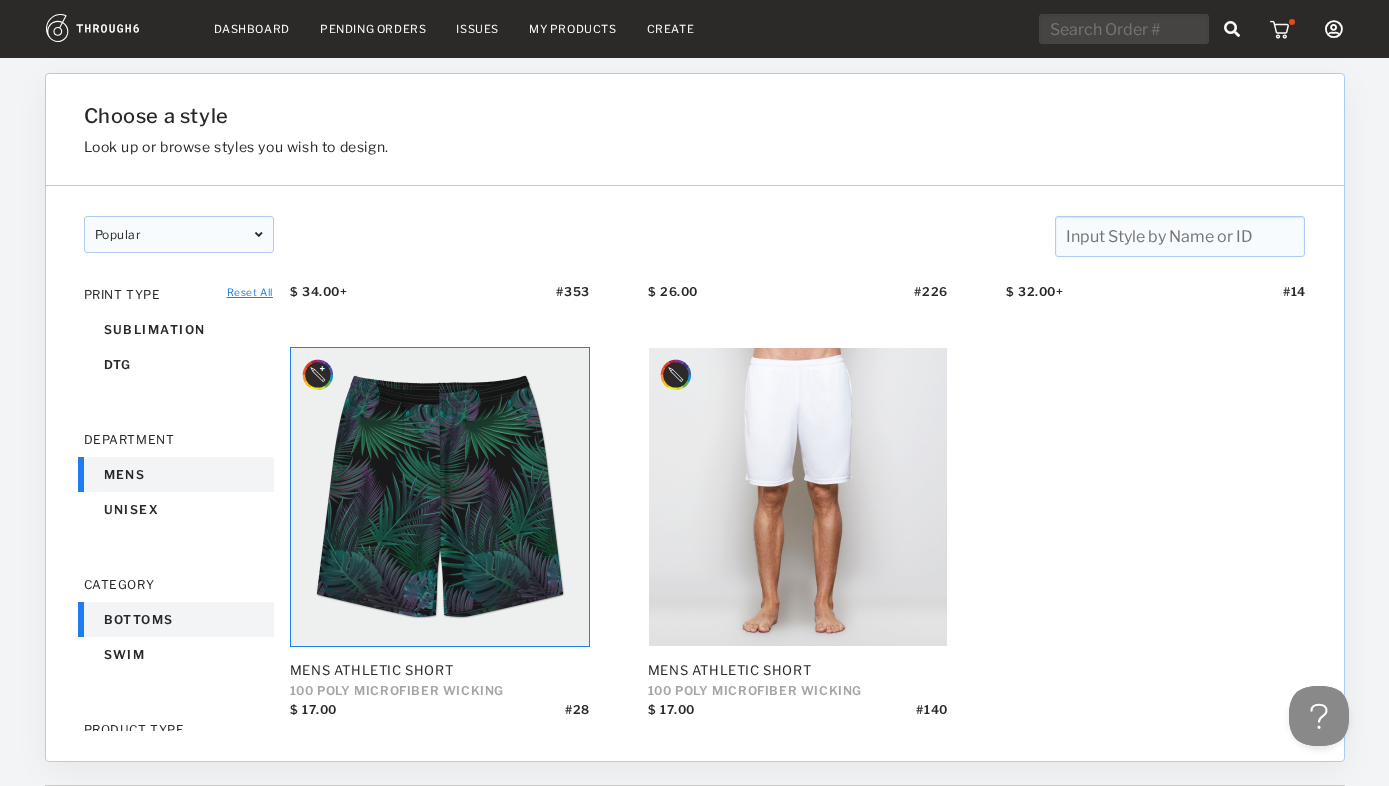 click at bounding box center [440, 497] 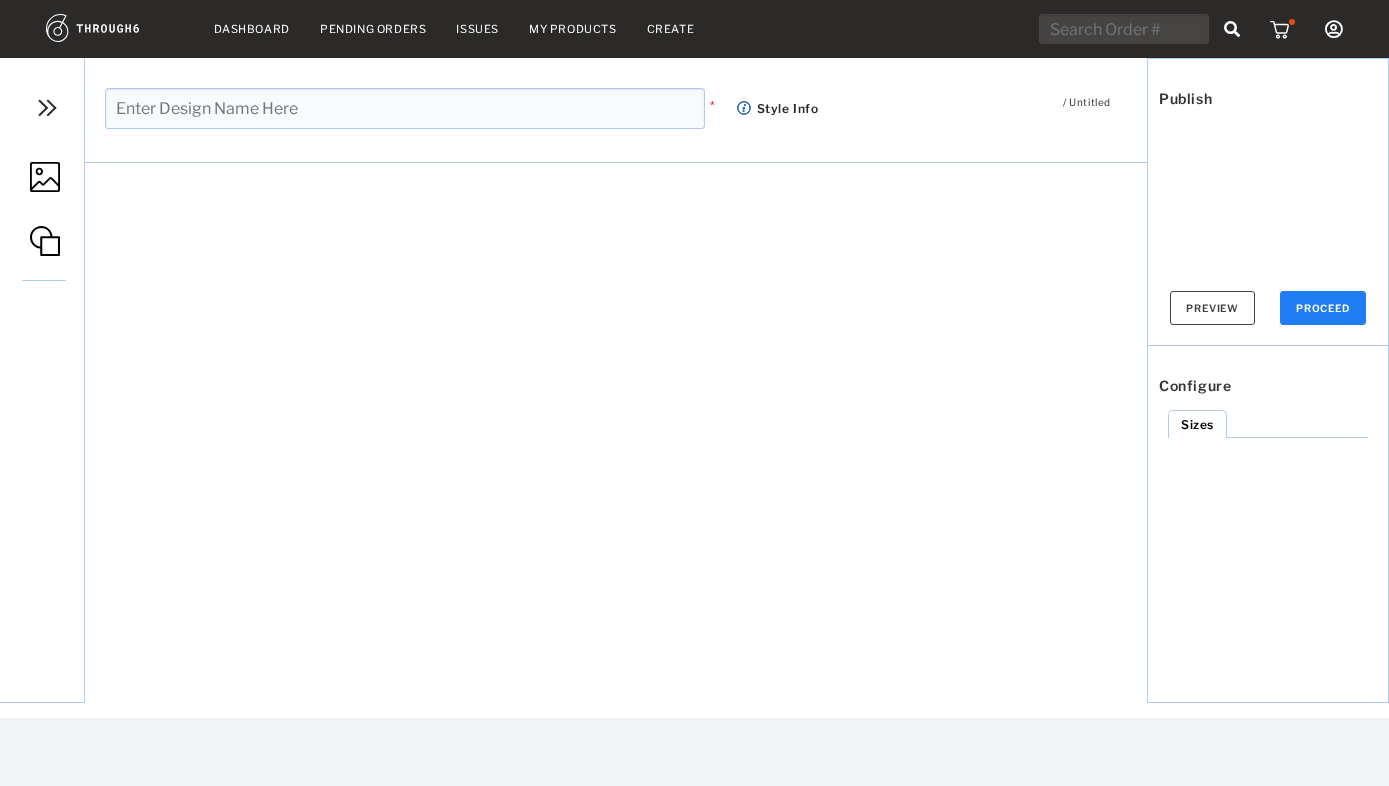 scroll, scrollTop: 0, scrollLeft: 0, axis: both 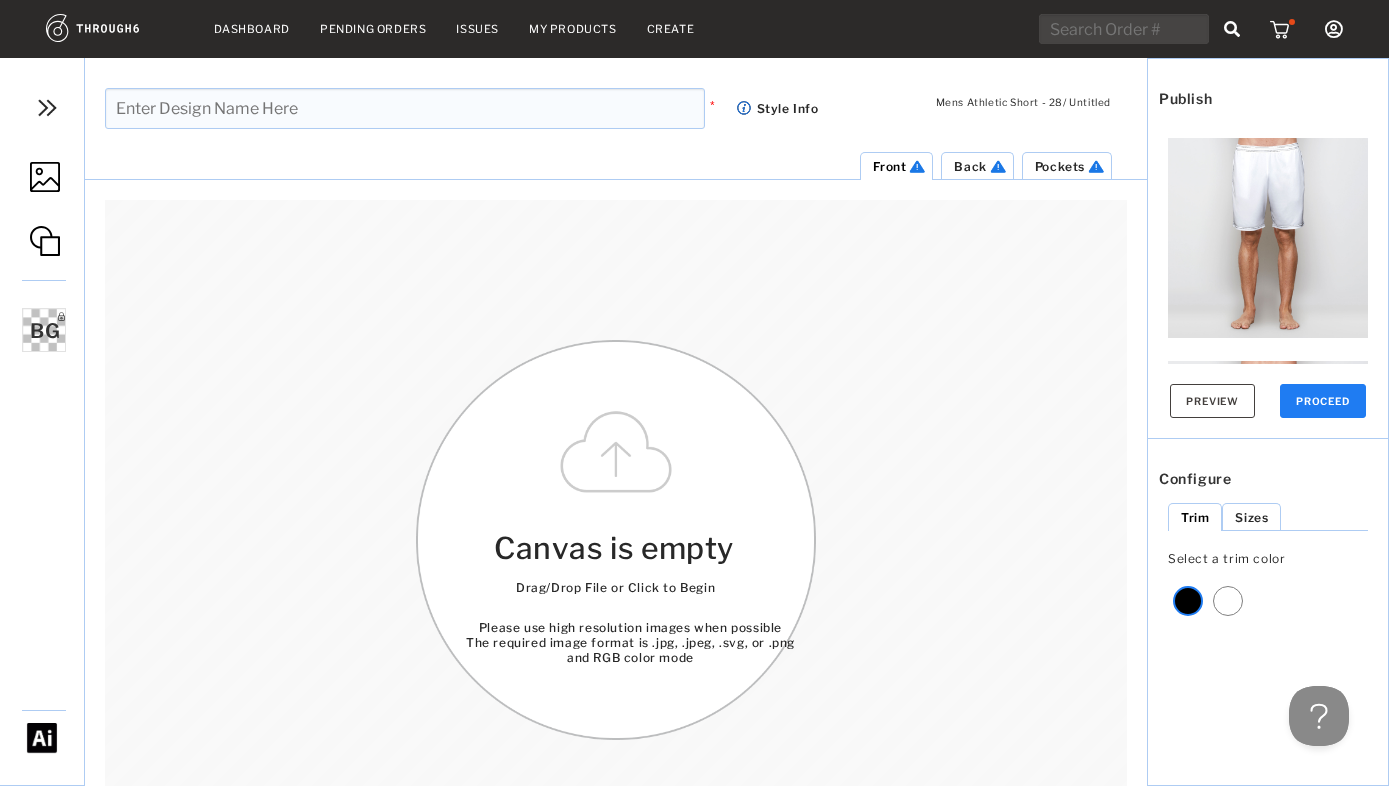 click at bounding box center (45, 241) 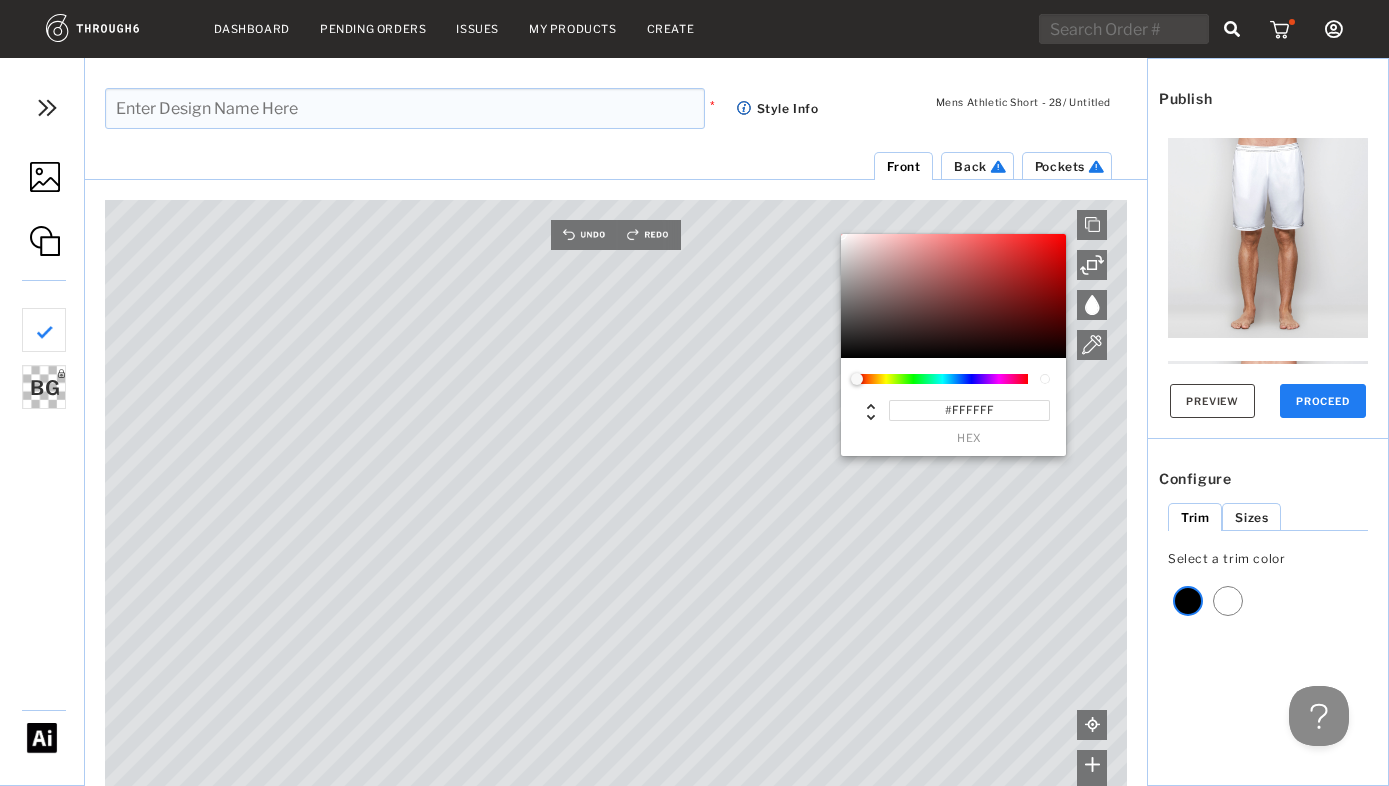 click at bounding box center [942, 379] 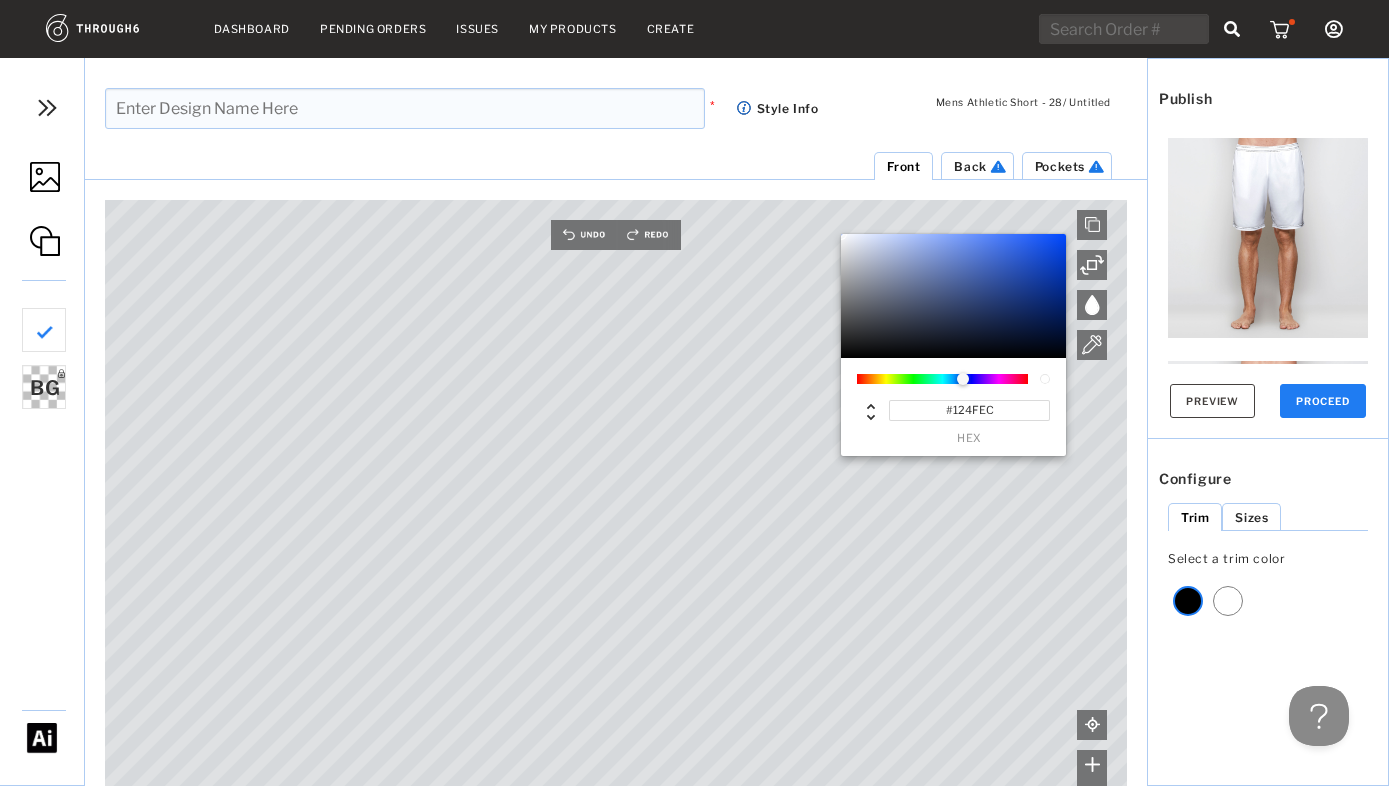 click at bounding box center [953, 296] 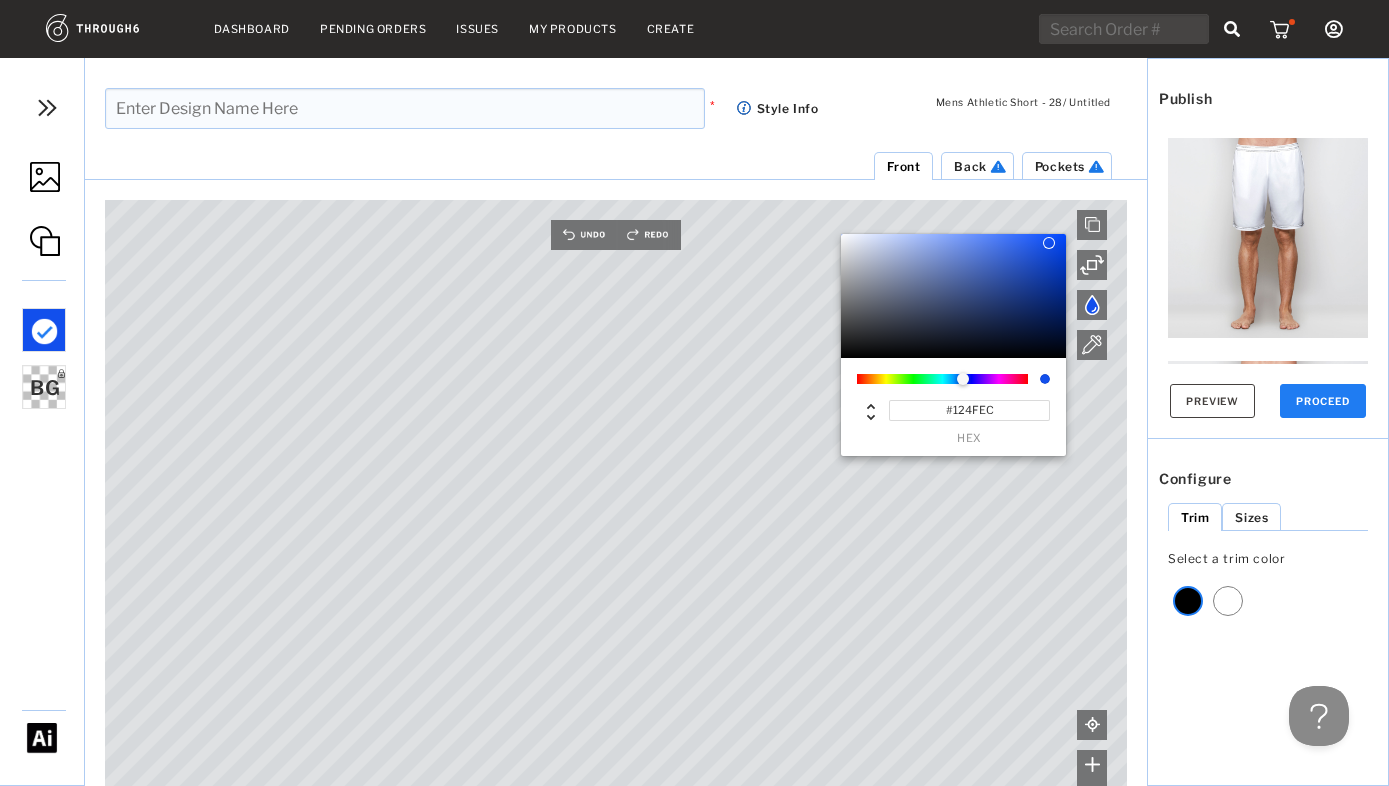click on "#124FEC" at bounding box center [969, 410] 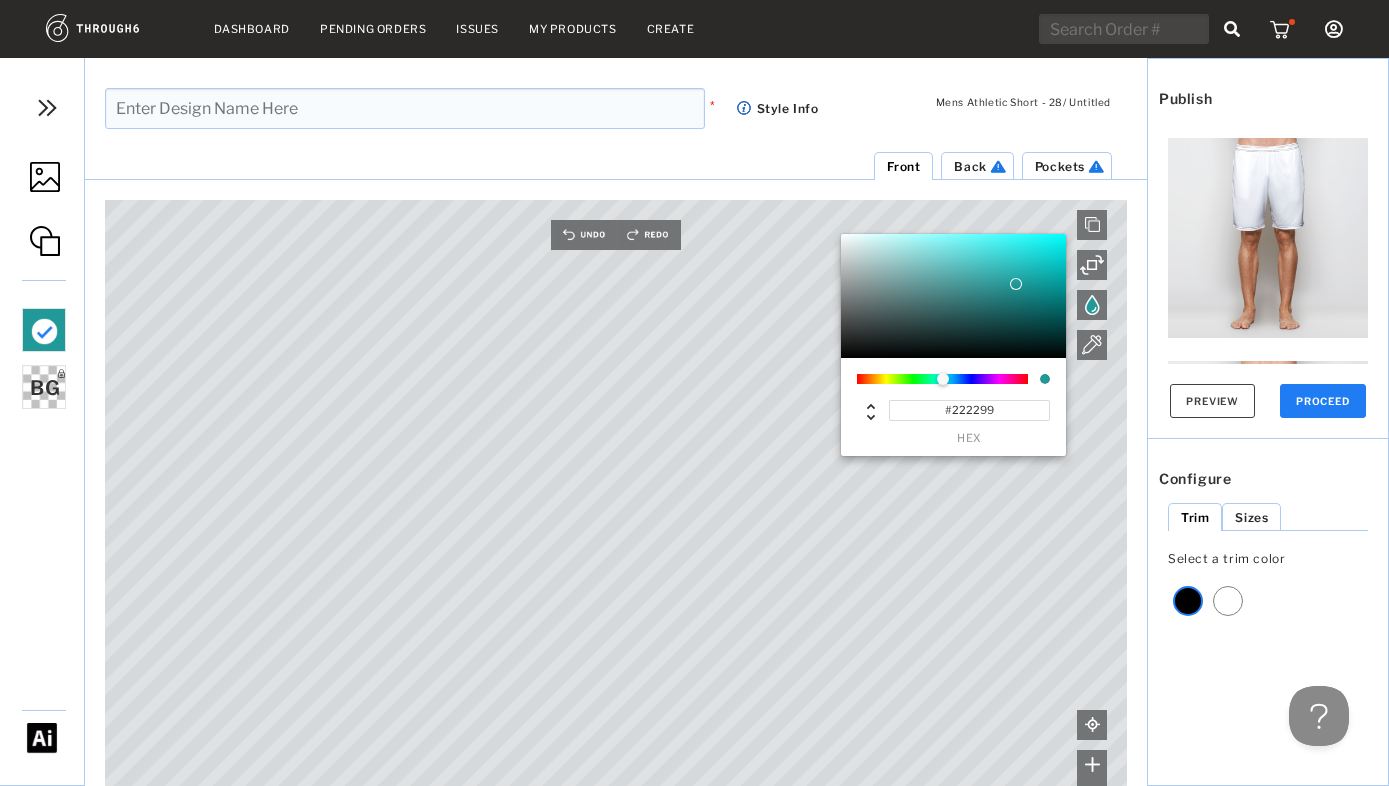 click at bounding box center [942, 379] 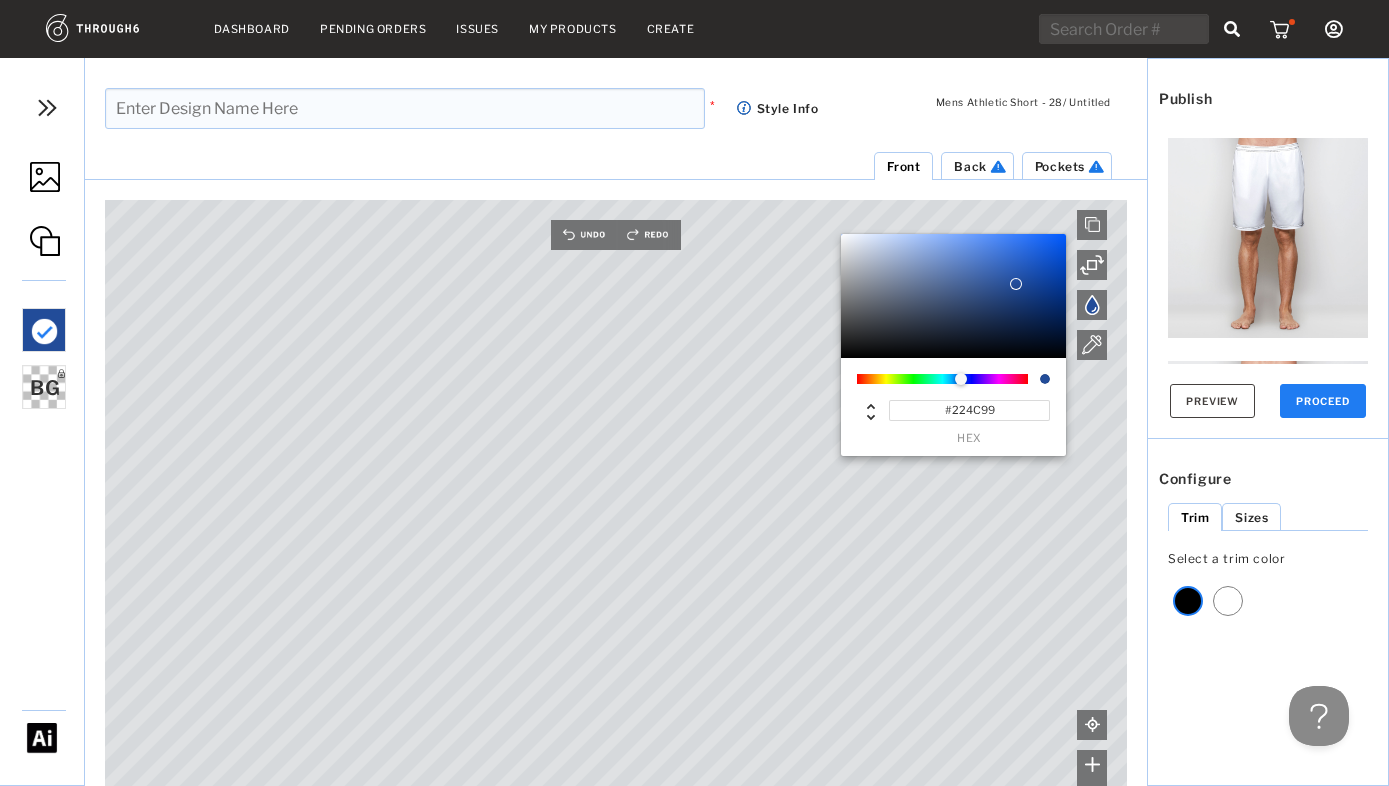 click at bounding box center (942, 379) 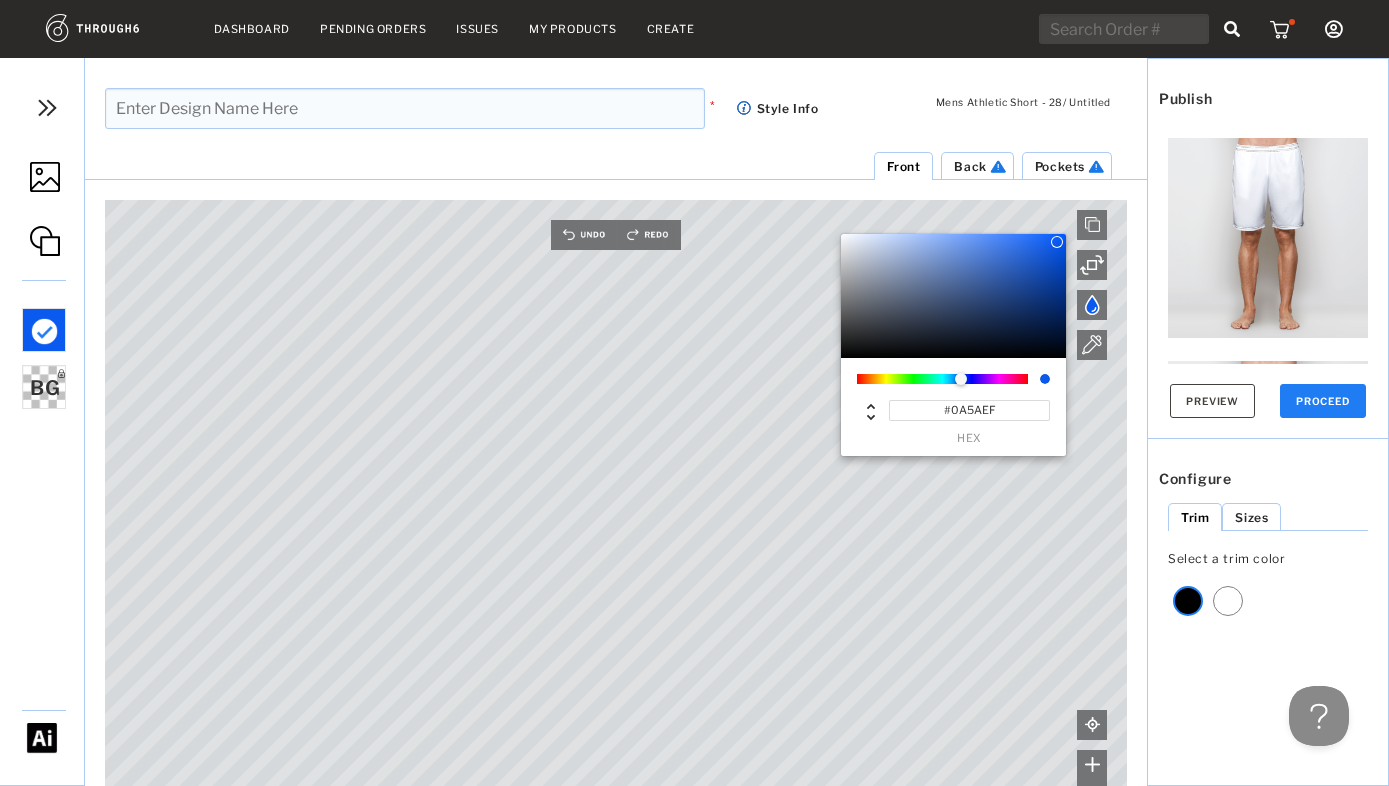 click at bounding box center (953, 296) 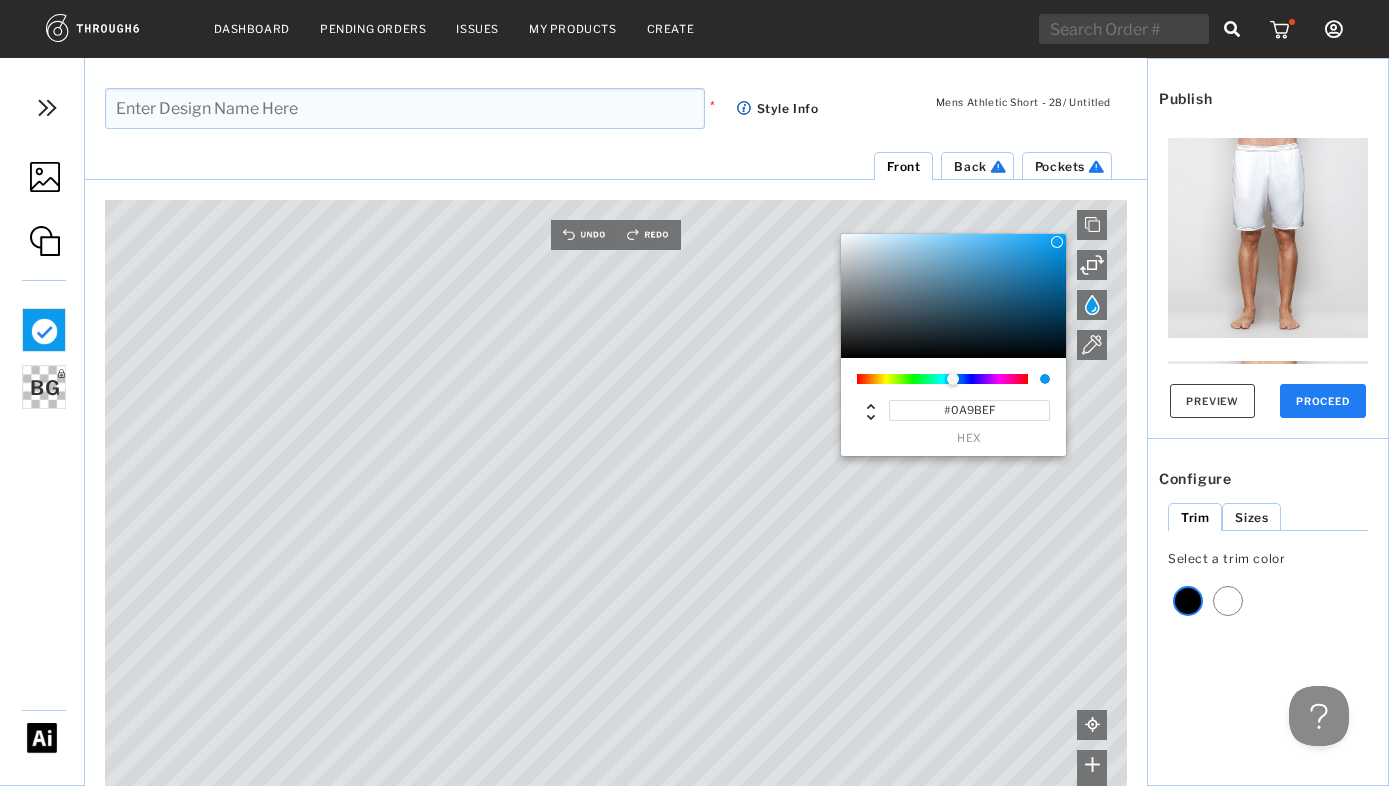 click at bounding box center (953, 379) 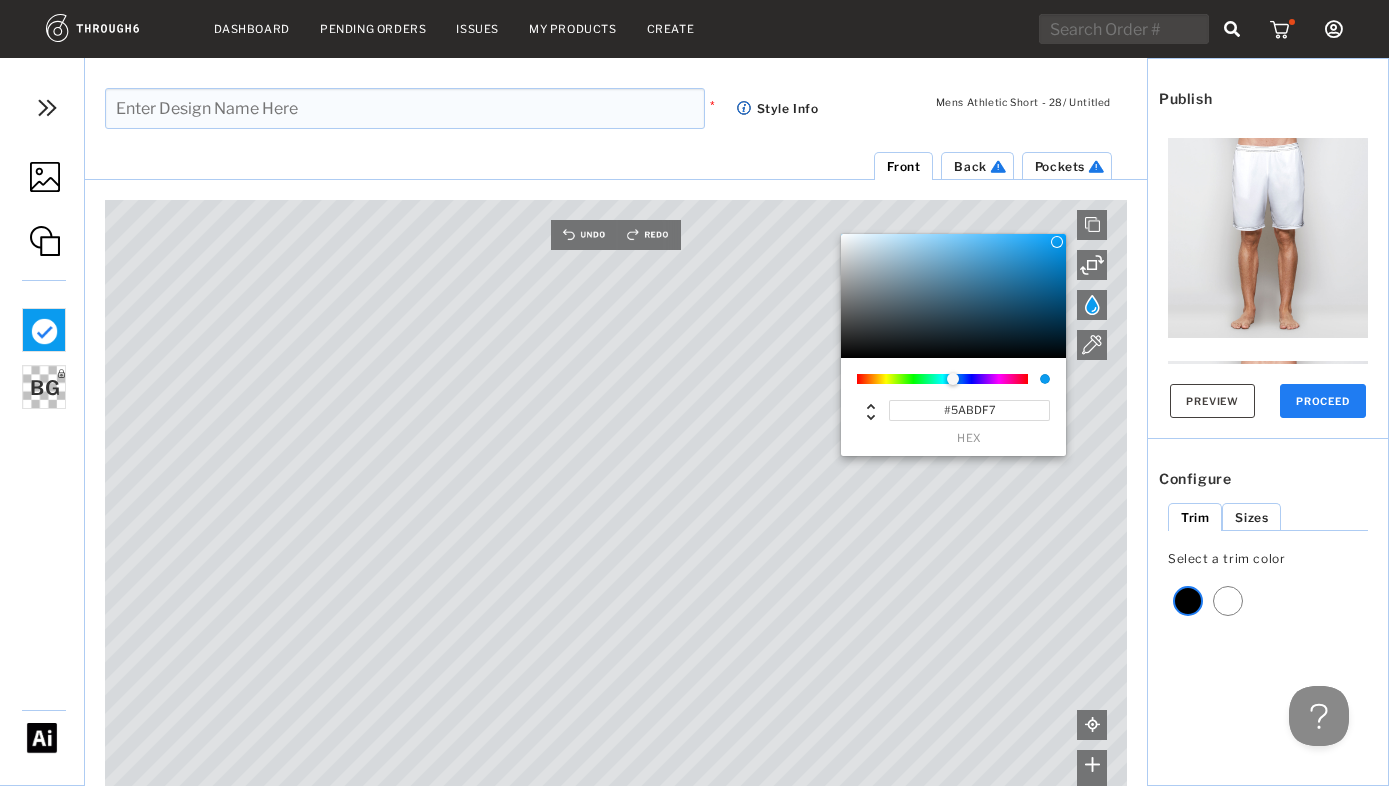 click at bounding box center (953, 296) 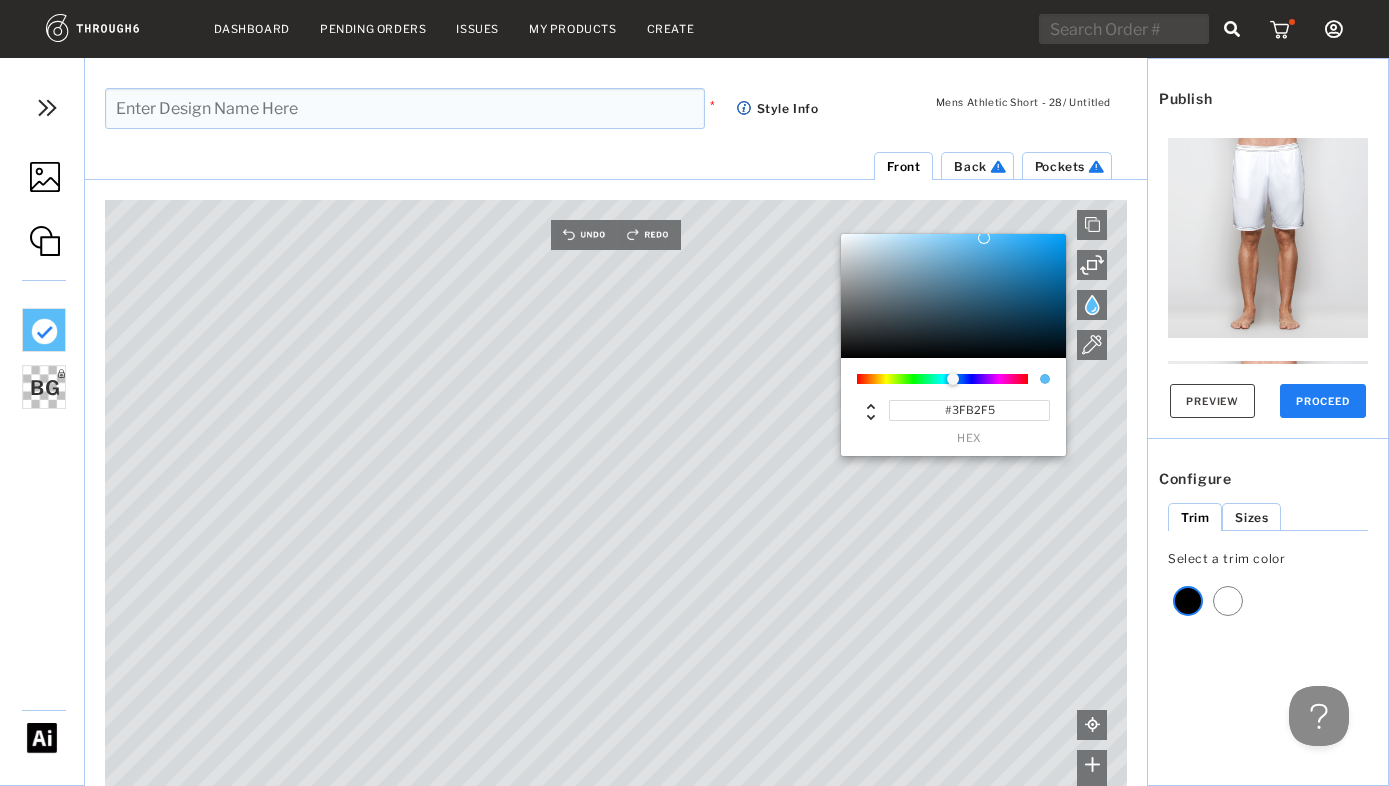 click at bounding box center (953, 296) 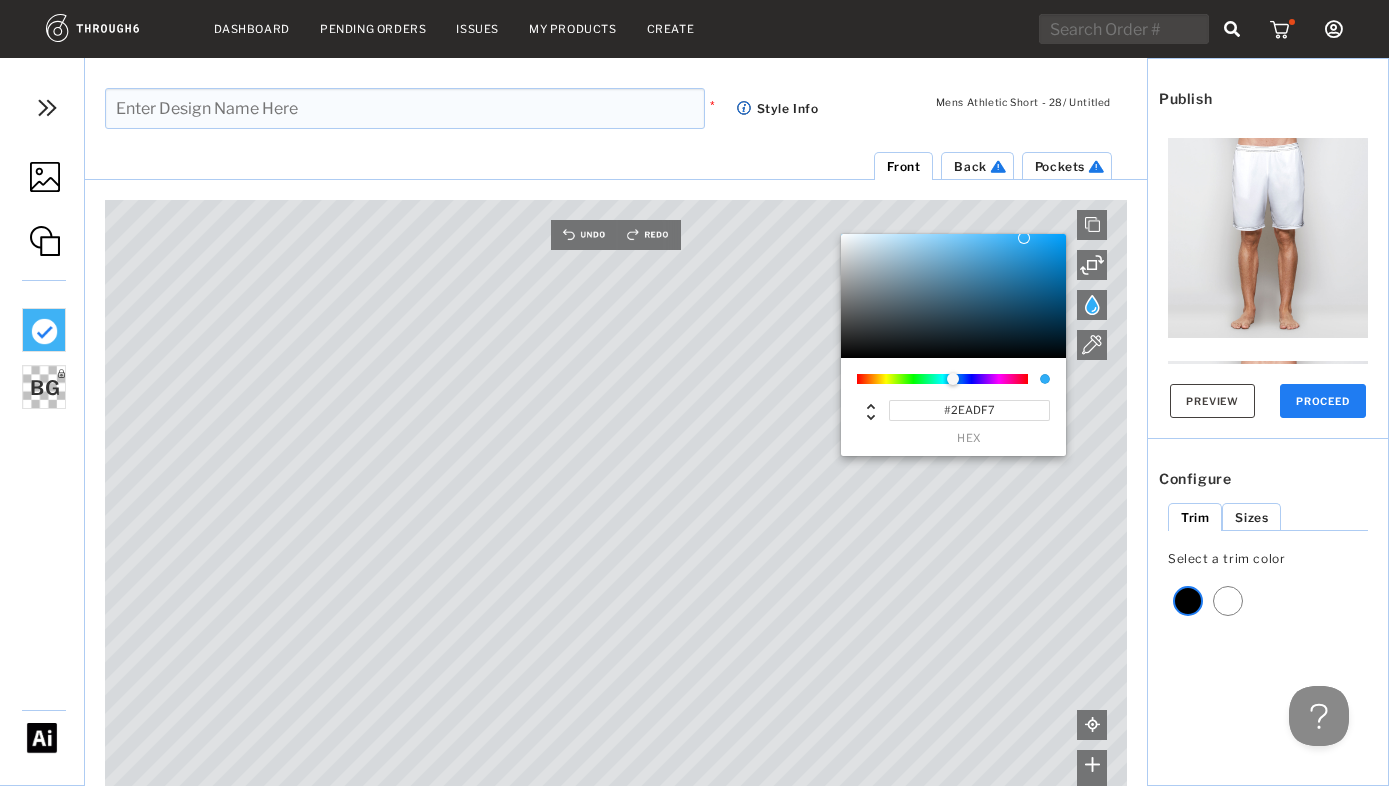 click at bounding box center (953, 296) 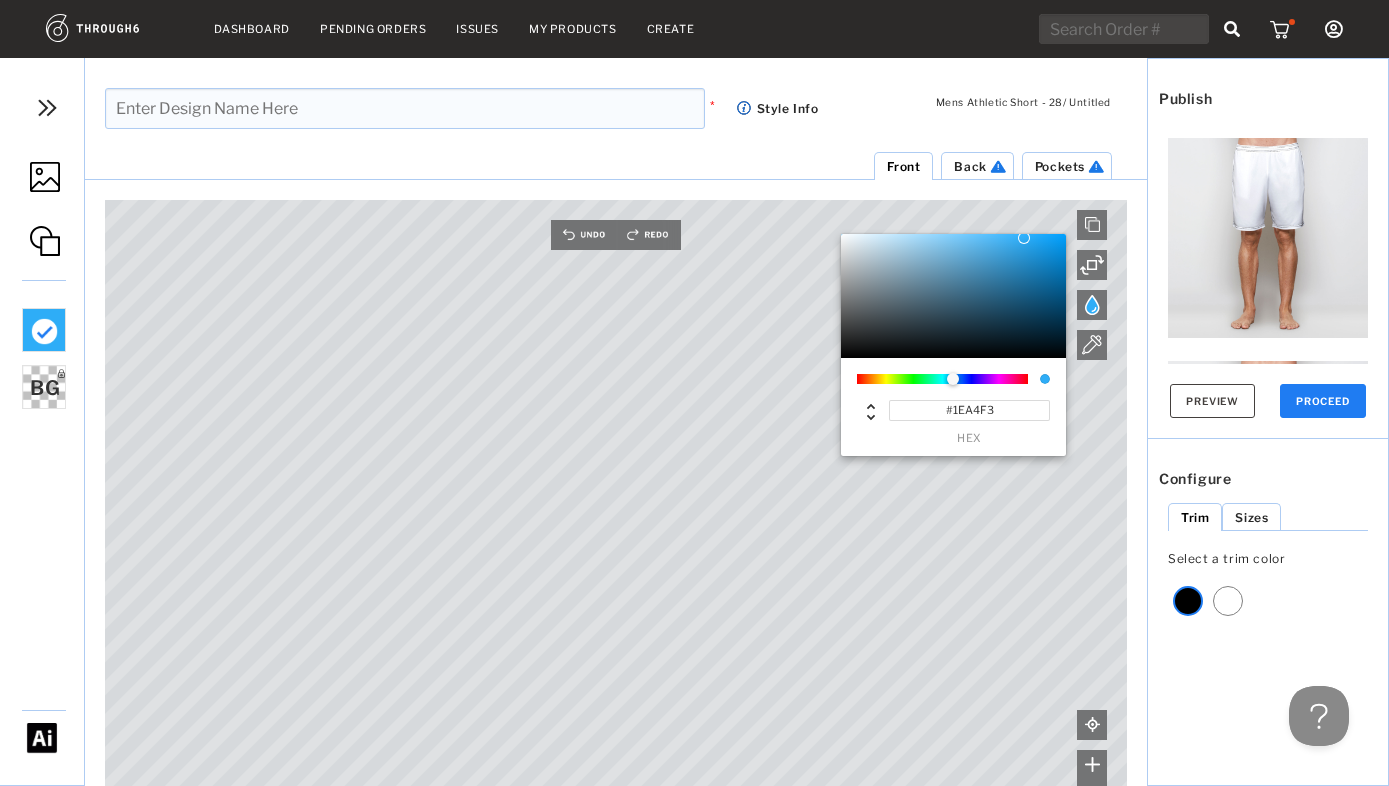 click at bounding box center (953, 296) 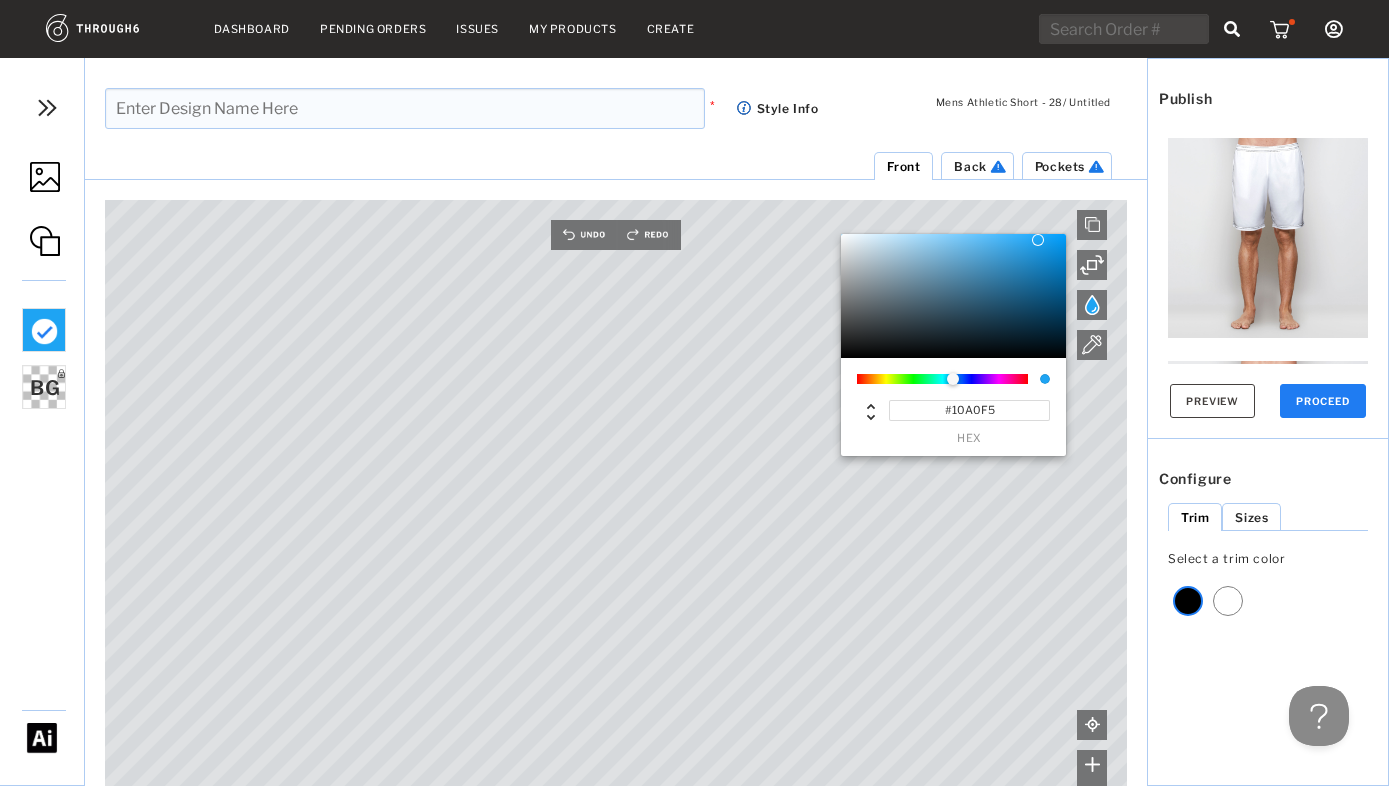 click at bounding box center (953, 296) 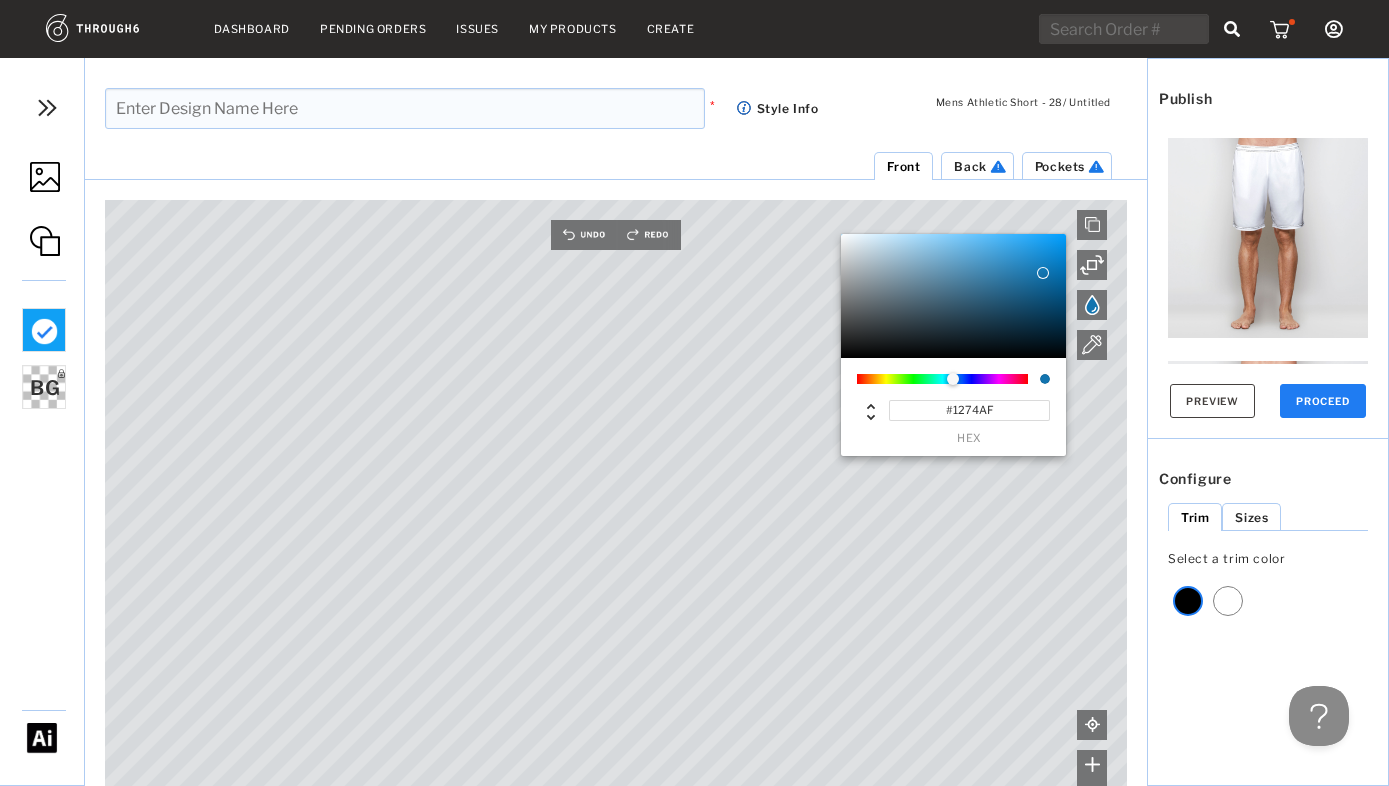 click at bounding box center (953, 296) 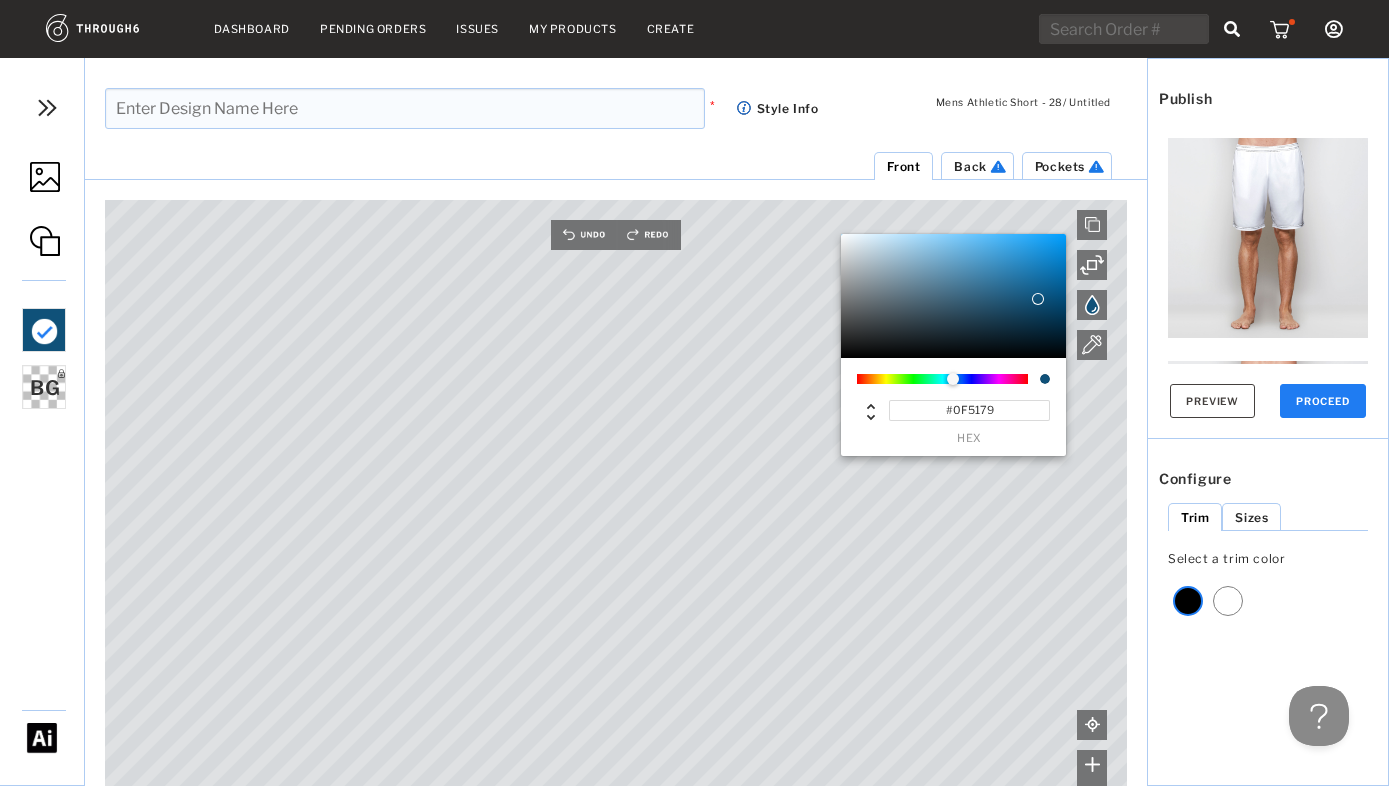click at bounding box center [953, 296] 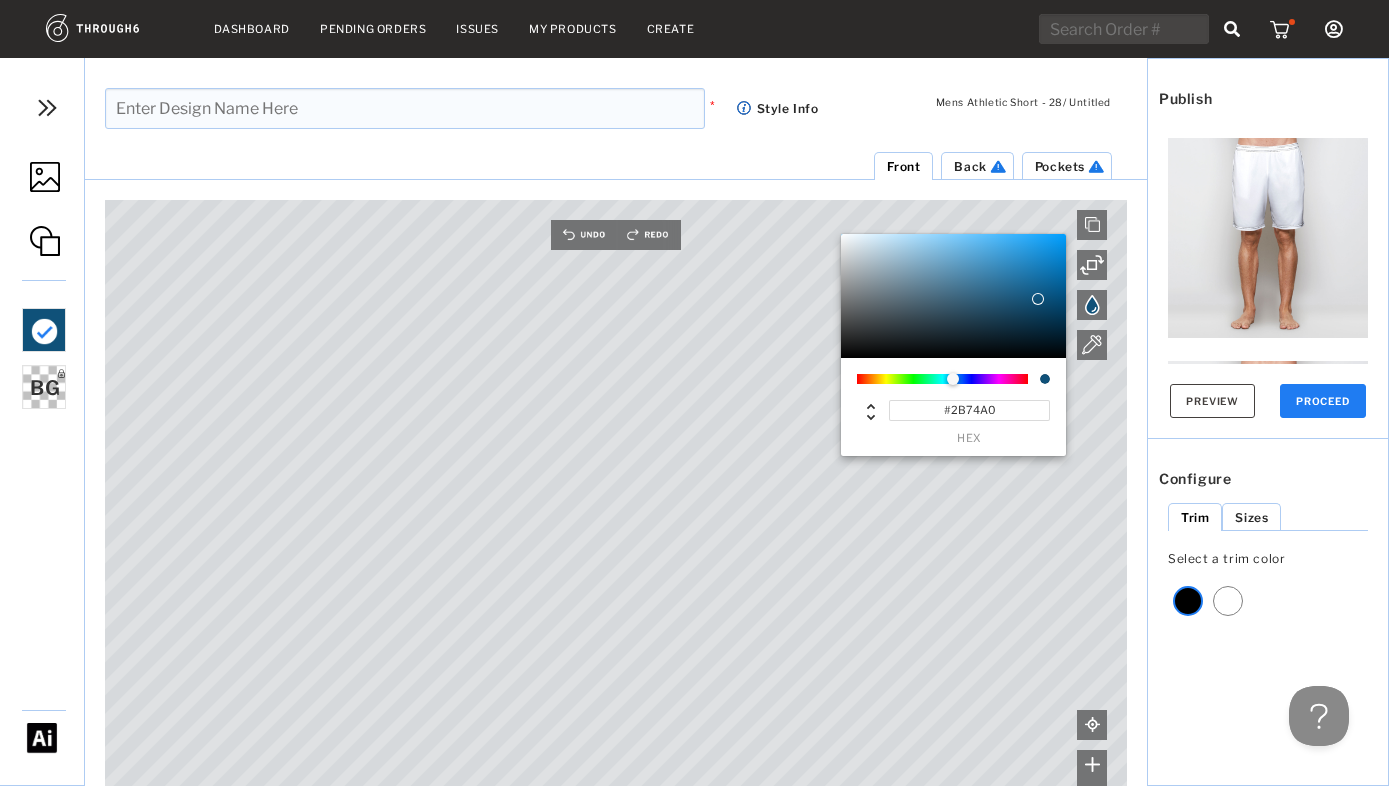 click at bounding box center [953, 296] 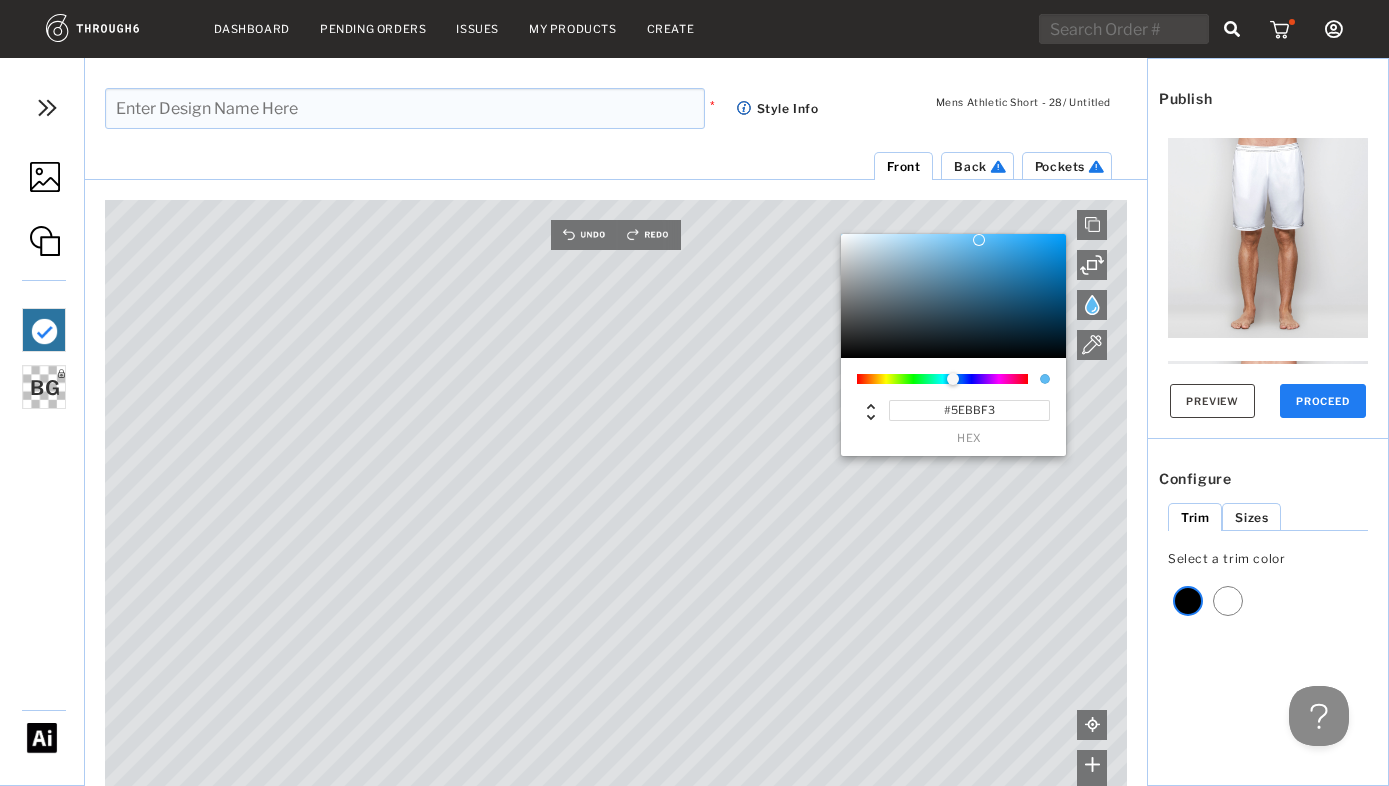 click at bounding box center (953, 296) 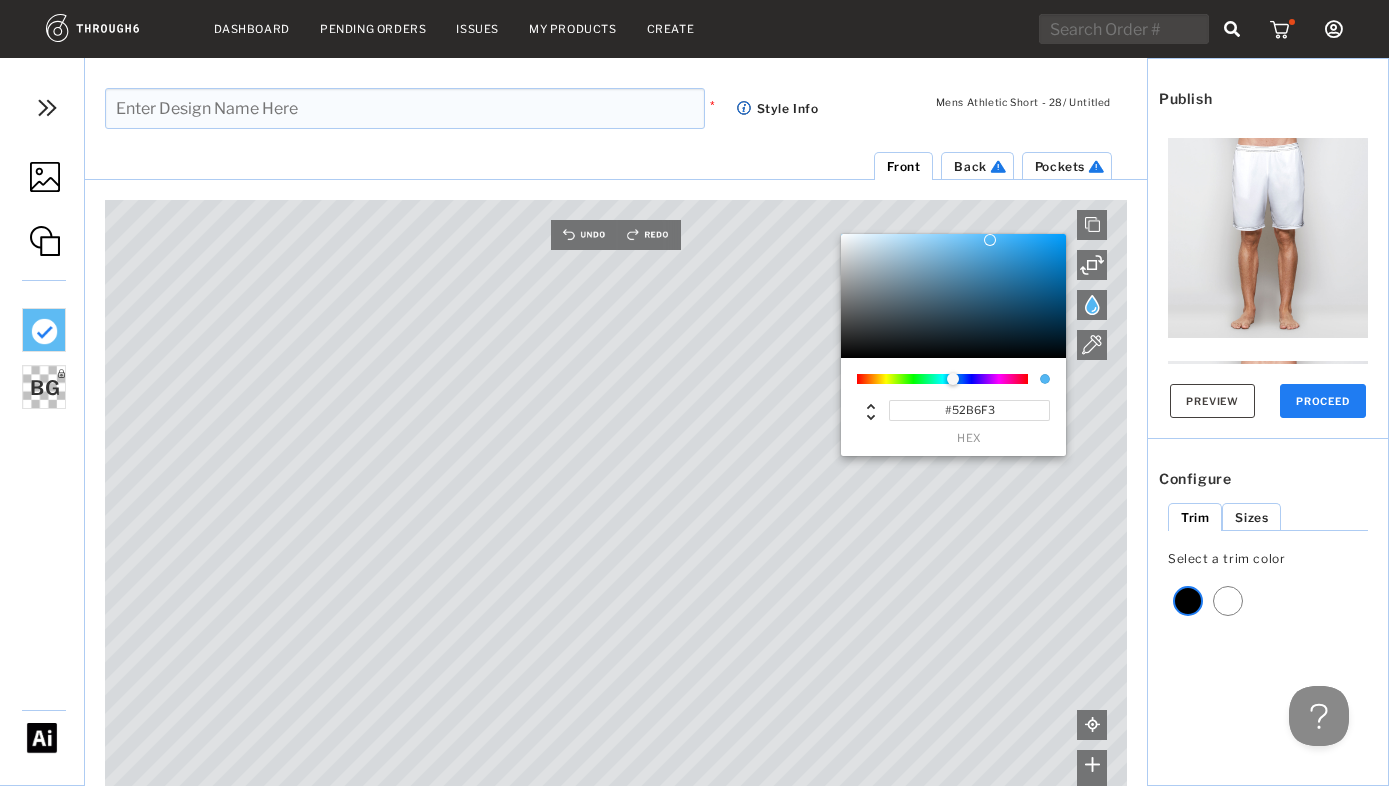 click at bounding box center [996, 246] 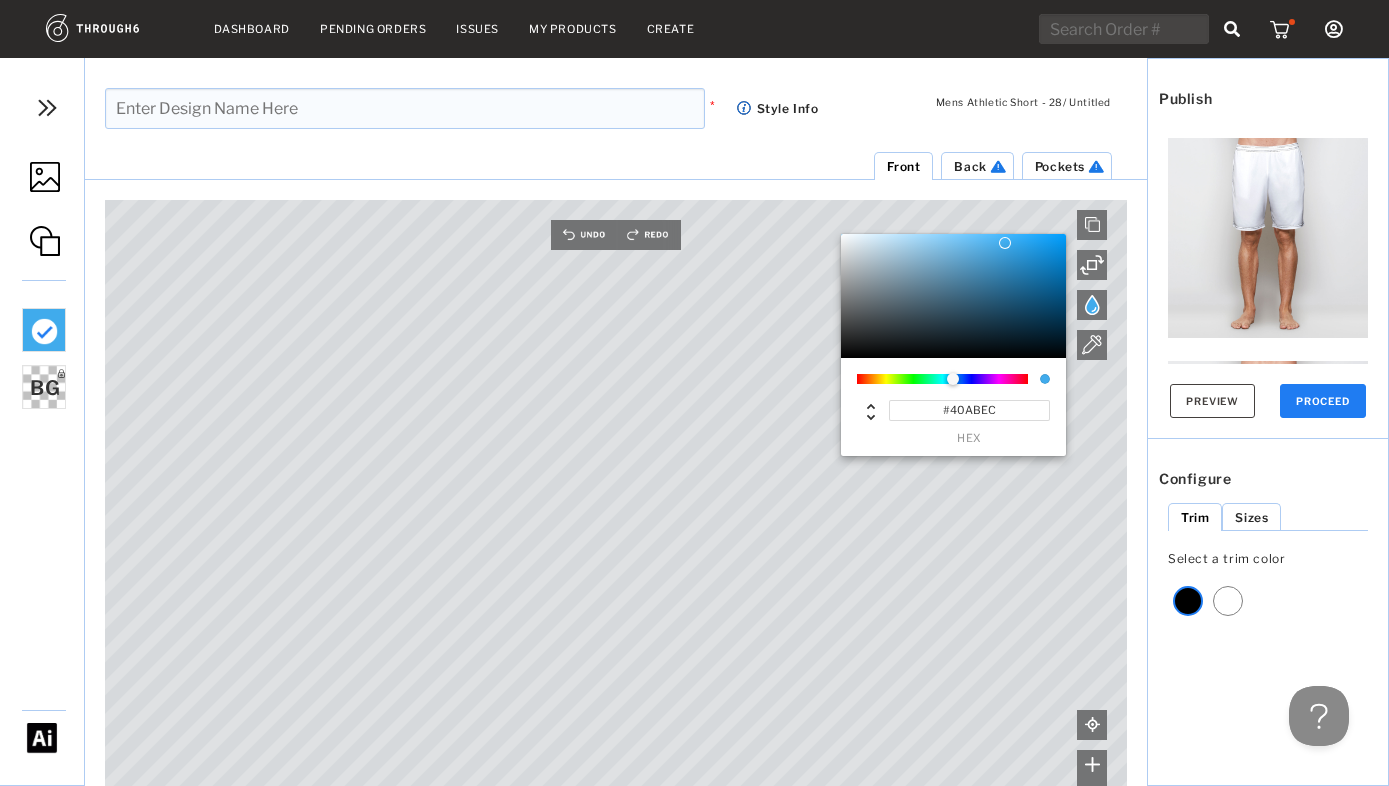 click at bounding box center [953, 296] 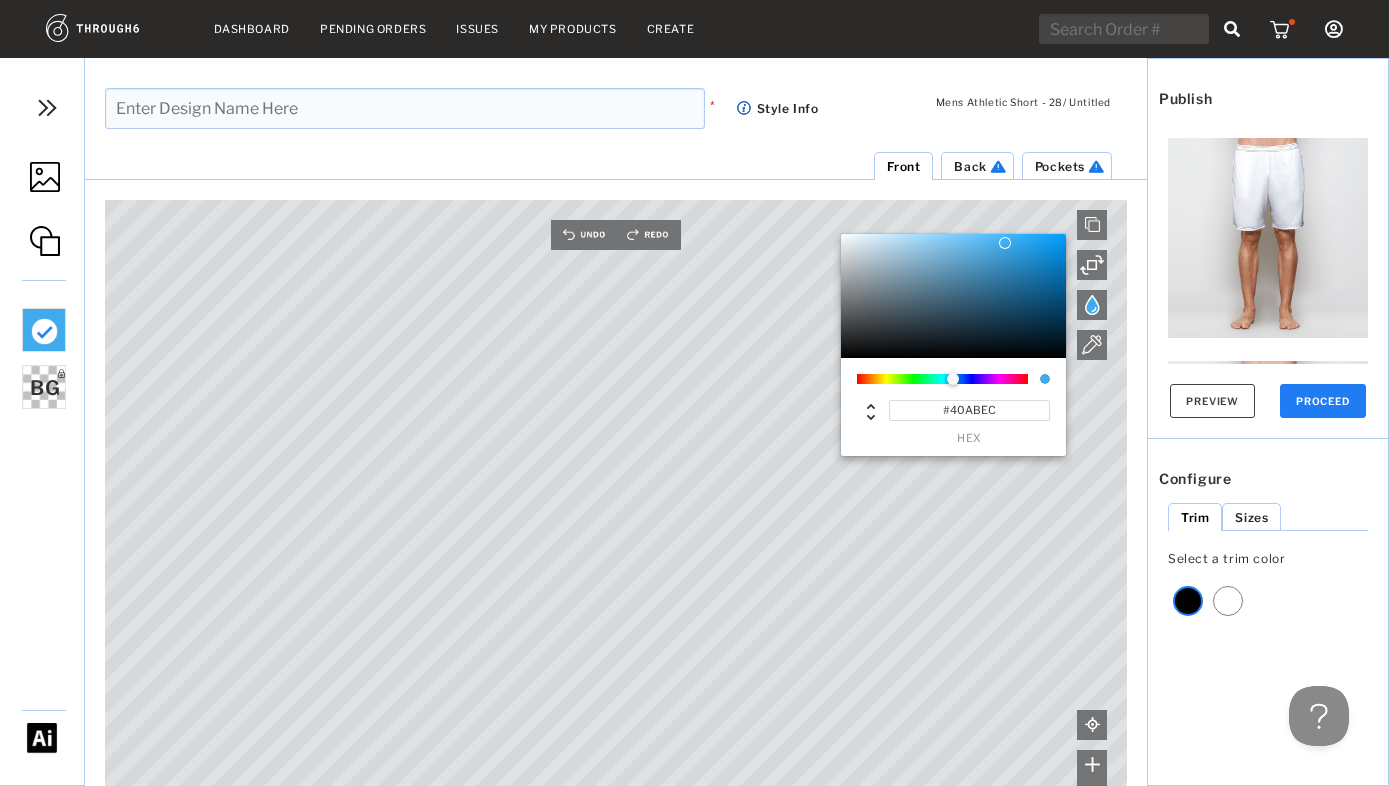 click on "#40ABEC" at bounding box center [969, 410] 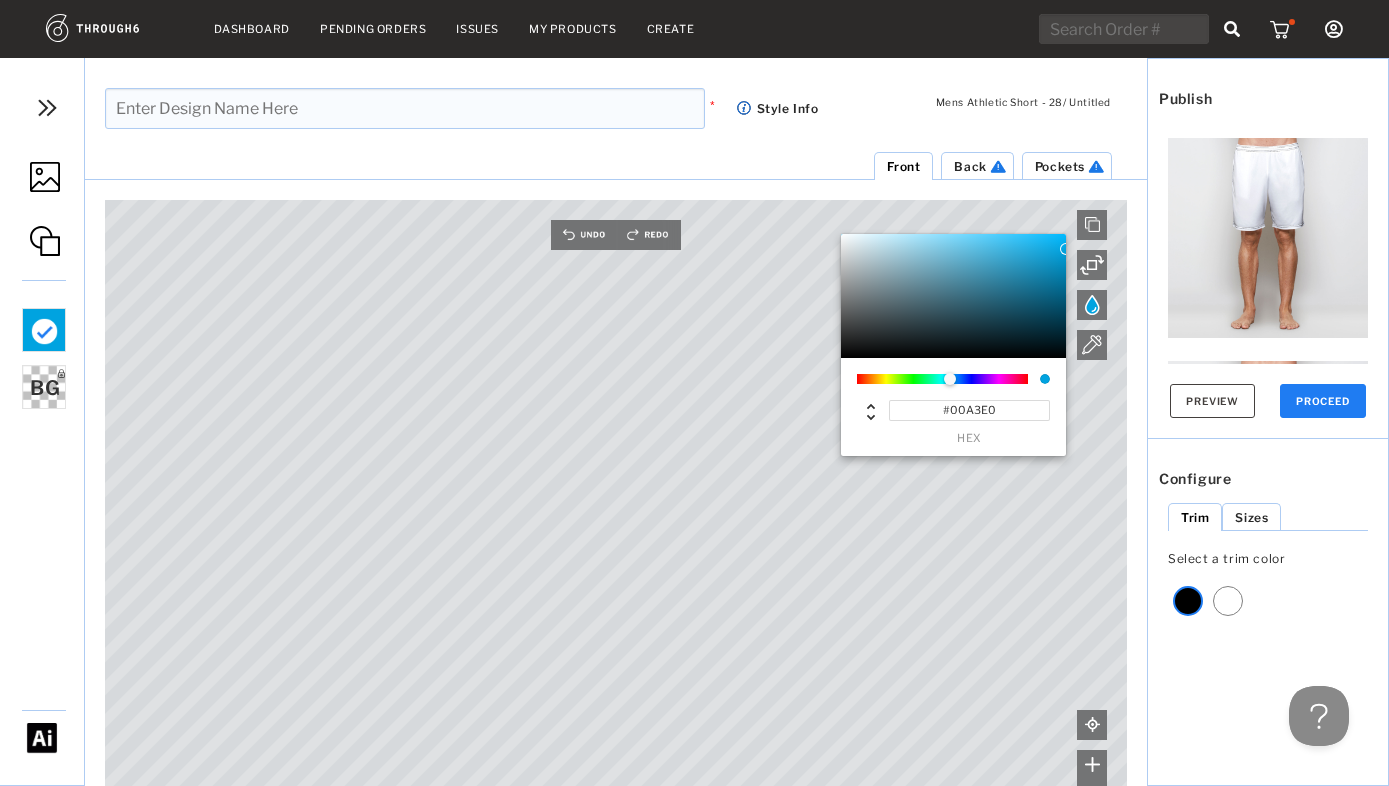 type on "#00A3E0" 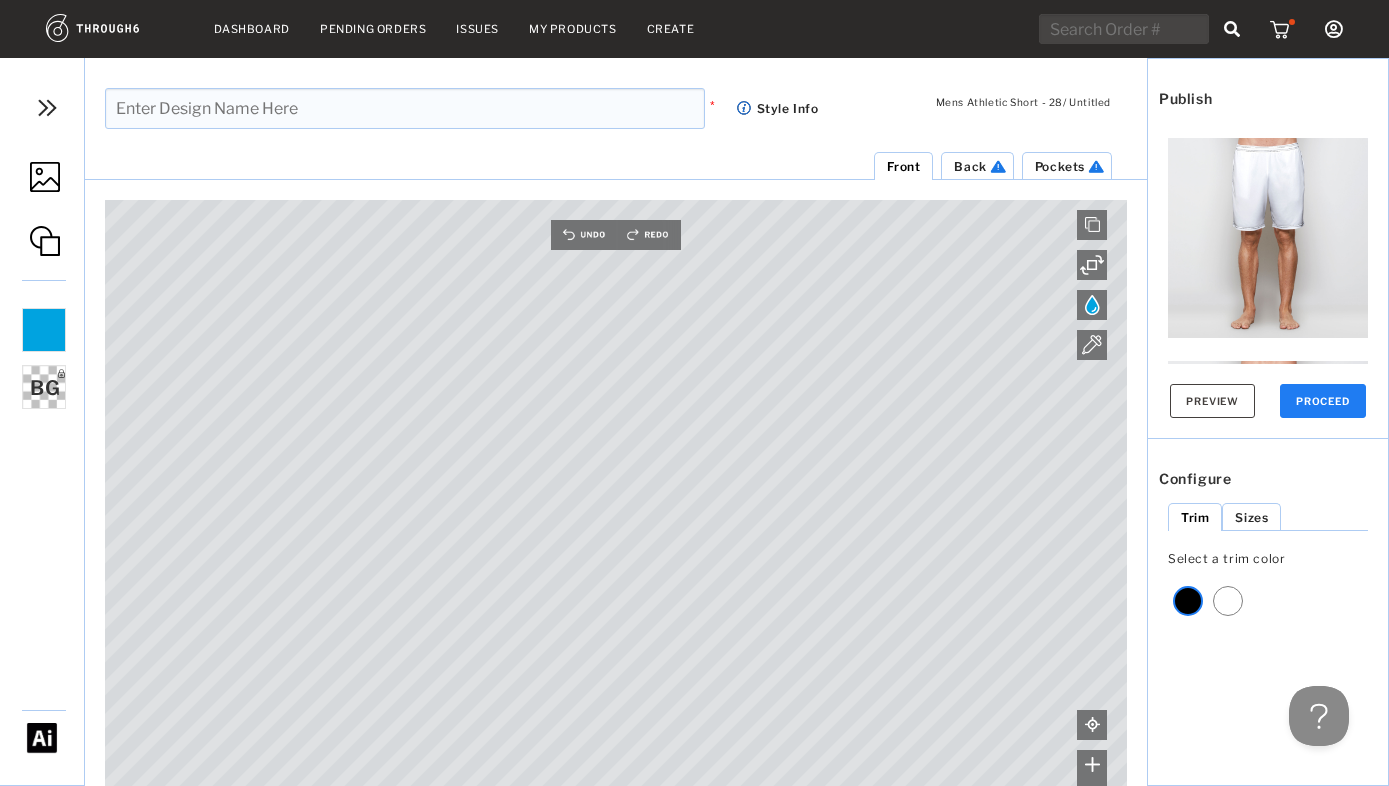 click on "Pockets" at bounding box center [1060, 166] 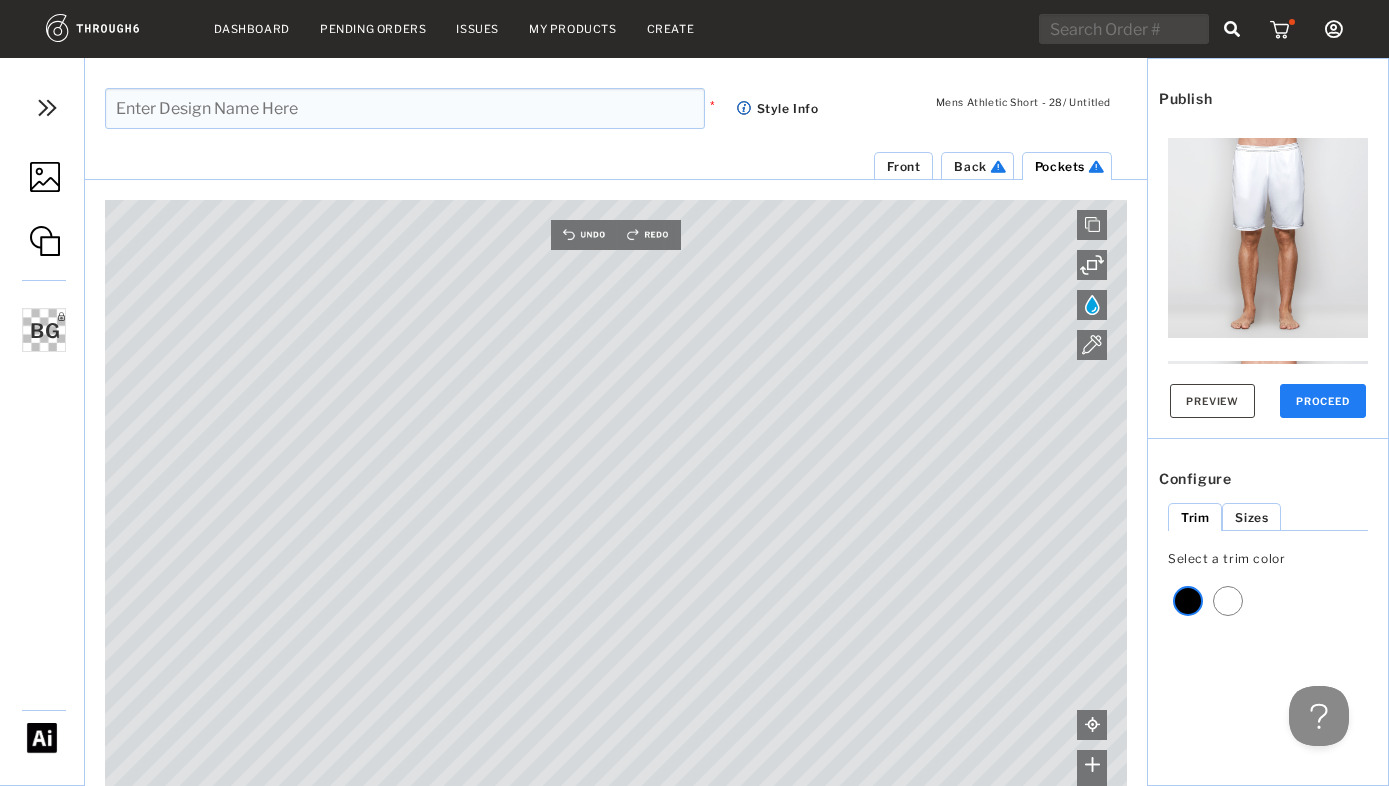 click at bounding box center (1092, 305) 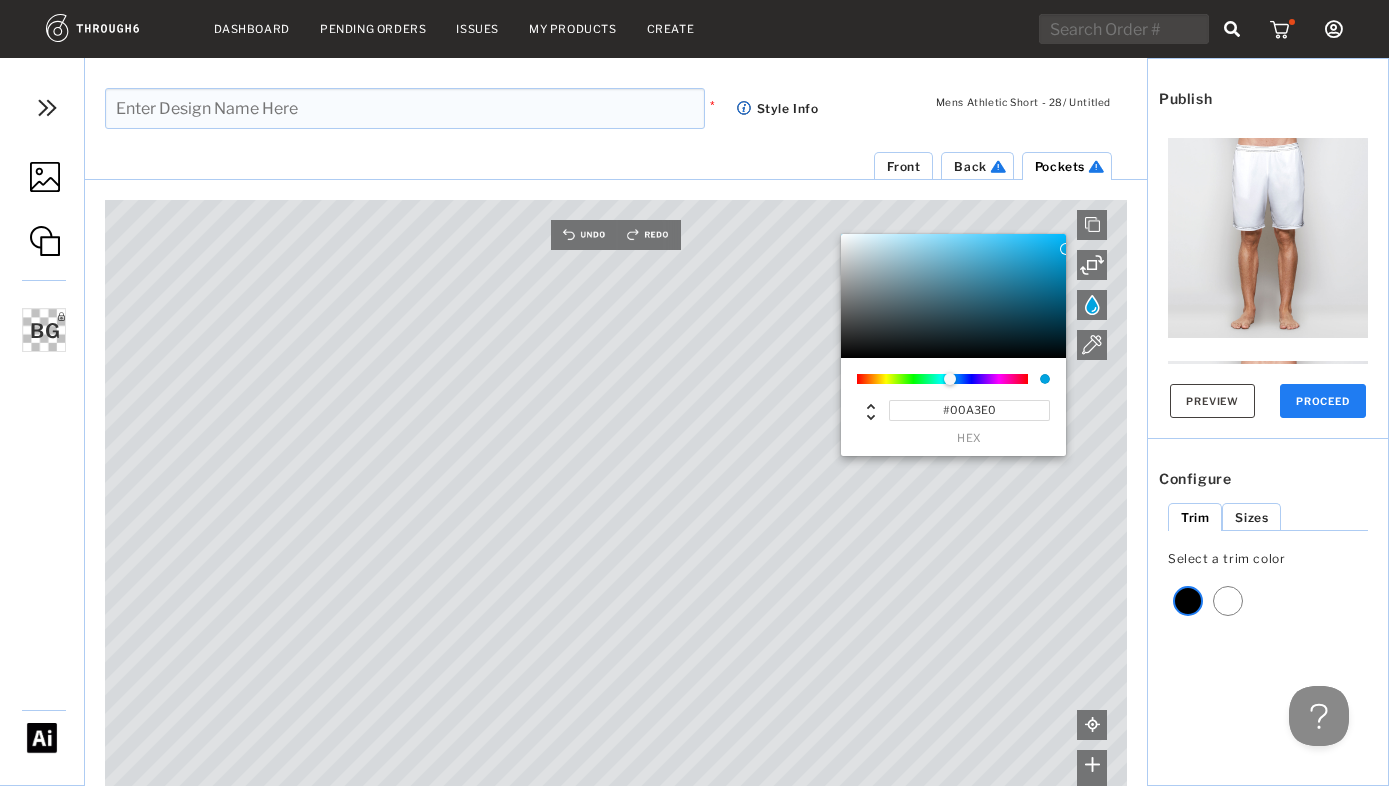click at bounding box center [45, 241] 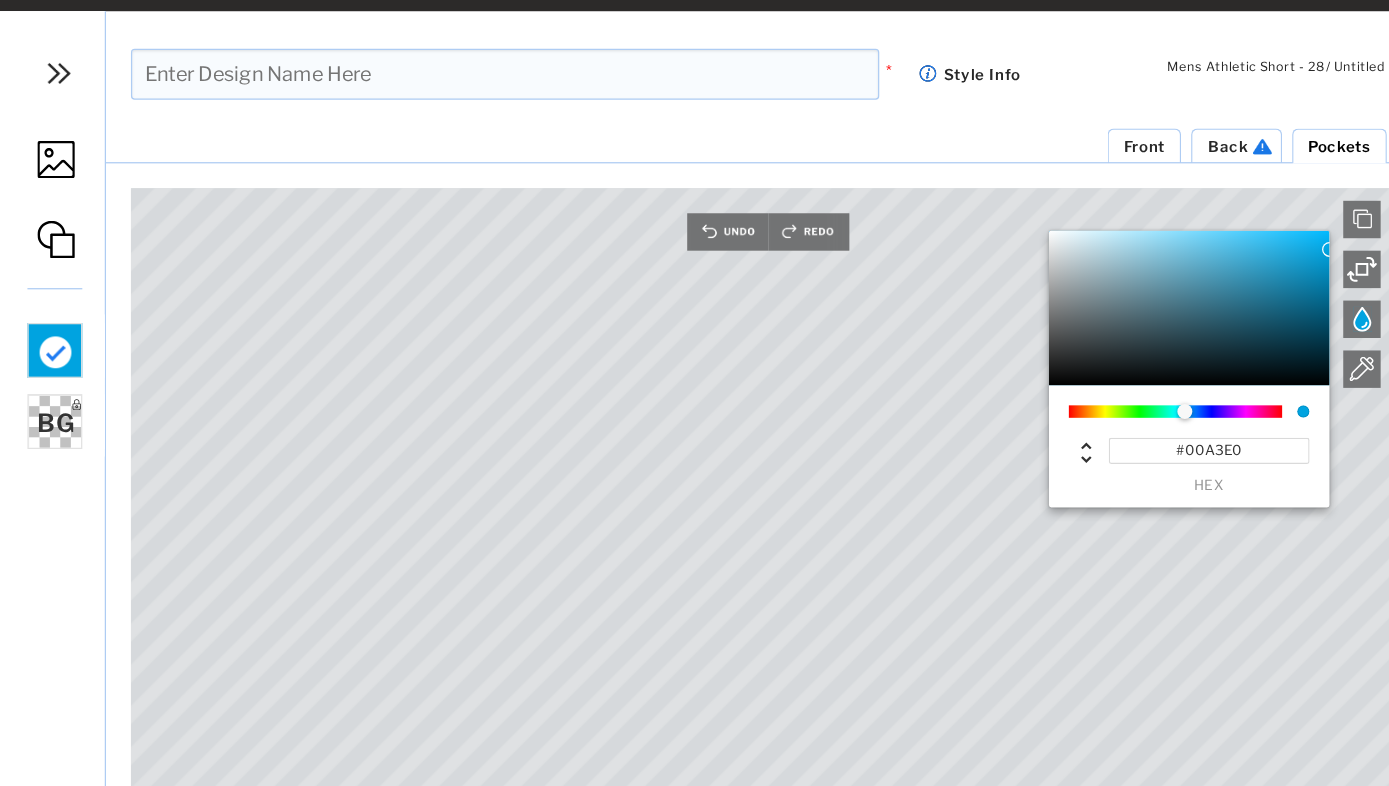 click on "Front" at bounding box center (917, 166) 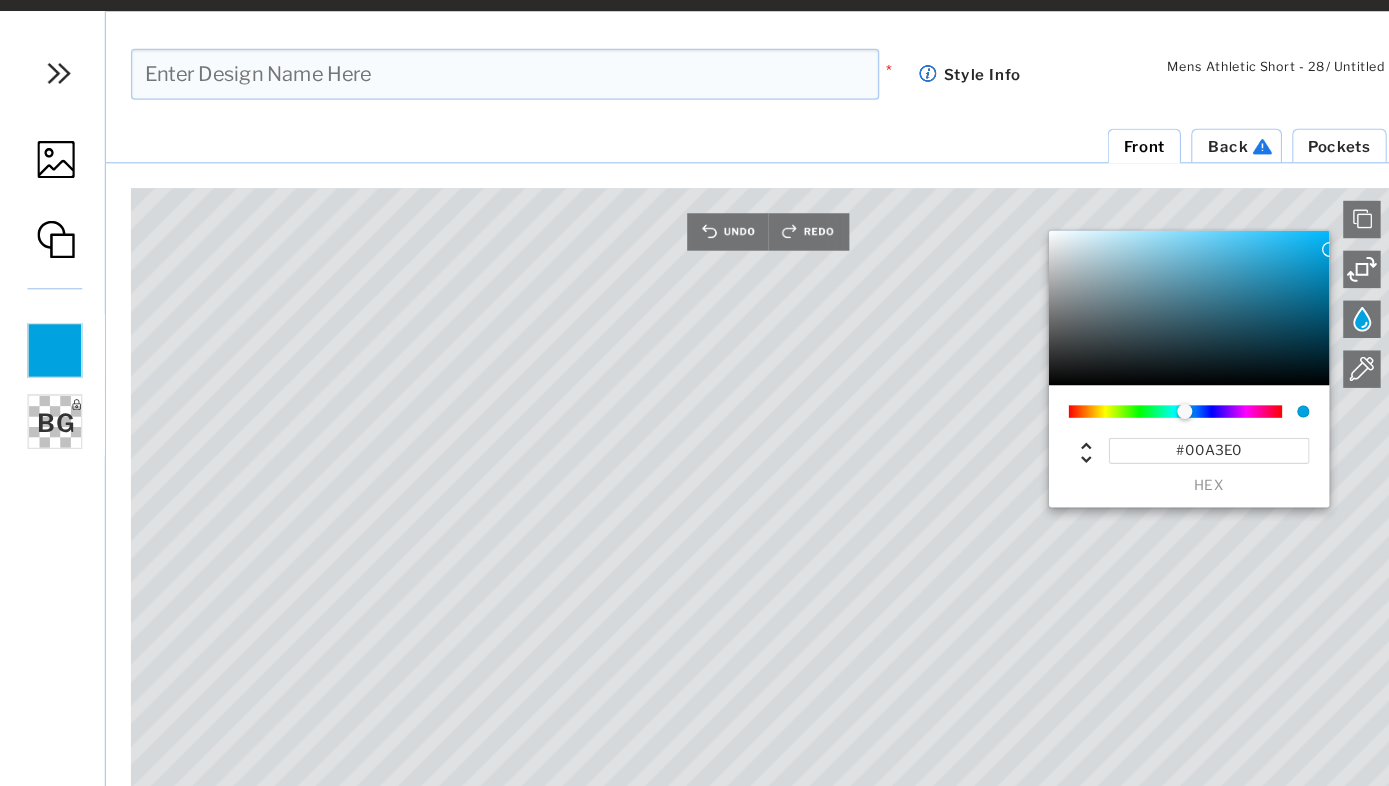 click on "Back" at bounding box center (984, 166) 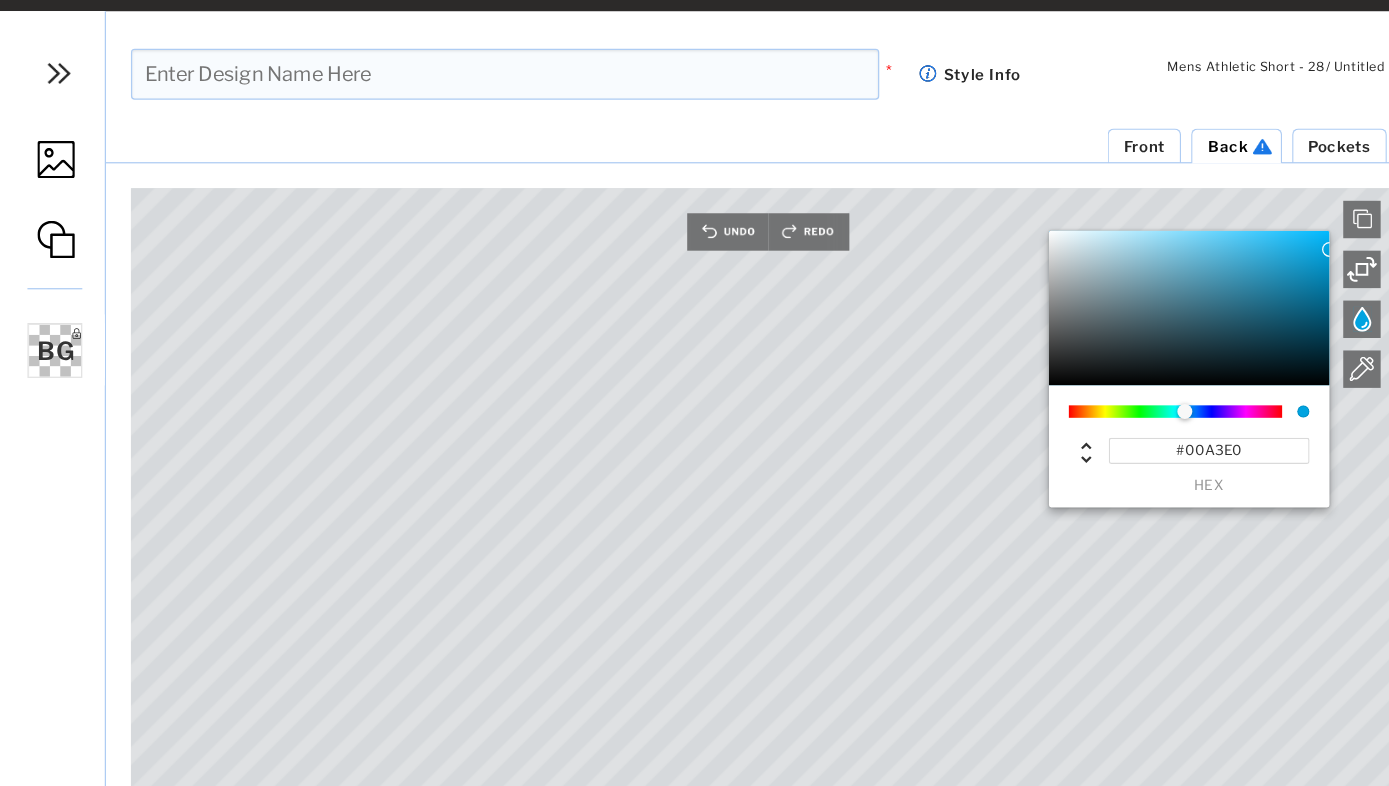 click at bounding box center [45, 241] 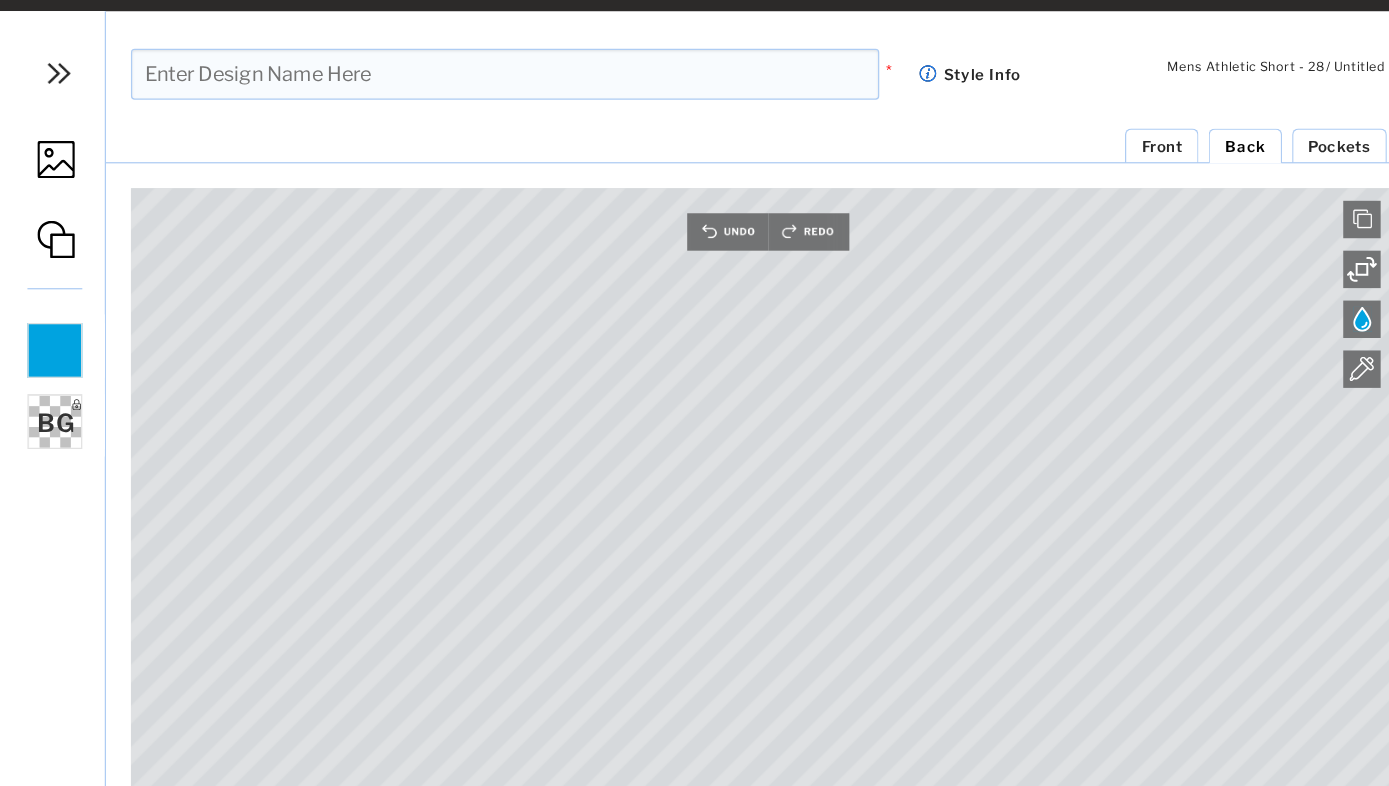 click on "Pockets   Back   Front" at bounding box center [616, 165] 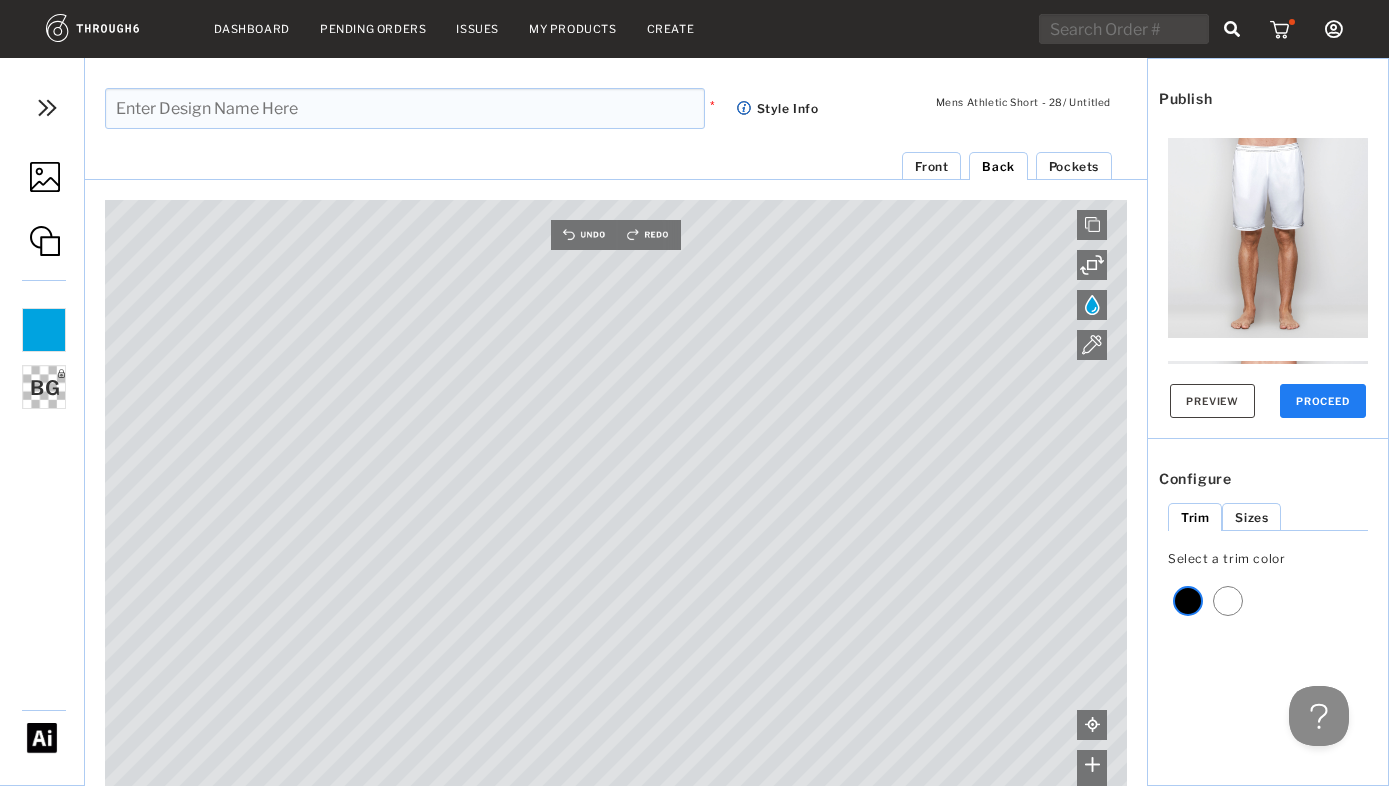 click at bounding box center (45, 177) 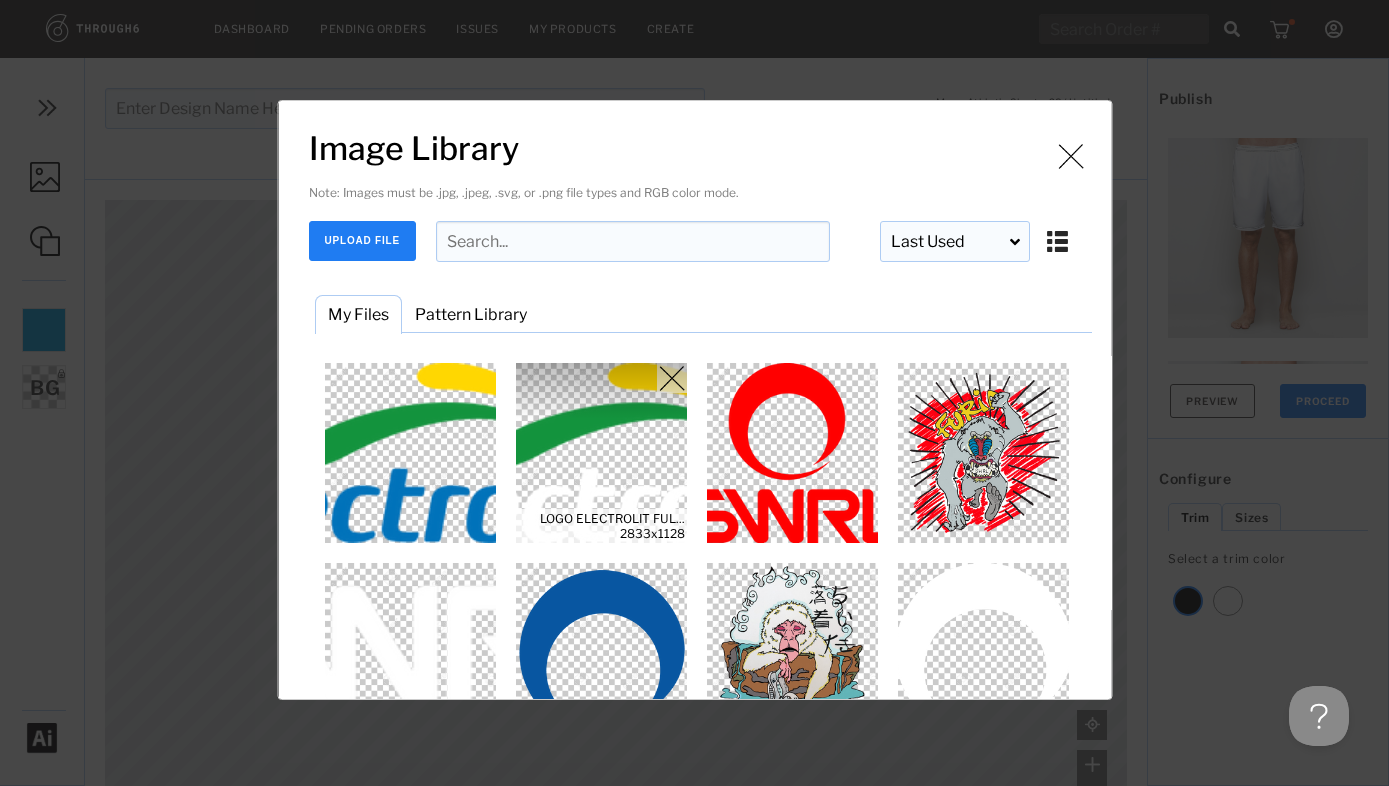 click at bounding box center [601, 453] 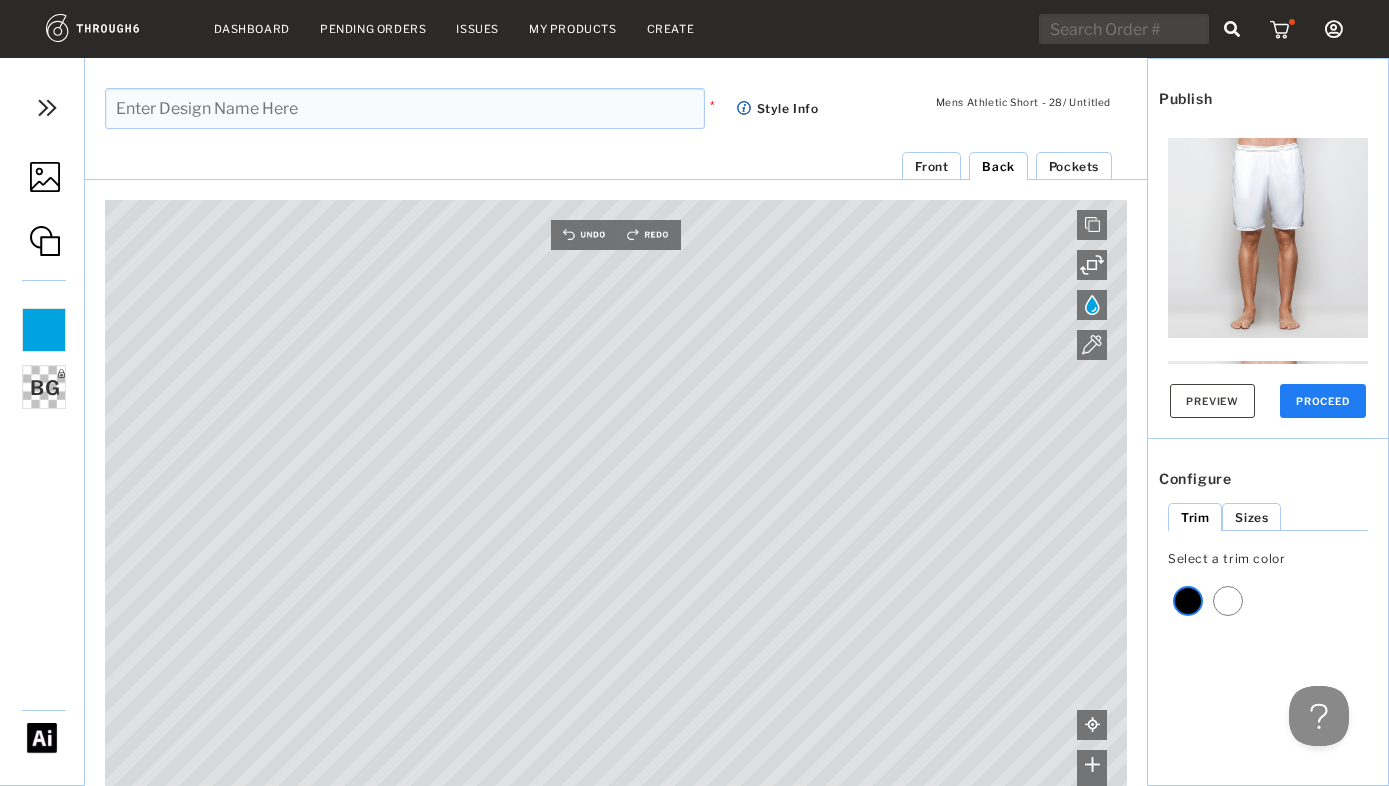 click on "Front" at bounding box center (931, 166) 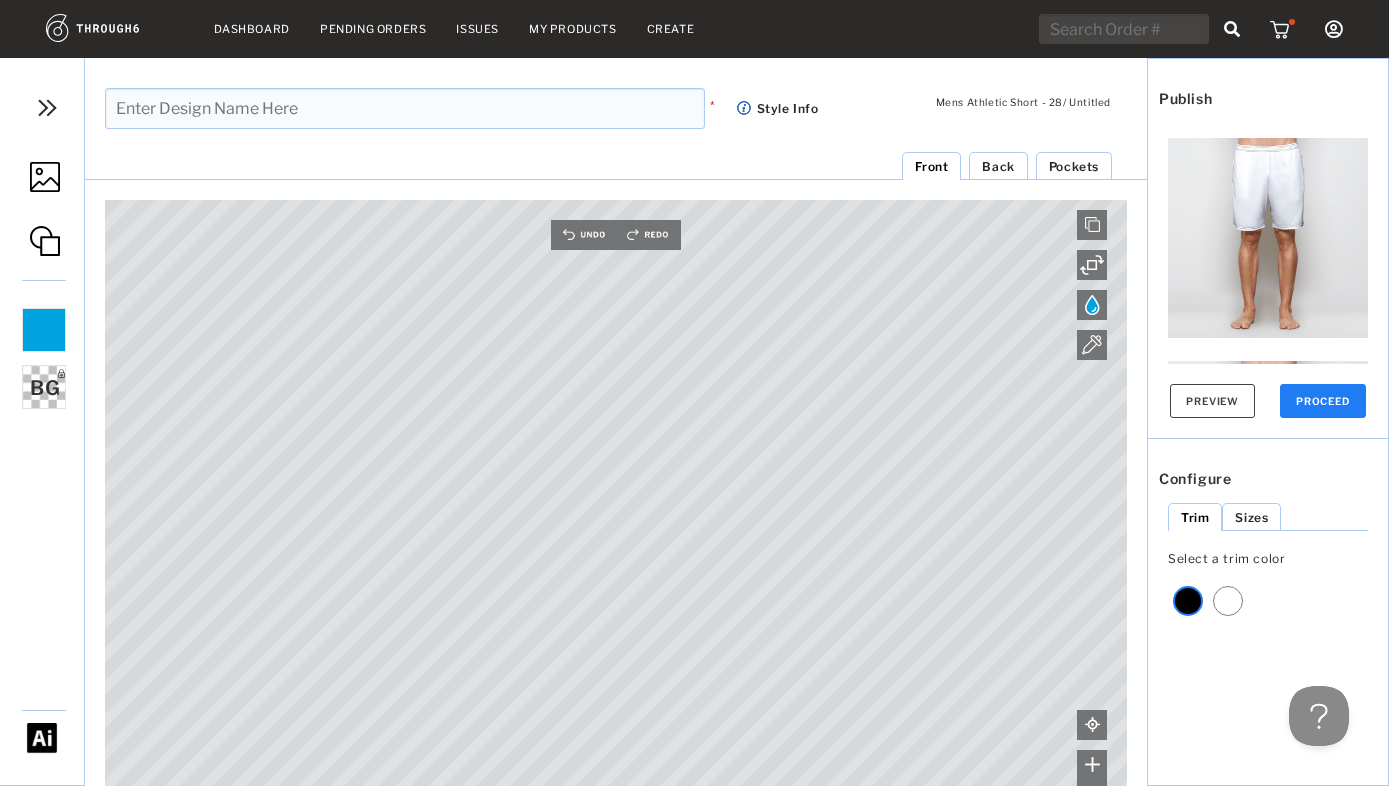 click at bounding box center [45, 177] 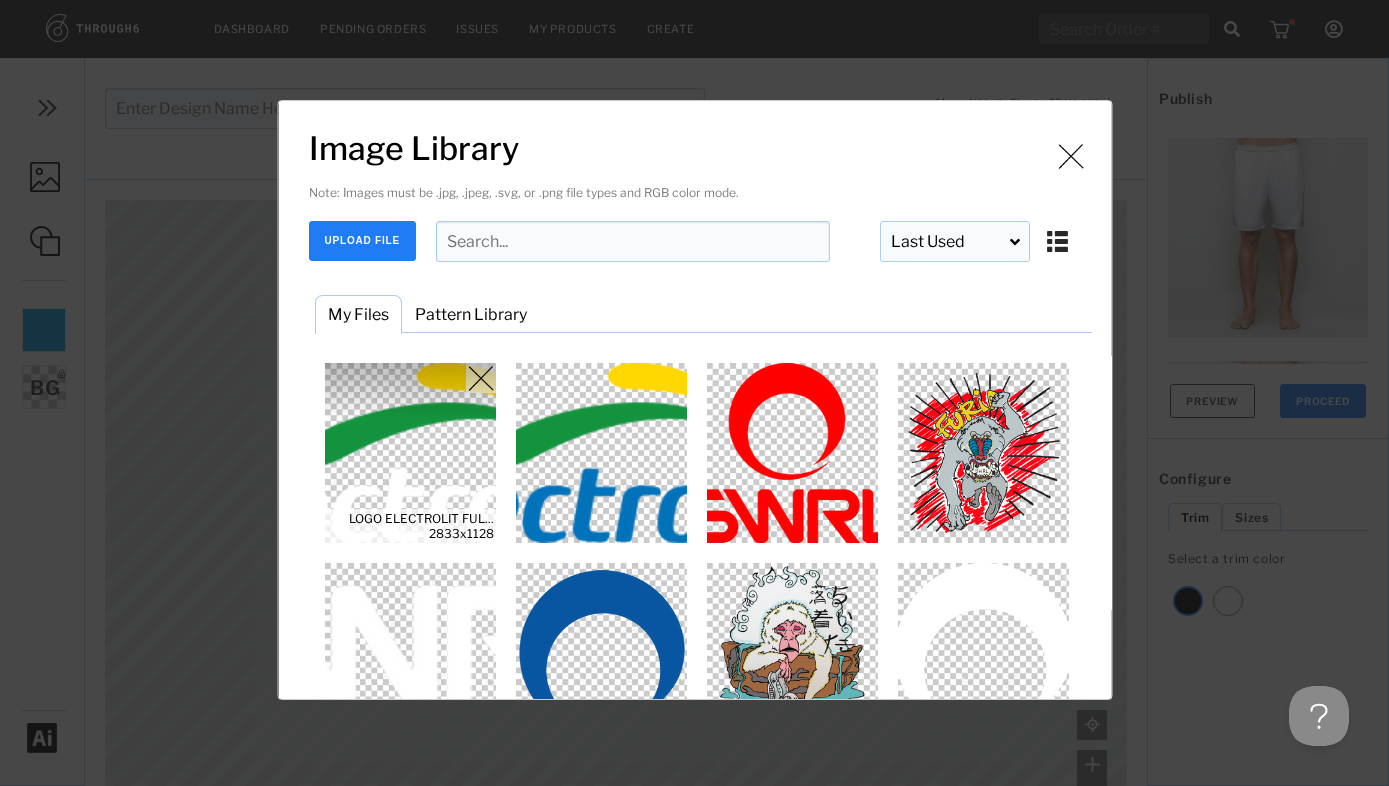 click at bounding box center [410, 453] 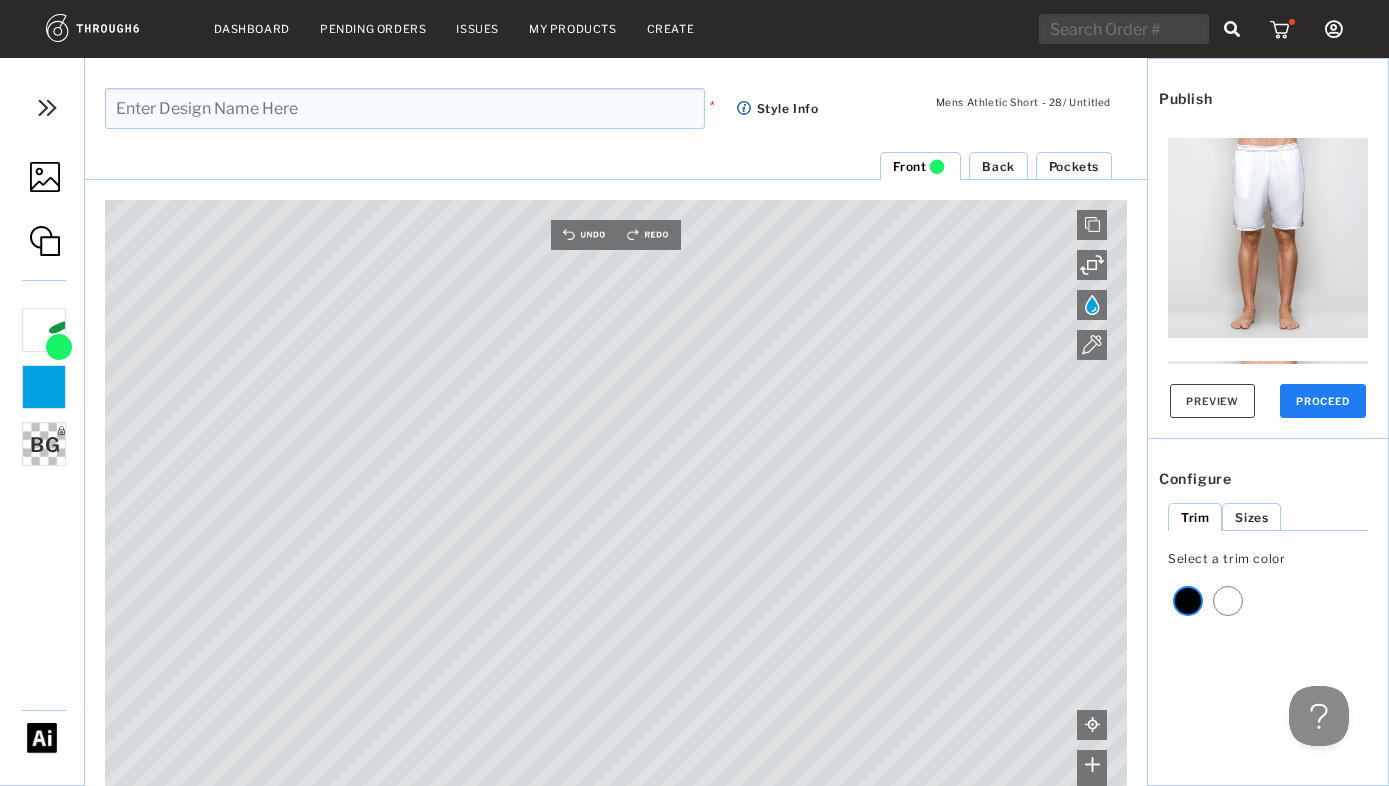 click on "LOGO ELECTROLIT FULL COLOR FLAT WHITE RGB VERTICAL.png   858   DPI -   Great LOGO ELECTROLIT FULL COLOR FLAT WHITE RGB VERTICAL.png   858   DPI -   Great   Shape  - #00a3e0 Shape  - #00a3e0   BG Background Fill #FFFFFF" at bounding box center [175, 504] 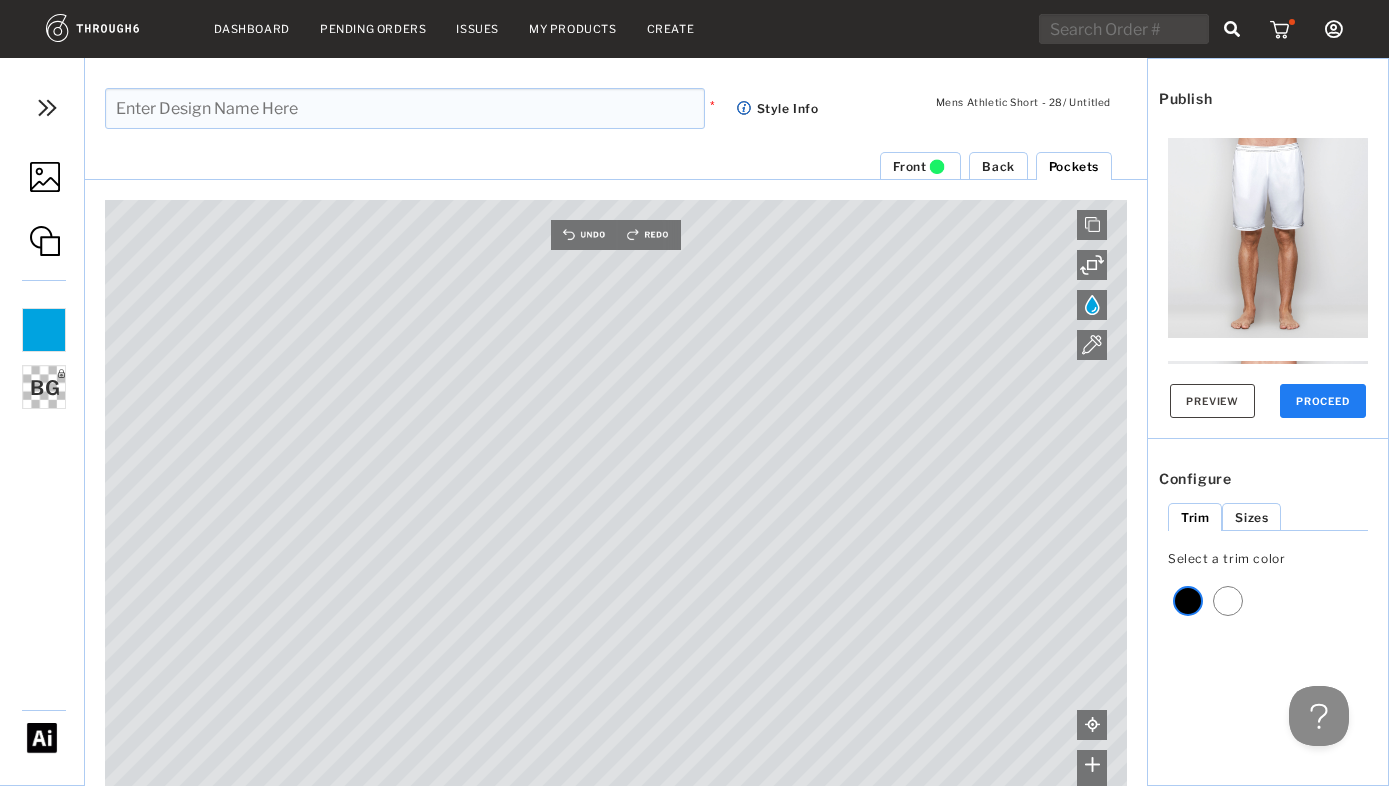 click at bounding box center (45, 177) 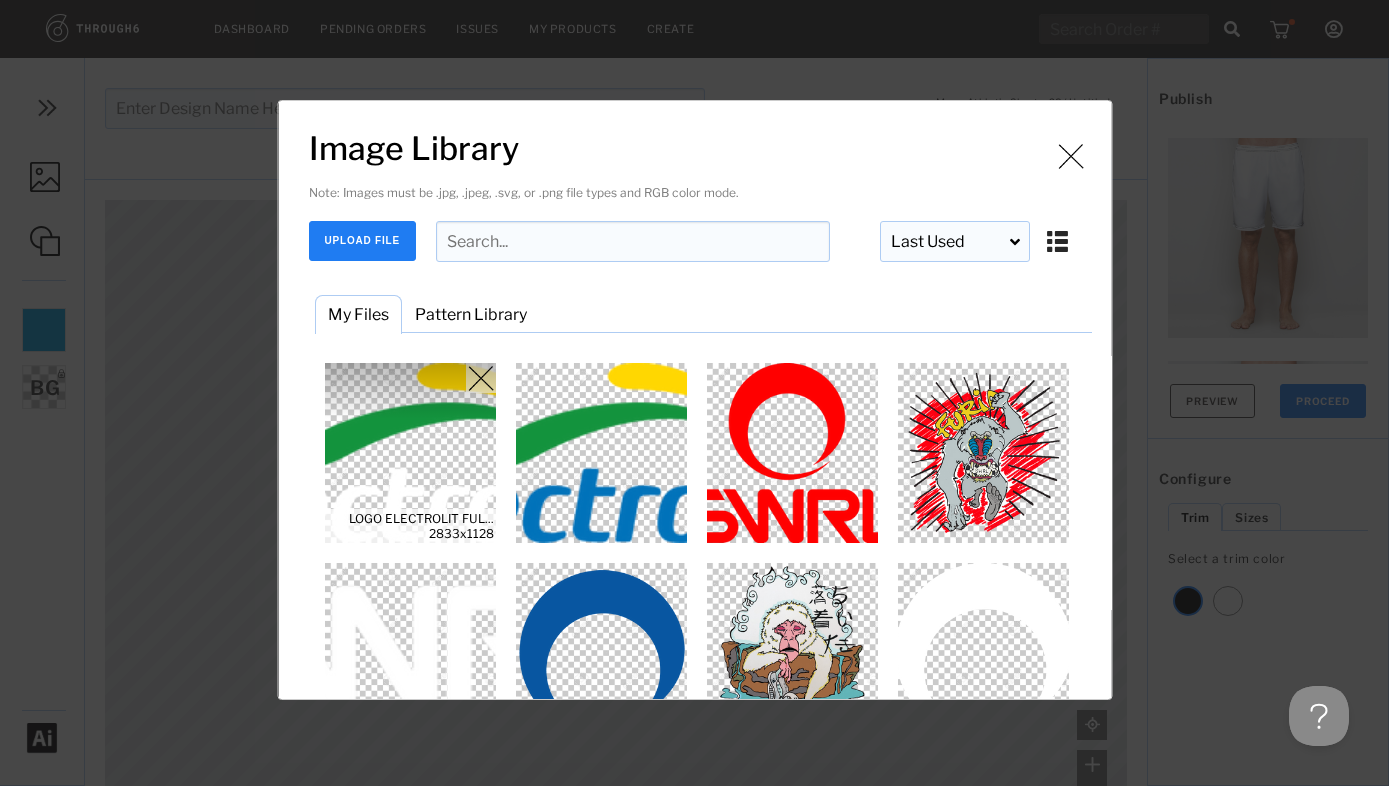 click at bounding box center (410, 453) 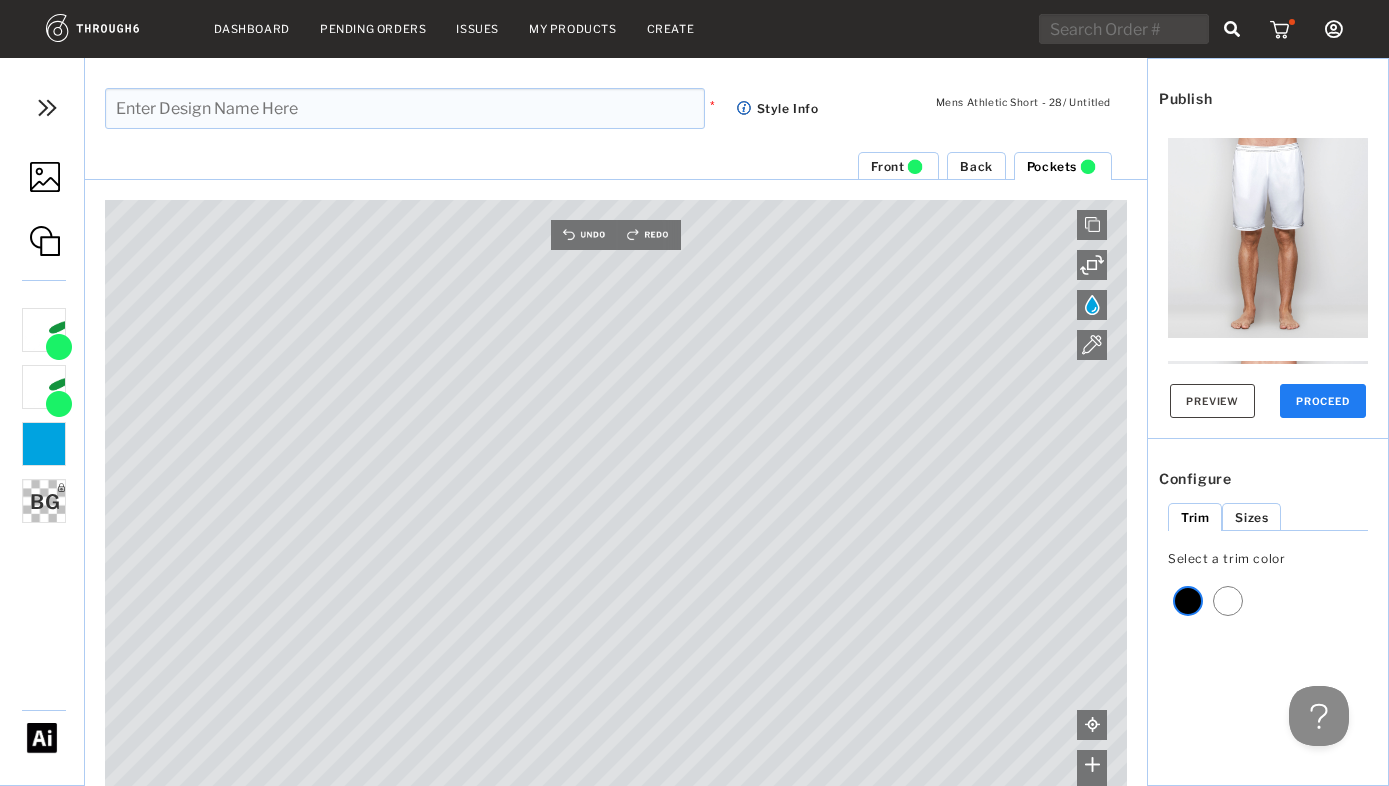 click on "Back" at bounding box center [976, 166] 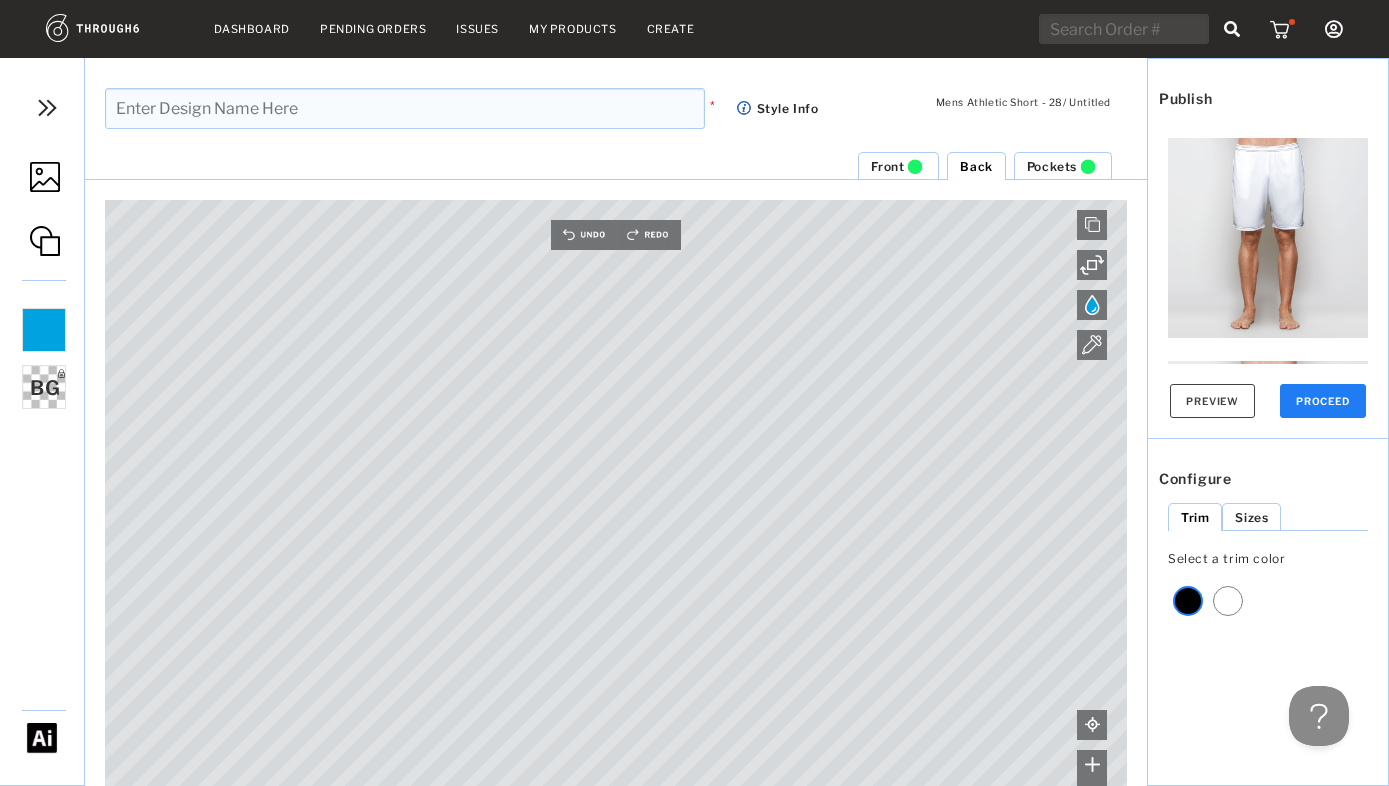 click at bounding box center [45, 177] 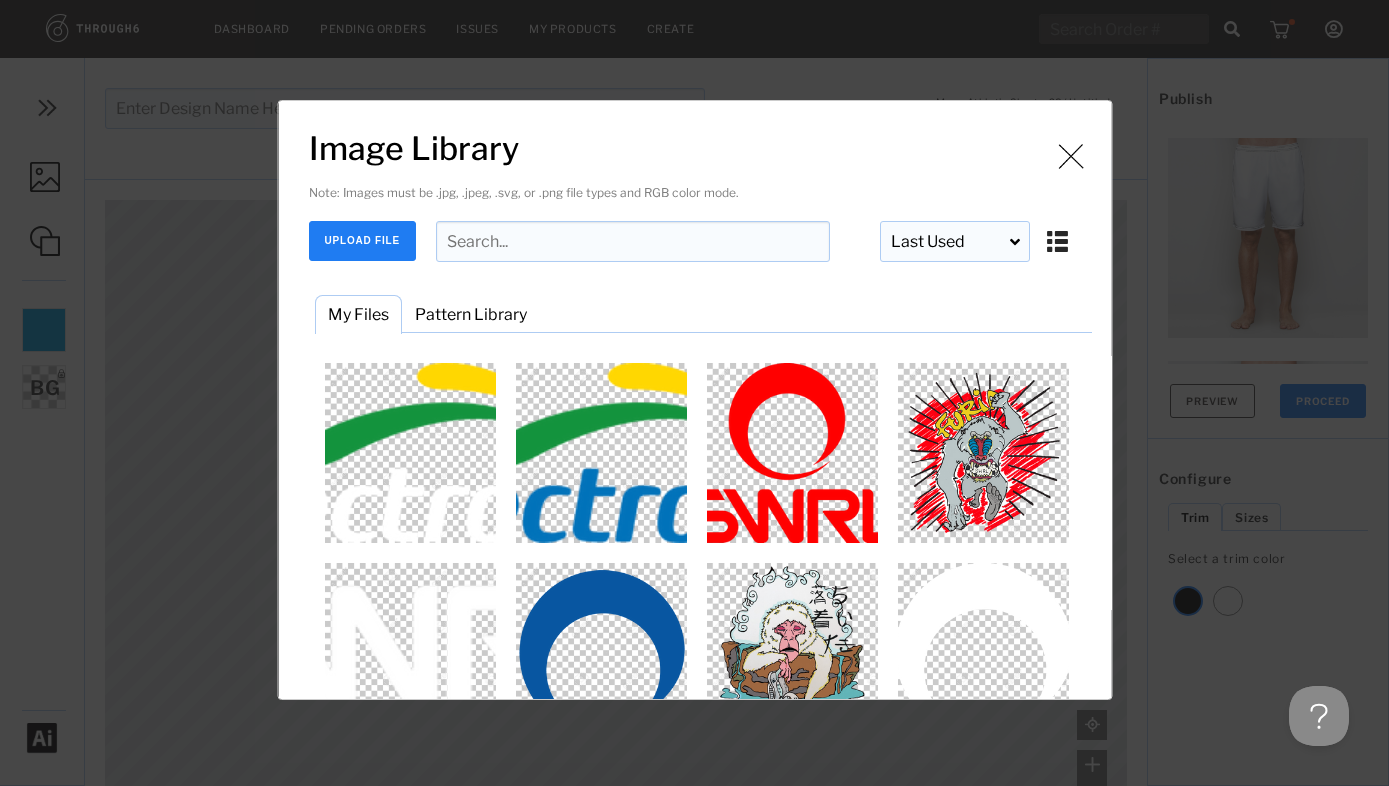 click on "Pattern Library" at bounding box center [470, 314] 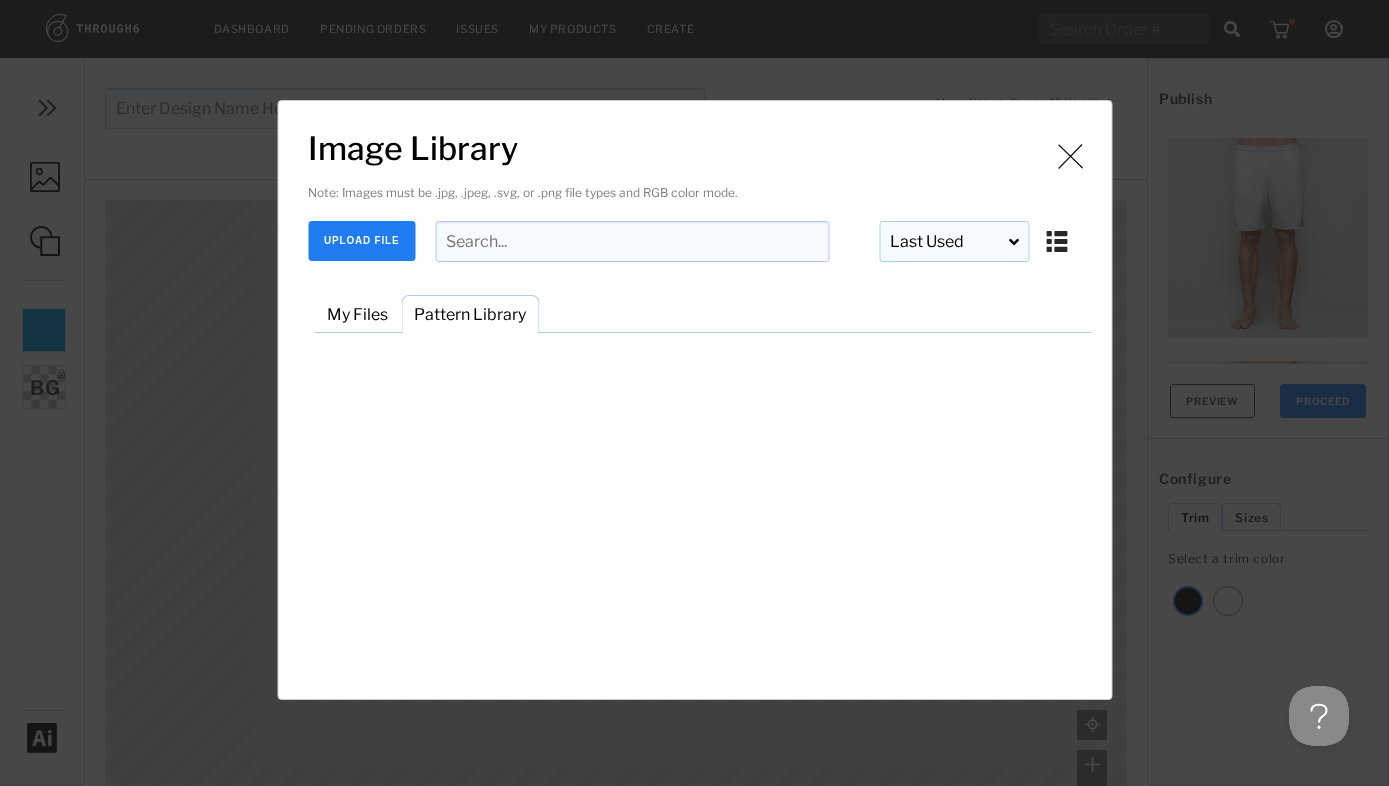 click at bounding box center (632, 241) 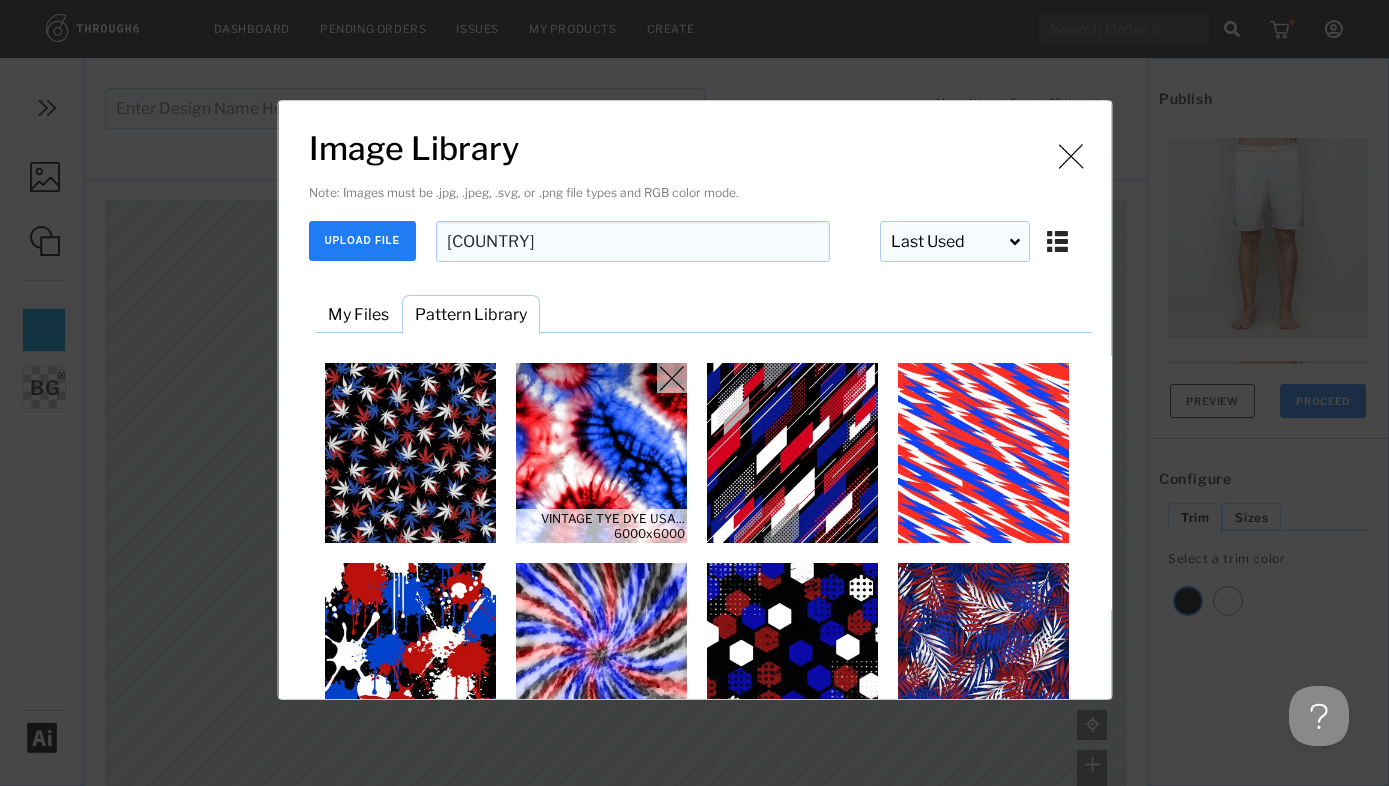scroll, scrollTop: 44, scrollLeft: 0, axis: vertical 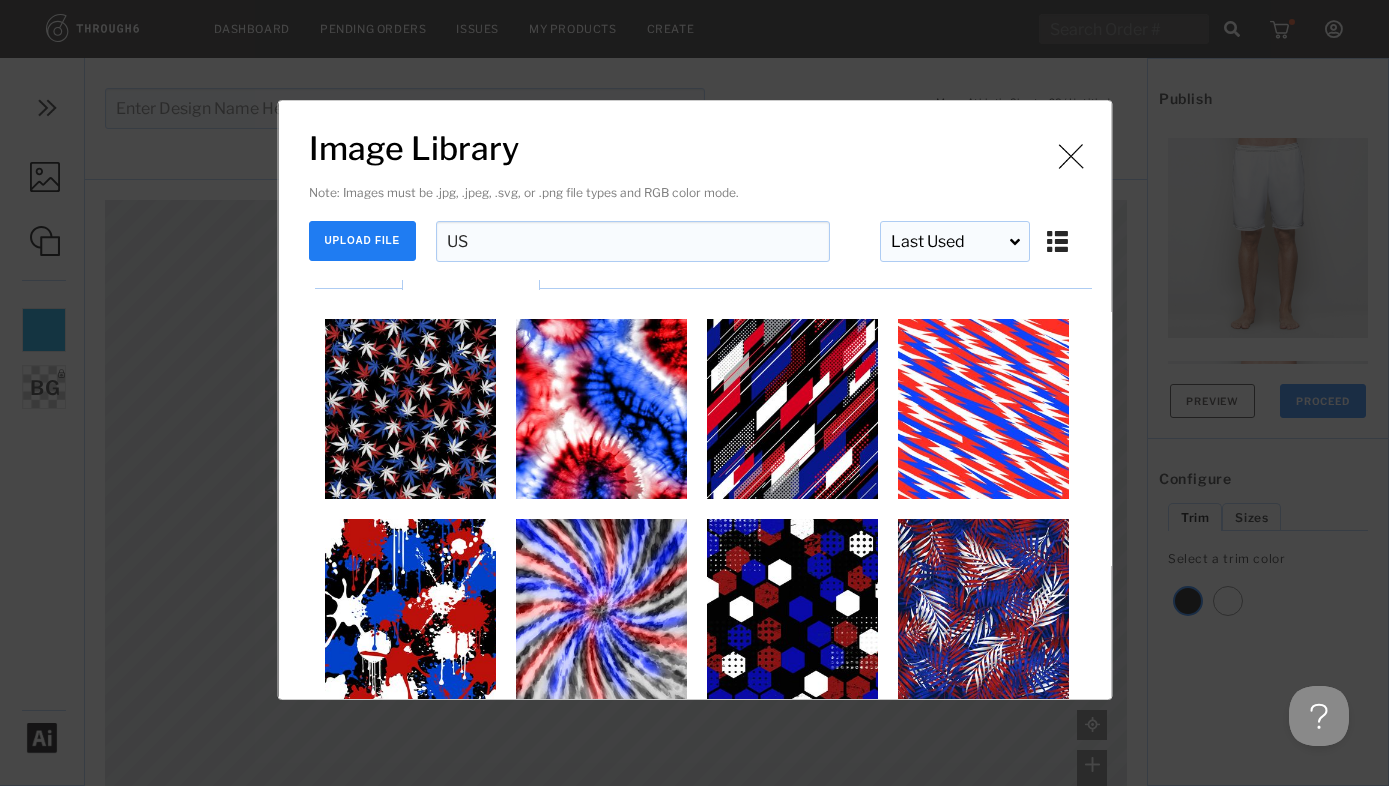 type on "U" 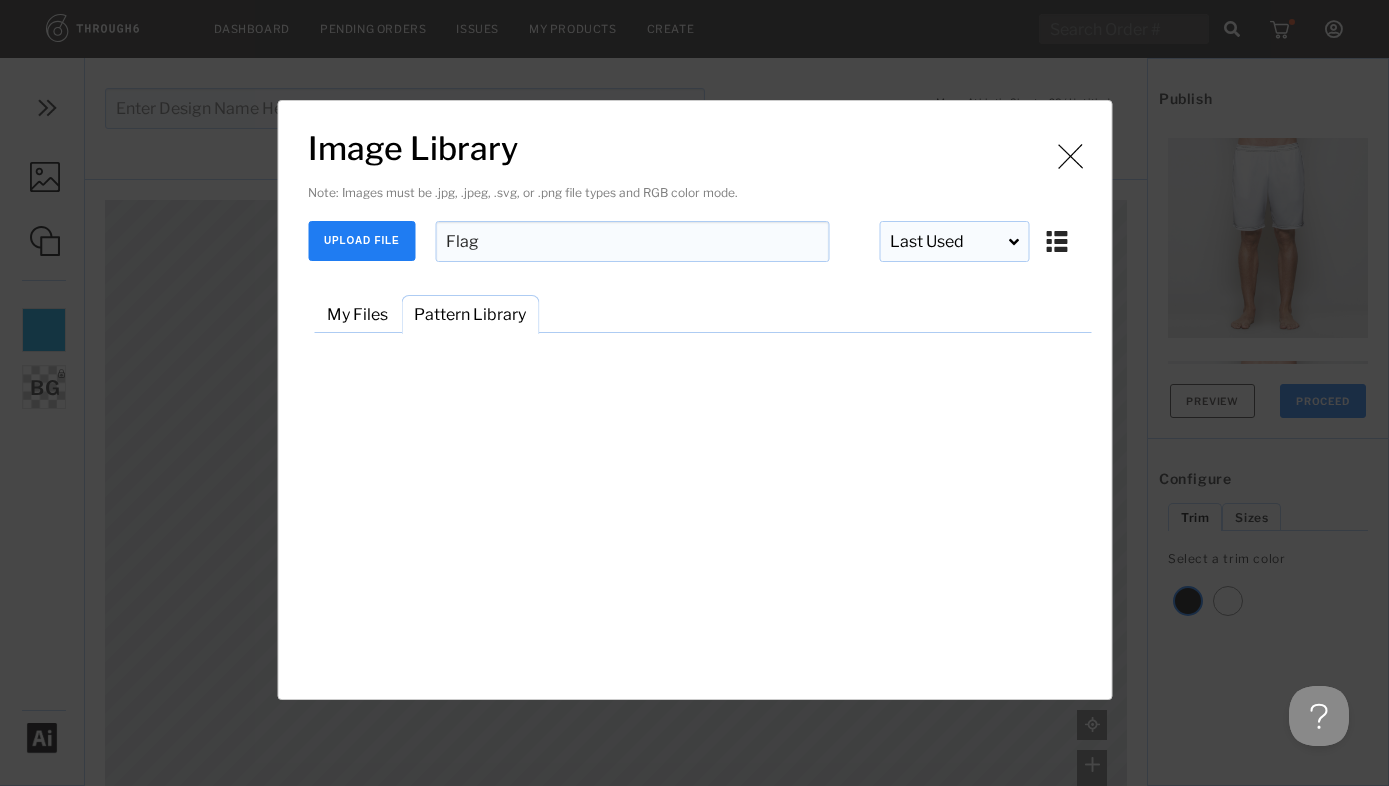 scroll, scrollTop: 0, scrollLeft: 0, axis: both 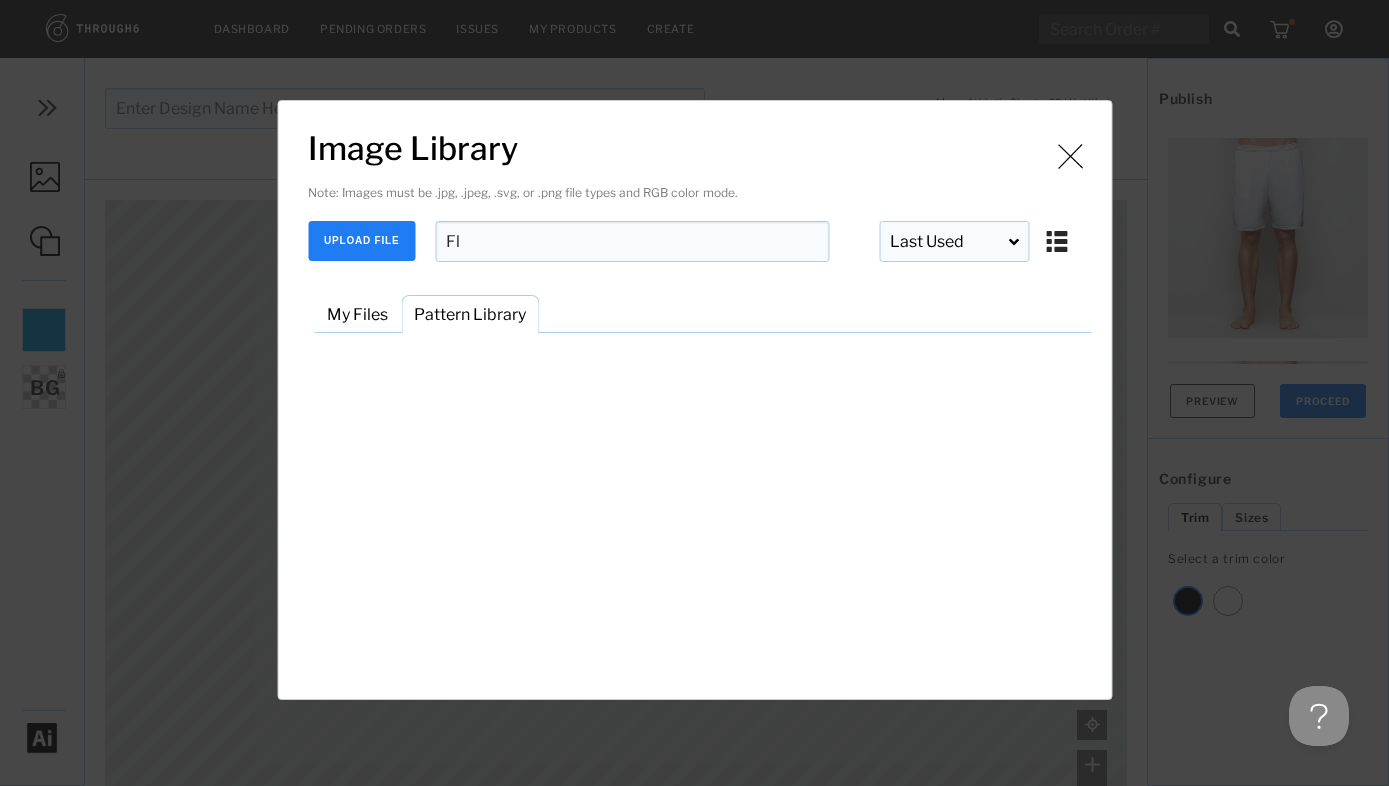 type on "F" 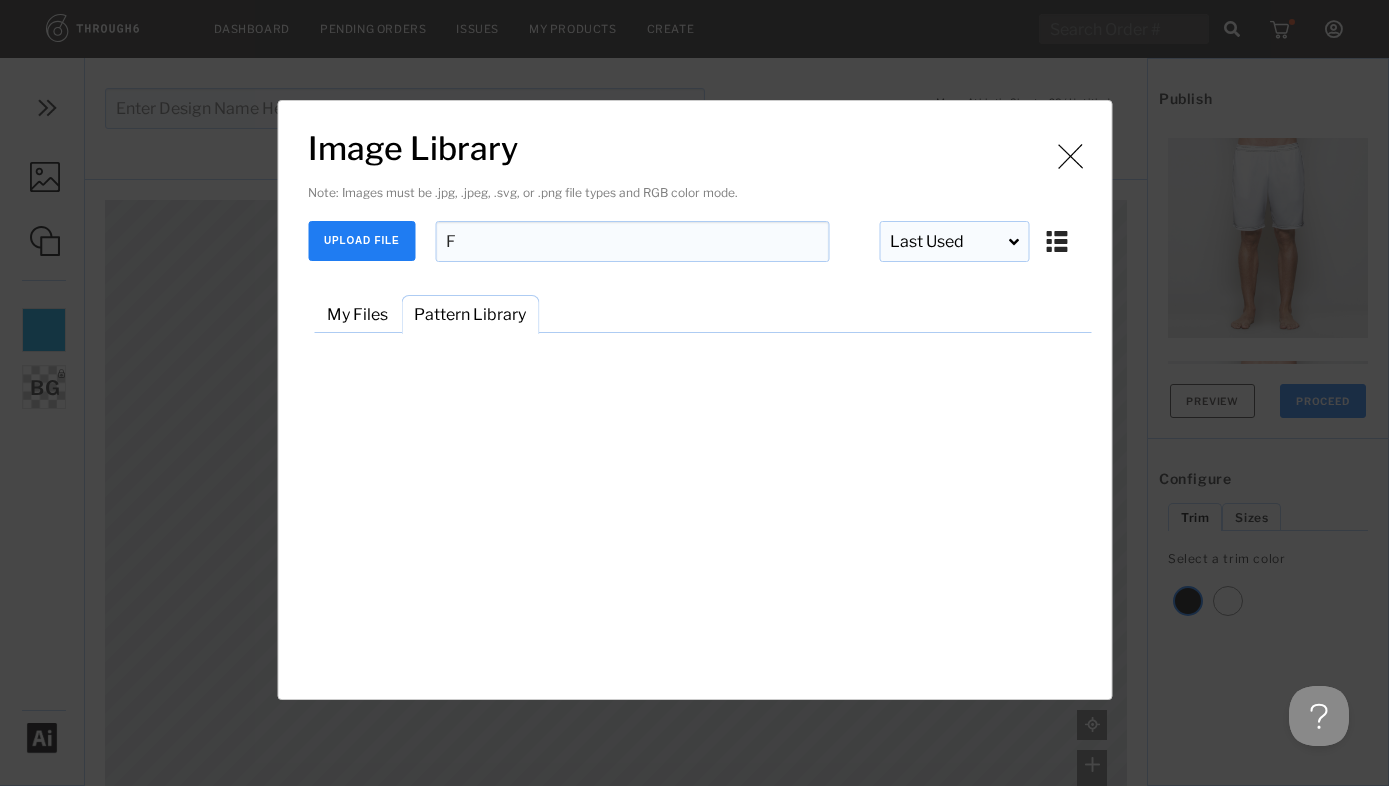 type 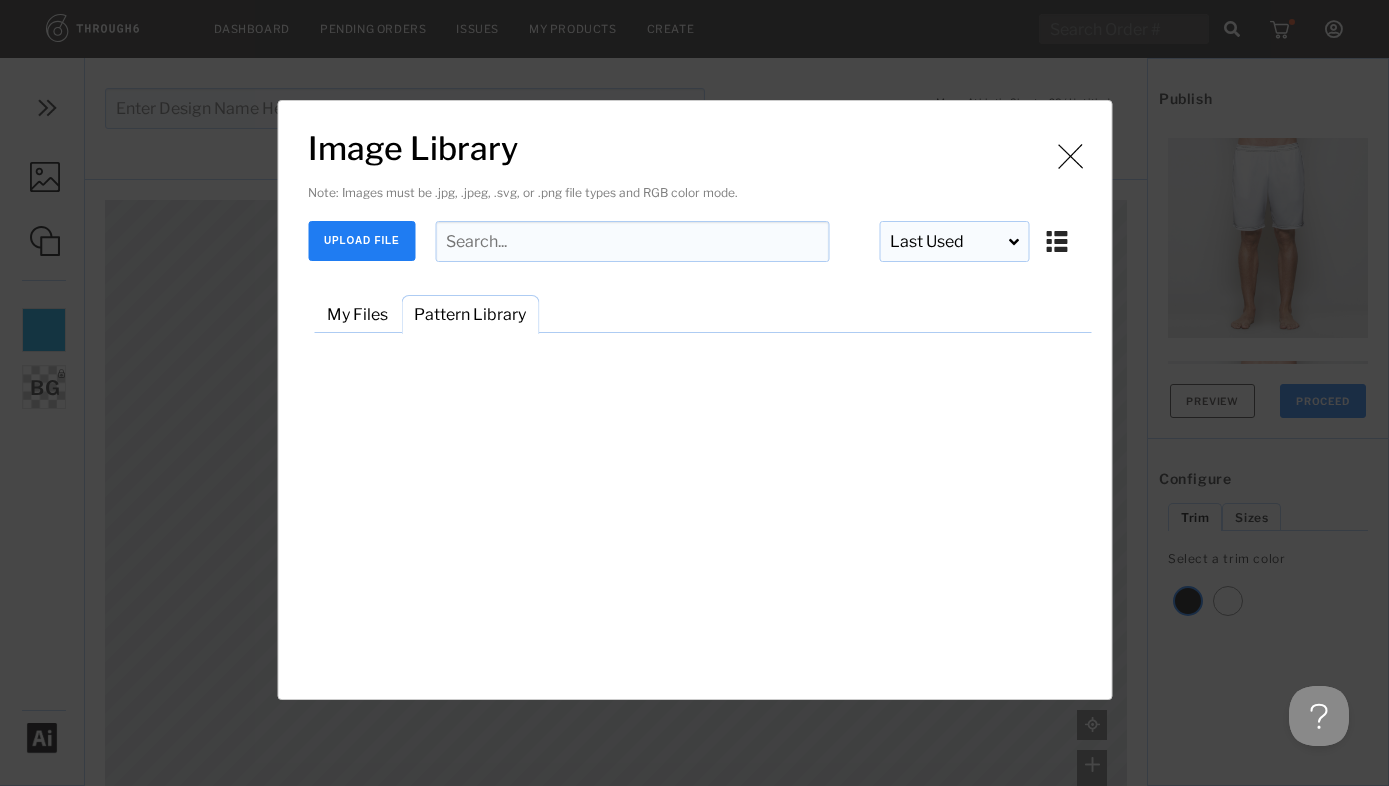 click at bounding box center (1070, 156) 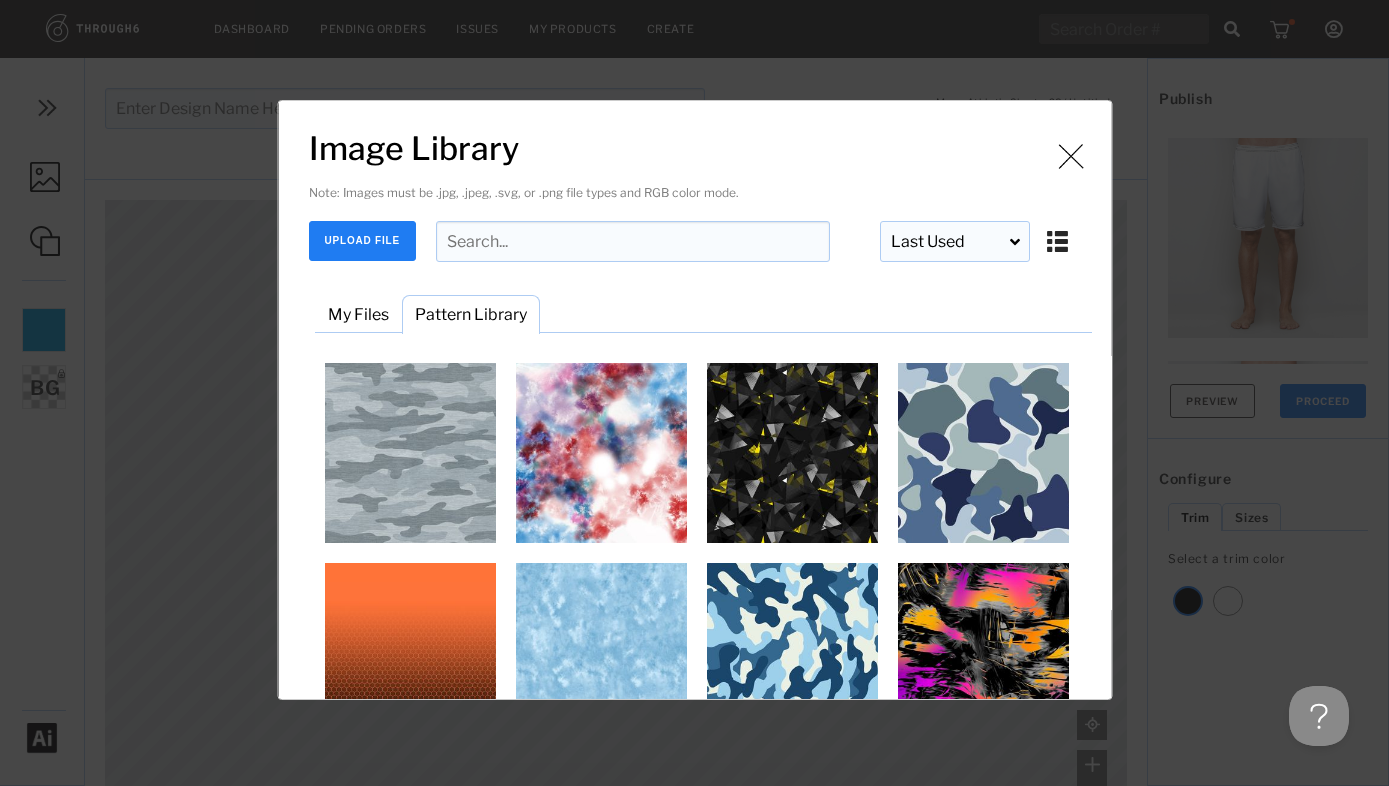 click at bounding box center (1070, 156) 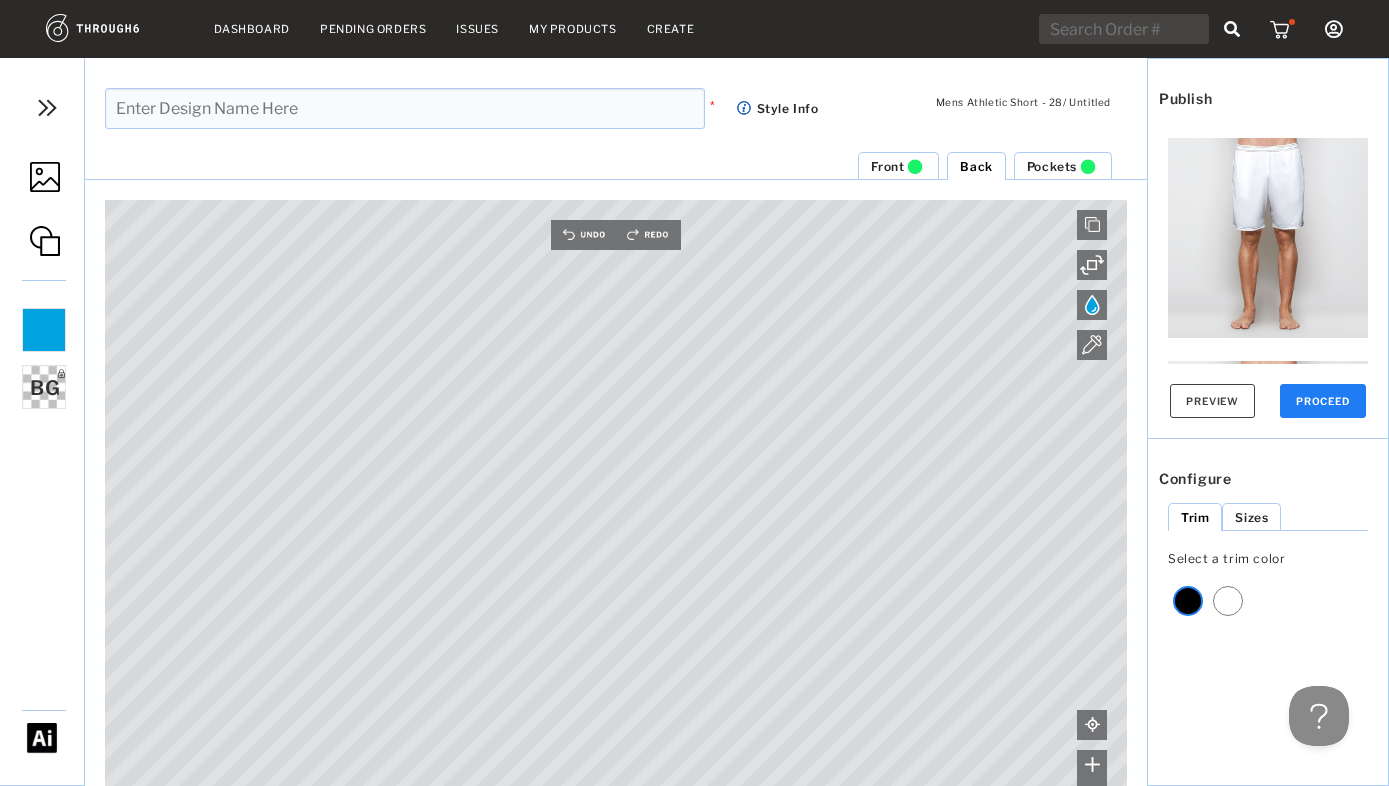 click on "Front" at bounding box center [887, 166] 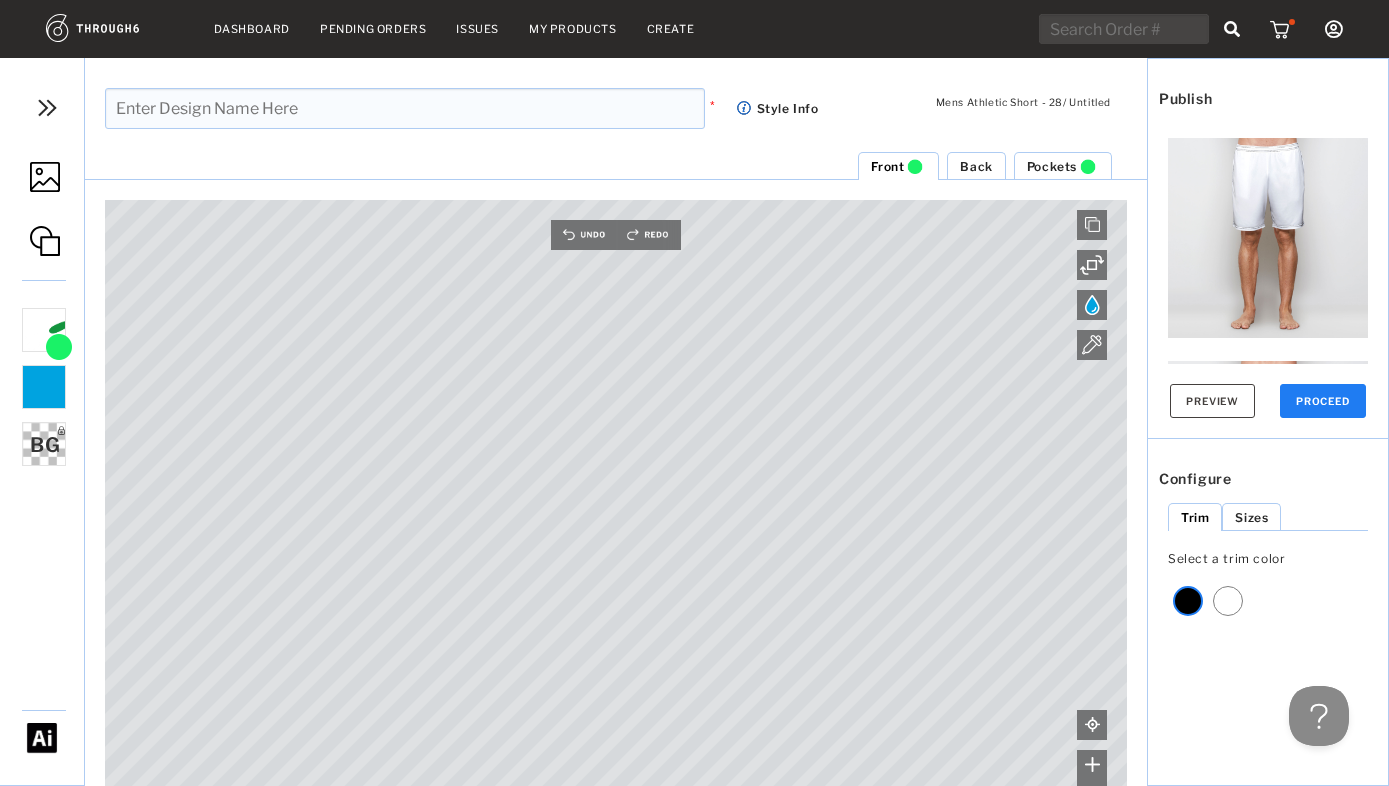 click at bounding box center (405, 108) 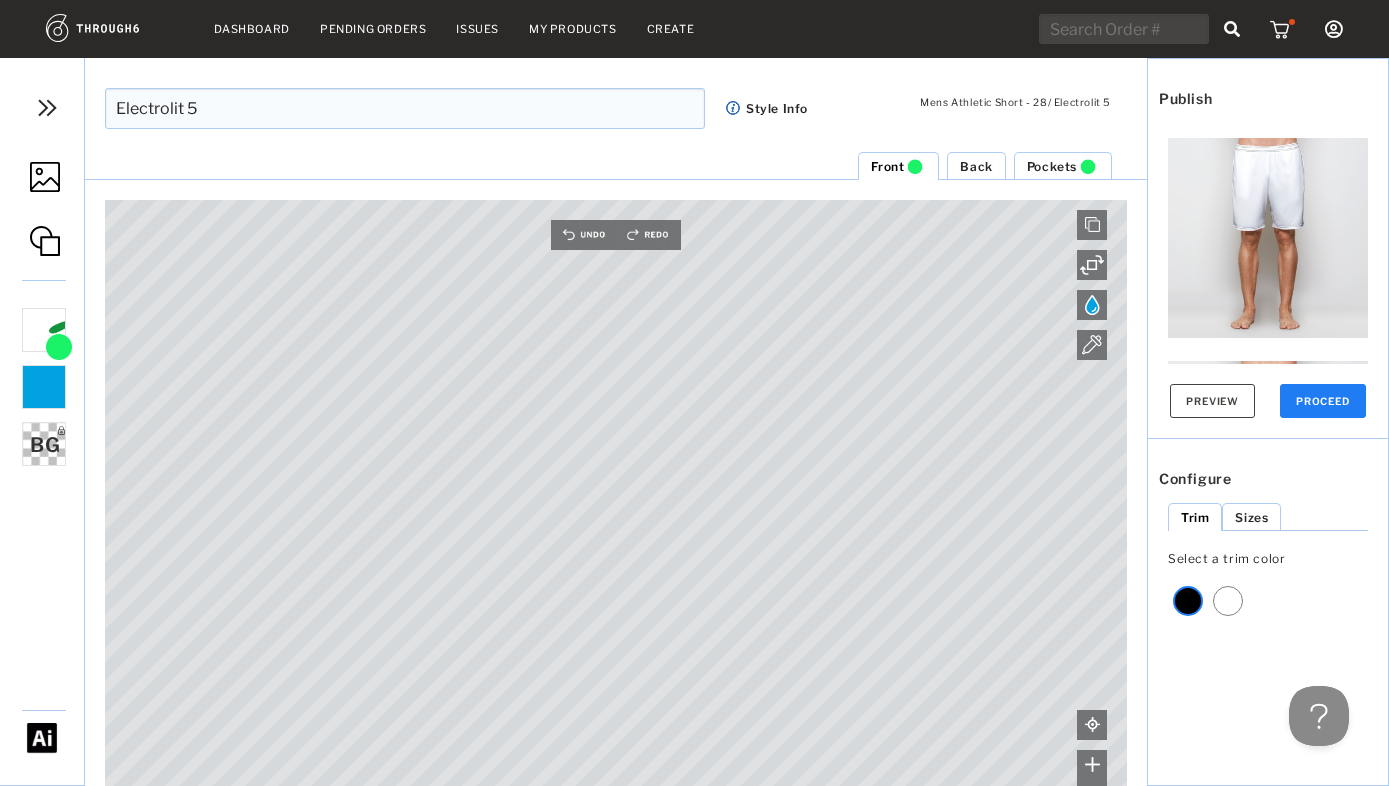 type on "Electrolit 5" 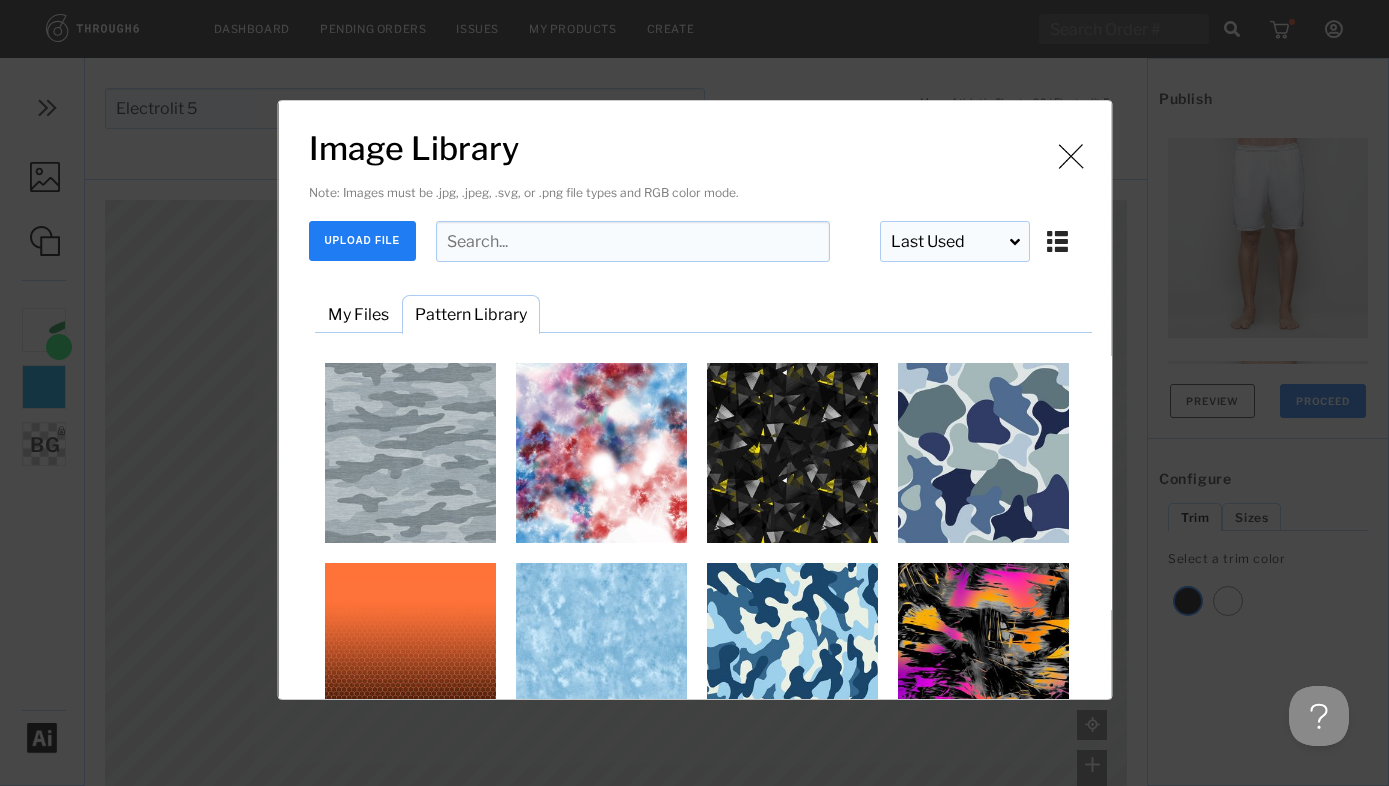 click on "Image is being uploaded and processed for use. Image Library Note: Images must be .jpg, .jpeg, .svg, or .png file types and RGB color mode. UPLOAD FILE Last Used Last Used Last Added First Added Last Used Last Added First Added My Files Pattern Library No results found   Distressed Camo_Blu... 3600  x  3600   CHAOS TIE DYE 2.jpg 8000  x  8000   STRIPES N ANGLES BL... 5400  x  5400   Blue Pattern 6.jpg 5000  x  5000   HEXAGON FADE ORANGE... 8000  x  8000   OIL WASH BABY BLUE.... 8000  x  8000   Blue FashionCamo_2.... 9044  x  9000   SLASHER 1.jpg 8000  x  8000   TECH STYLE PATTERN ... 4762  x  4769   CUBE STAX RED.jpg 4800  x  4800   SPAGACK 2.jpg 5400  x  5400   KNOWN UNIVERSE 4.JPG 6000  x  6000   FLASH 3.jpg 5400  x  5400   TIE DYE CRUMPLE MAU... 8000  x  8000   PASTEL TIE DYE PINK... 5250  x  5250   TIE DYE CRUMPLE BW.... 8000  x  8000   SPLATTER WHITE.jpg 2250  x  2250   TIE DYE CRUMPLE RED... 8000  x  8000   WHITE DOTS PATTERN ... 4000  x  4000   CONCRETE GRUNGE lig... 5000  x  5000   SPLATTER BLACK.jpg" at bounding box center (694, 393) 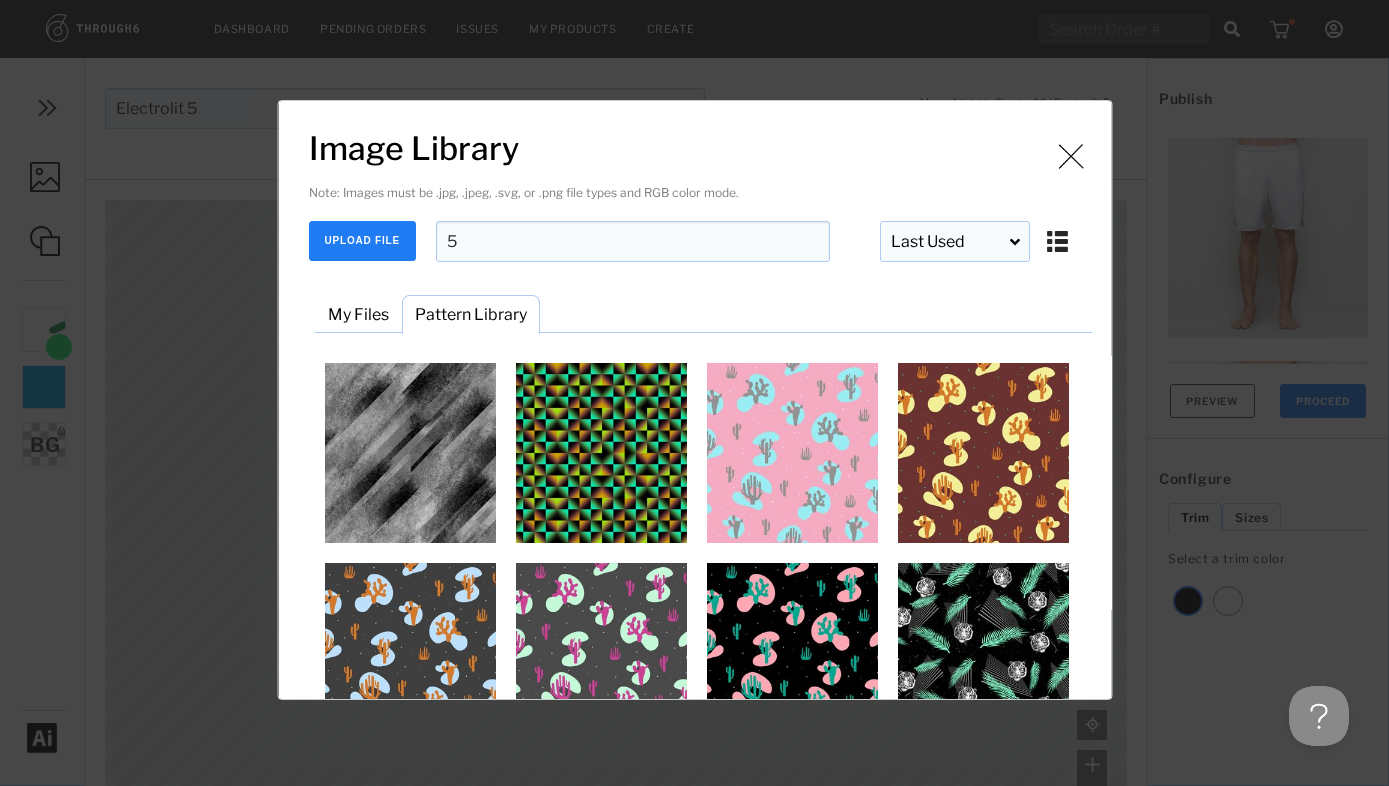 type 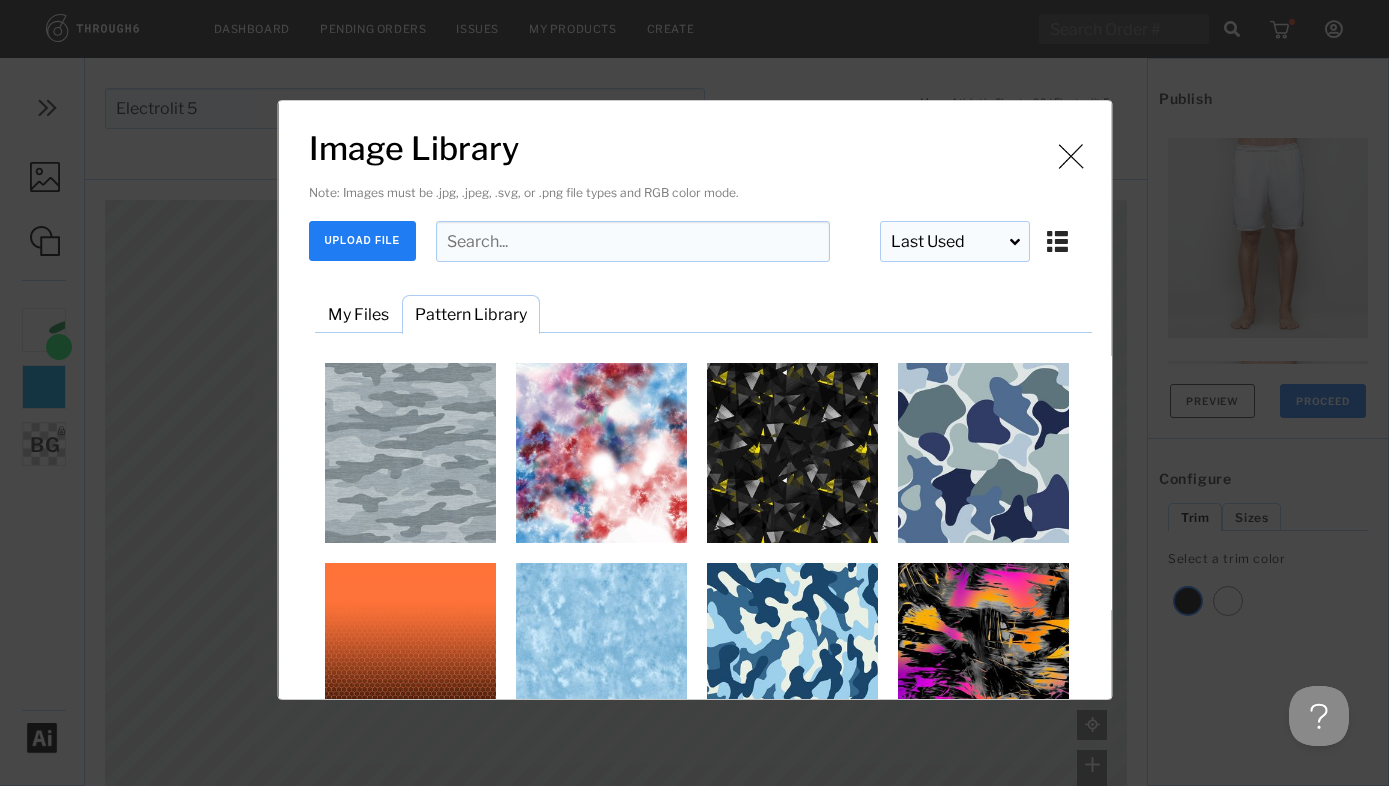 click at bounding box center (1070, 156) 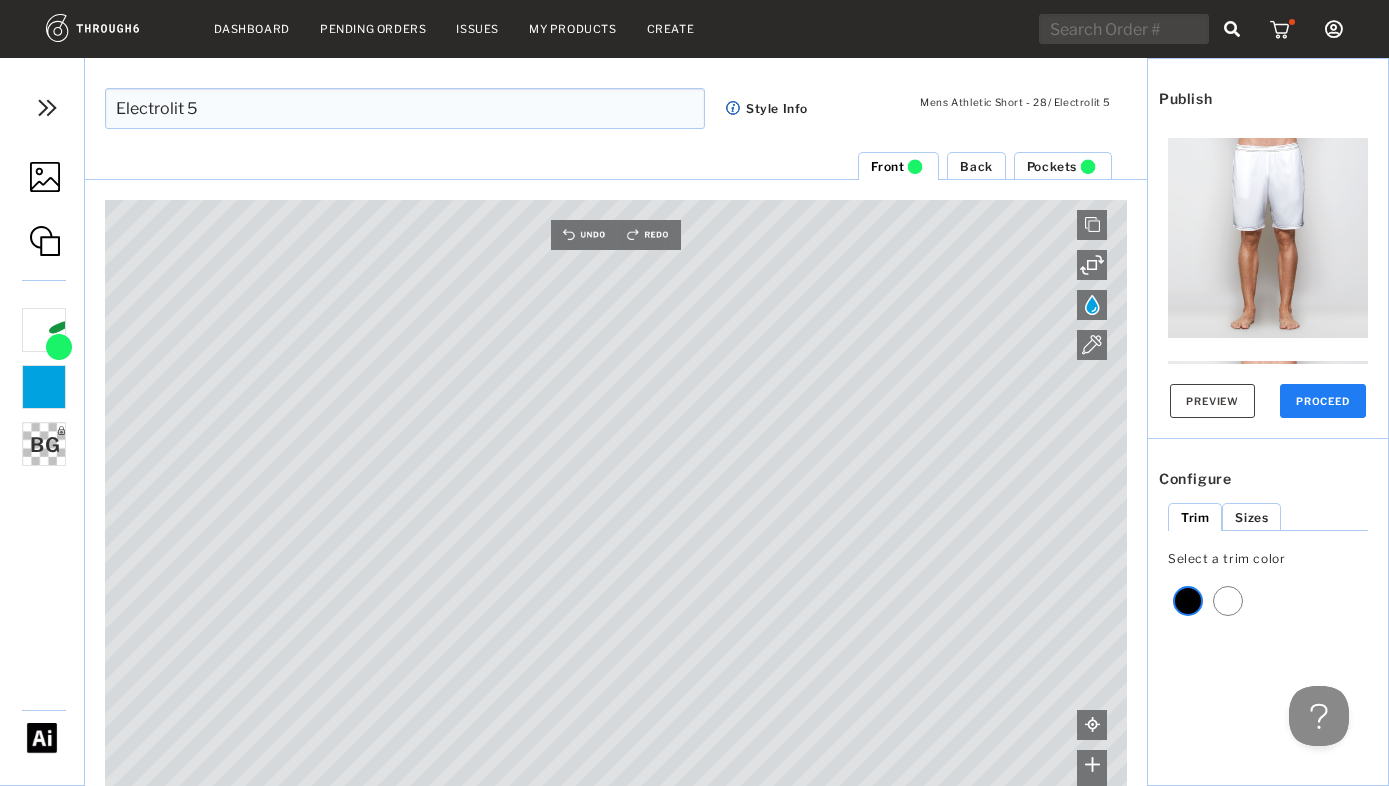 click on "Pockets" at bounding box center (1052, 166) 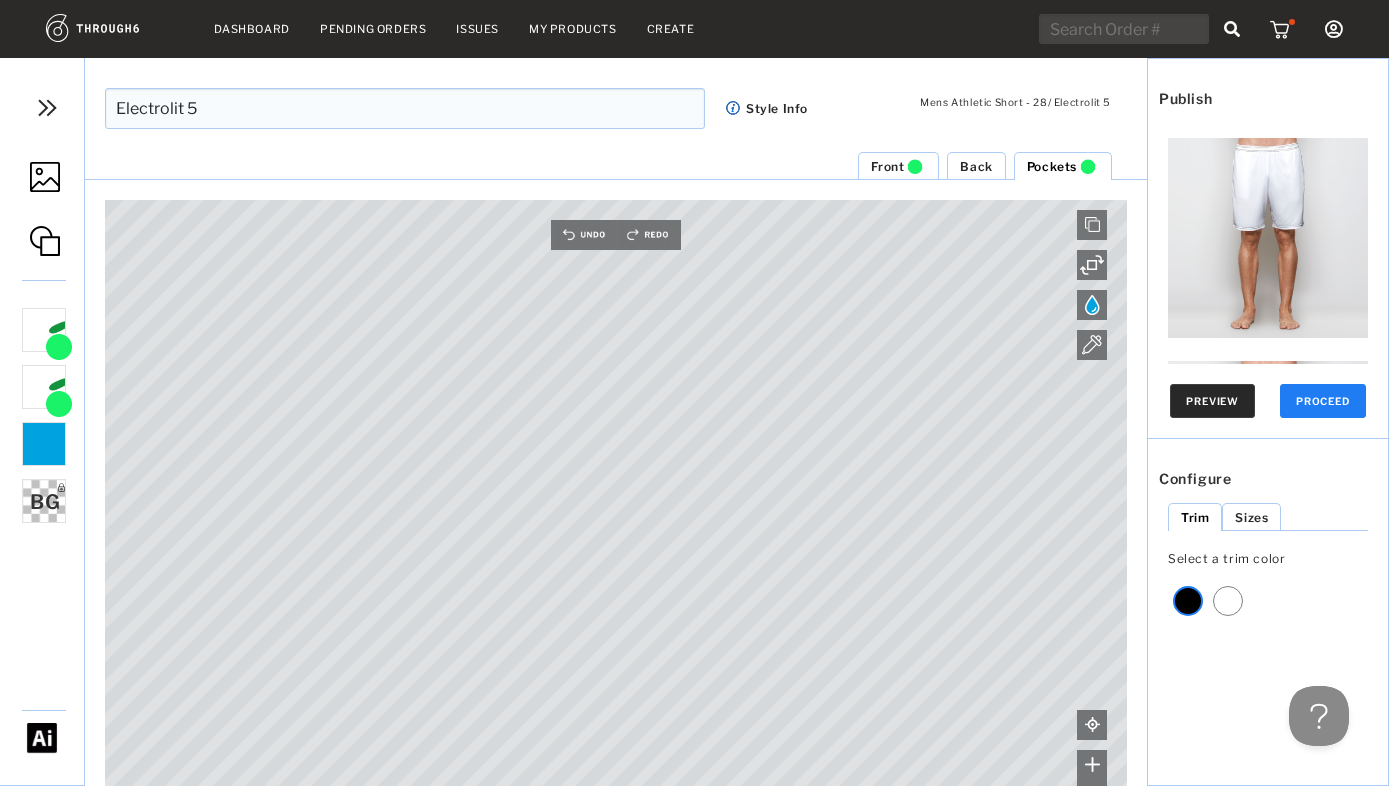 click on "Preview" at bounding box center (1212, 401) 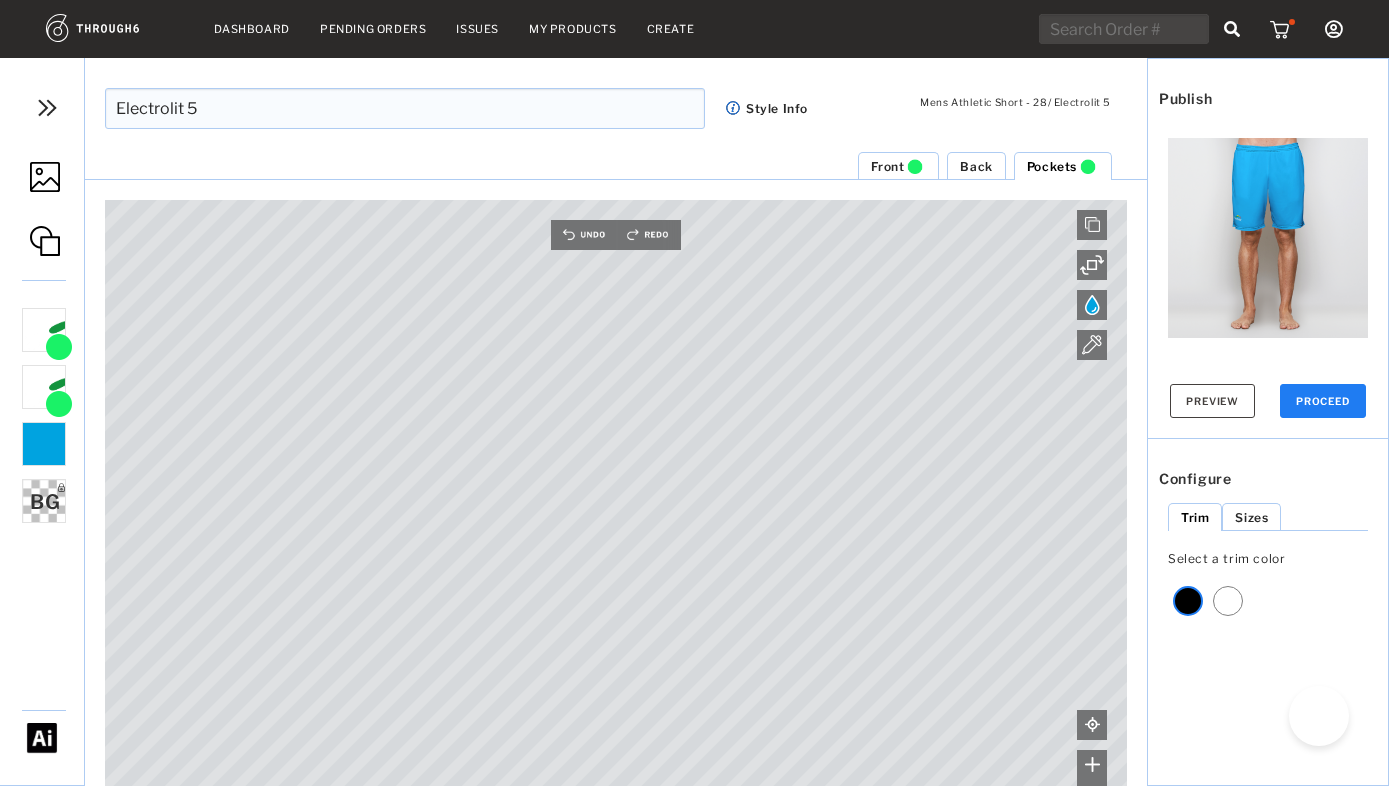 scroll, scrollTop: 0, scrollLeft: 0, axis: both 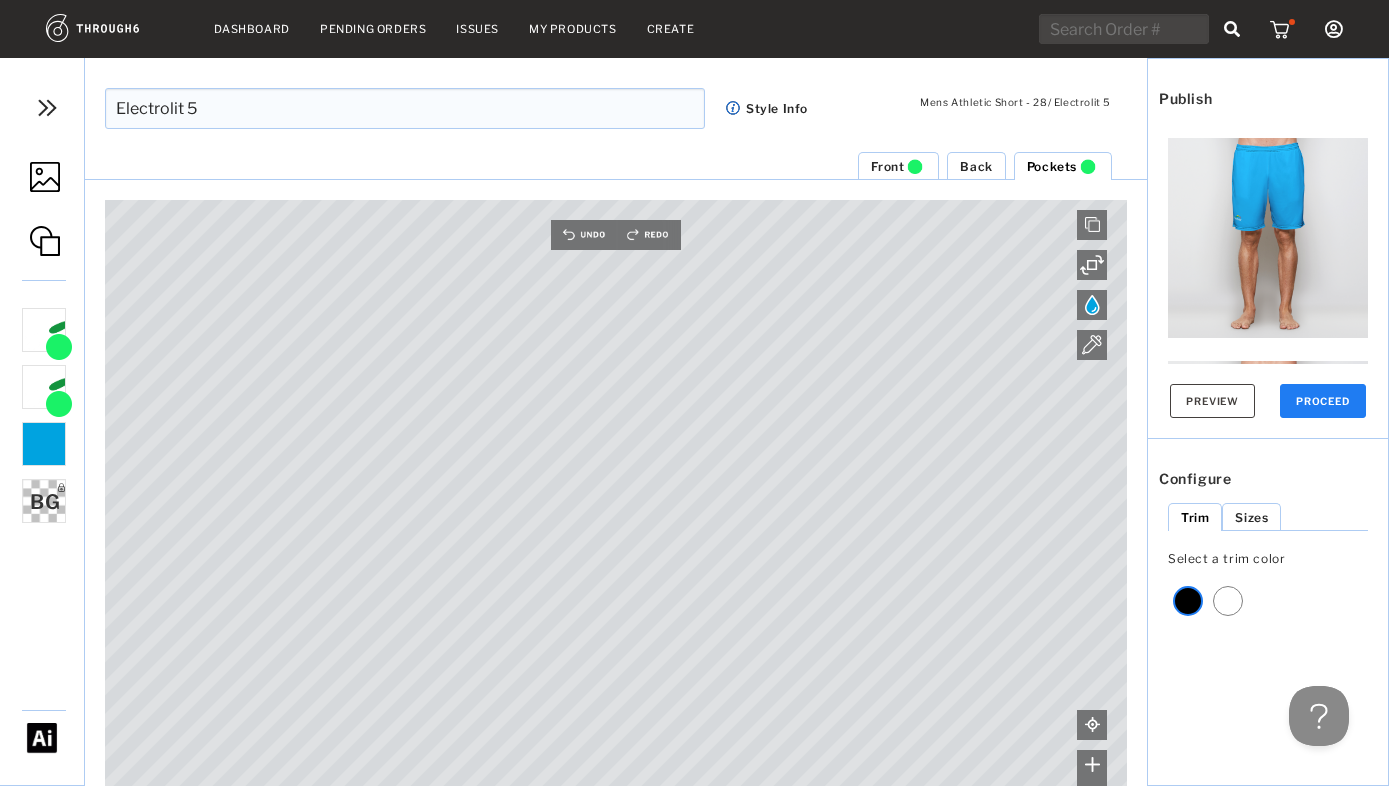 click at bounding box center (1268, 238) 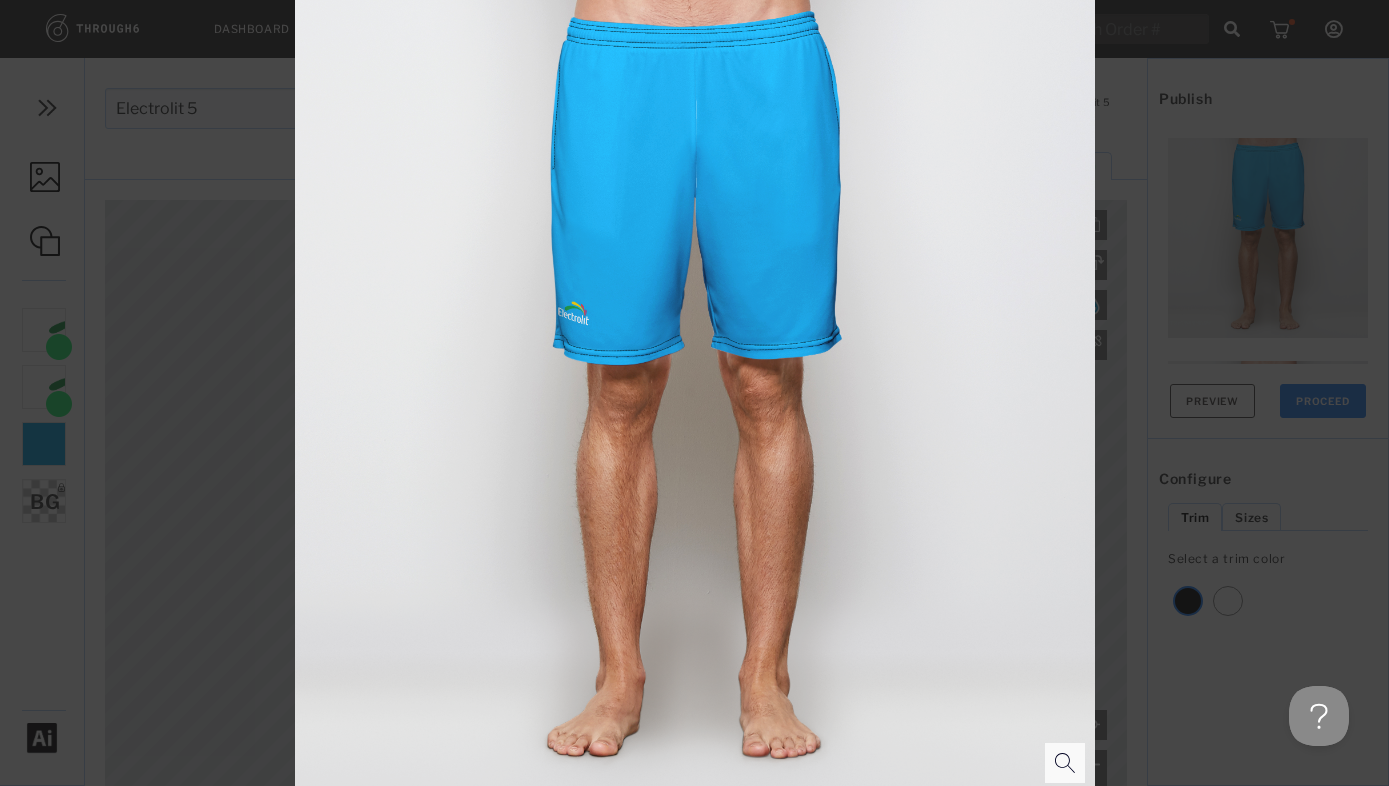 click at bounding box center (694, 393) 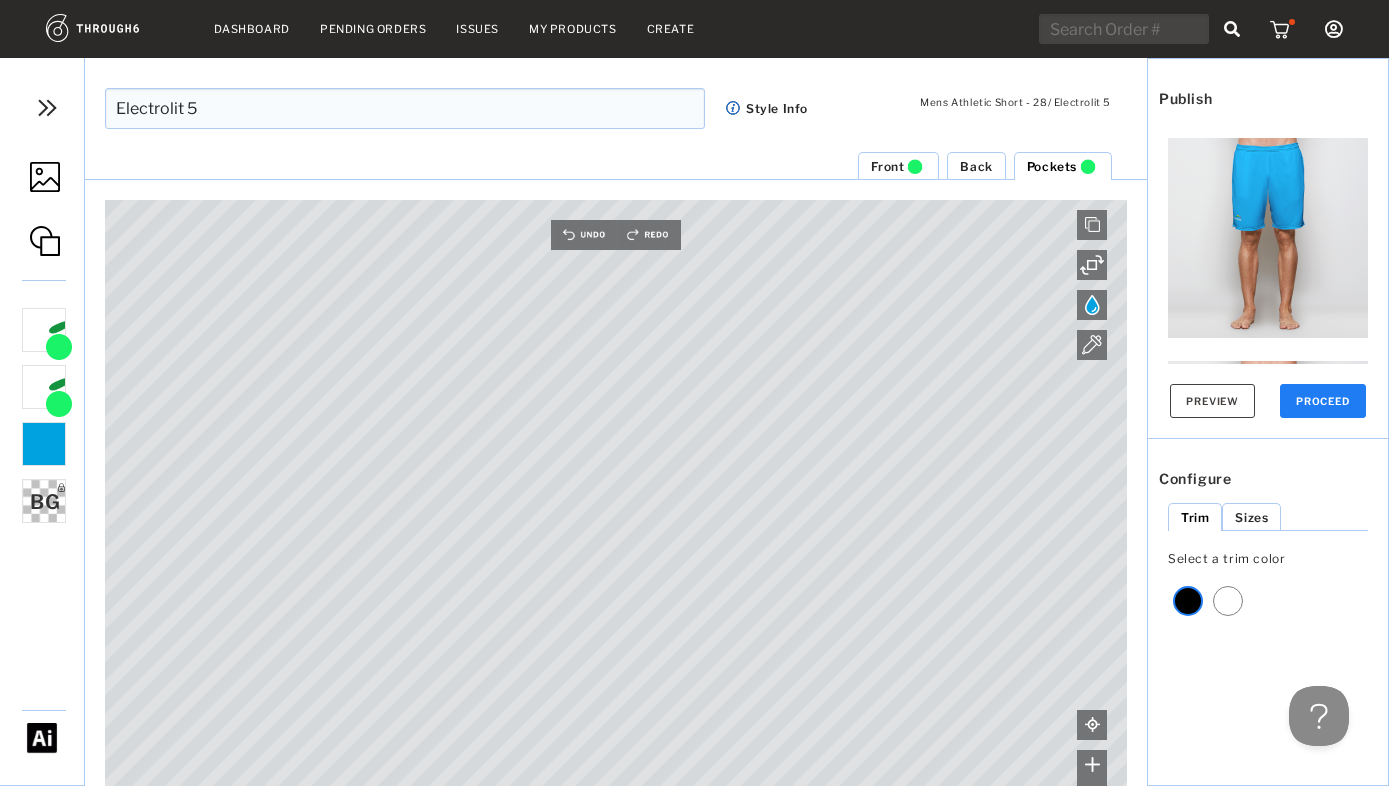 click at bounding box center [1268, 461] 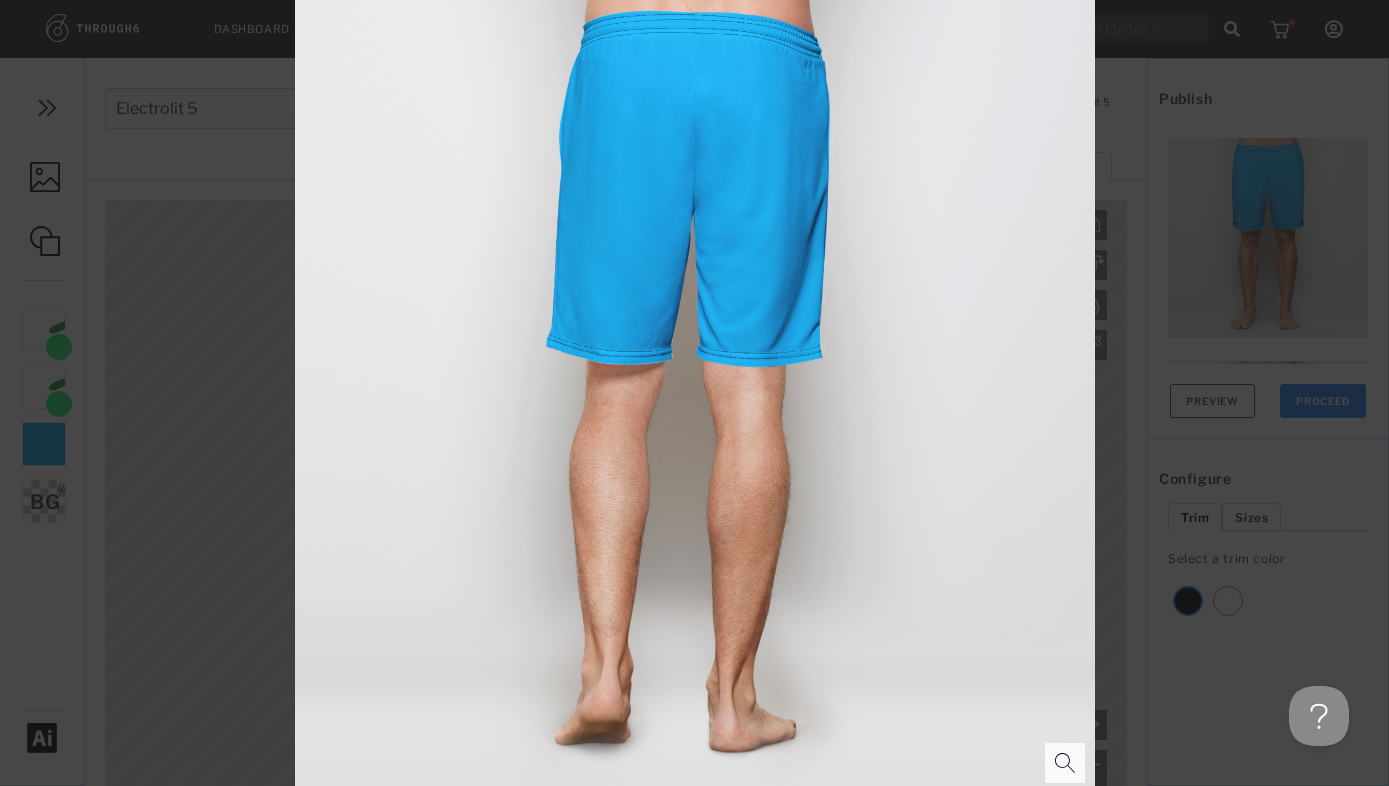 click at bounding box center (694, 393) 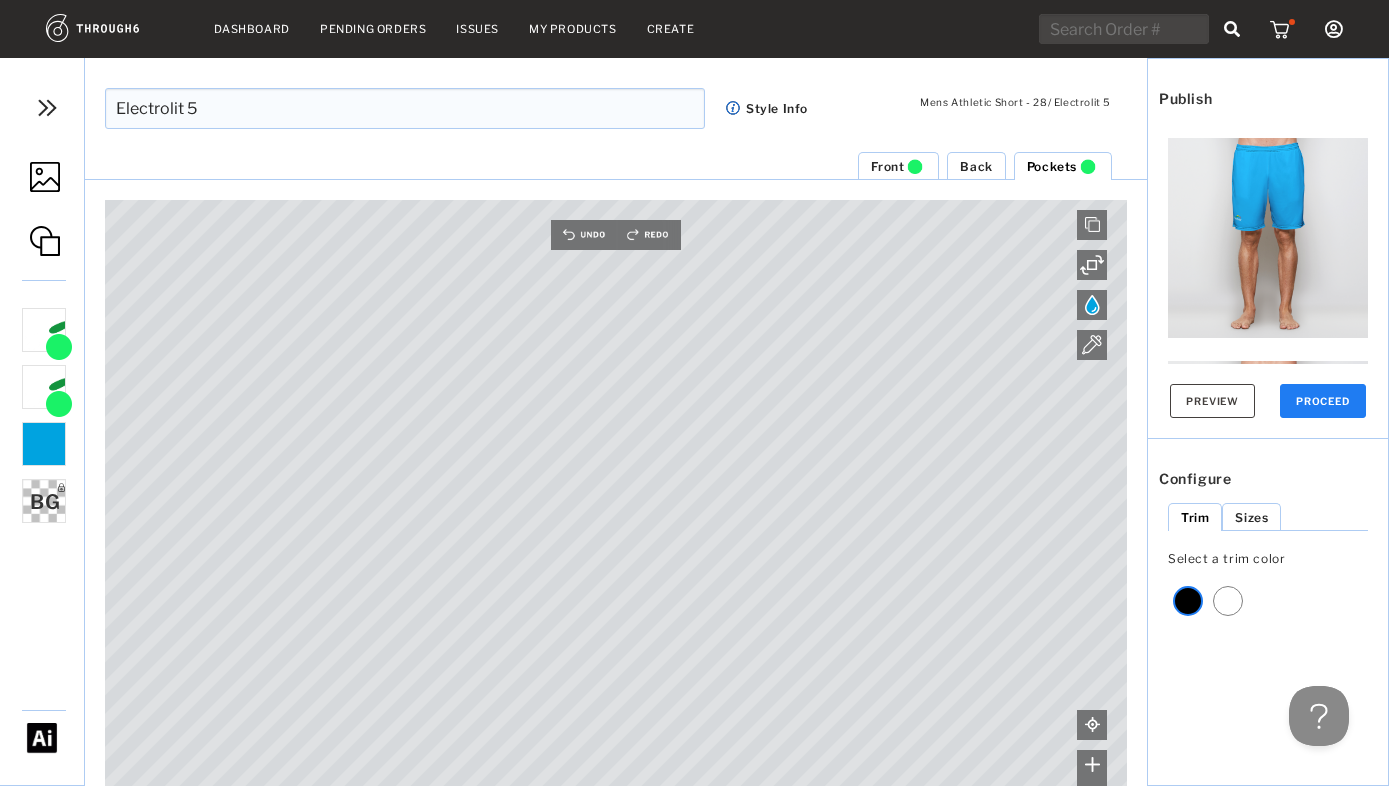 click on "PROCEED" at bounding box center (1323, 401) 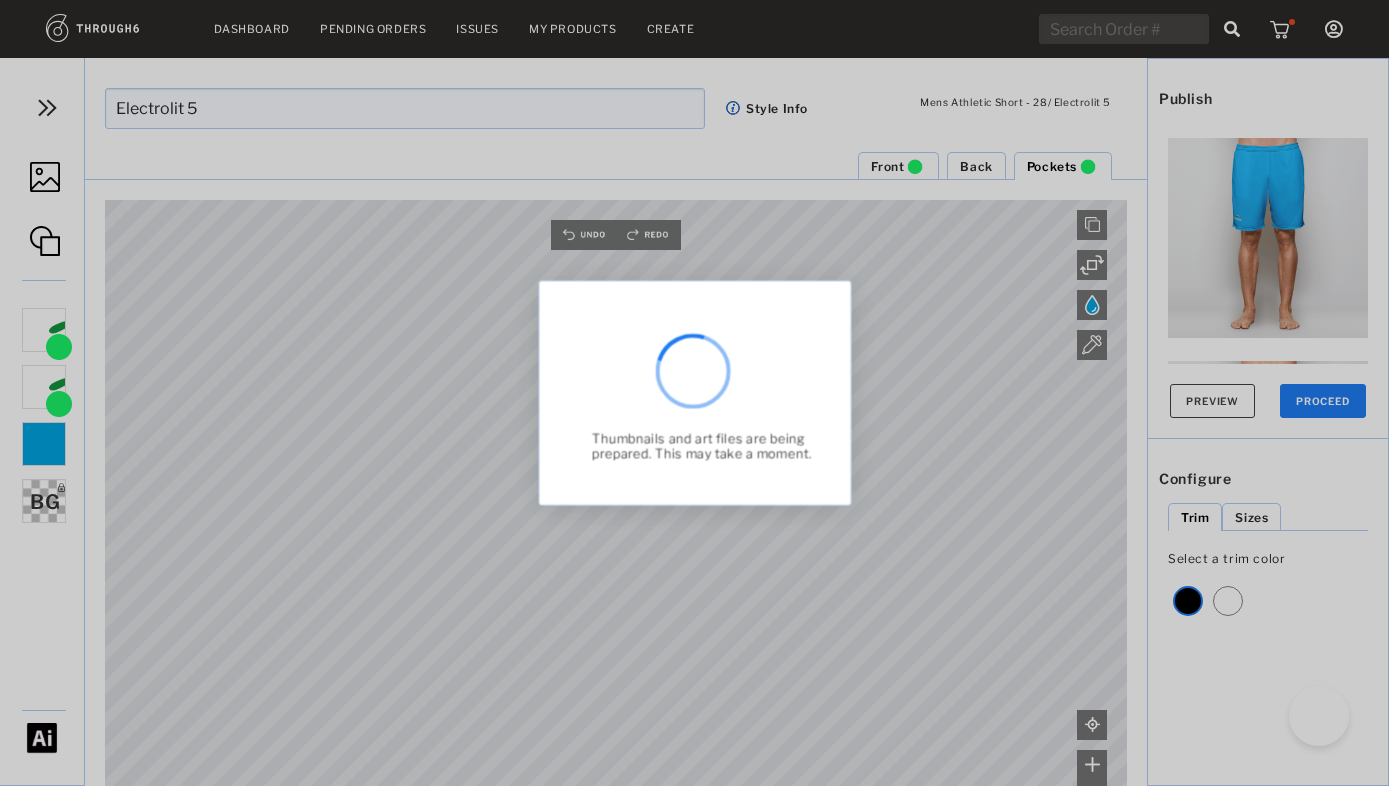 scroll, scrollTop: 0, scrollLeft: 0, axis: both 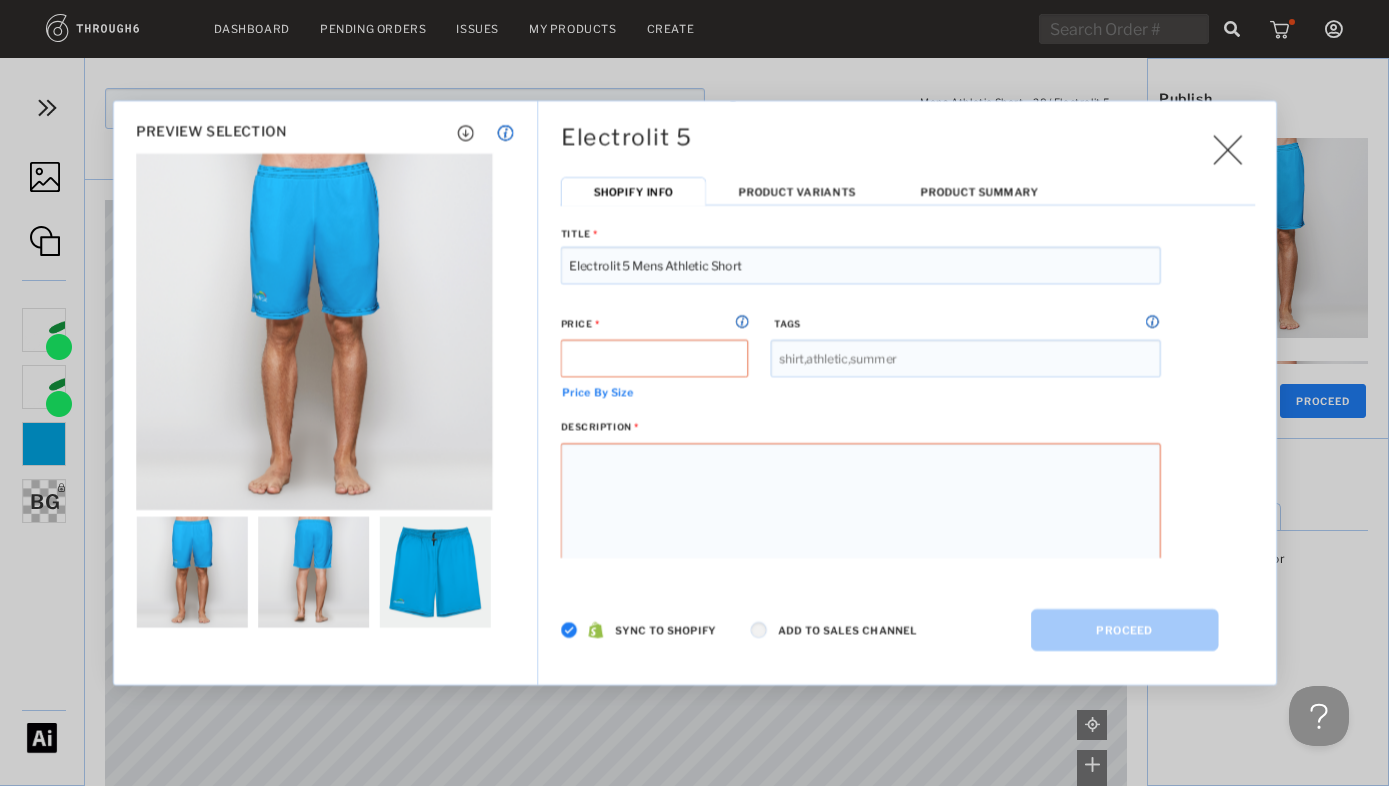 click at bounding box center (569, 630) 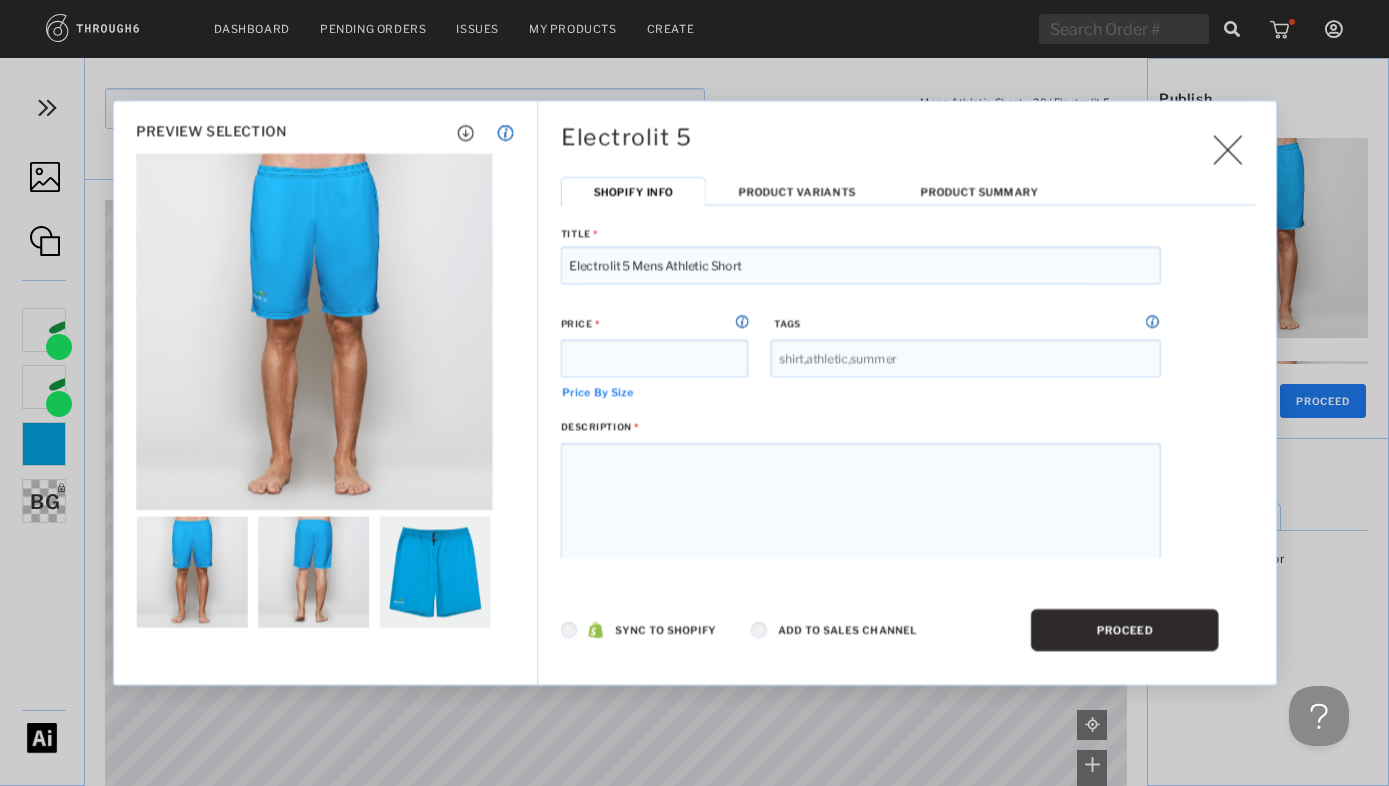 click on "PROCEED" at bounding box center (1125, 630) 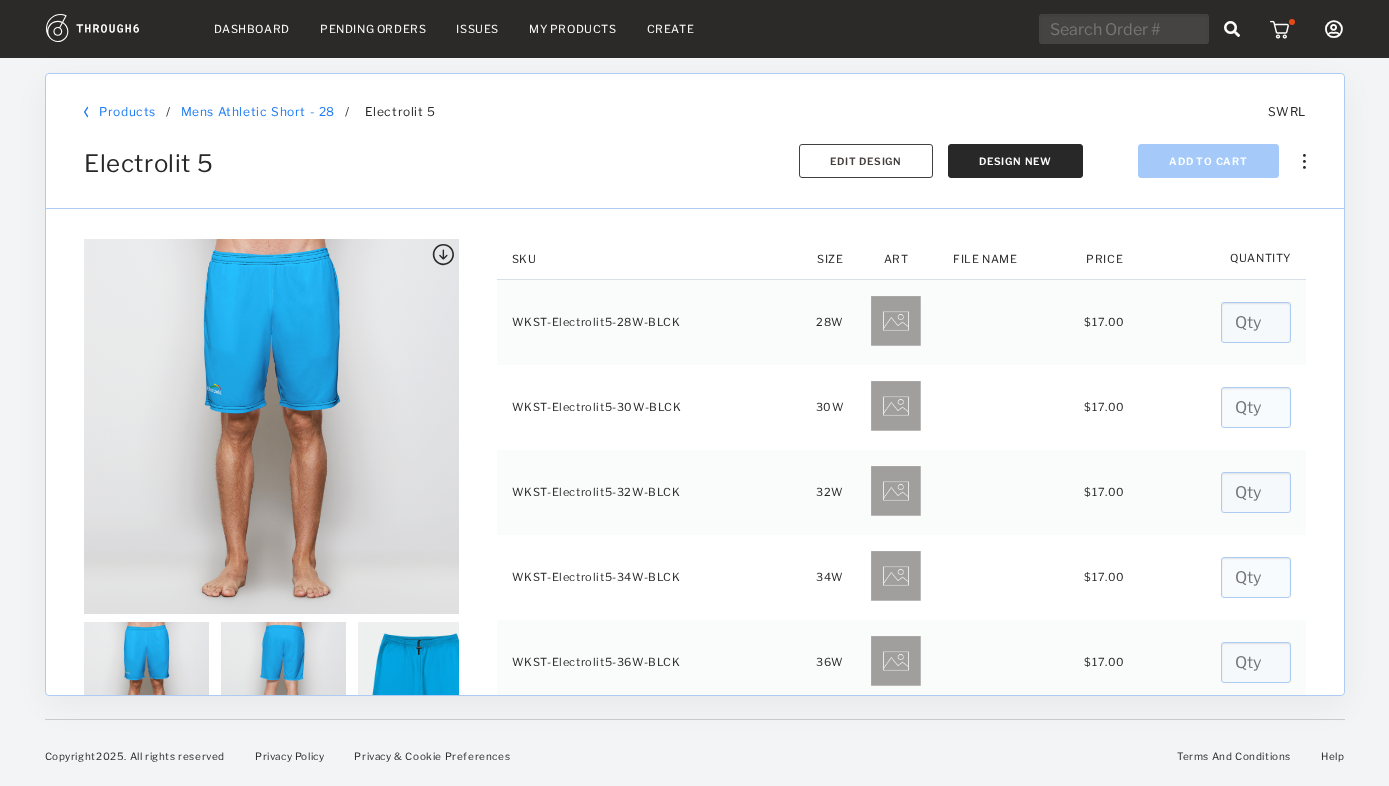 scroll, scrollTop: 0, scrollLeft: 0, axis: both 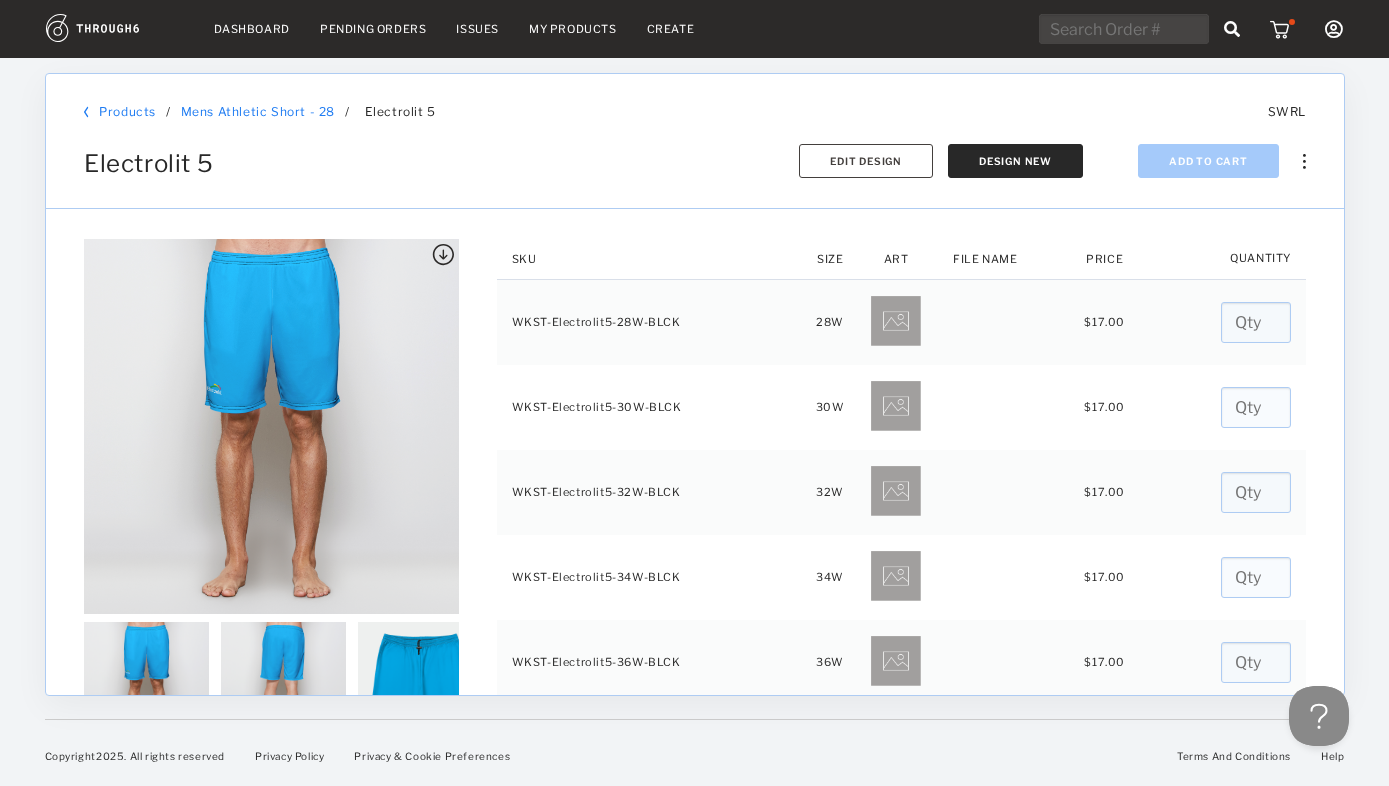 click on "Electrolit 5 Sync to  Shopify Export SKUs Copy Product Delete Add To Cart Design New Edit Design" at bounding box center [695, 148] 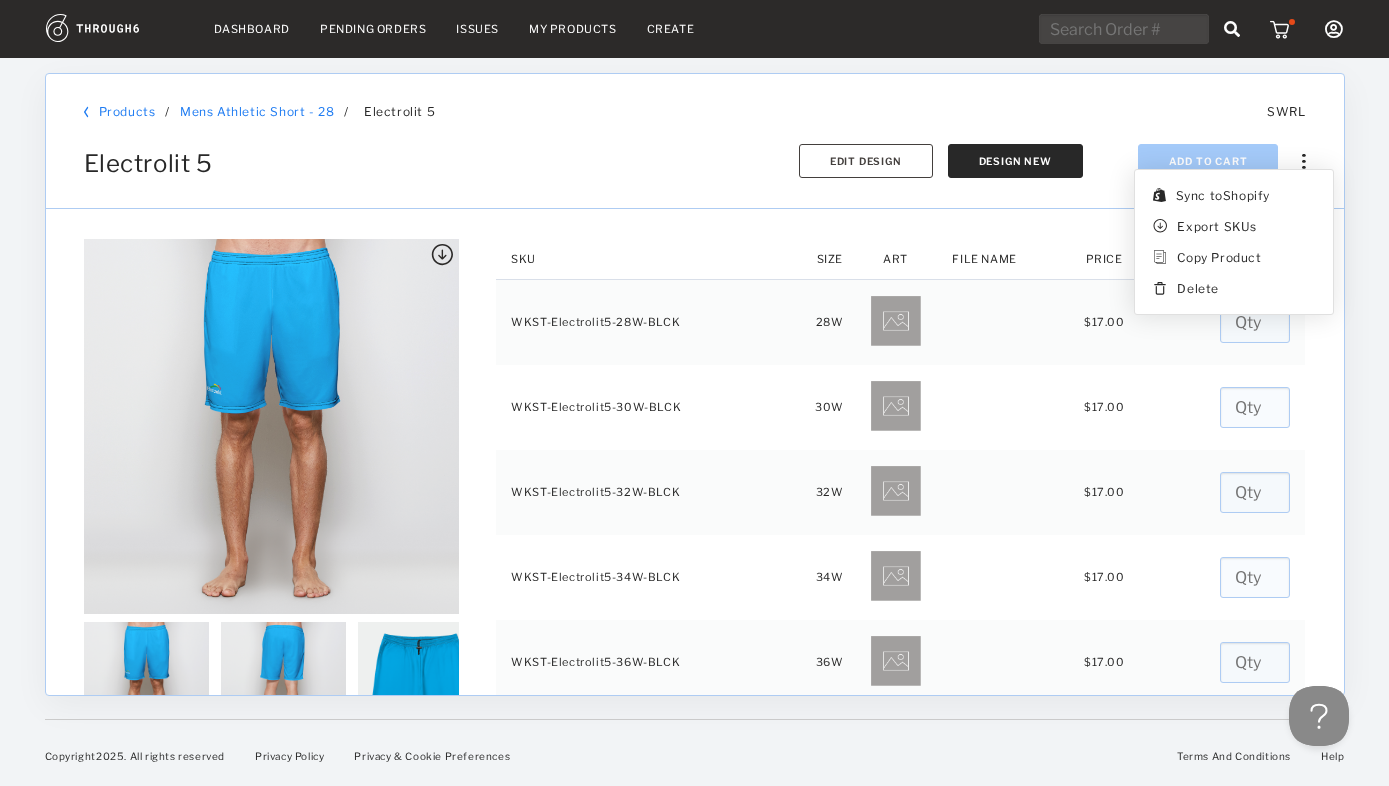 click at bounding box center (1303, 161) 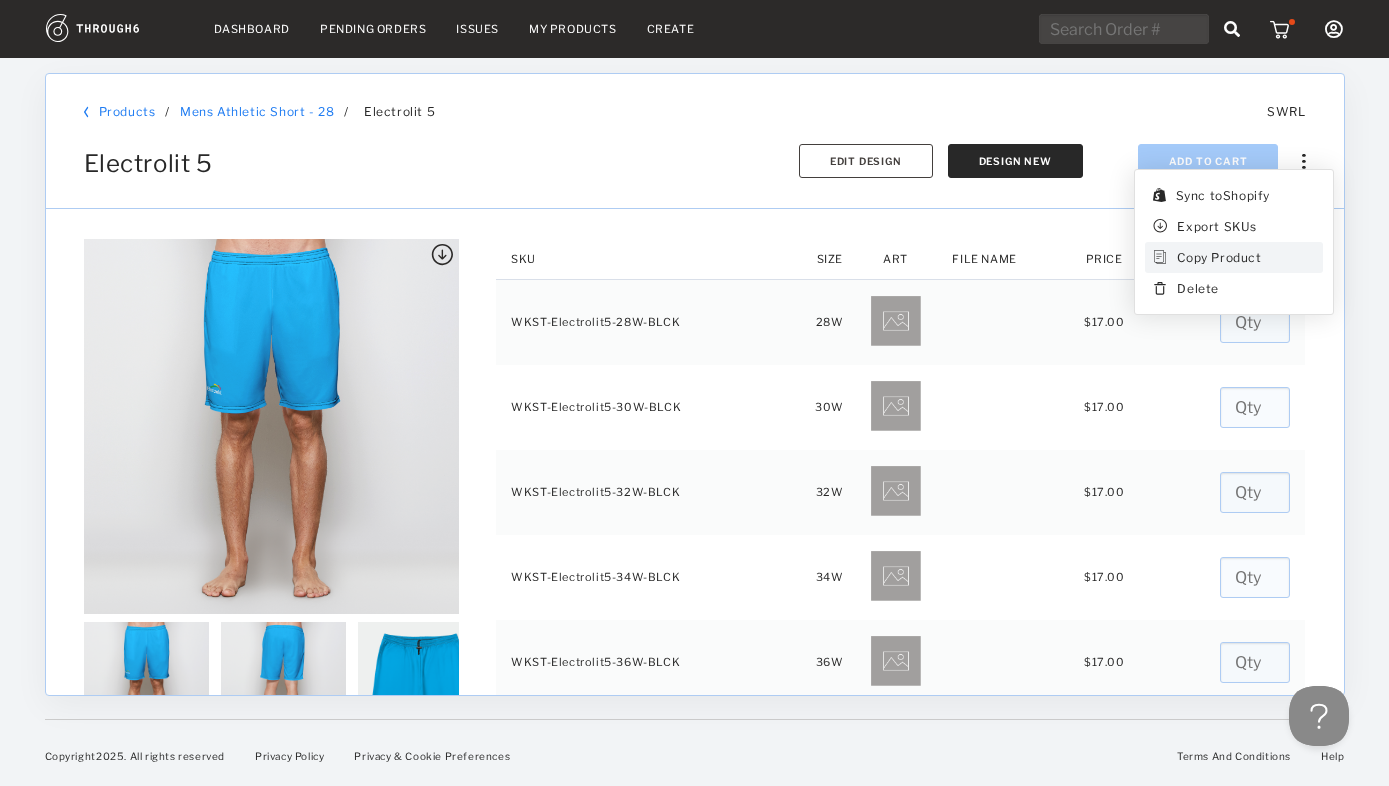 click on "Copy Product" at bounding box center [1219, 257] 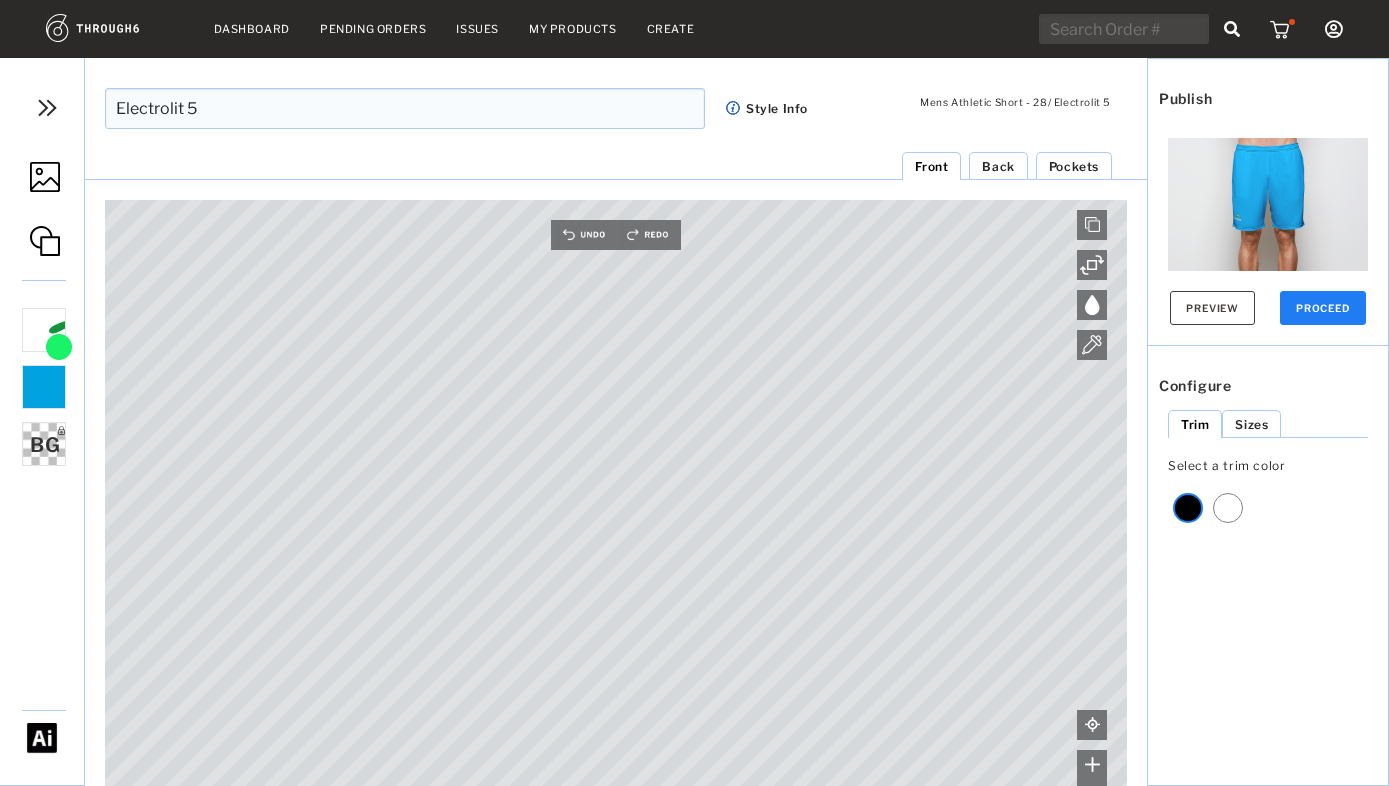 scroll, scrollTop: 0, scrollLeft: 0, axis: both 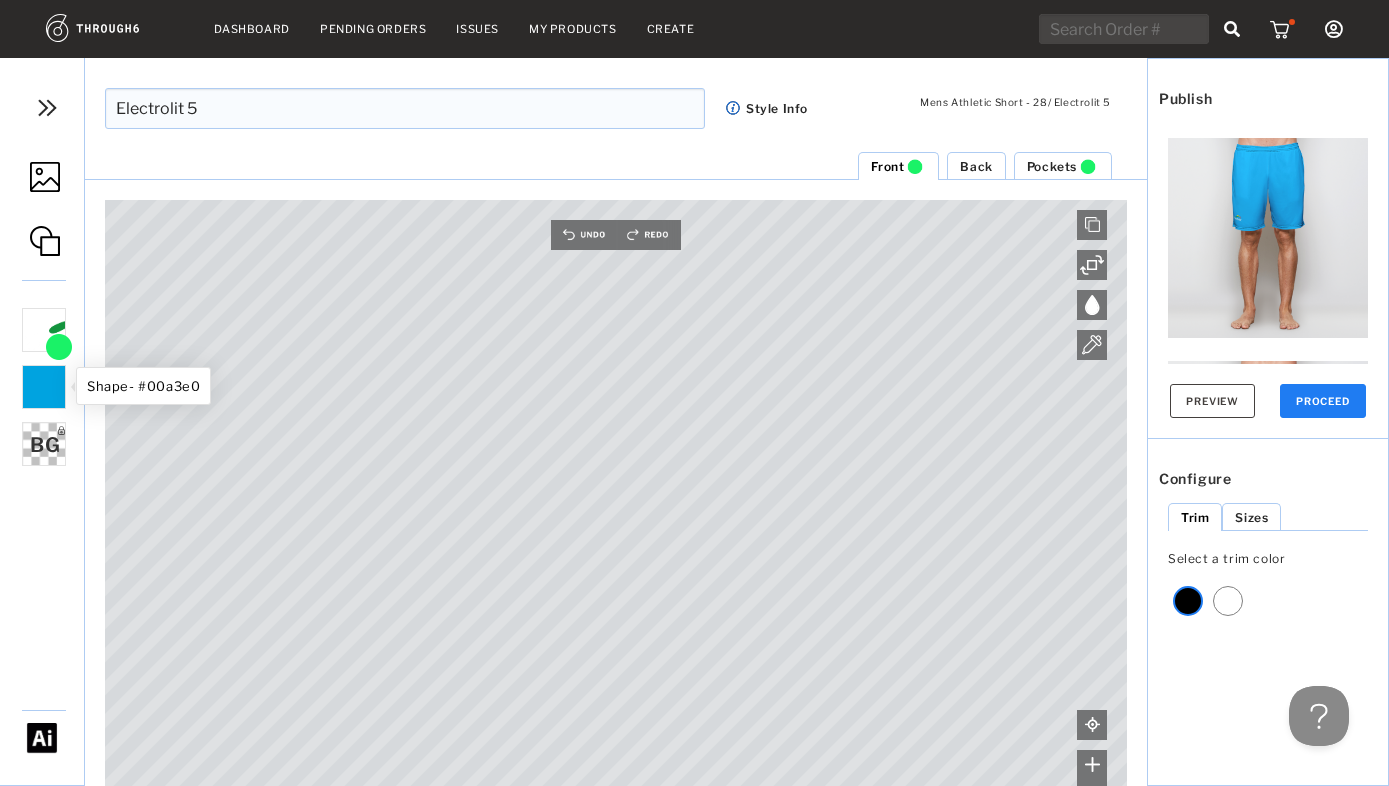 click at bounding box center (44, 387) 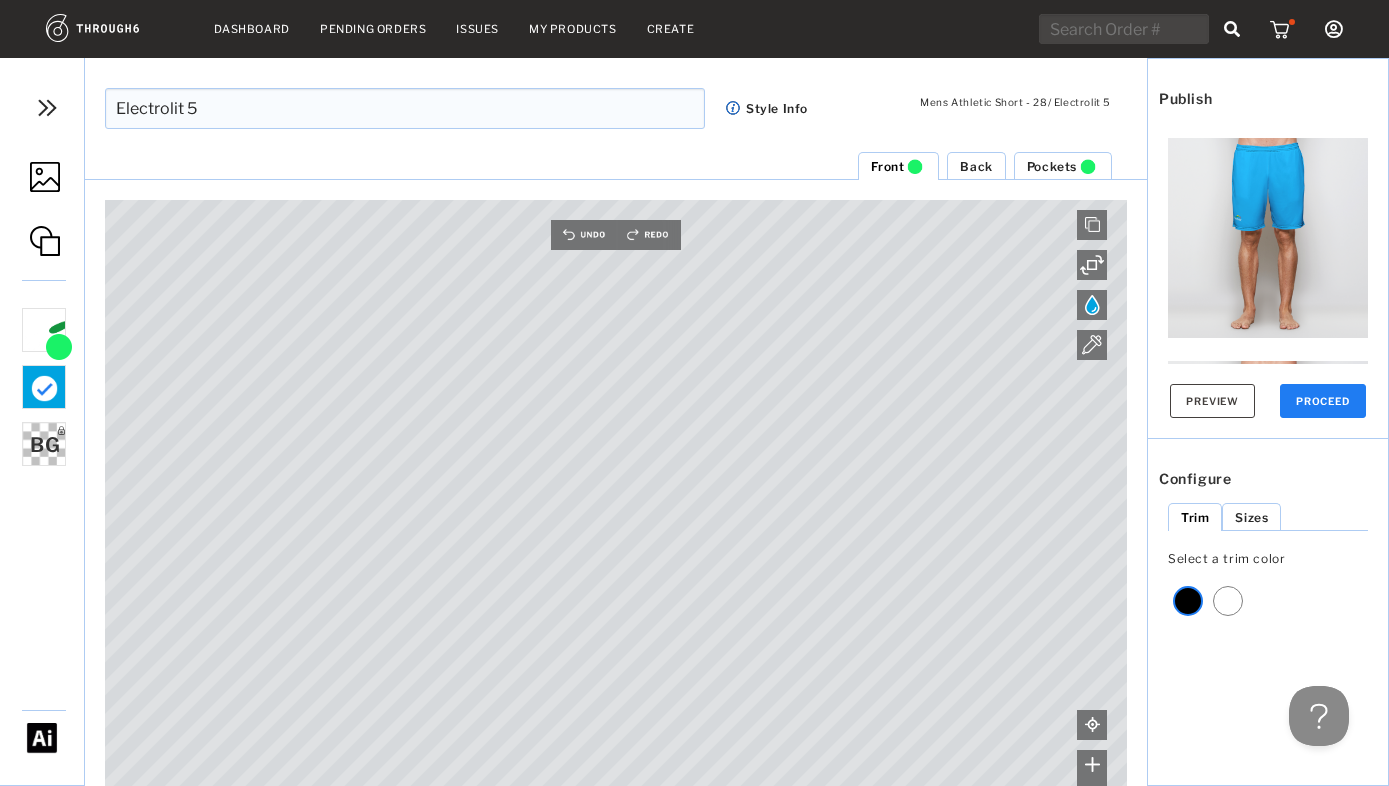 click at bounding box center (1092, 305) 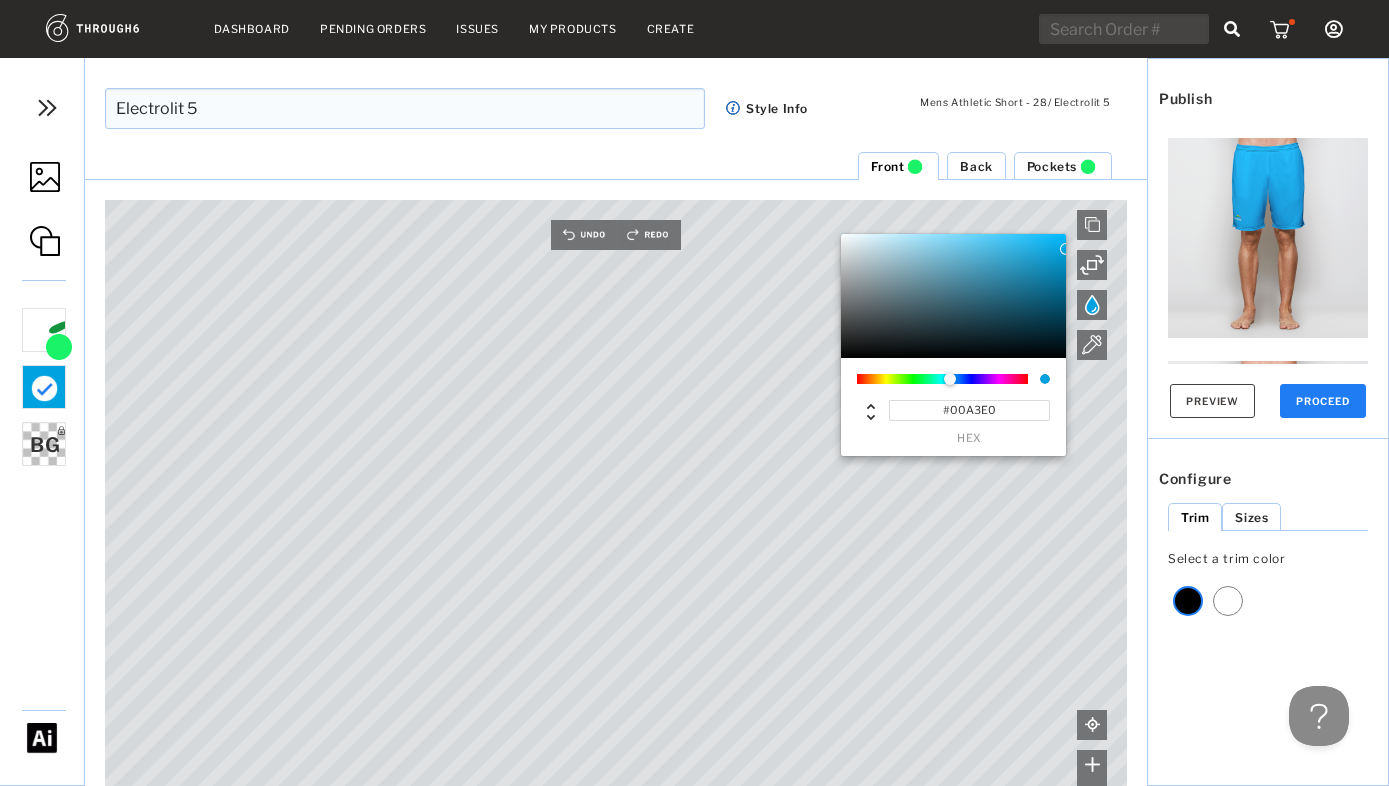 type on "#F7F8F9" 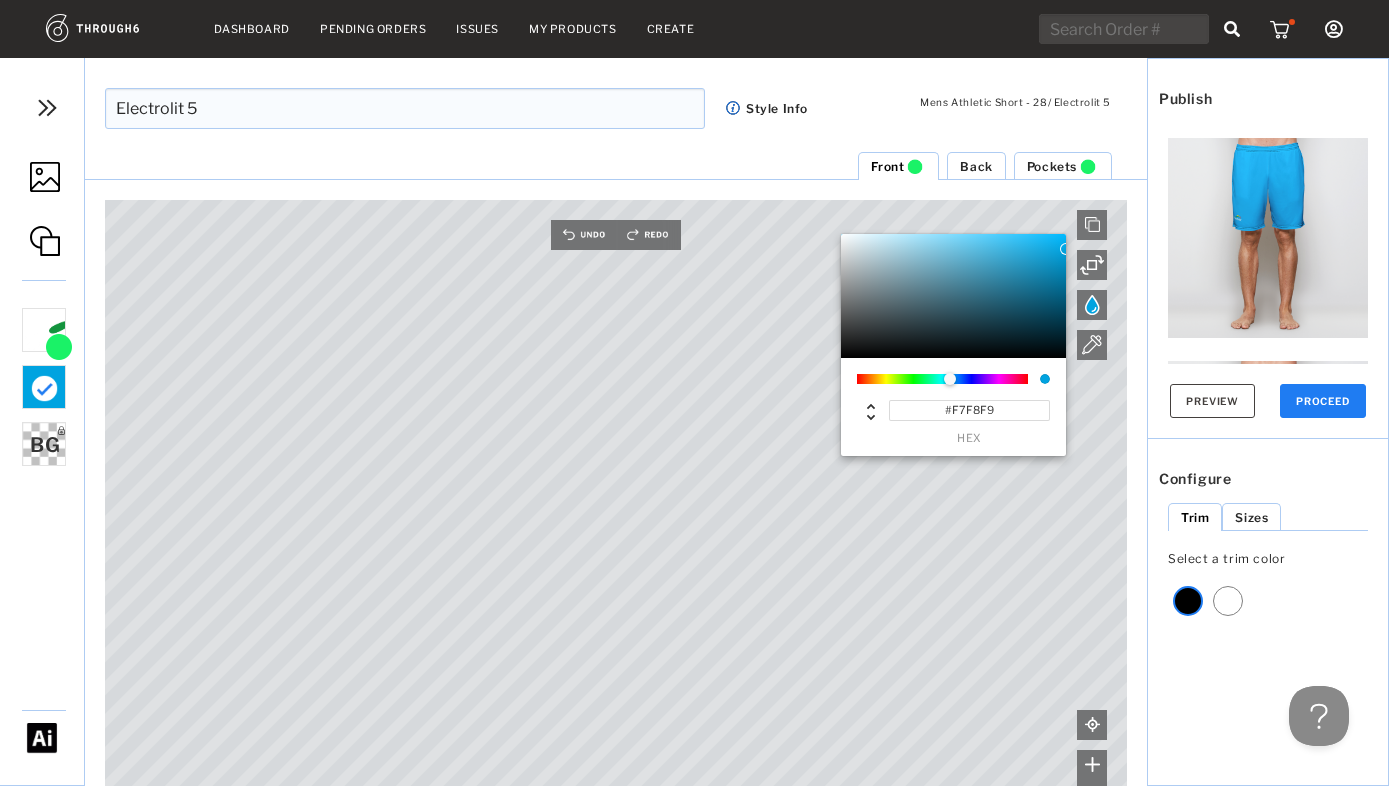 click at bounding box center [953, 296] 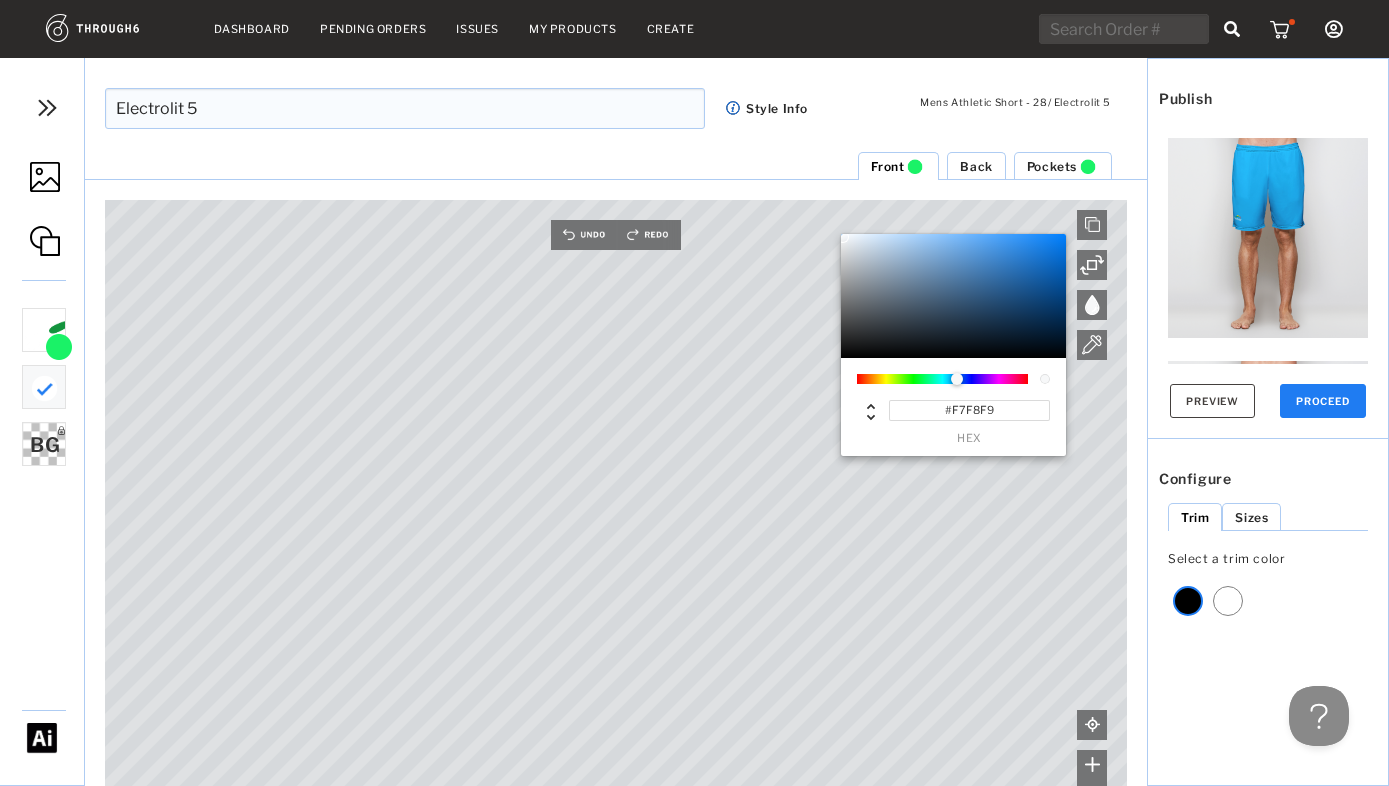 click on "Electrolit 5" at bounding box center (405, 108) 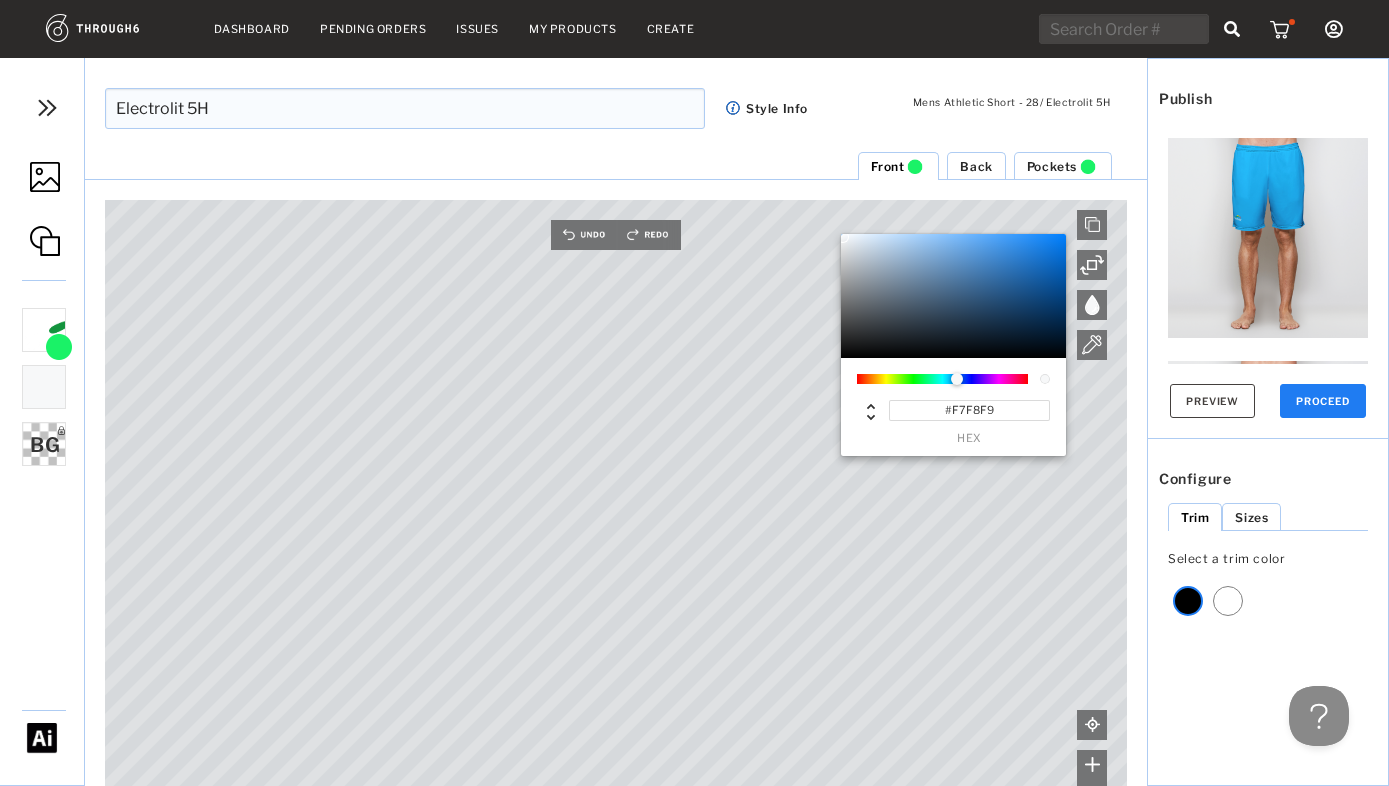 type on "Electrolit 5H" 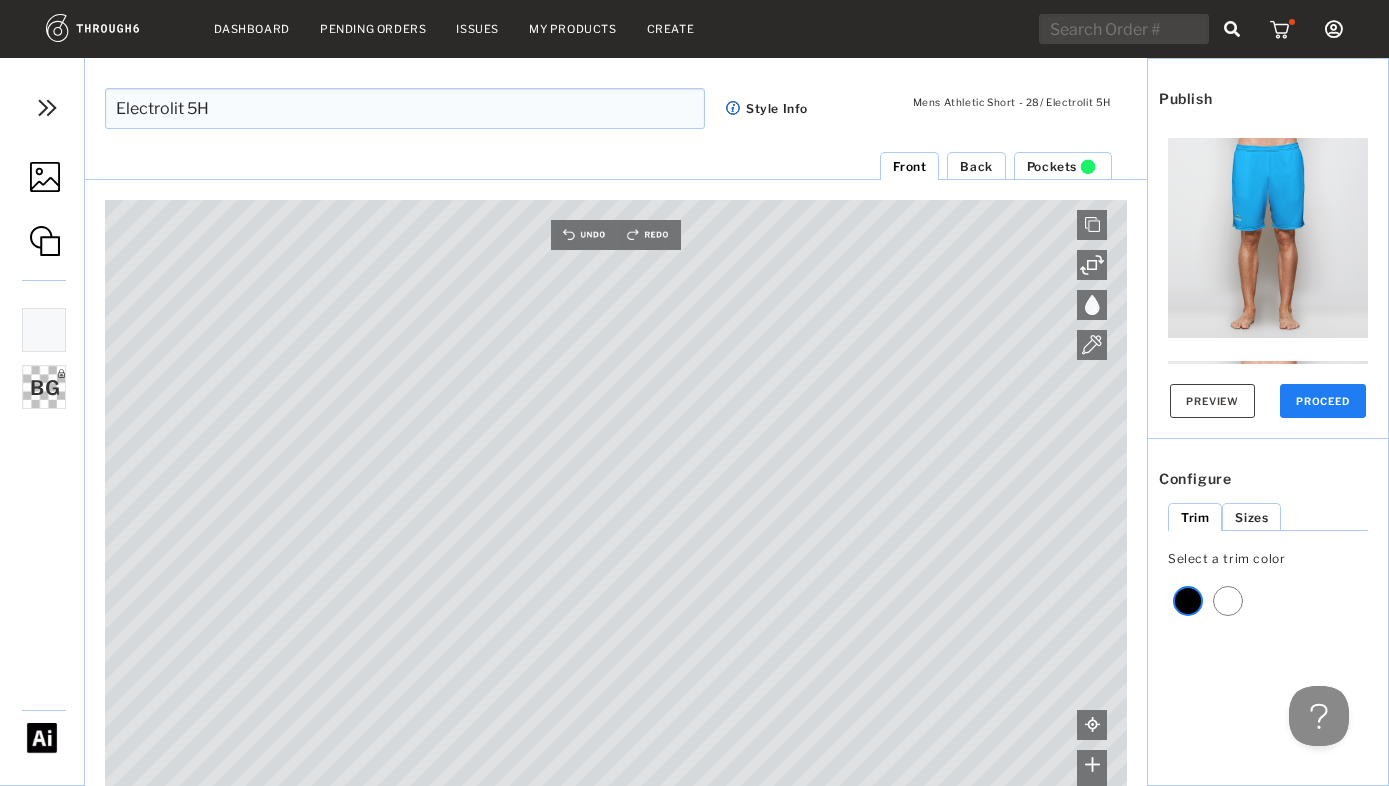 click on "Back" at bounding box center [976, 166] 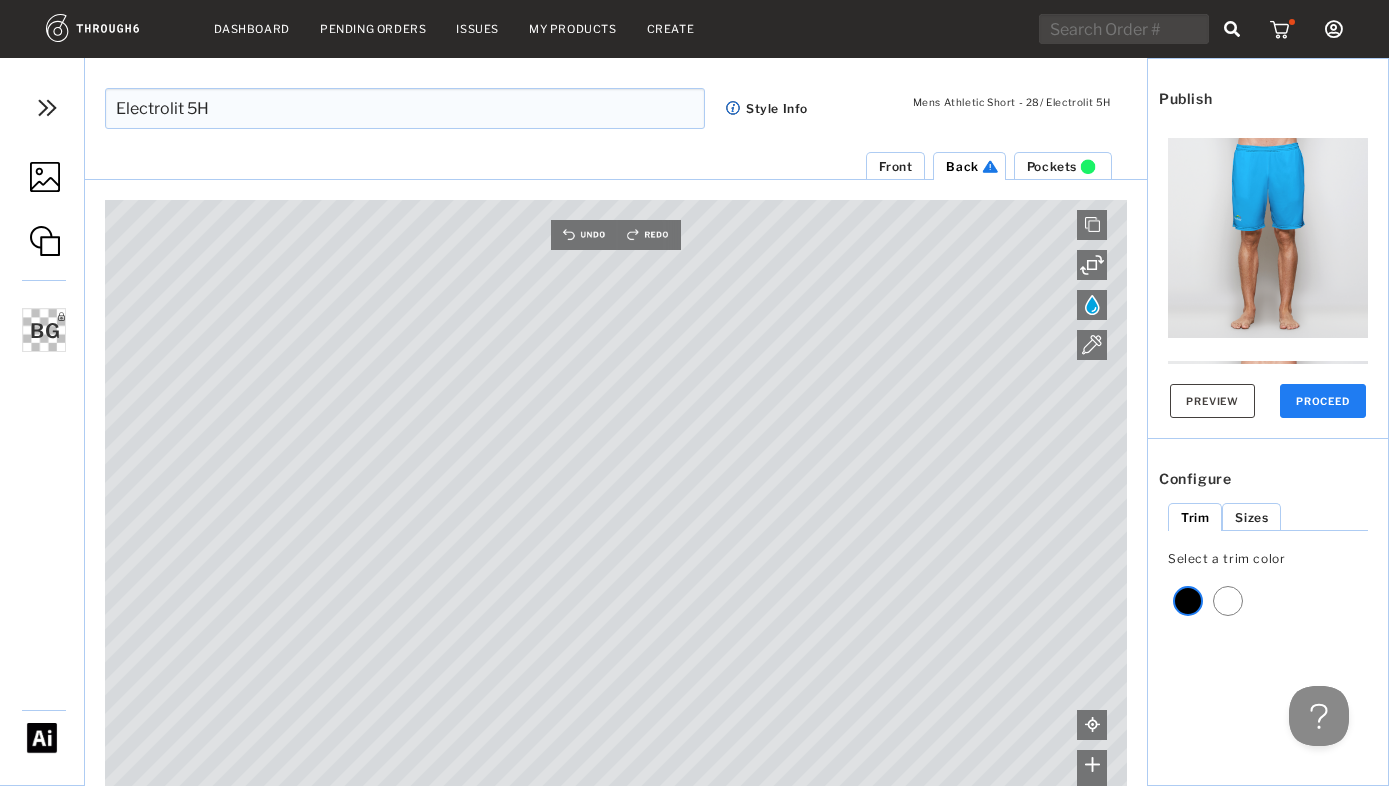 click on "Pockets" at bounding box center [1052, 166] 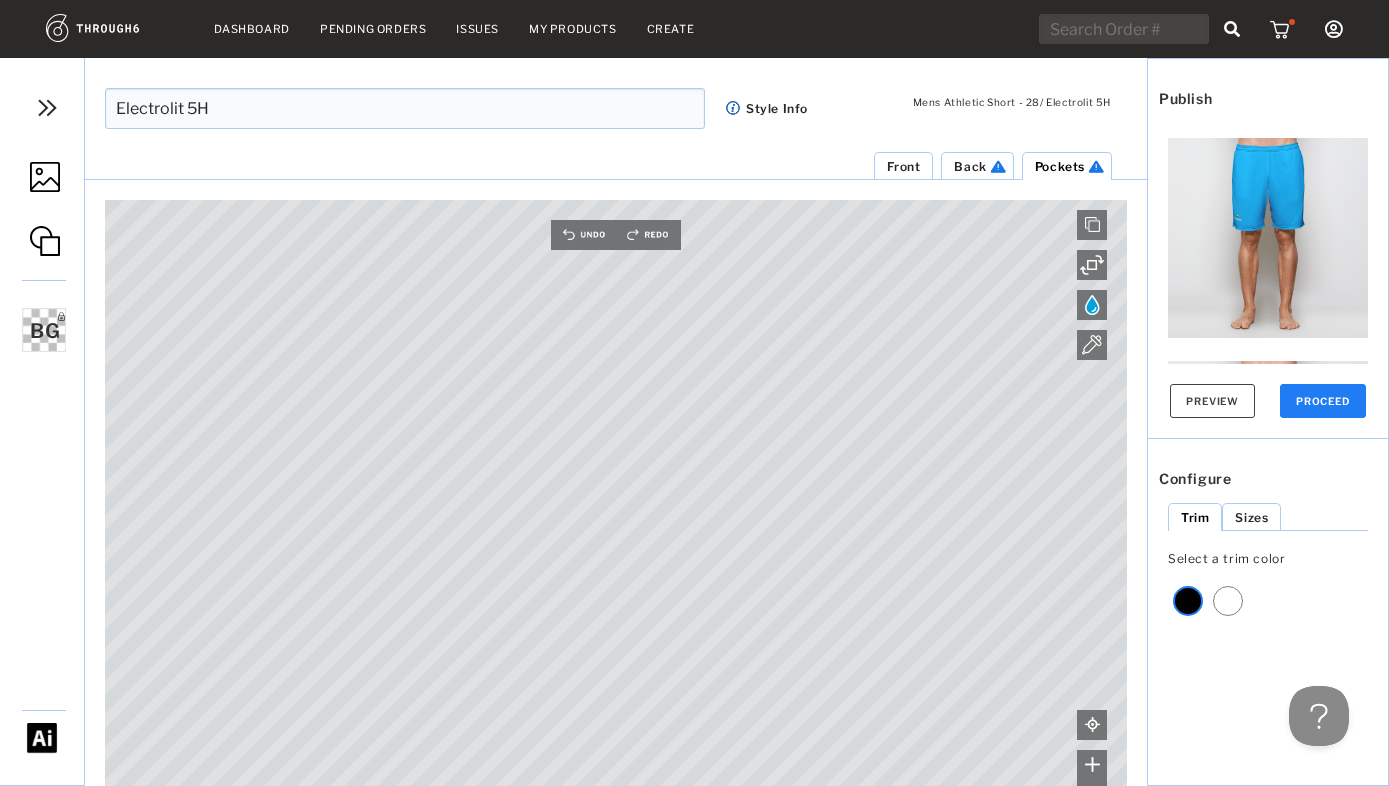 click on "Front" at bounding box center [903, 166] 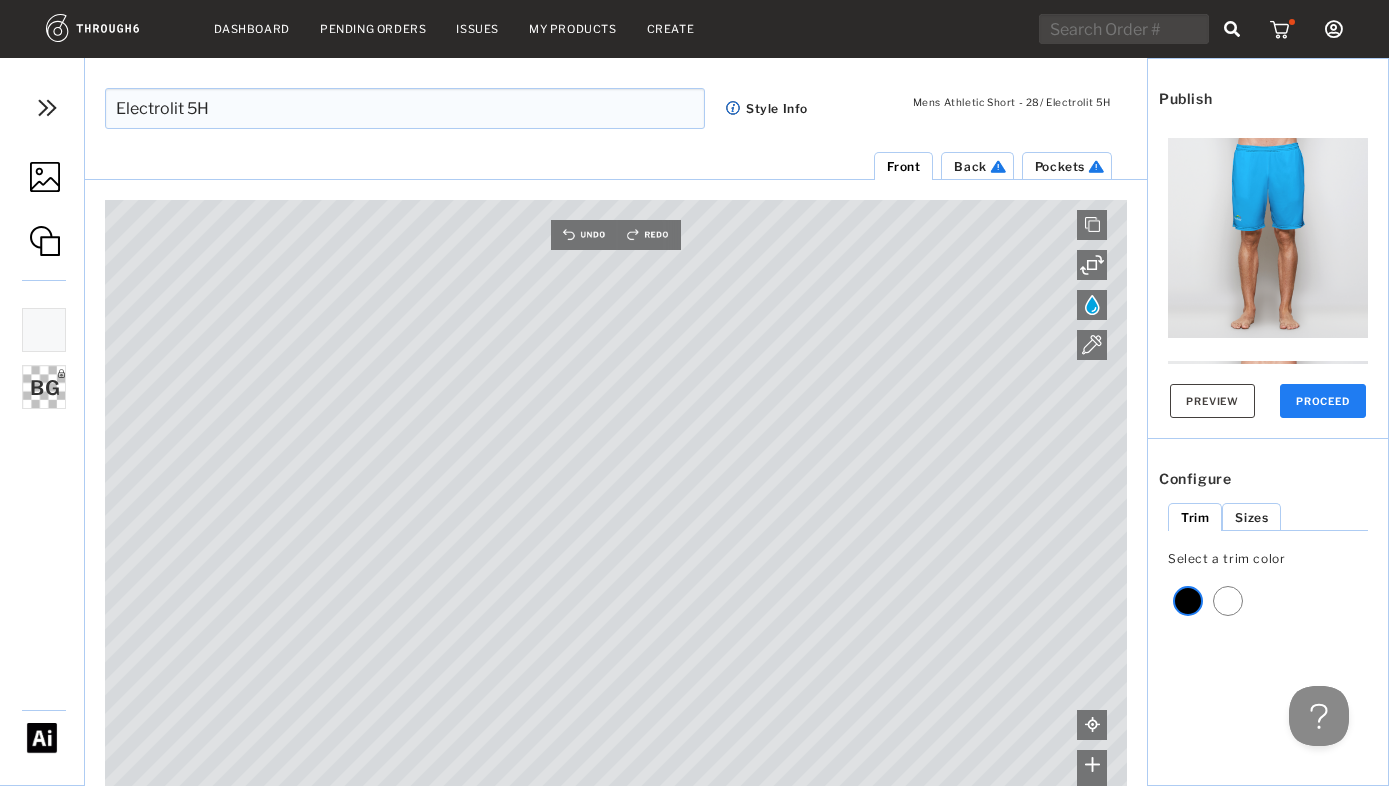 type on "#F7F8F9" 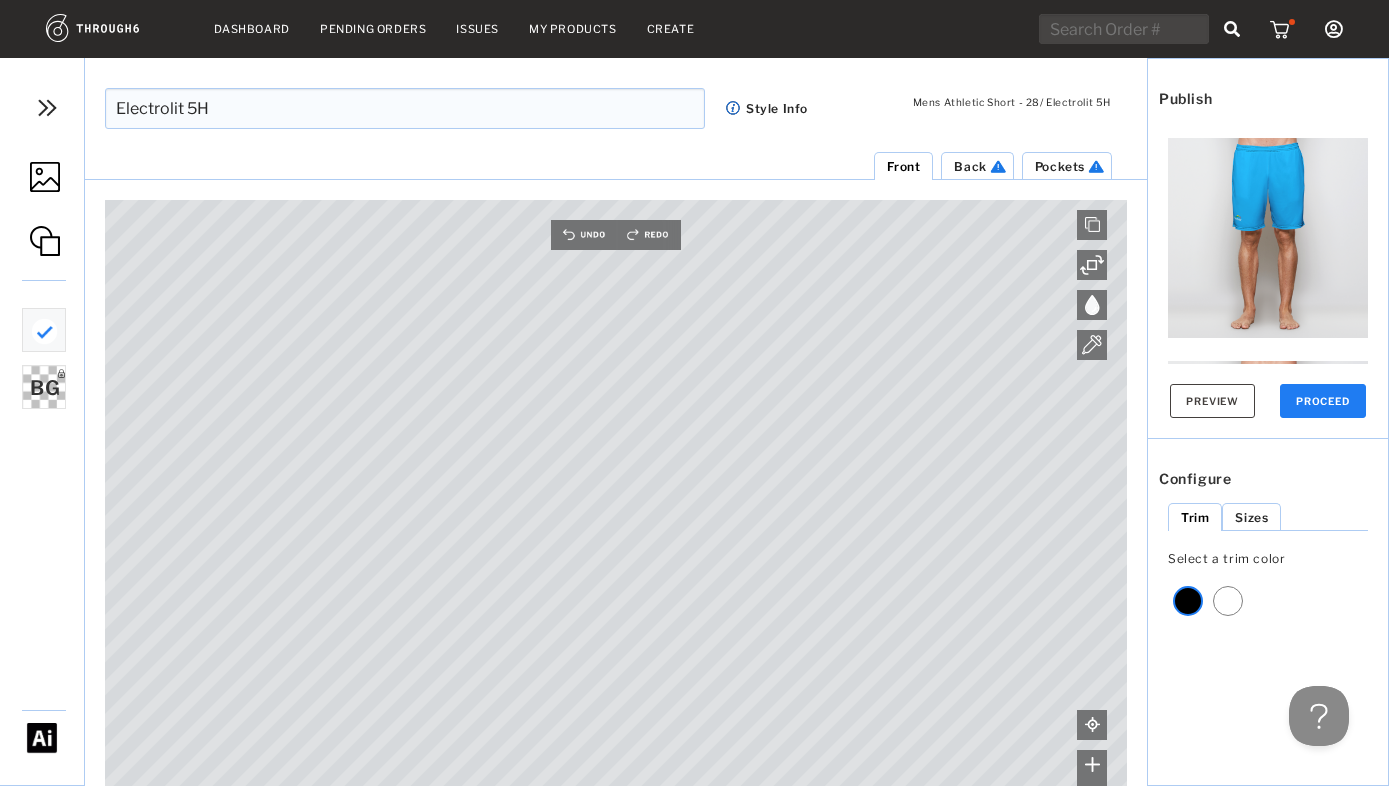click at bounding box center (1092, 305) 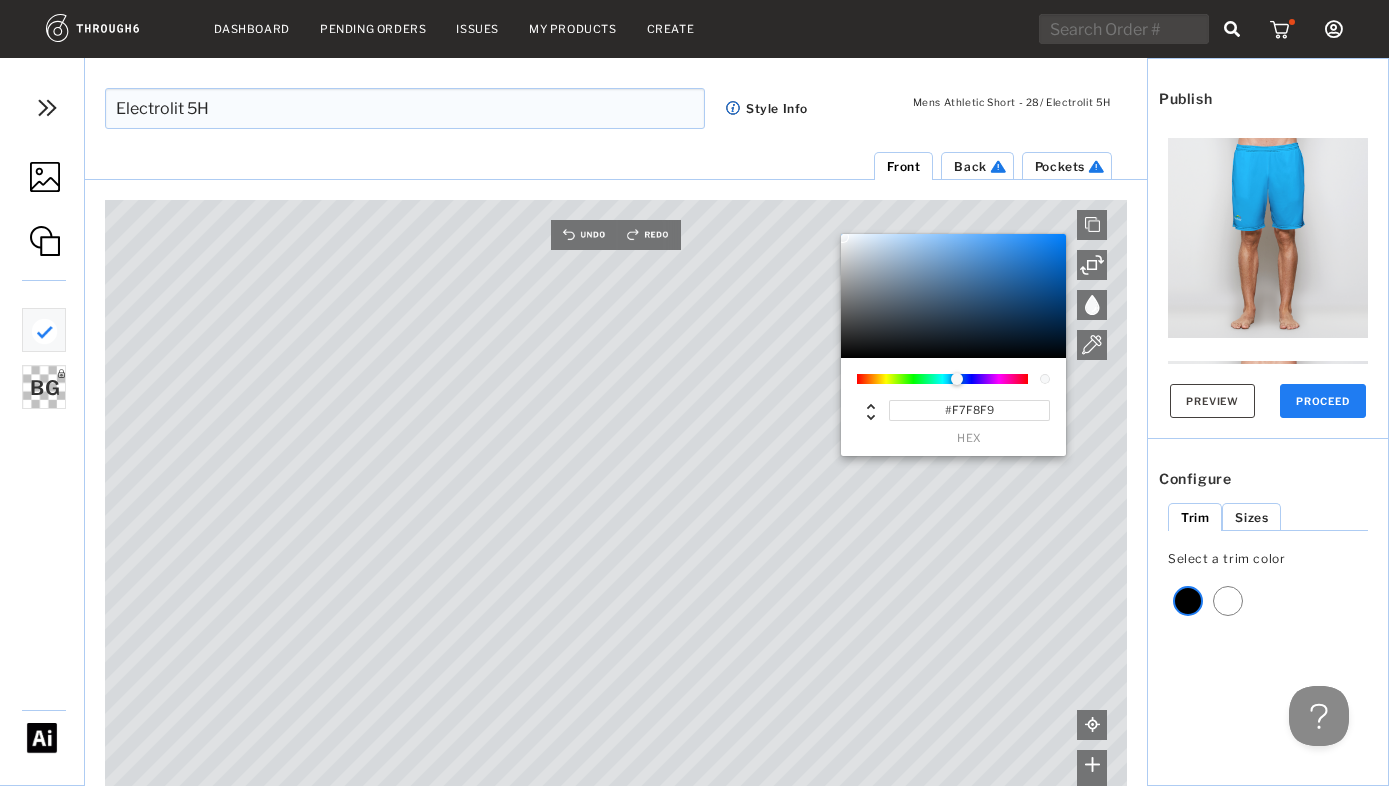 click on "Back" at bounding box center (970, 166) 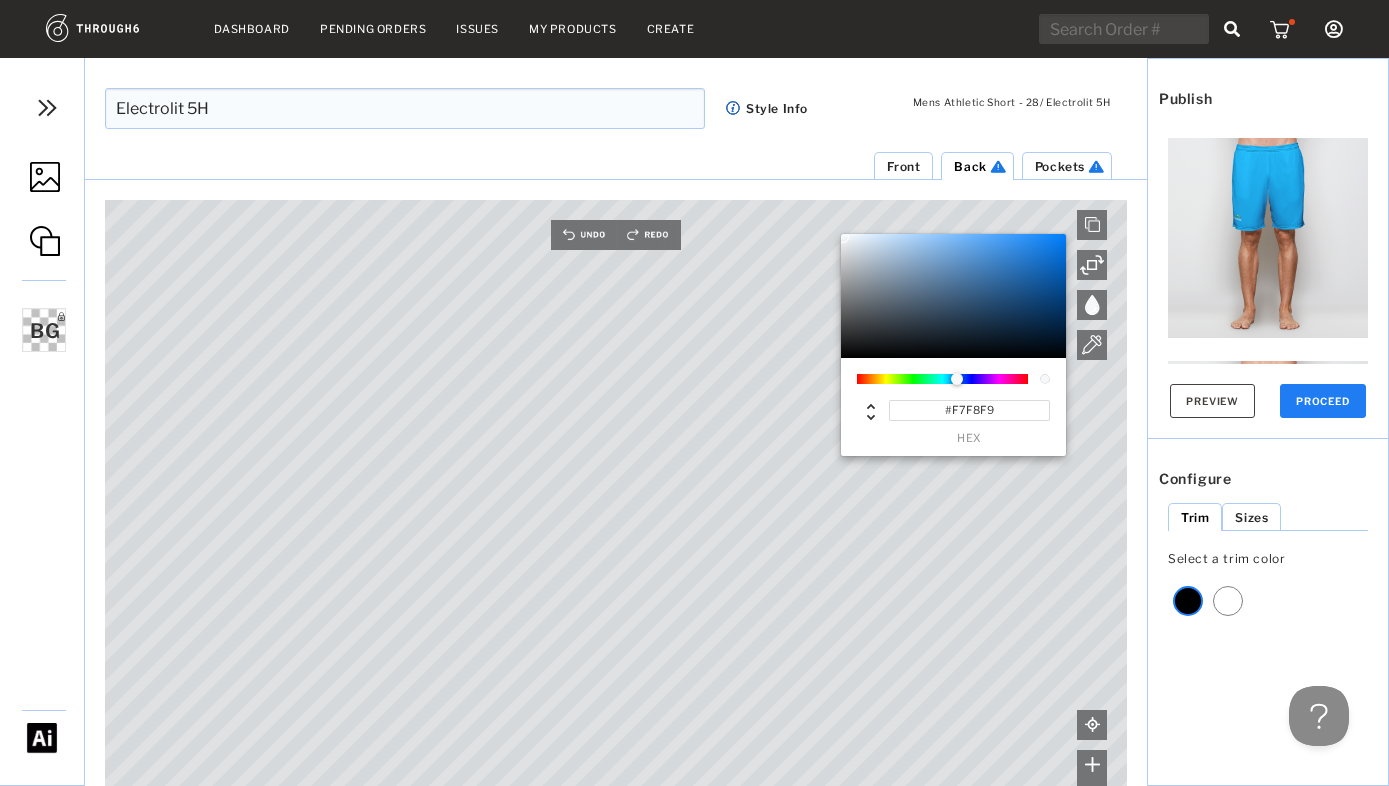 click at bounding box center (1092, 305) 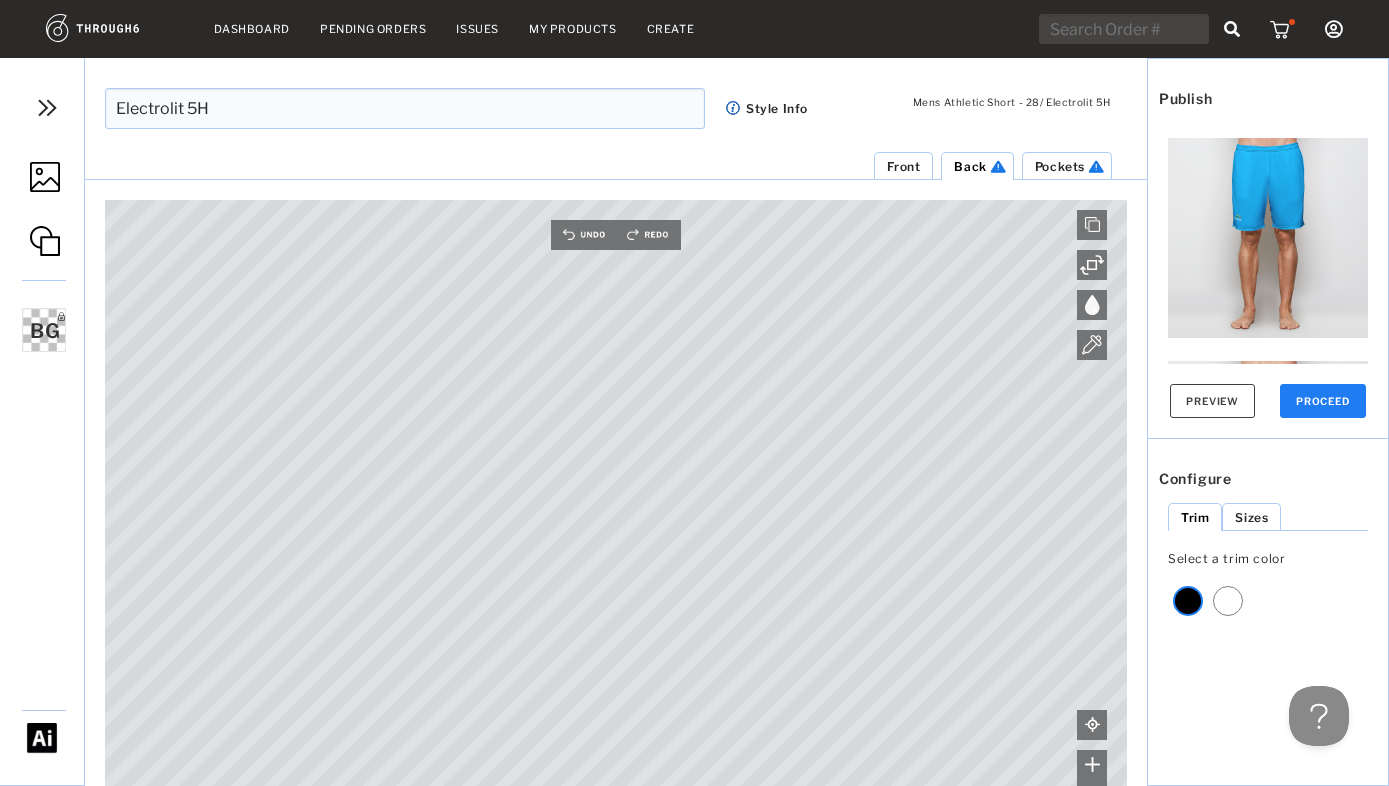 click at bounding box center [45, 241] 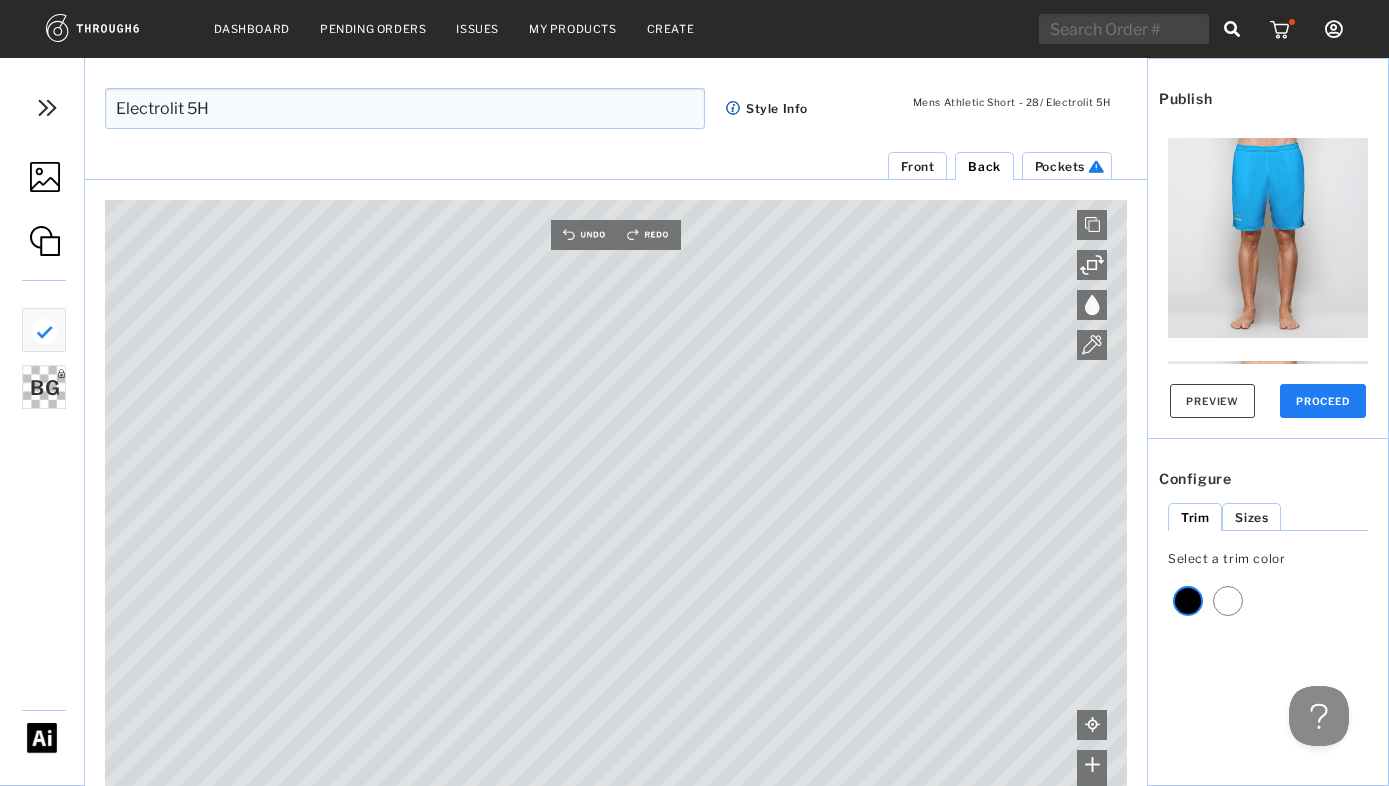 click on "Pockets" at bounding box center [1060, 166] 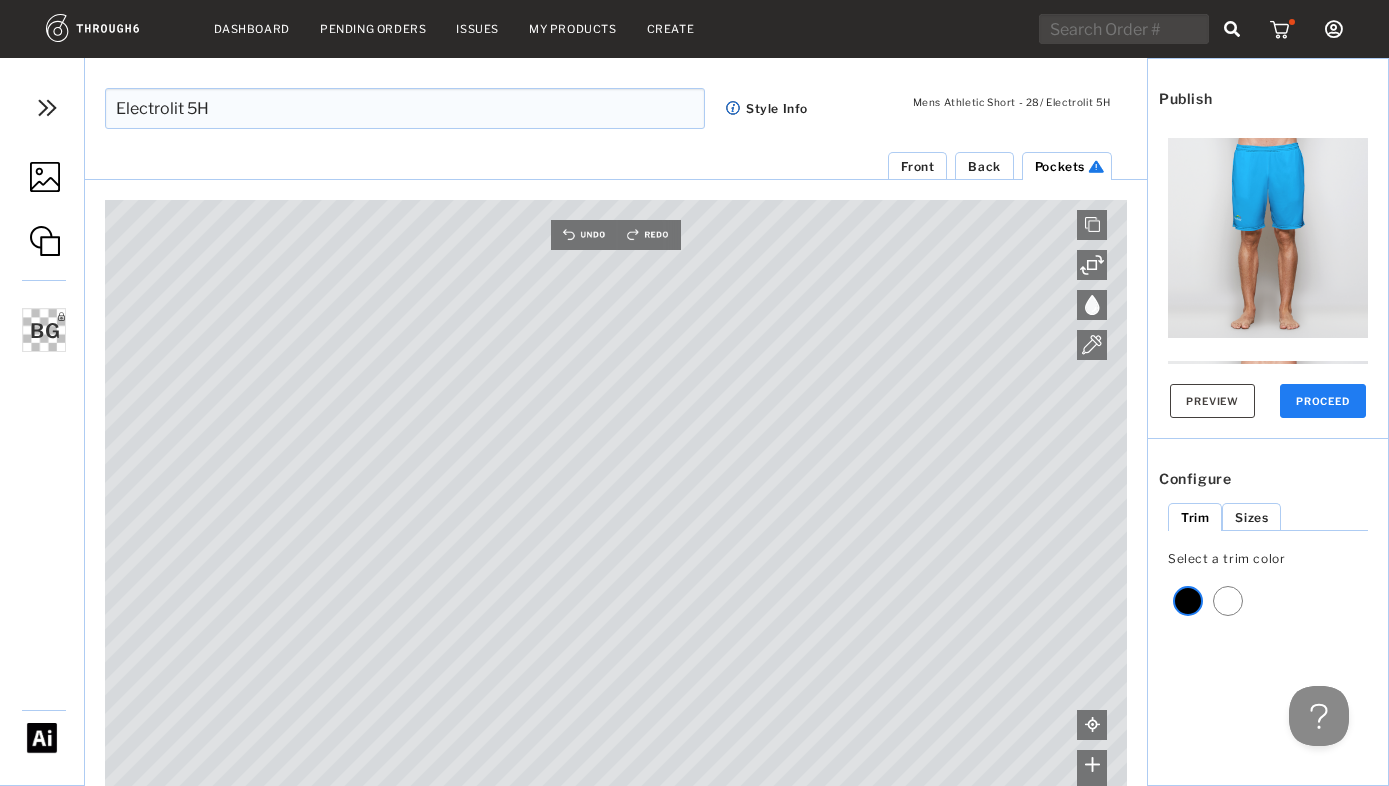 click at bounding box center (45, 241) 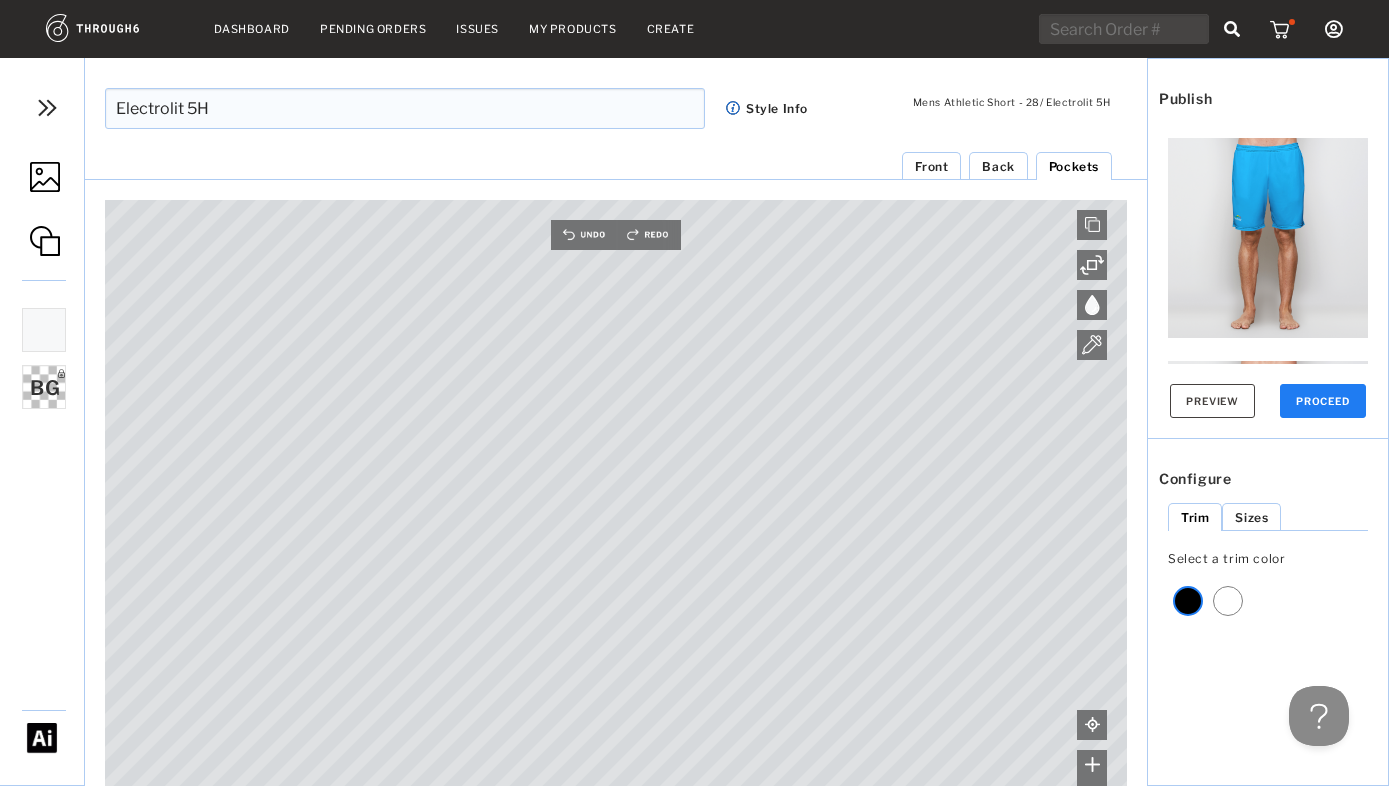 click on "Front" at bounding box center (931, 166) 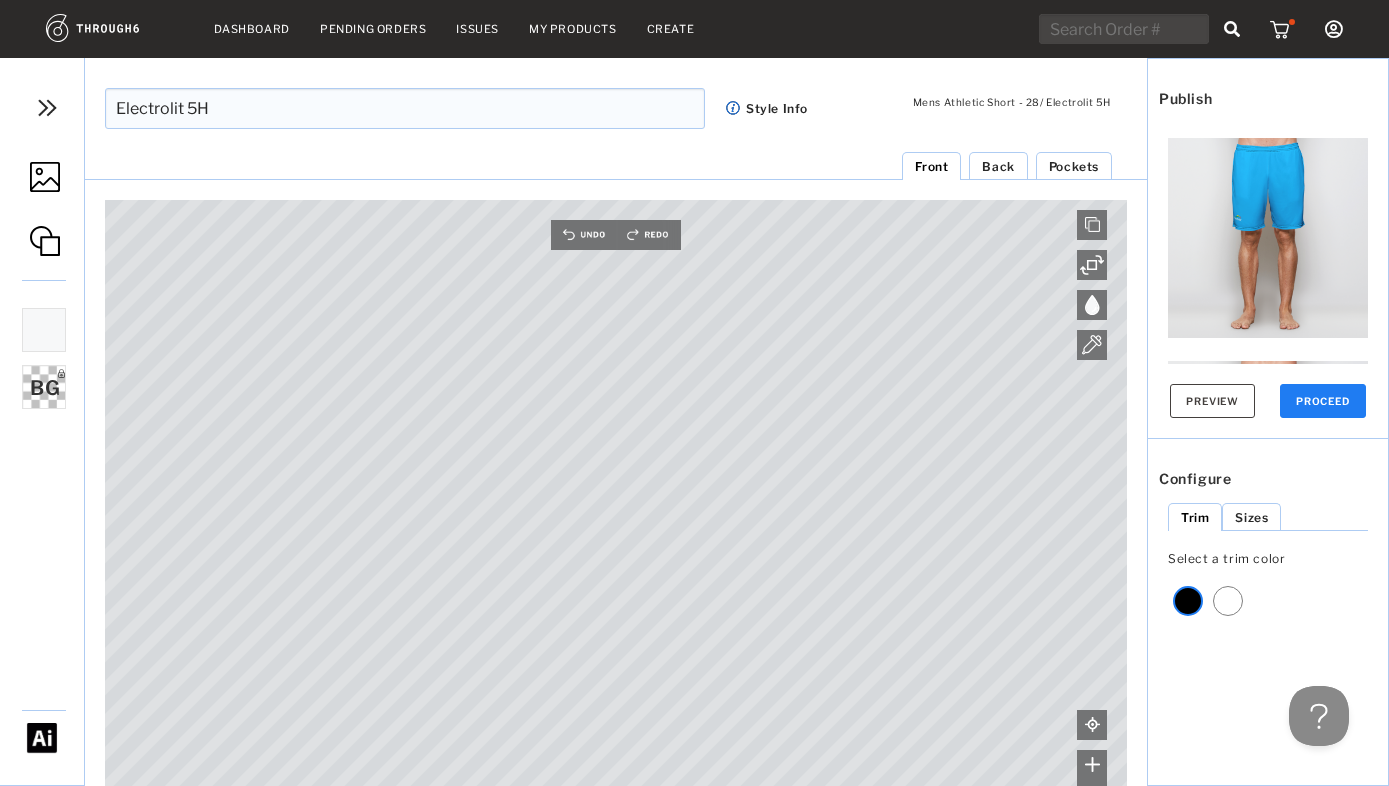 click at bounding box center [45, 177] 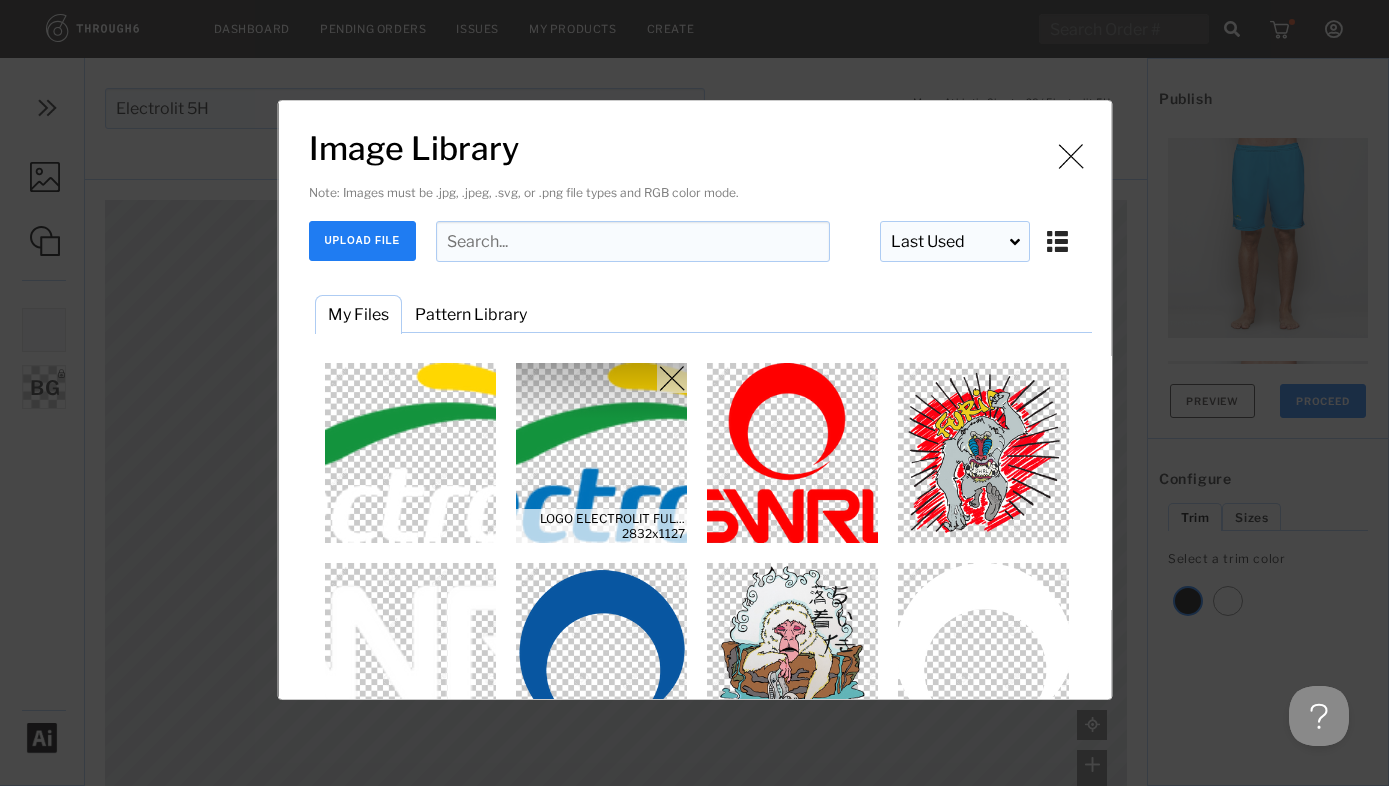 click at bounding box center (601, 453) 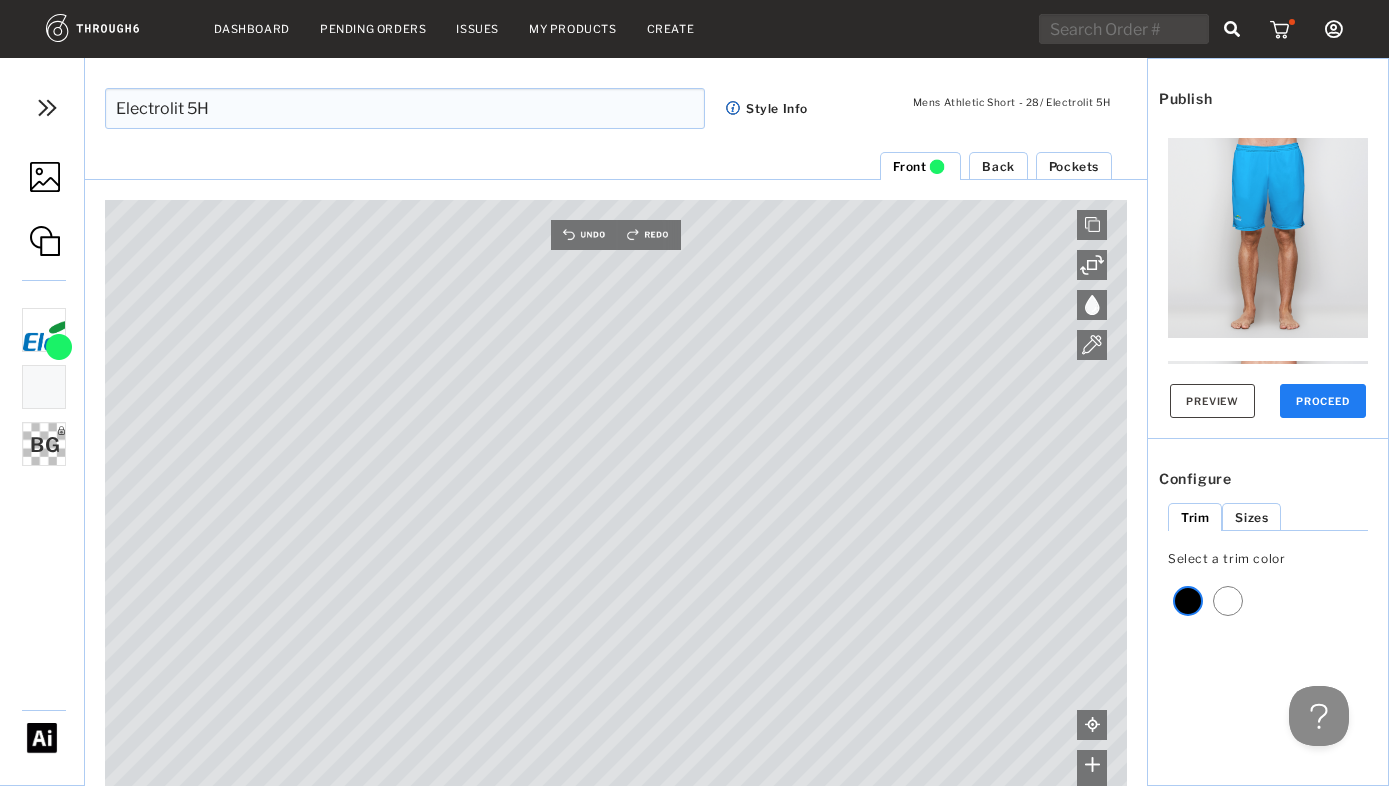 click on "Back" at bounding box center (998, 166) 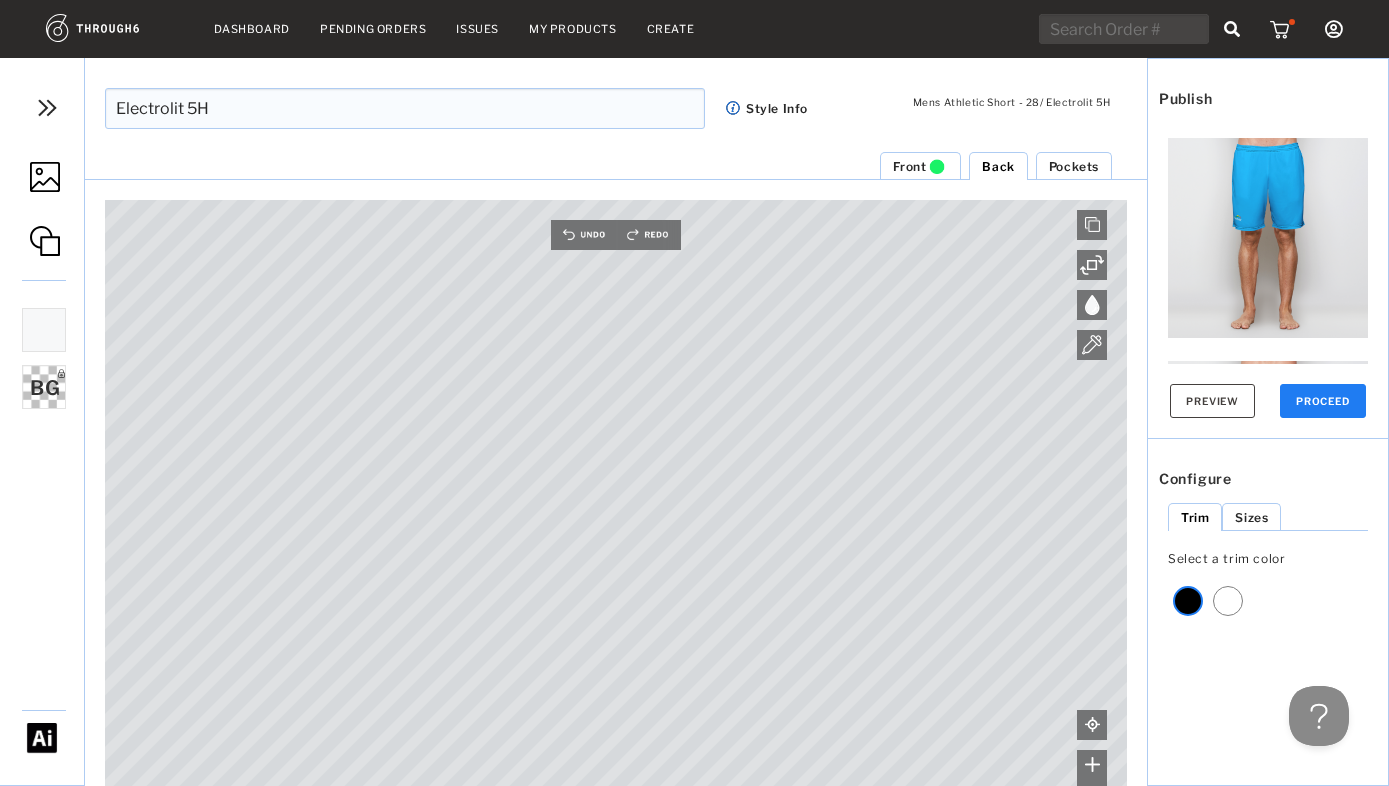 click on "Pockets" at bounding box center (1074, 166) 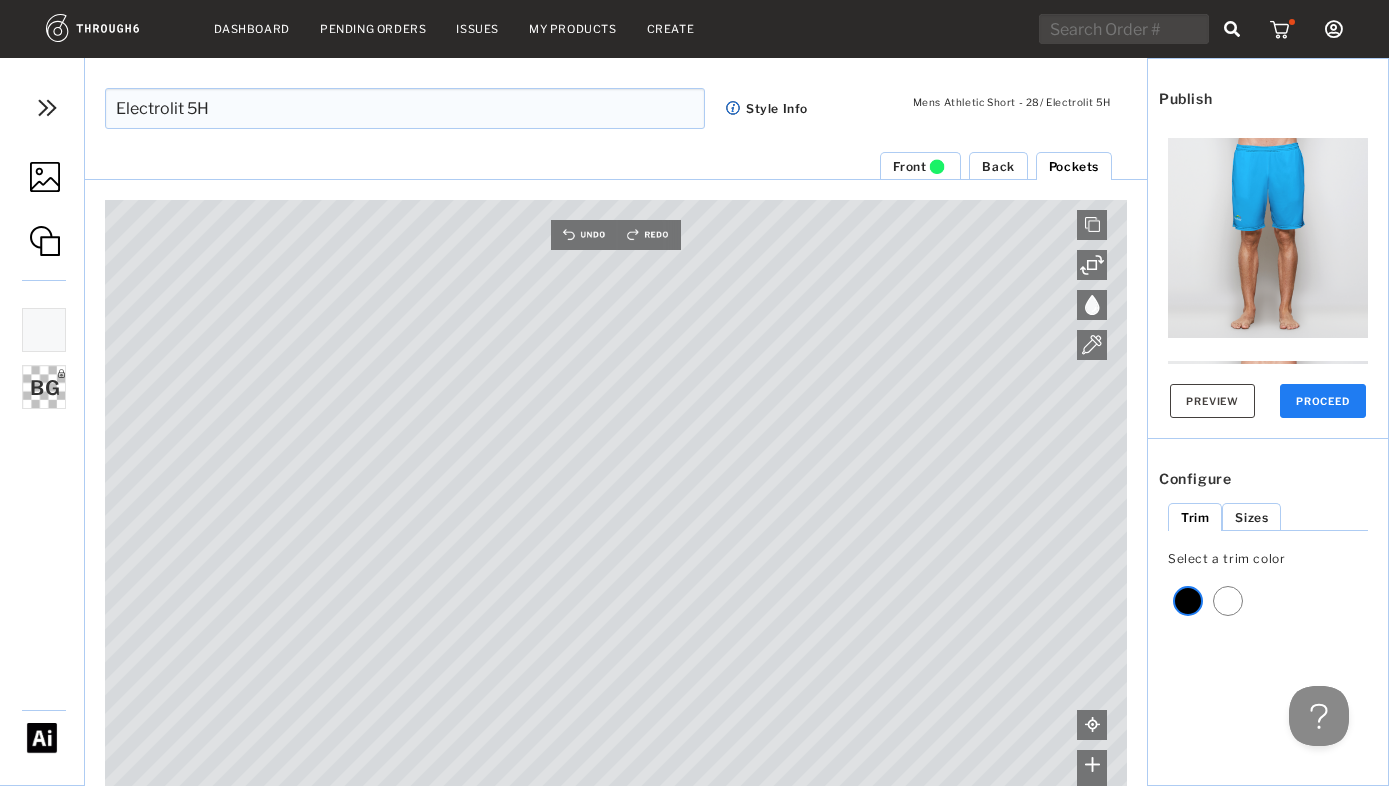 click at bounding box center [45, 177] 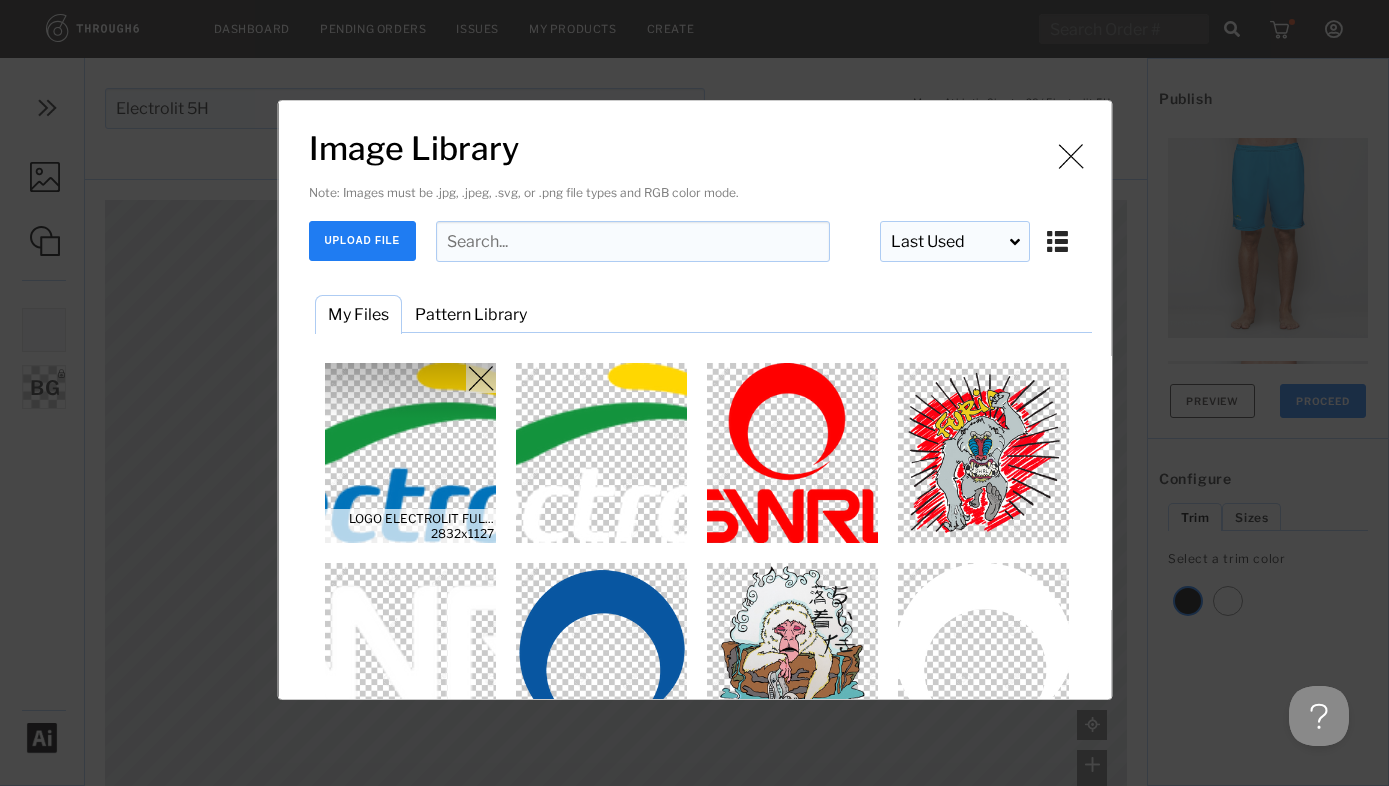 click at bounding box center [410, 453] 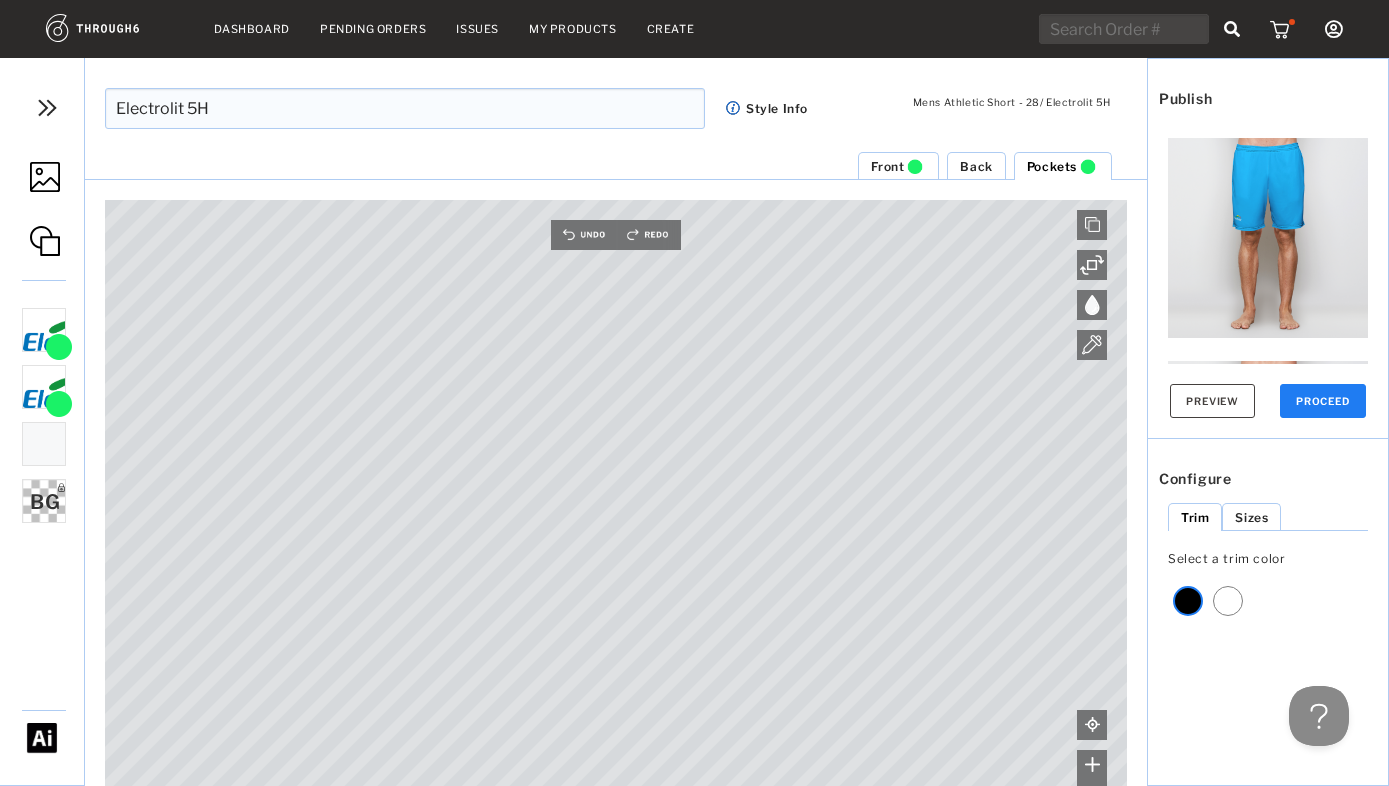 click on "Front" at bounding box center [887, 166] 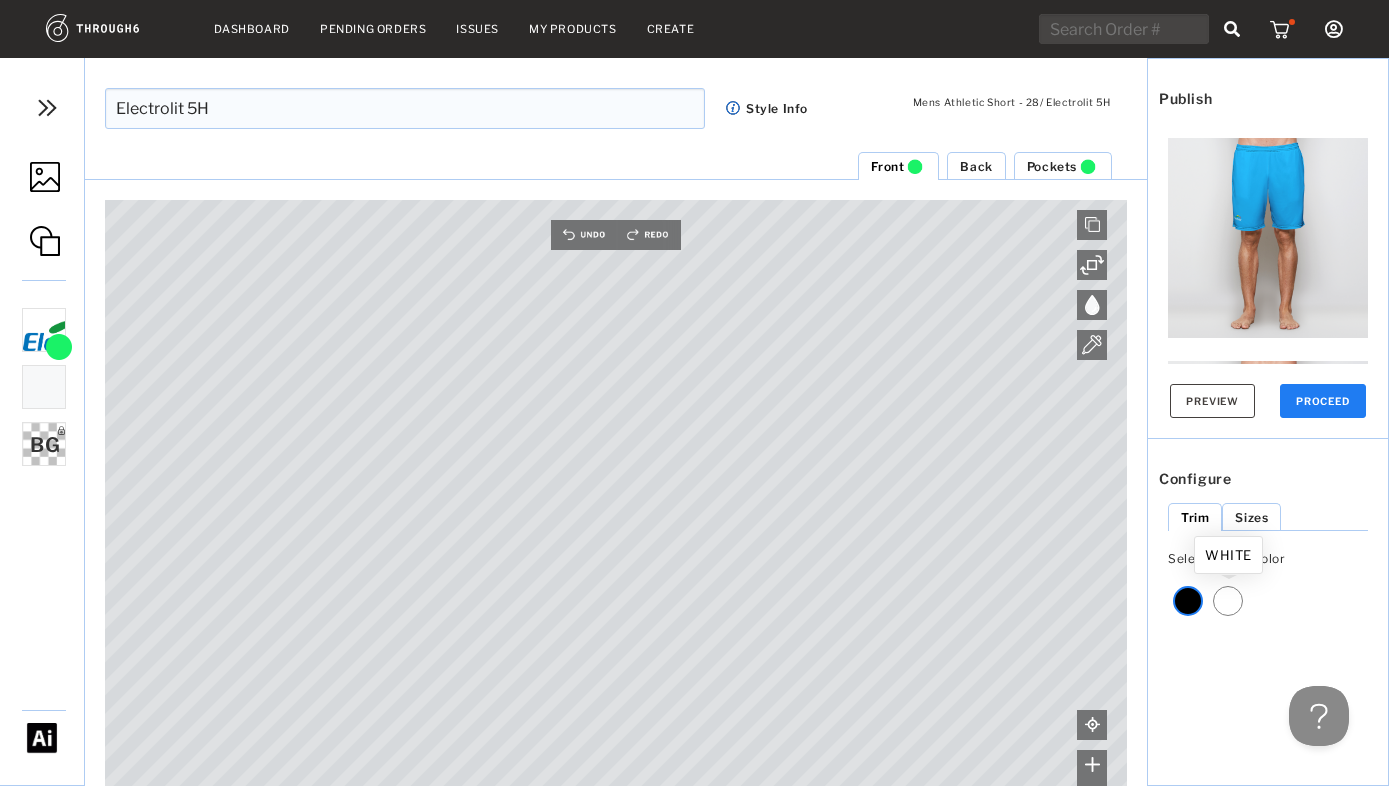 click at bounding box center (1228, 601) 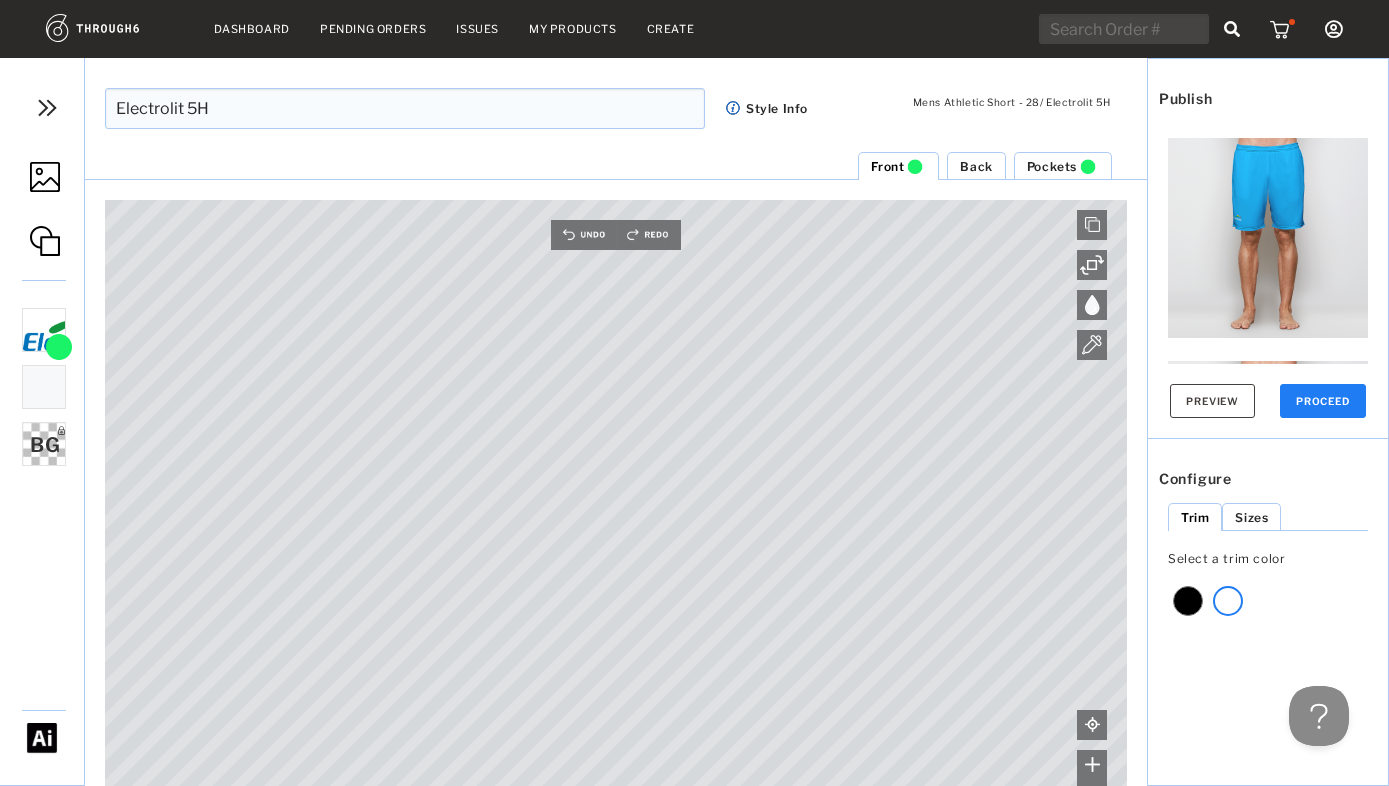 click on "PROCEED" at bounding box center (1323, 401) 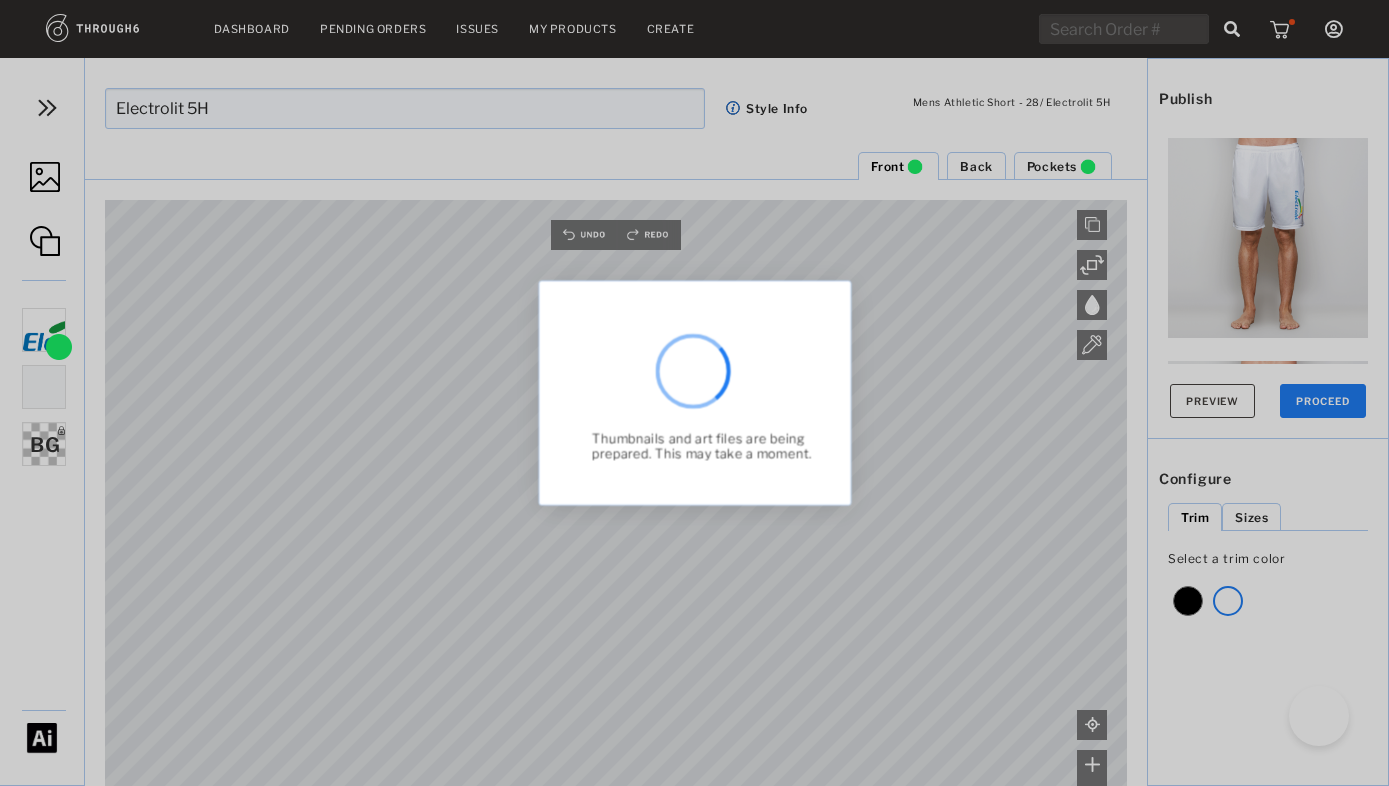 scroll, scrollTop: 0, scrollLeft: 0, axis: both 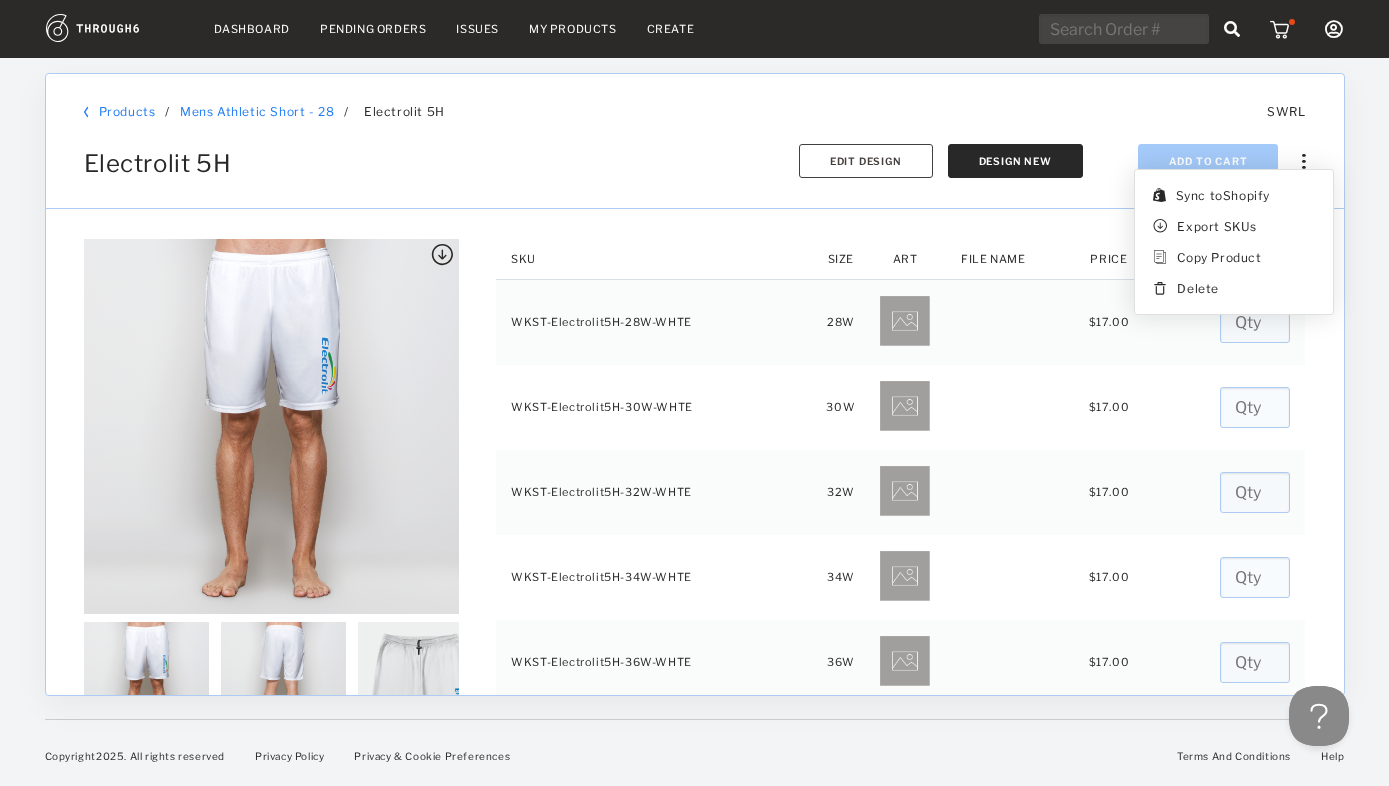 click at bounding box center (1303, 161) 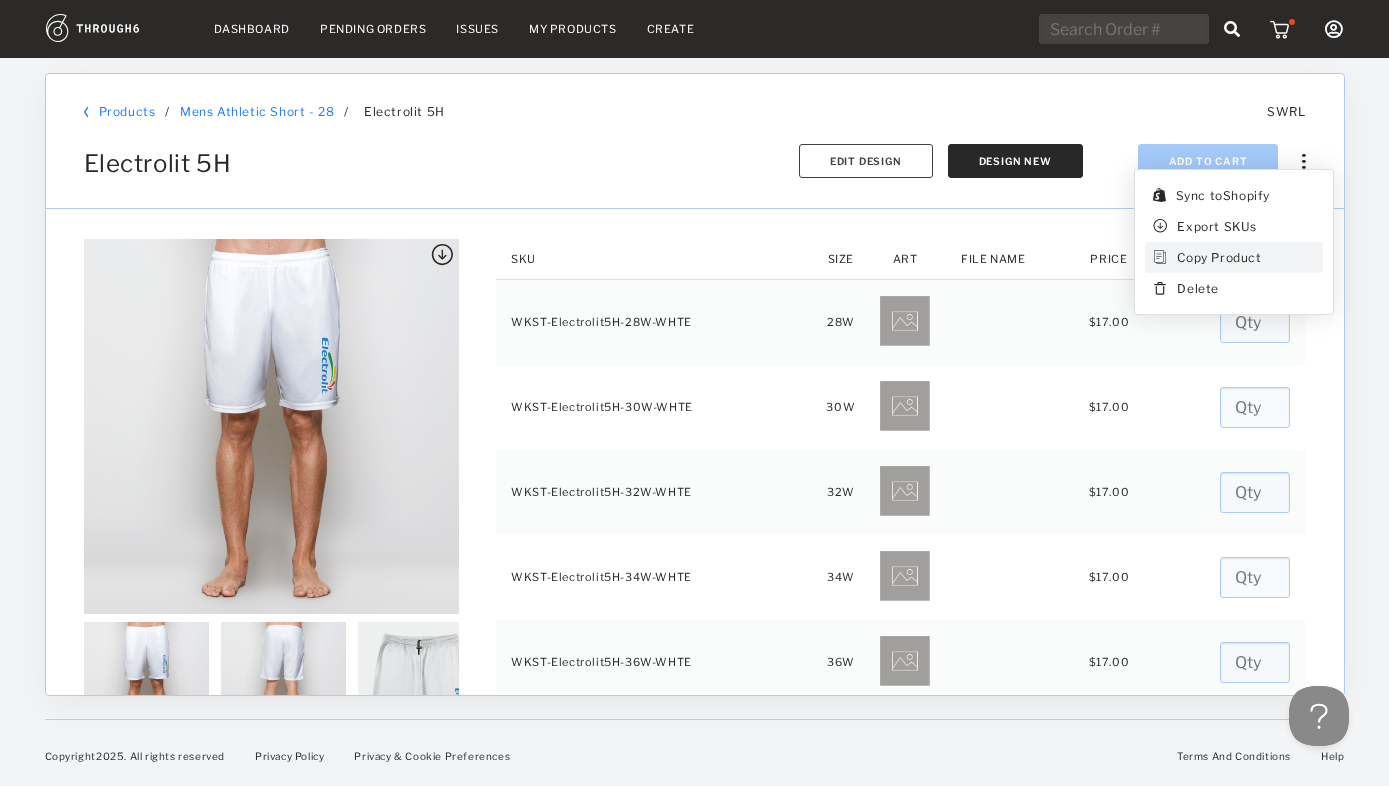 click on "Copy Product" at bounding box center (1219, 257) 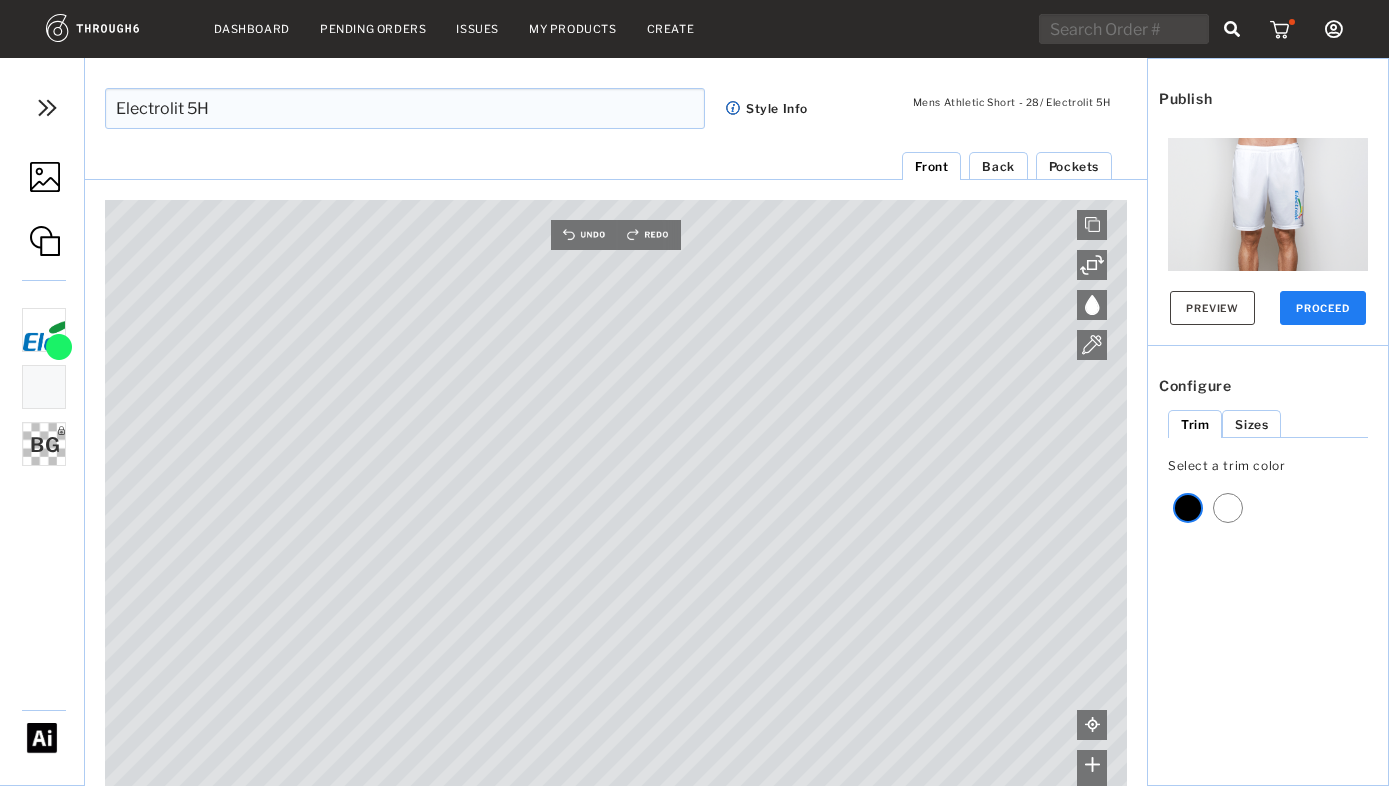 scroll, scrollTop: 0, scrollLeft: 0, axis: both 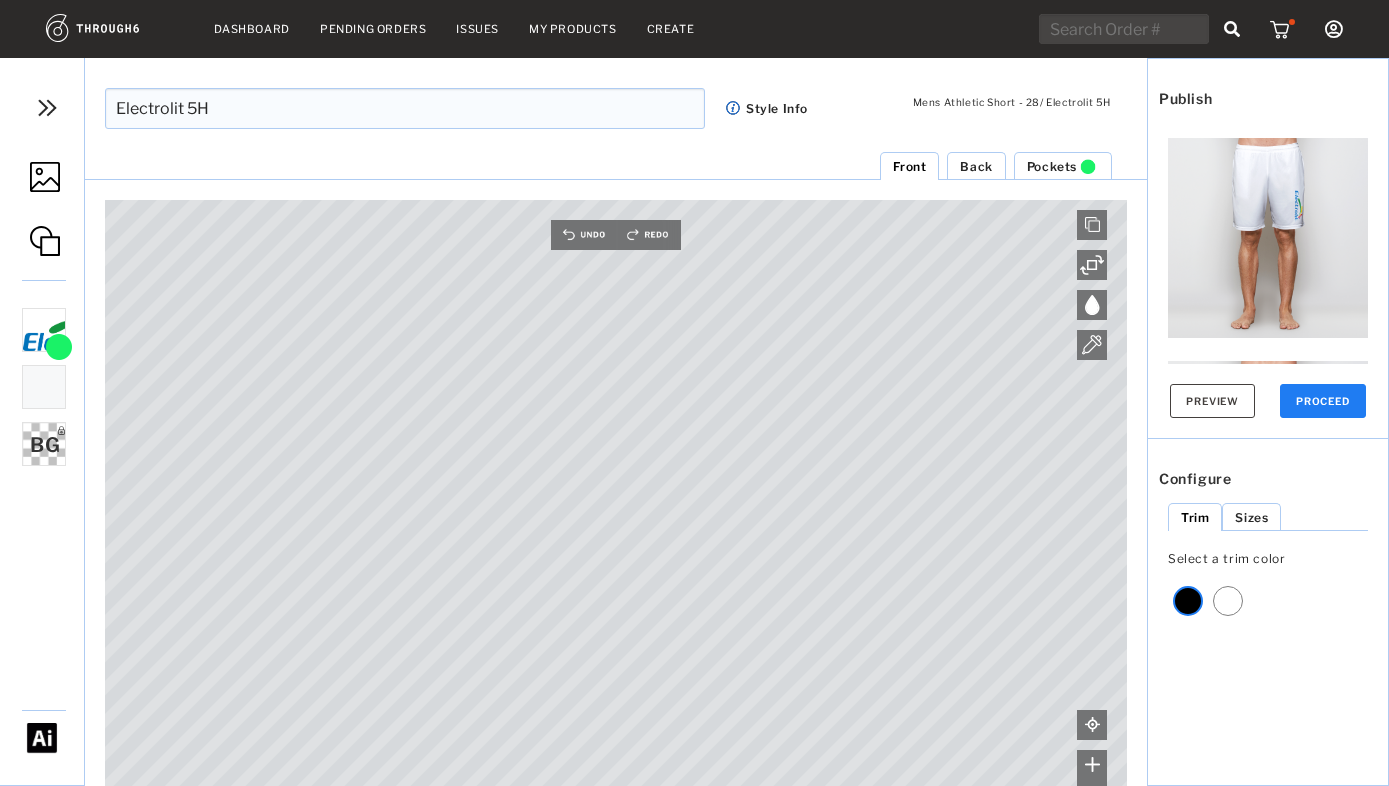 click on "Electrolit 5H" at bounding box center [405, 108] 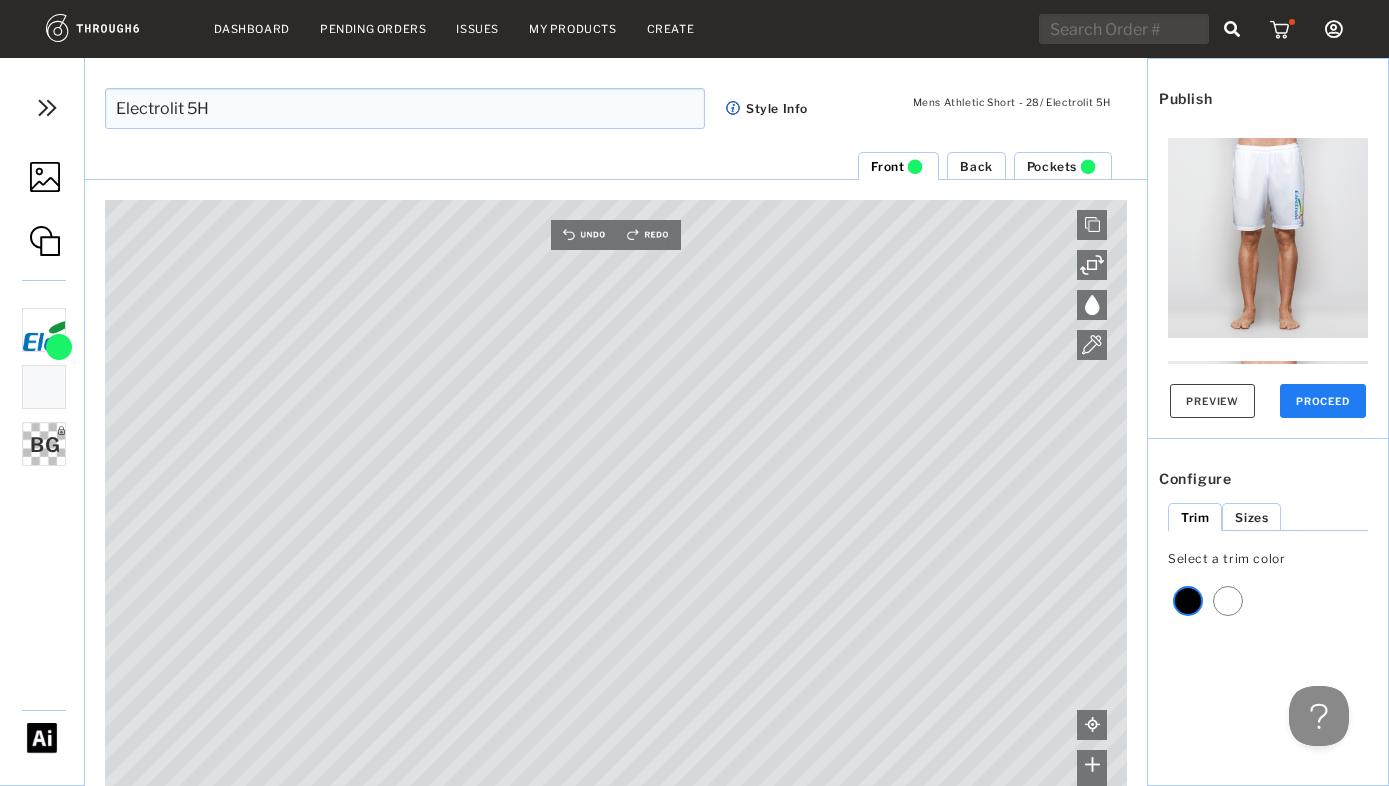 scroll, scrollTop: 0, scrollLeft: 0, axis: both 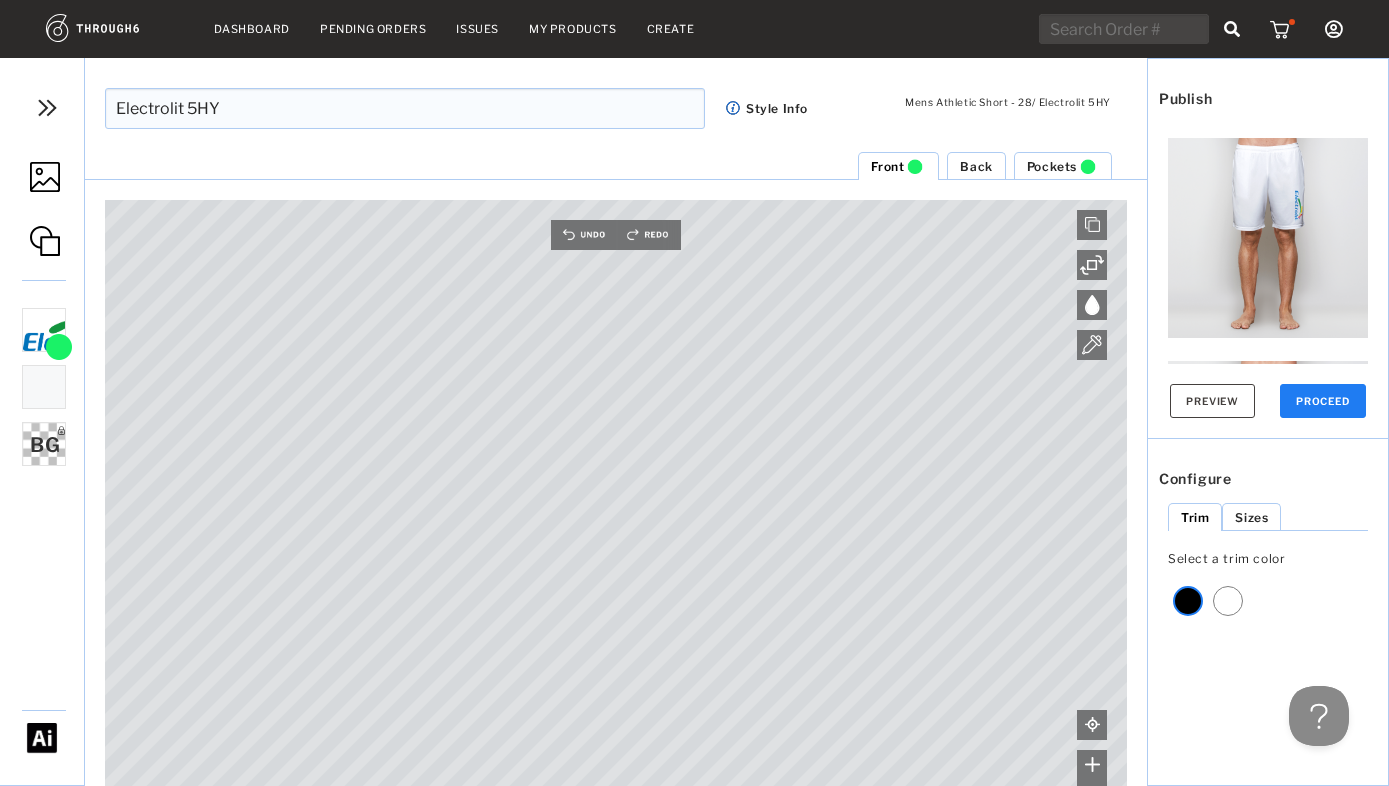 type on "Electrolit 5HY" 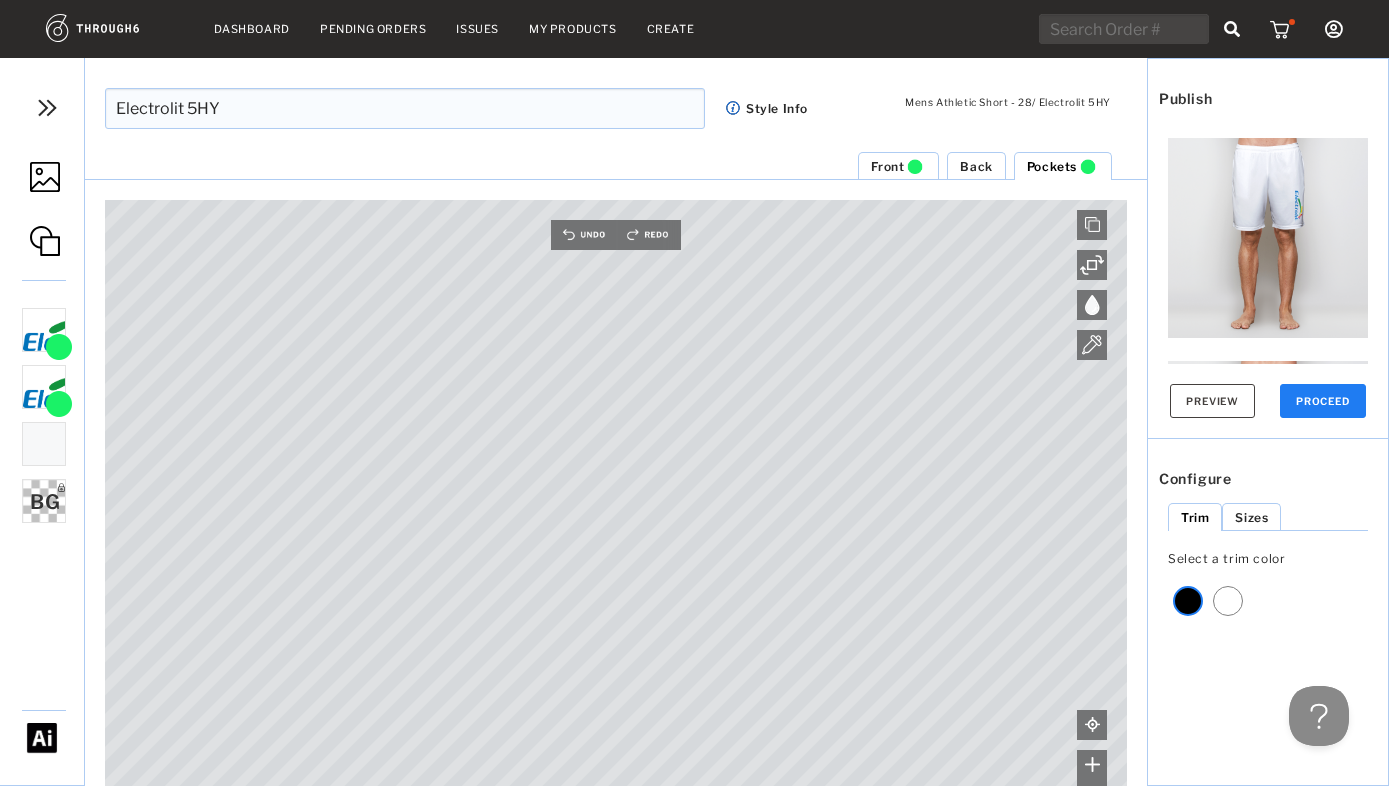 click on "Front" at bounding box center [887, 166] 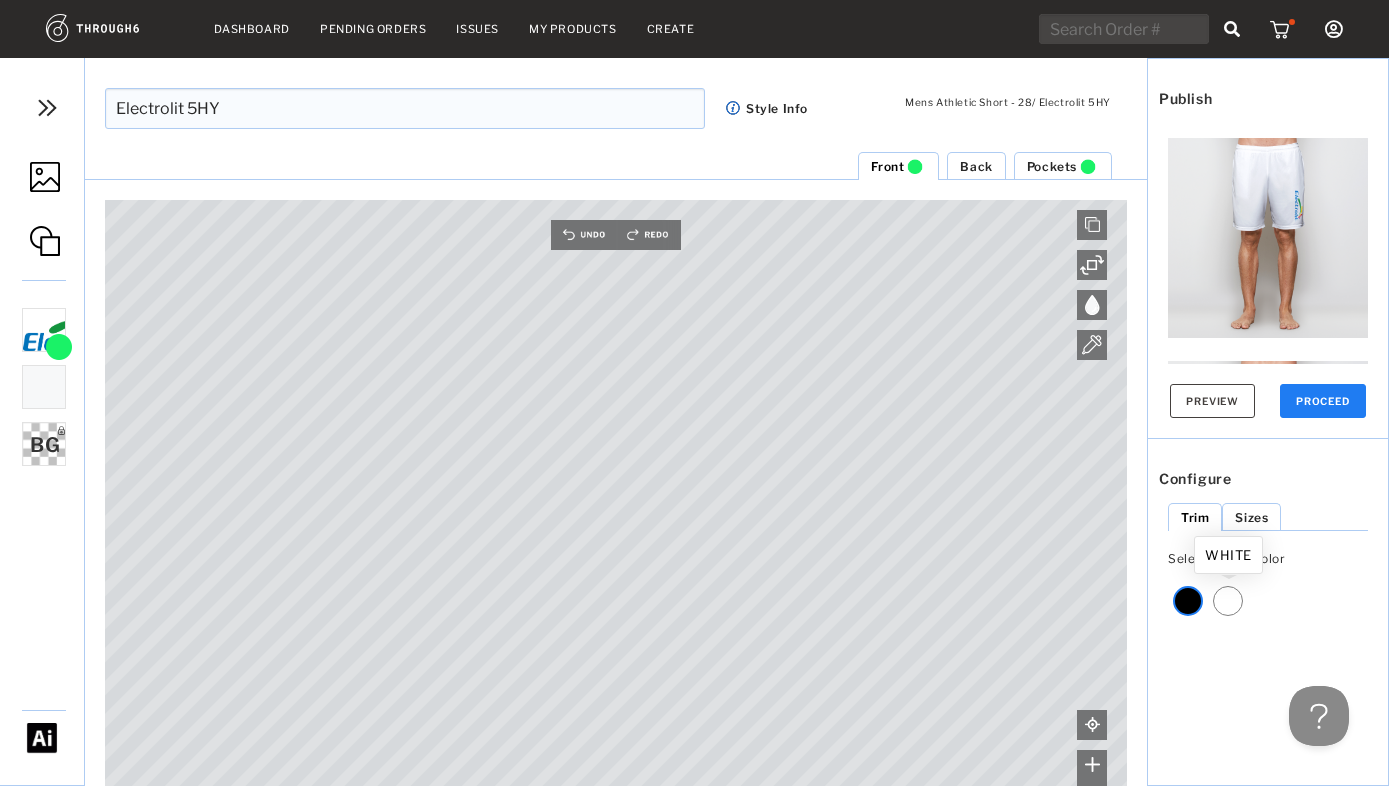 click at bounding box center [1228, 601] 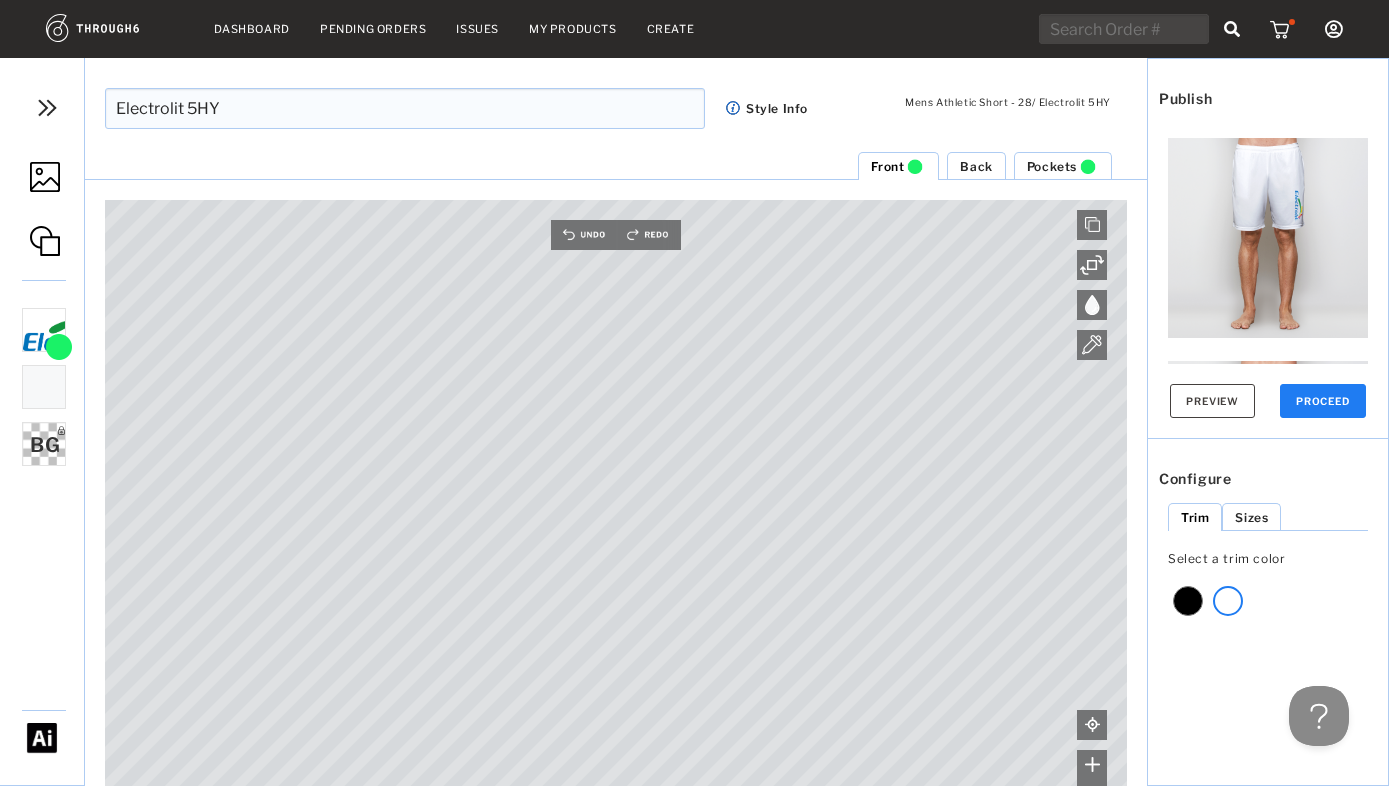 click on "PROCEED" at bounding box center [1323, 401] 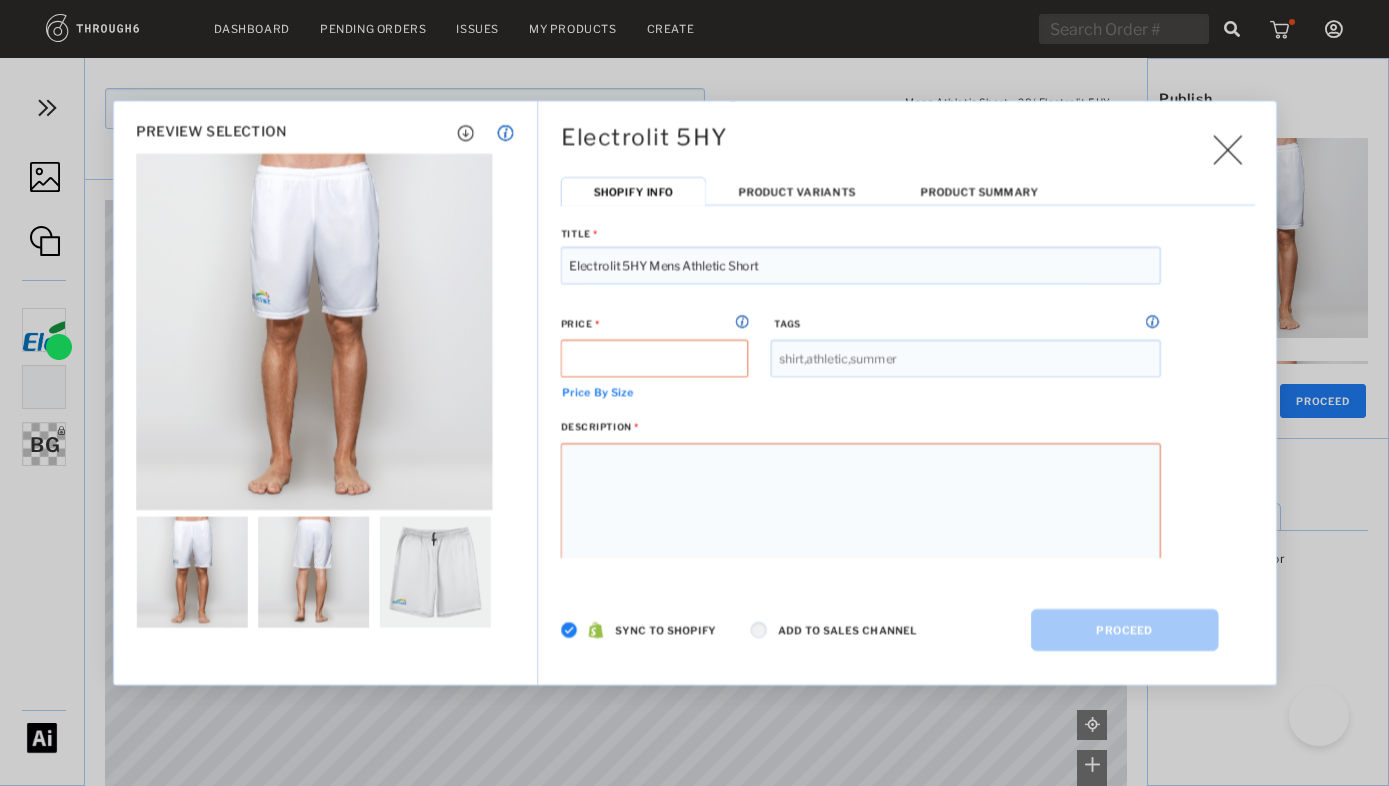 scroll, scrollTop: 0, scrollLeft: 0, axis: both 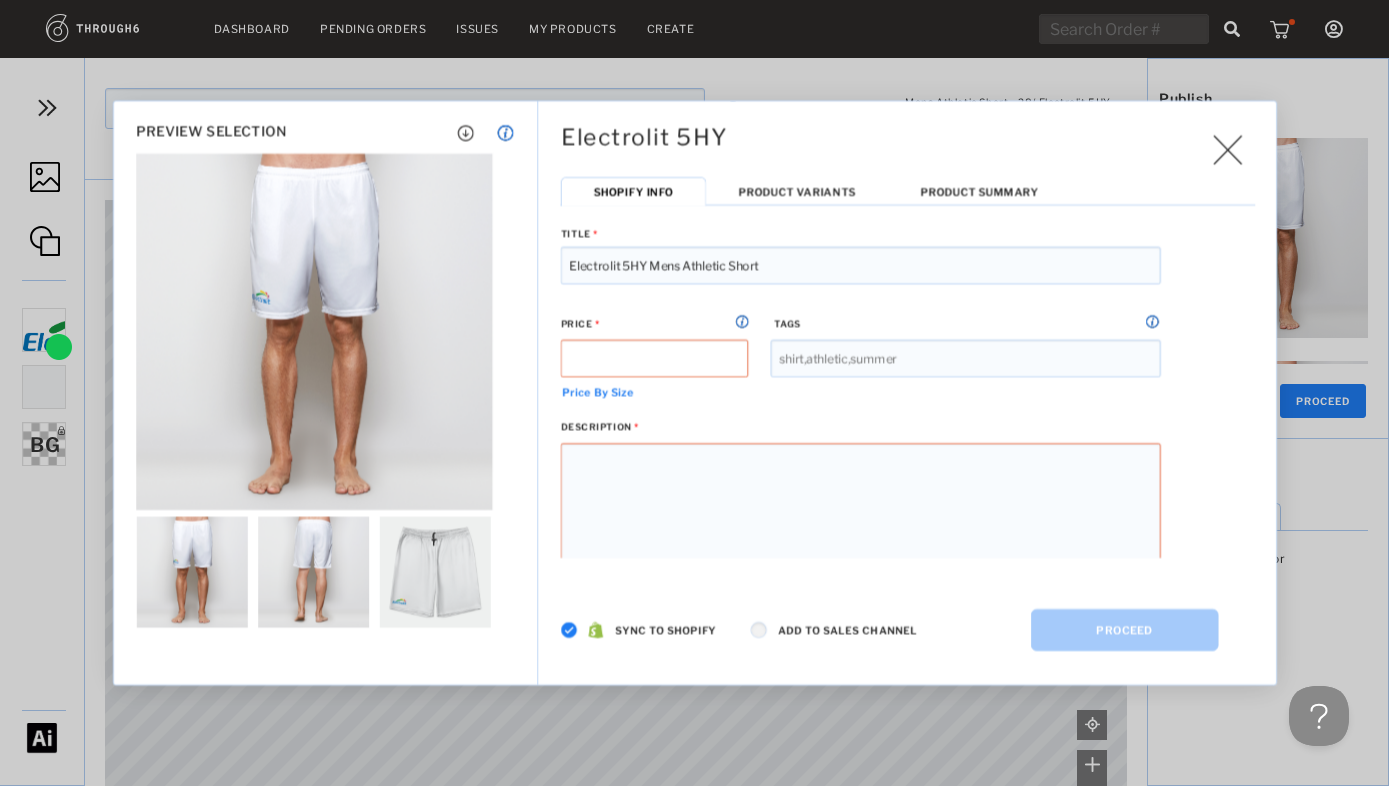 click at bounding box center (1227, 150) 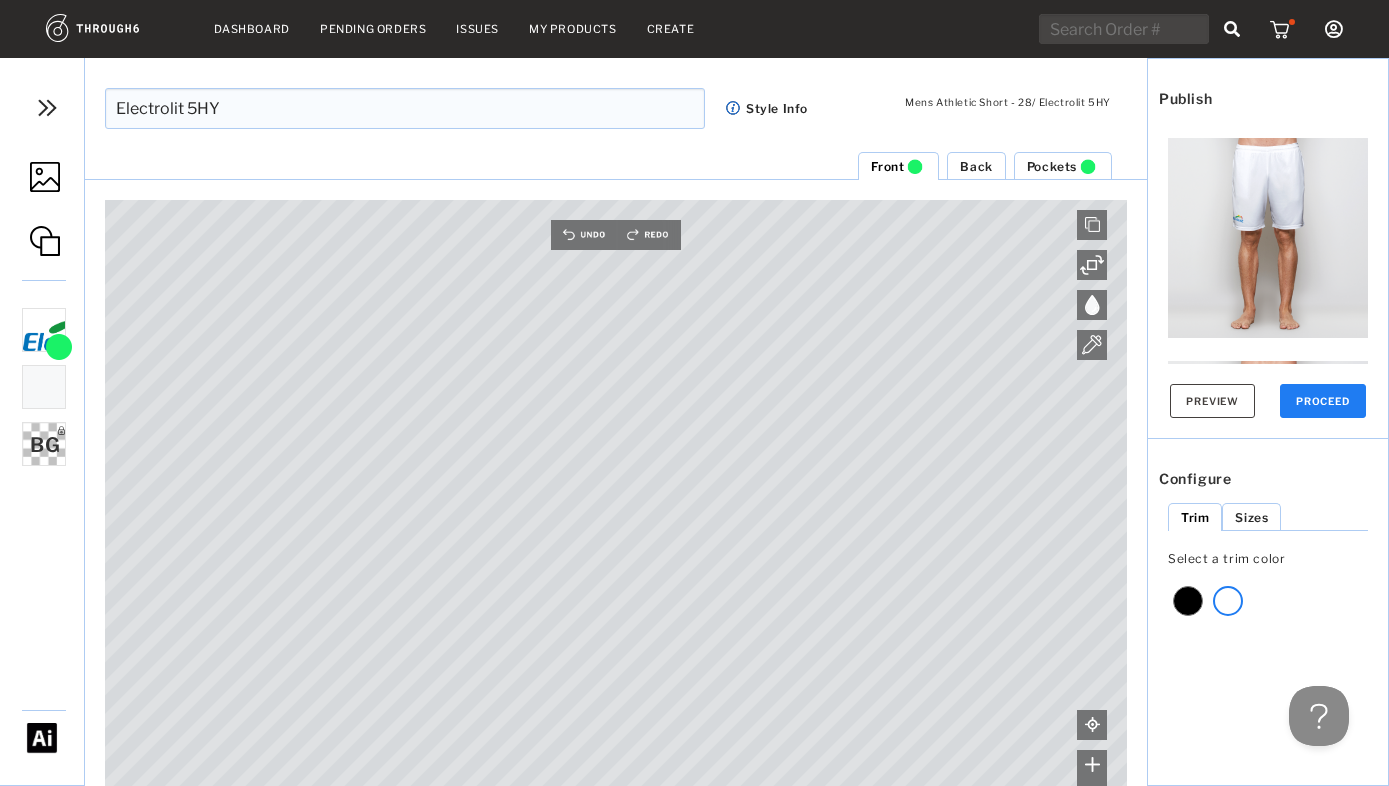 click on "PROCEED" at bounding box center [1323, 401] 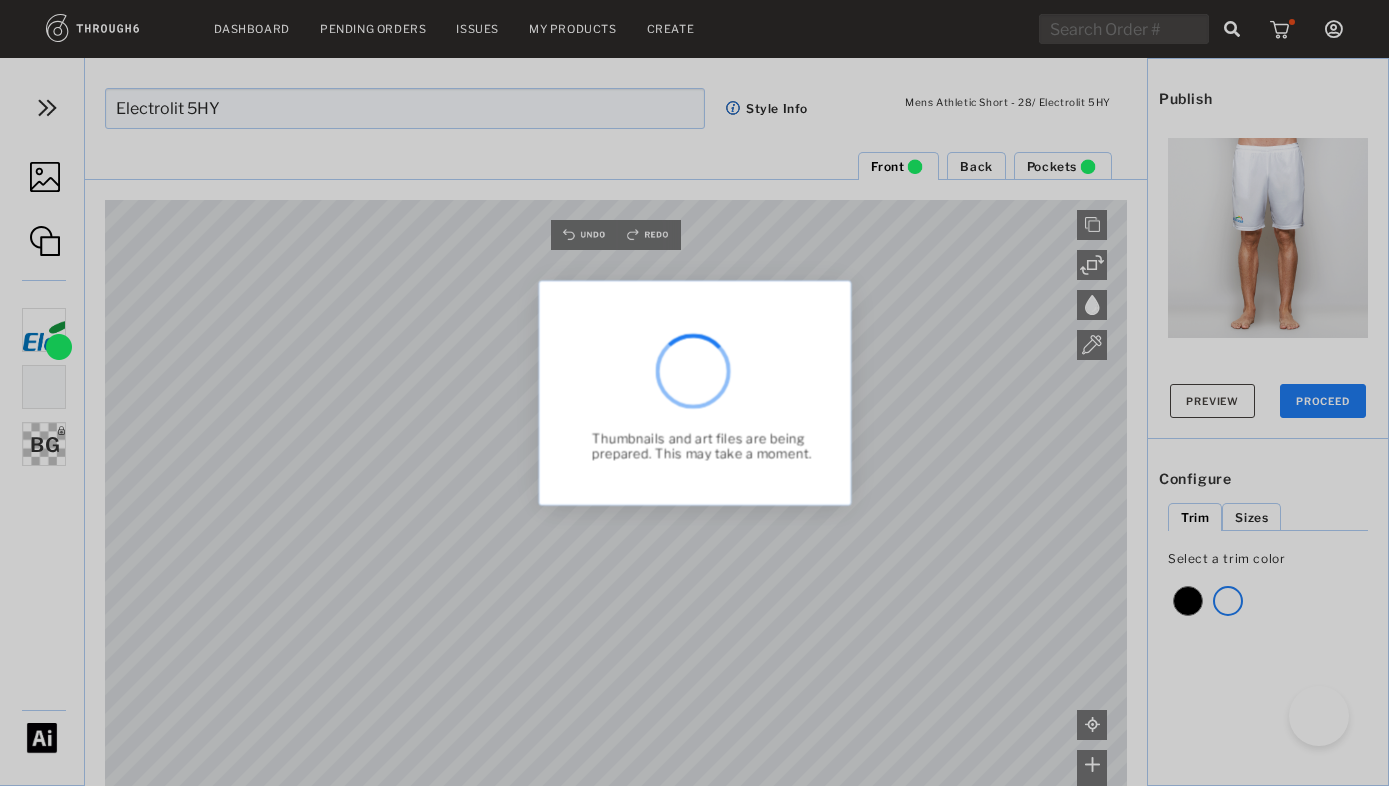 scroll, scrollTop: 0, scrollLeft: 0, axis: both 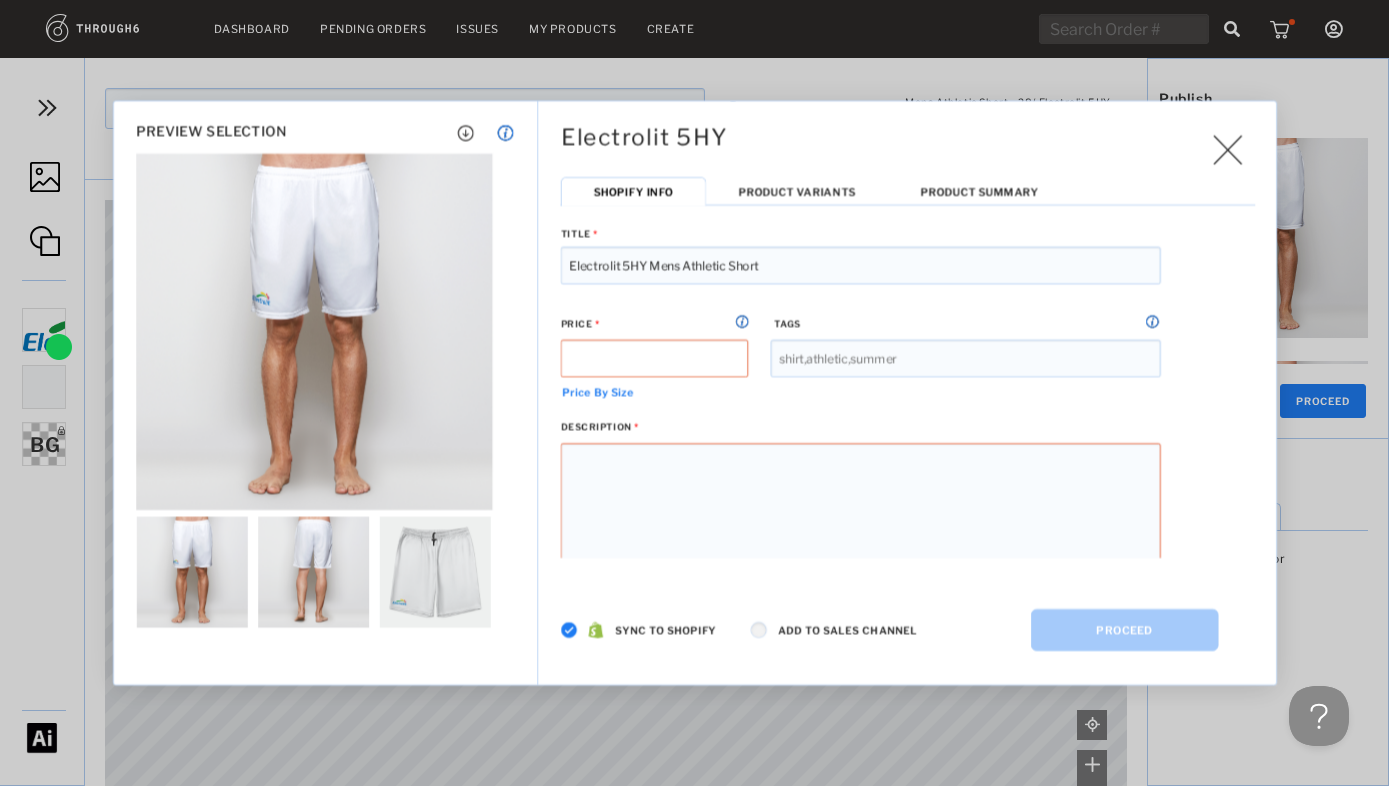 click at bounding box center (569, 630) 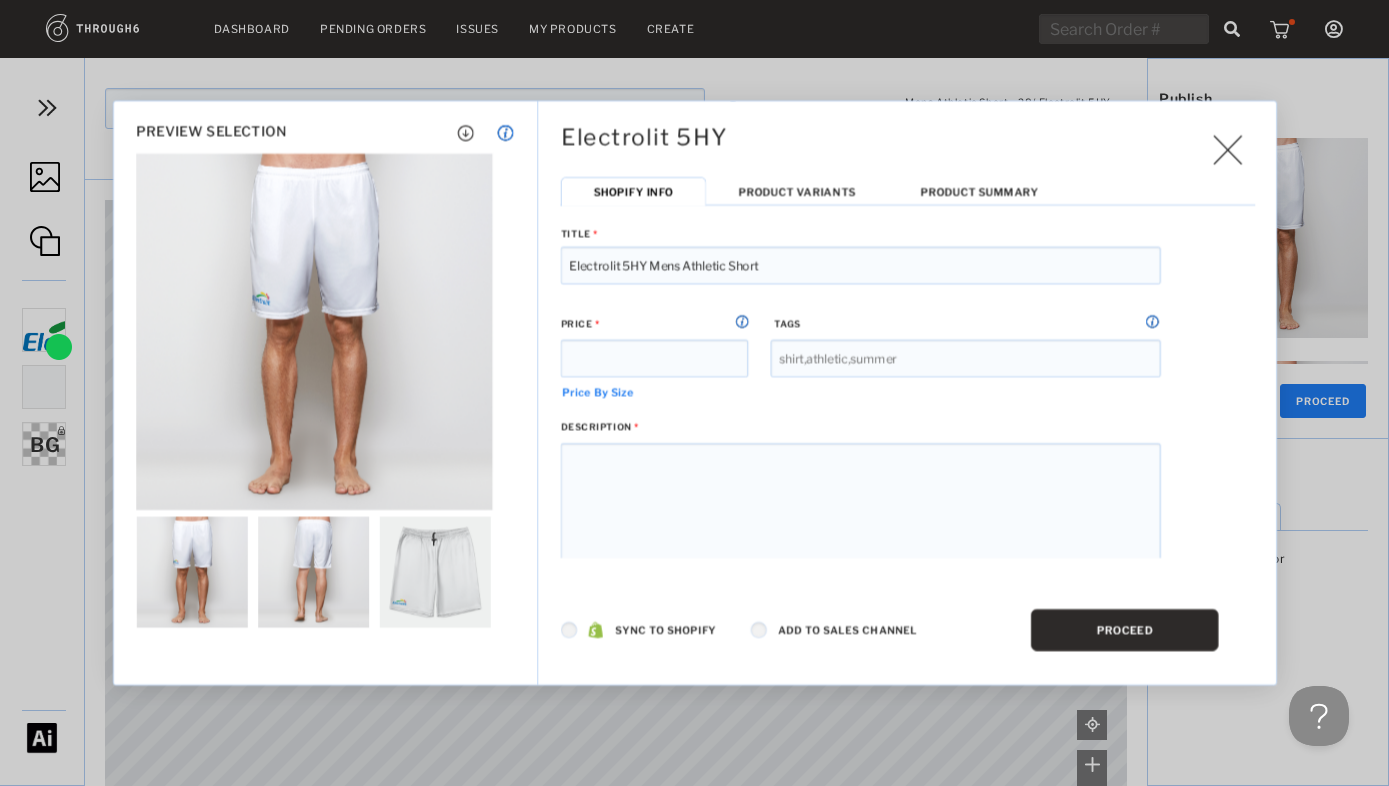 click on "PROCEED" at bounding box center [1125, 630] 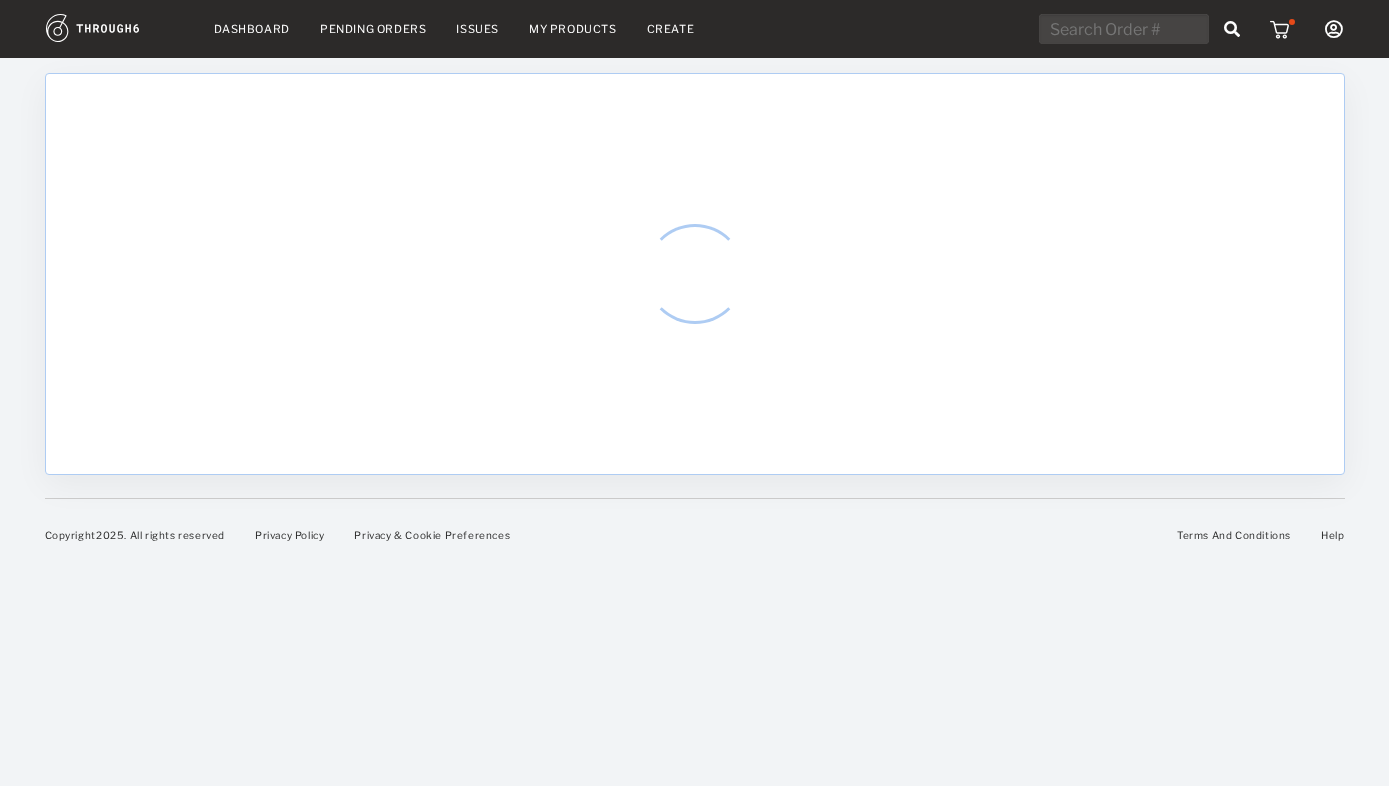 scroll, scrollTop: 0, scrollLeft: 0, axis: both 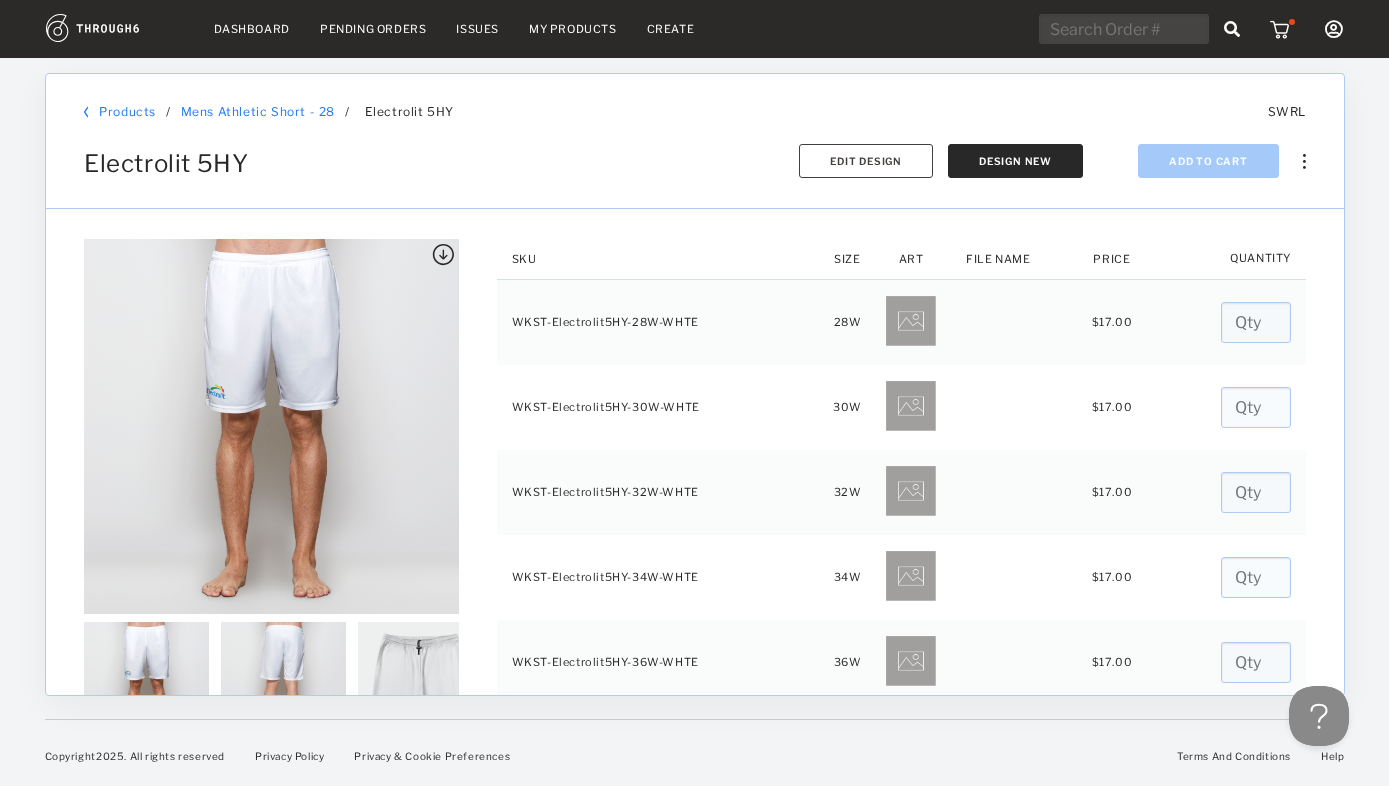 click at bounding box center [442, 255] 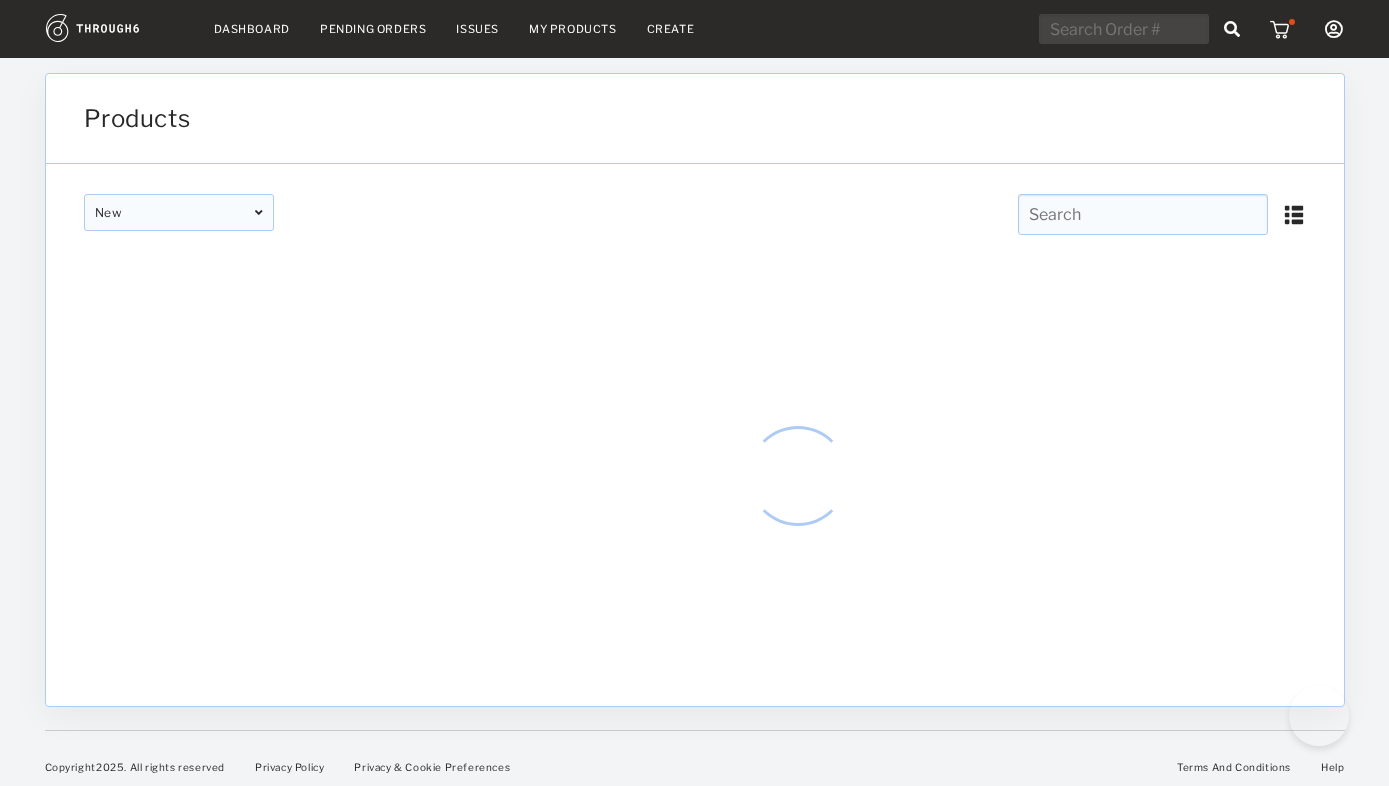 type on "Mens Athletic Short - 28" 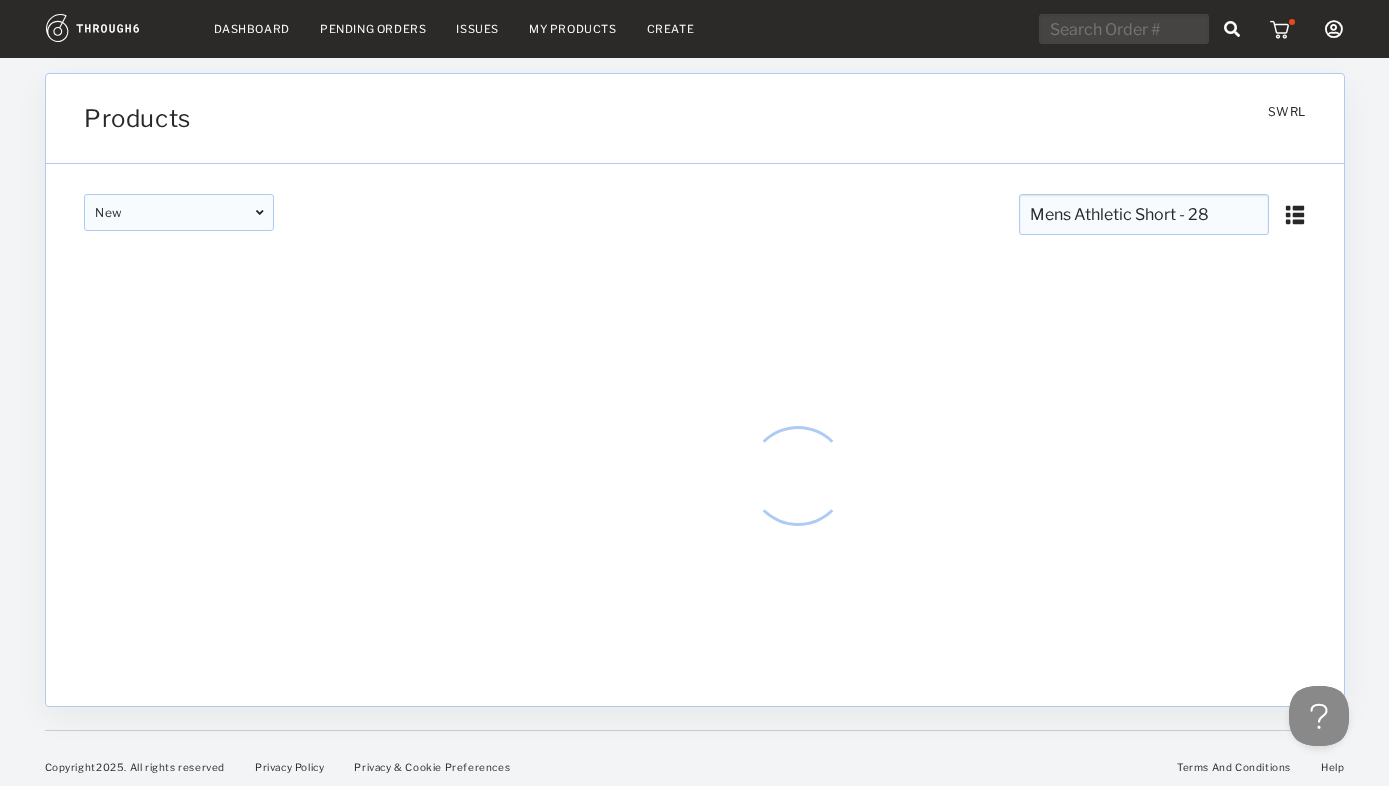 scroll, scrollTop: 0, scrollLeft: 0, axis: both 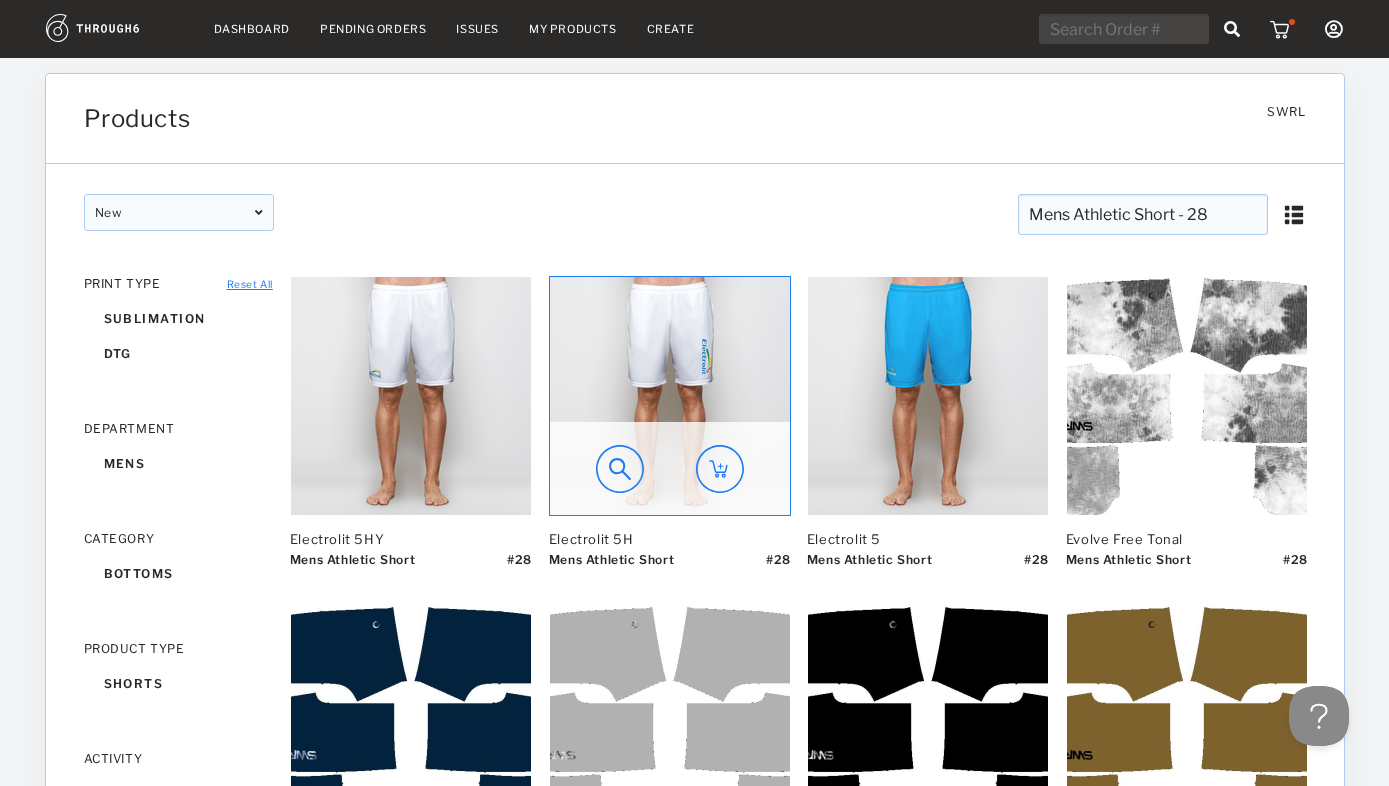 click at bounding box center [670, 396] 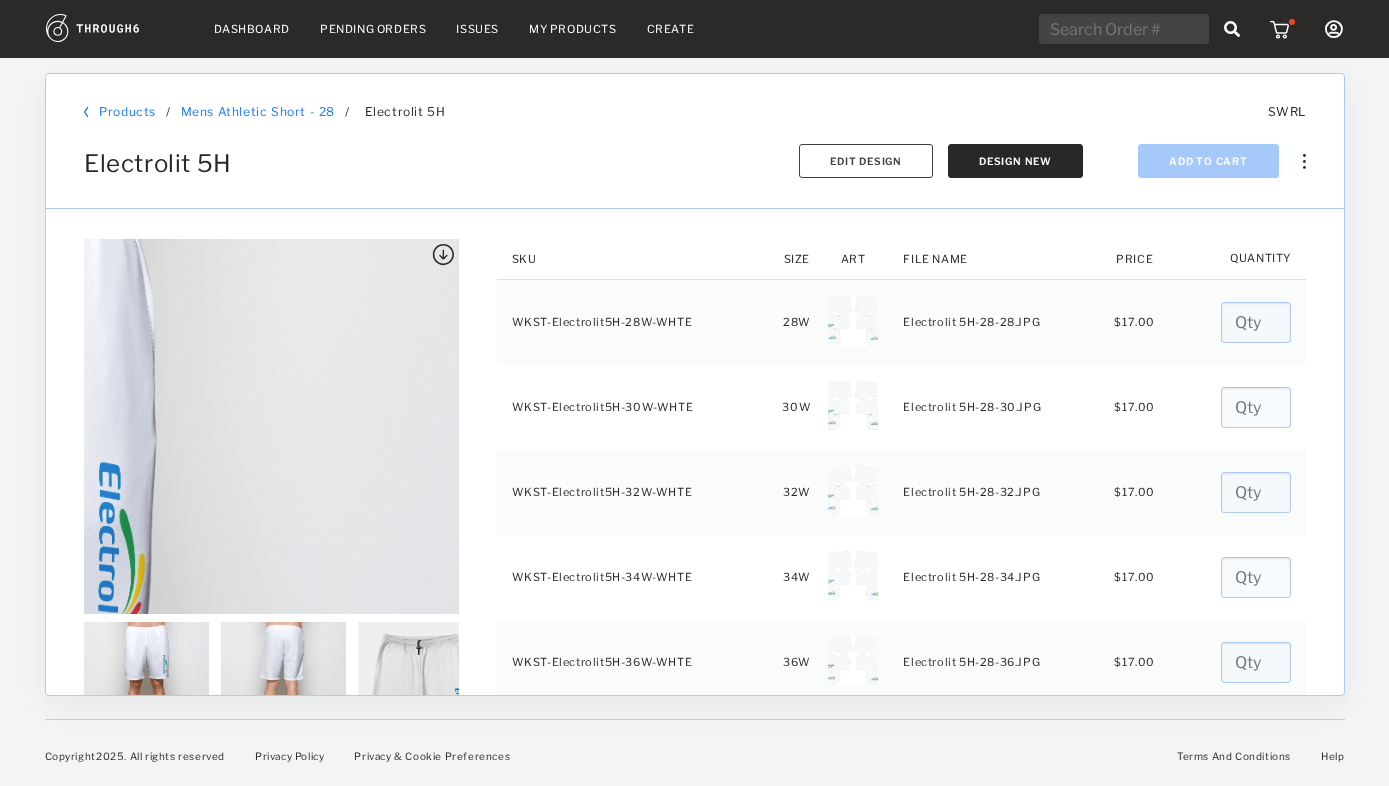 scroll, scrollTop: 0, scrollLeft: 0, axis: both 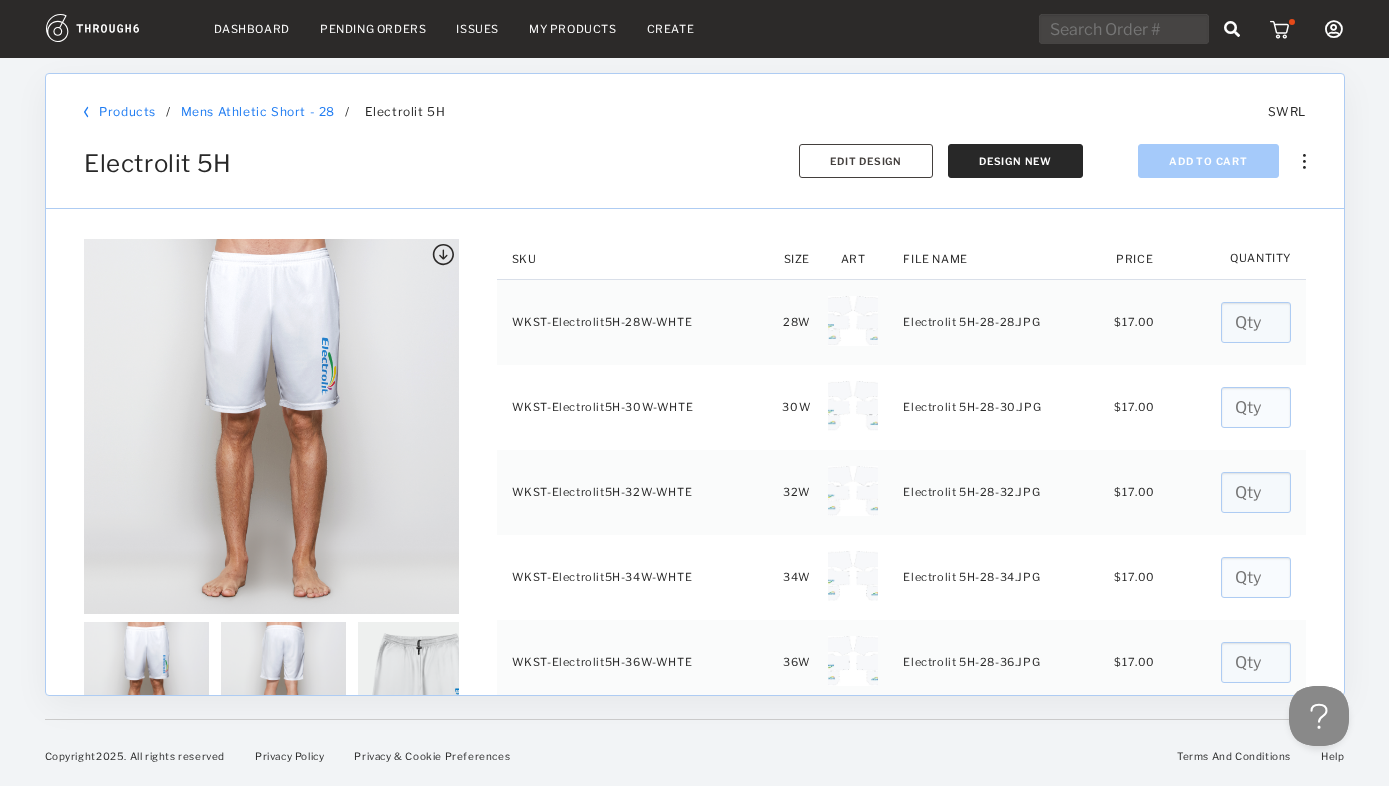 click at bounding box center [442, 255] 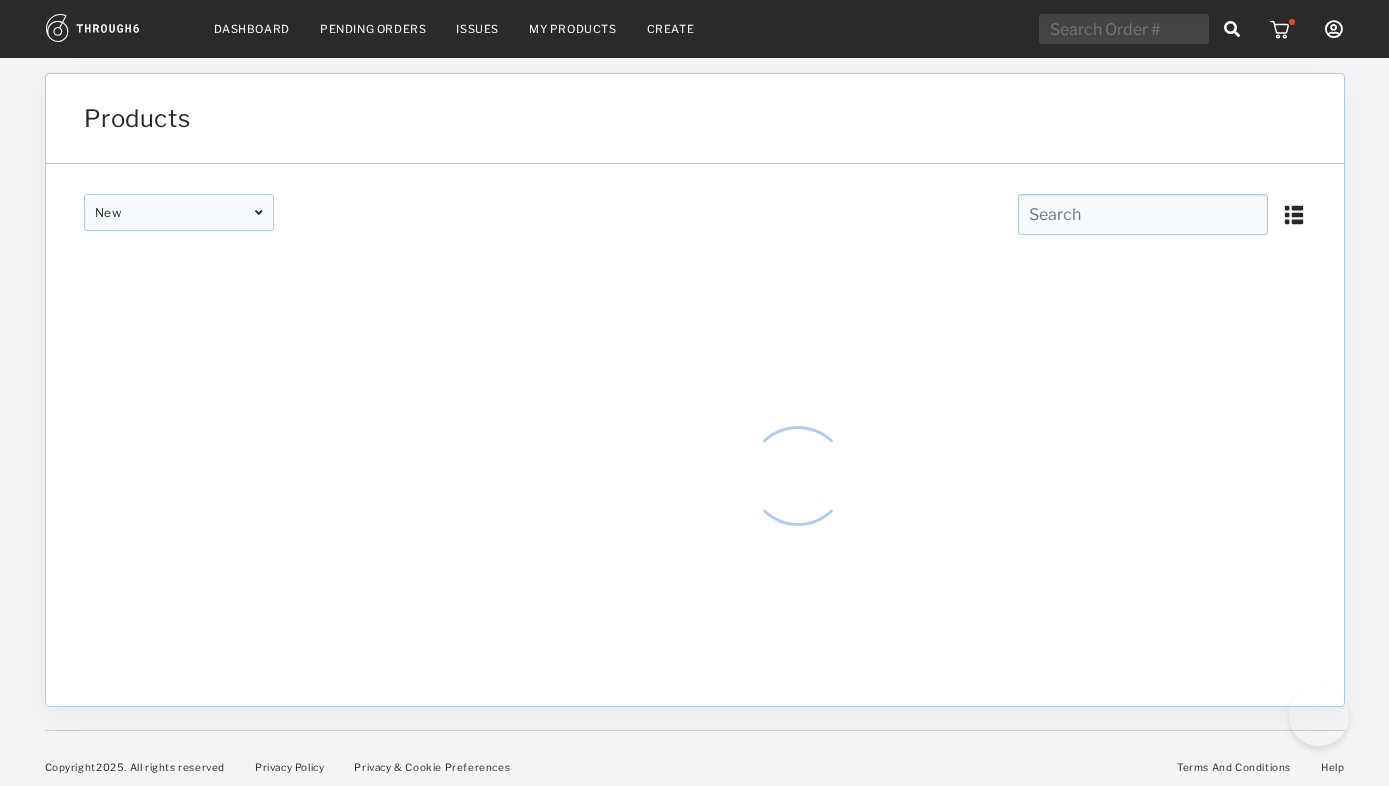 type on "Mens Athletic Short - 28" 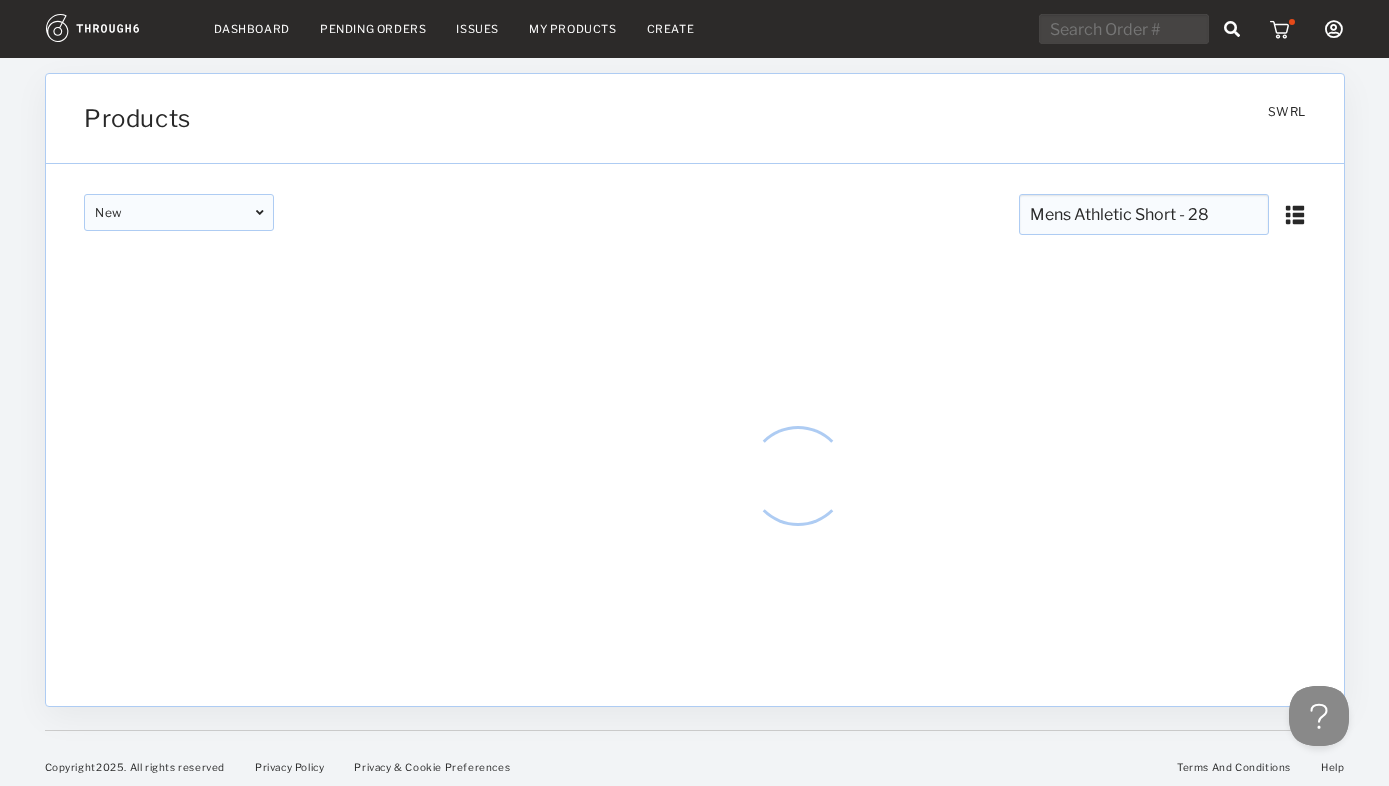 scroll, scrollTop: 0, scrollLeft: 0, axis: both 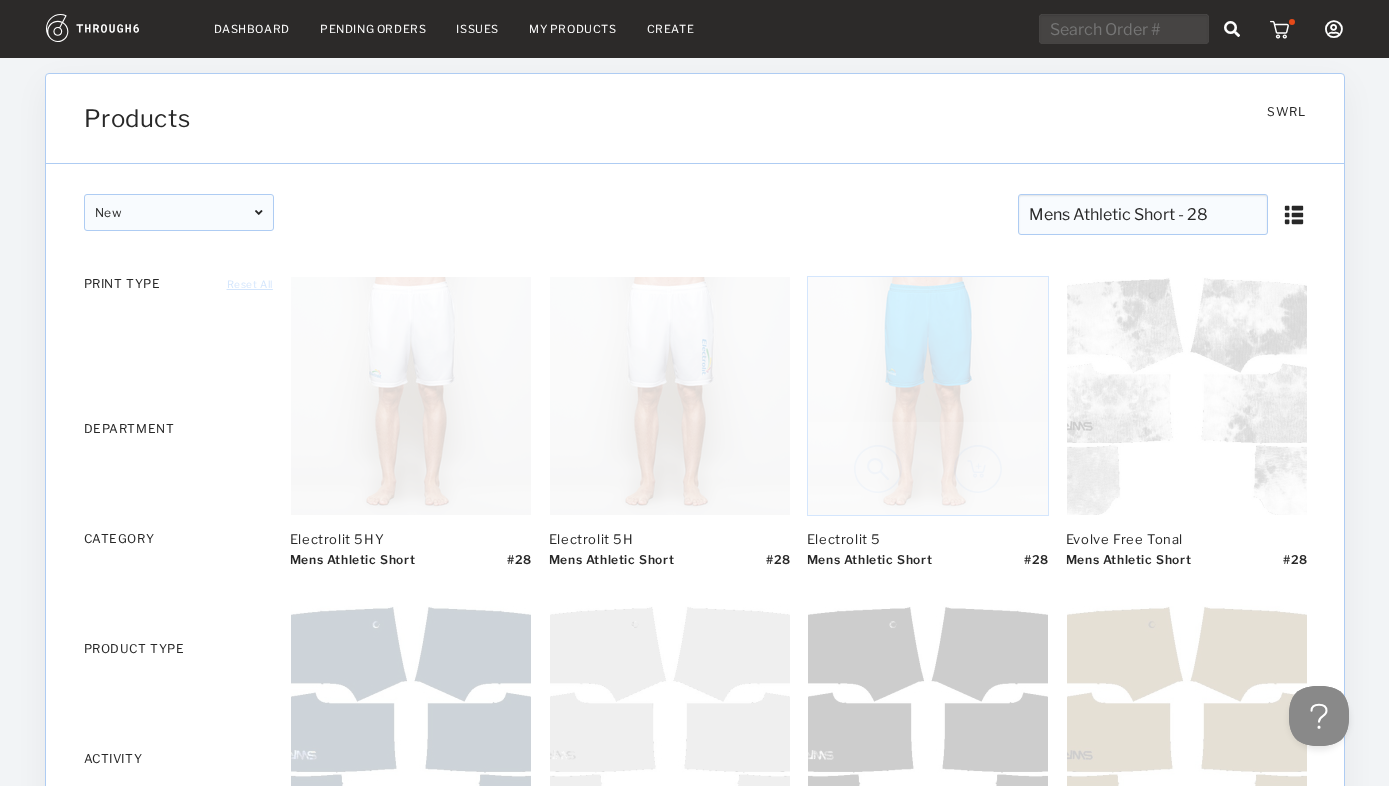 click at bounding box center [928, 396] 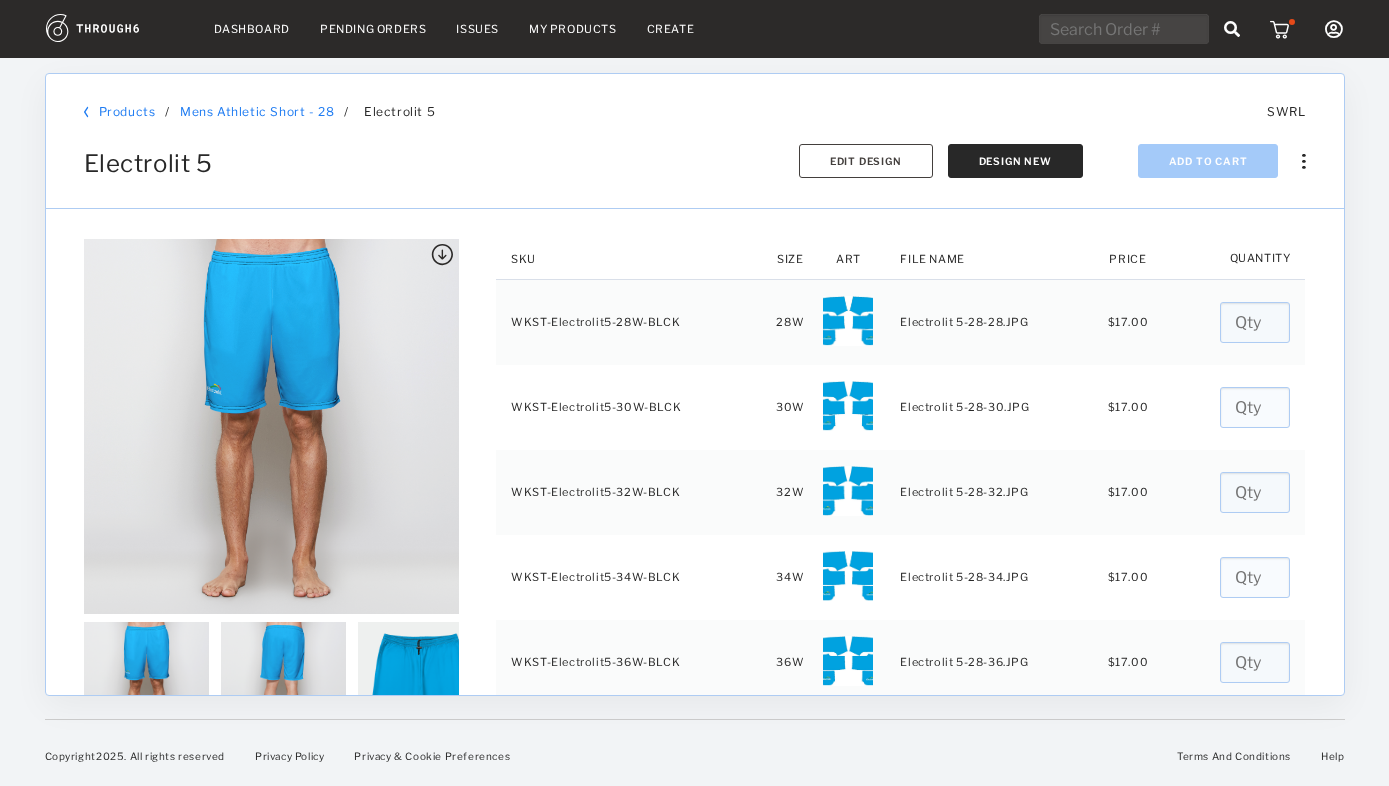 scroll, scrollTop: 0, scrollLeft: 0, axis: both 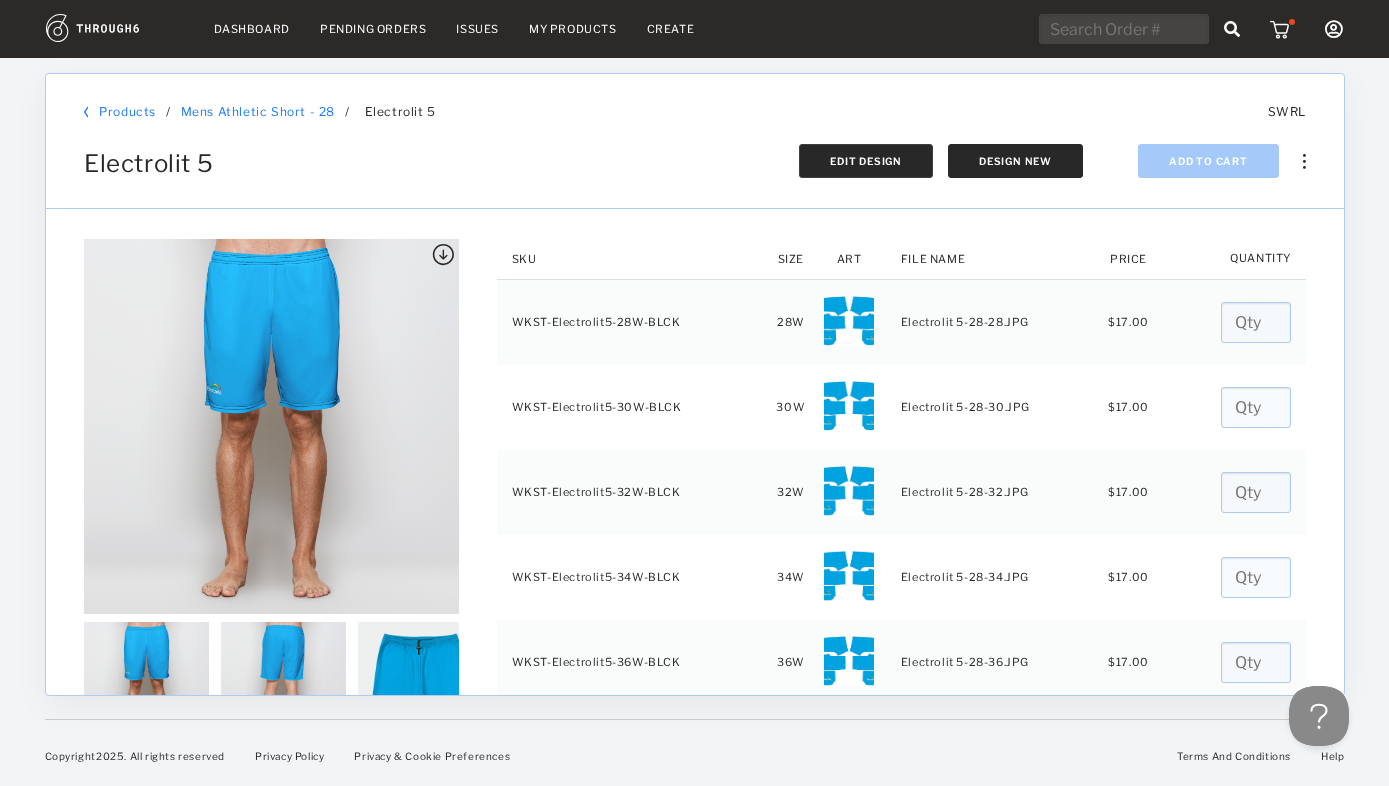 click on "Edit Design" at bounding box center [866, 161] 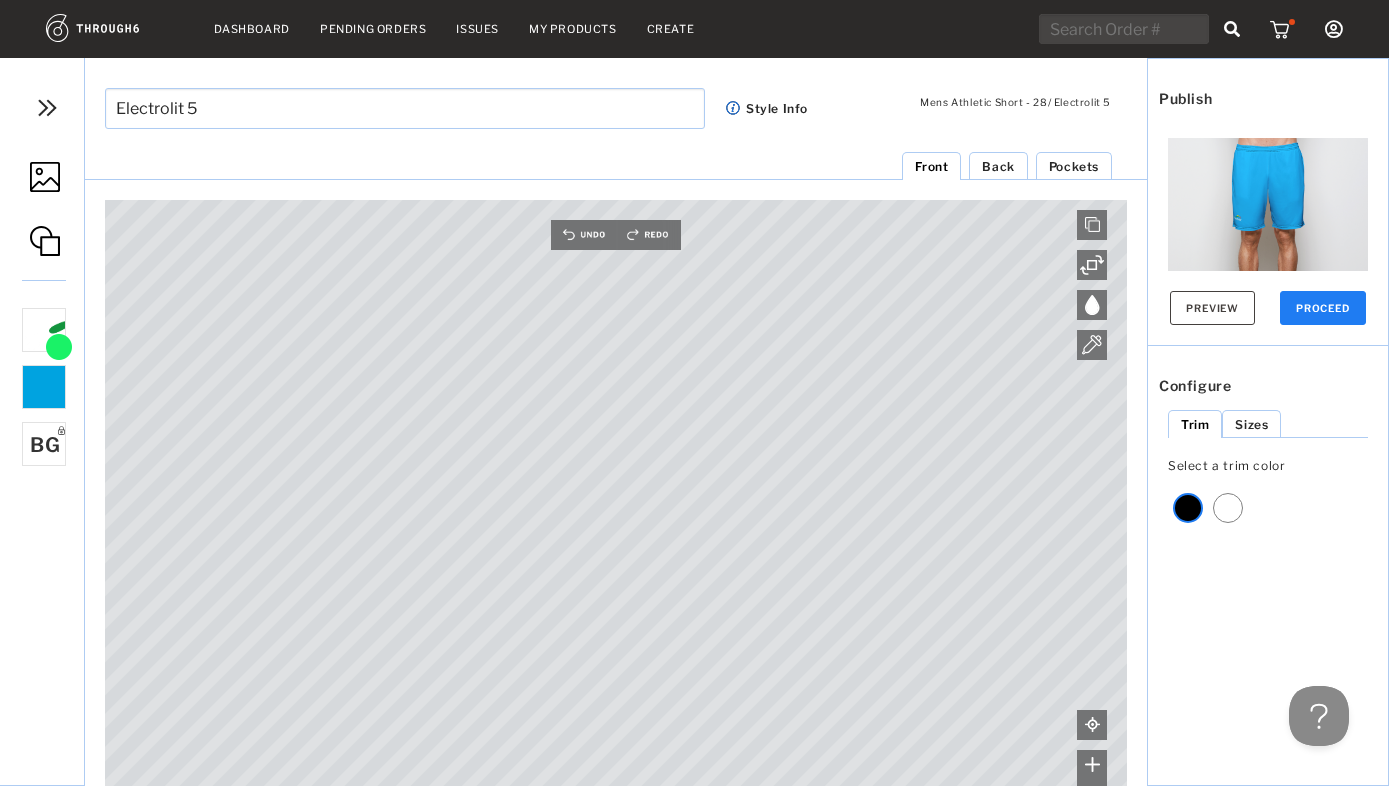 type on "Electrolit 5" 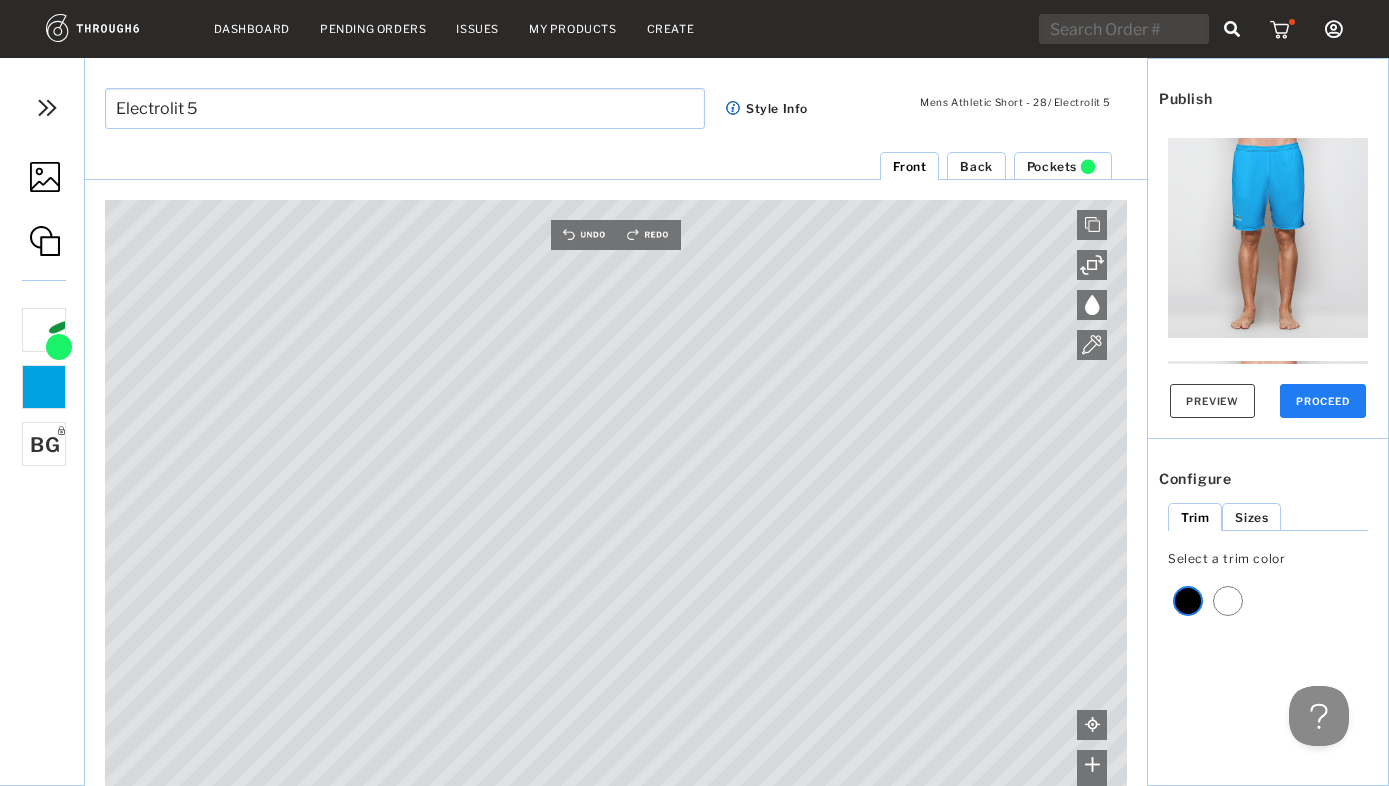 scroll, scrollTop: 0, scrollLeft: 0, axis: both 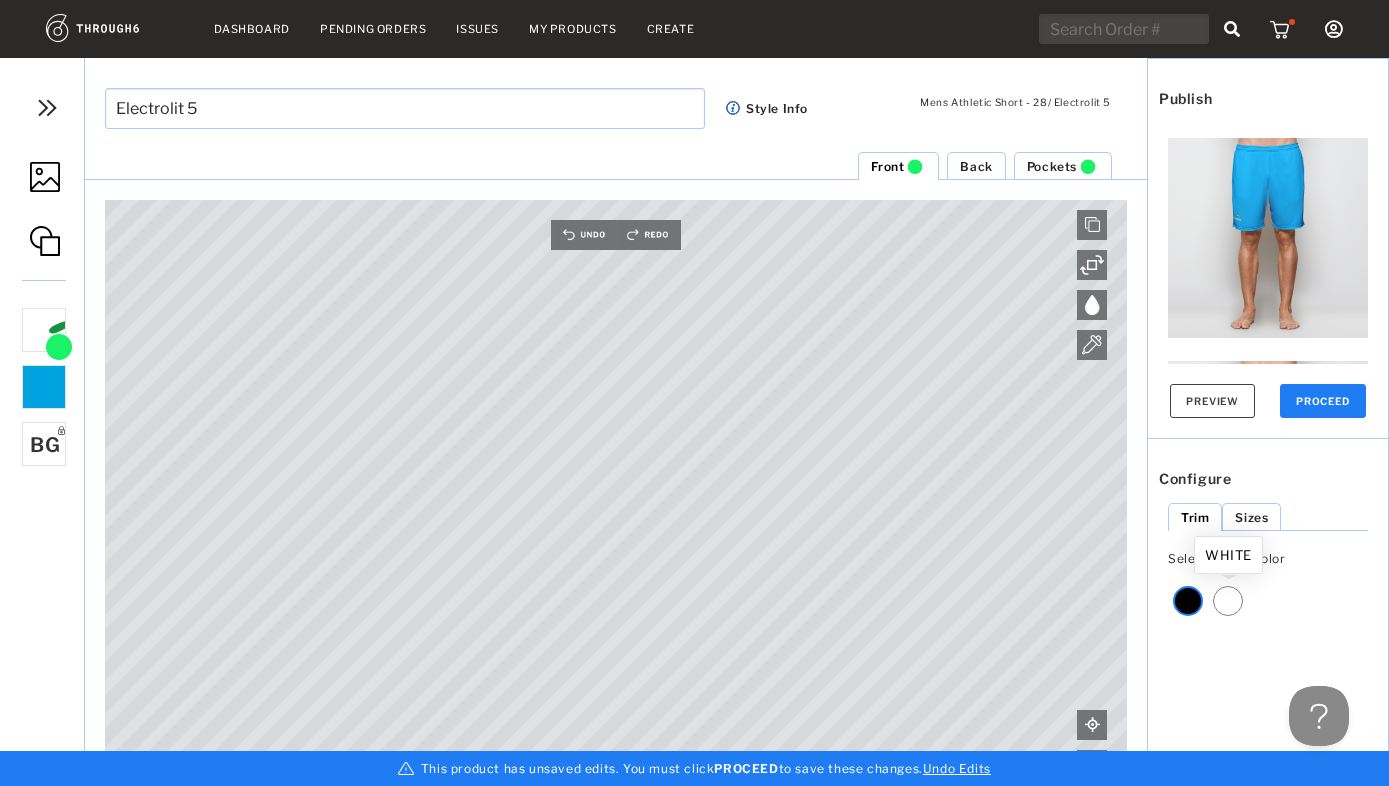 click at bounding box center (1228, 601) 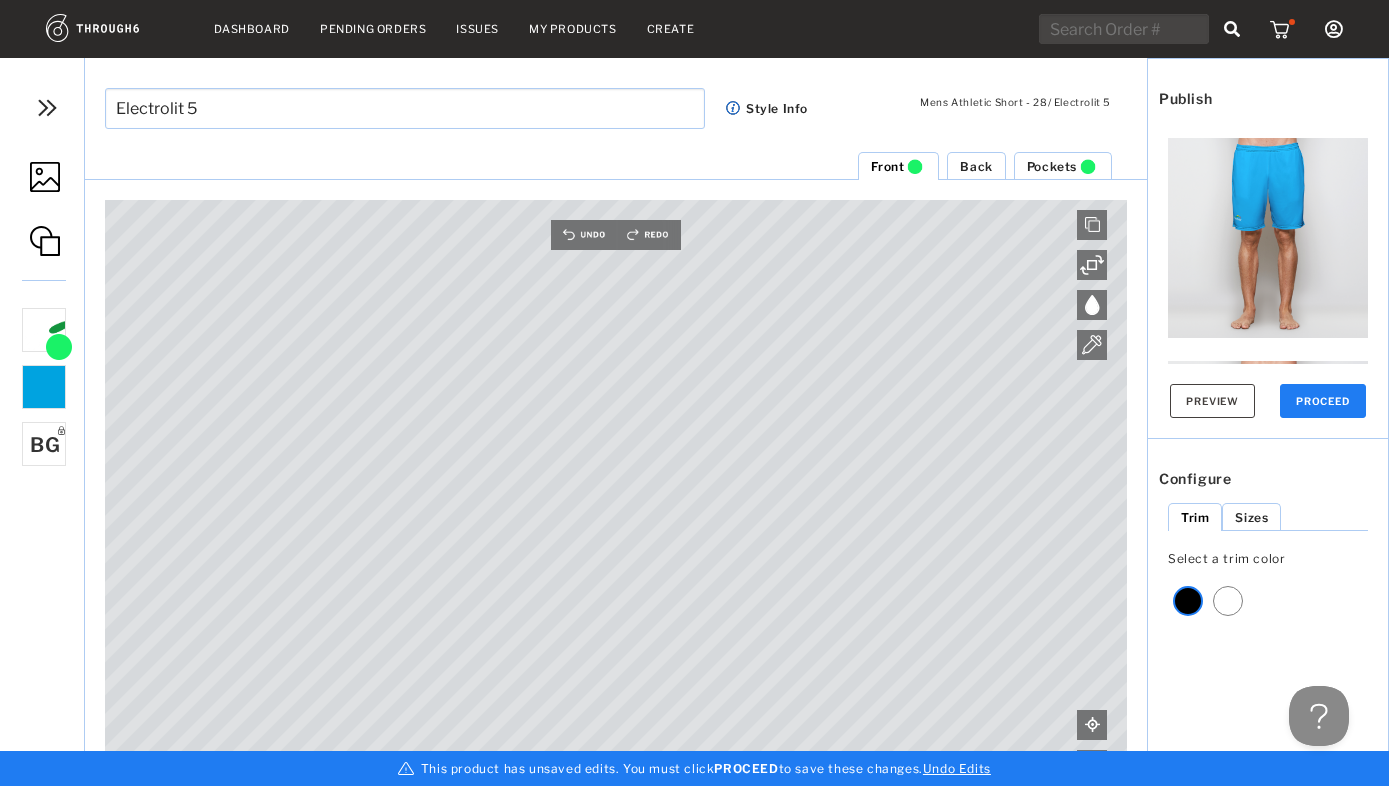 click on "PROCEED" at bounding box center (1323, 401) 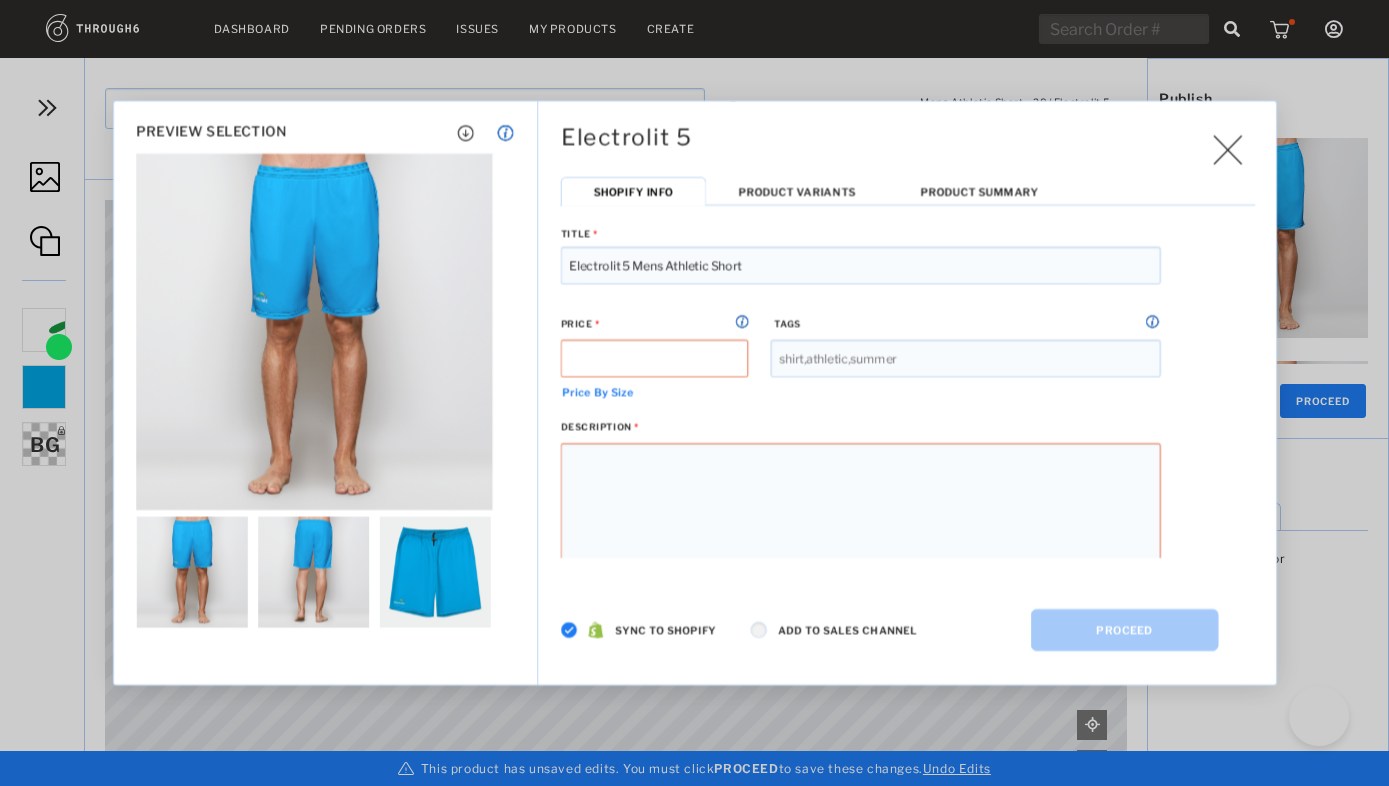 scroll, scrollTop: 0, scrollLeft: 0, axis: both 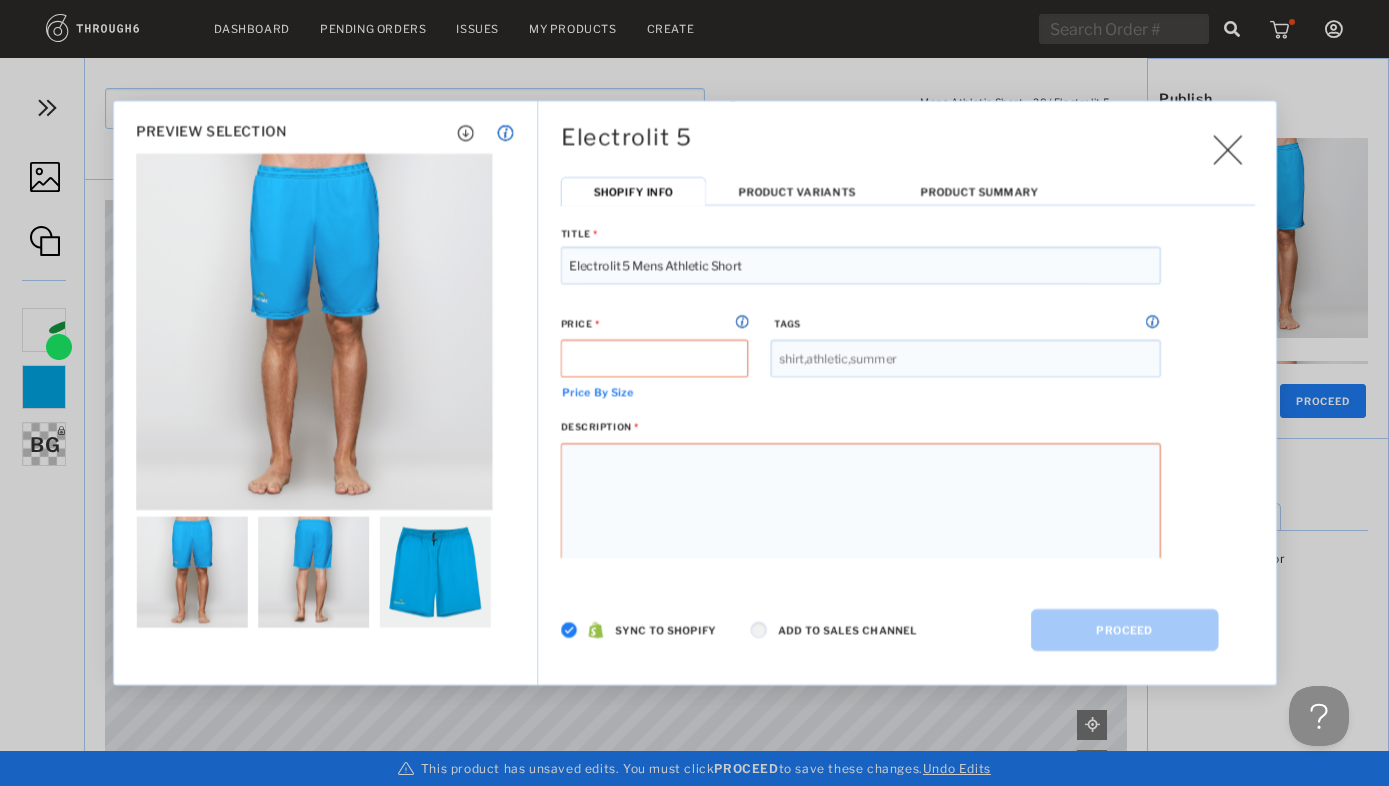 click at bounding box center (569, 630) 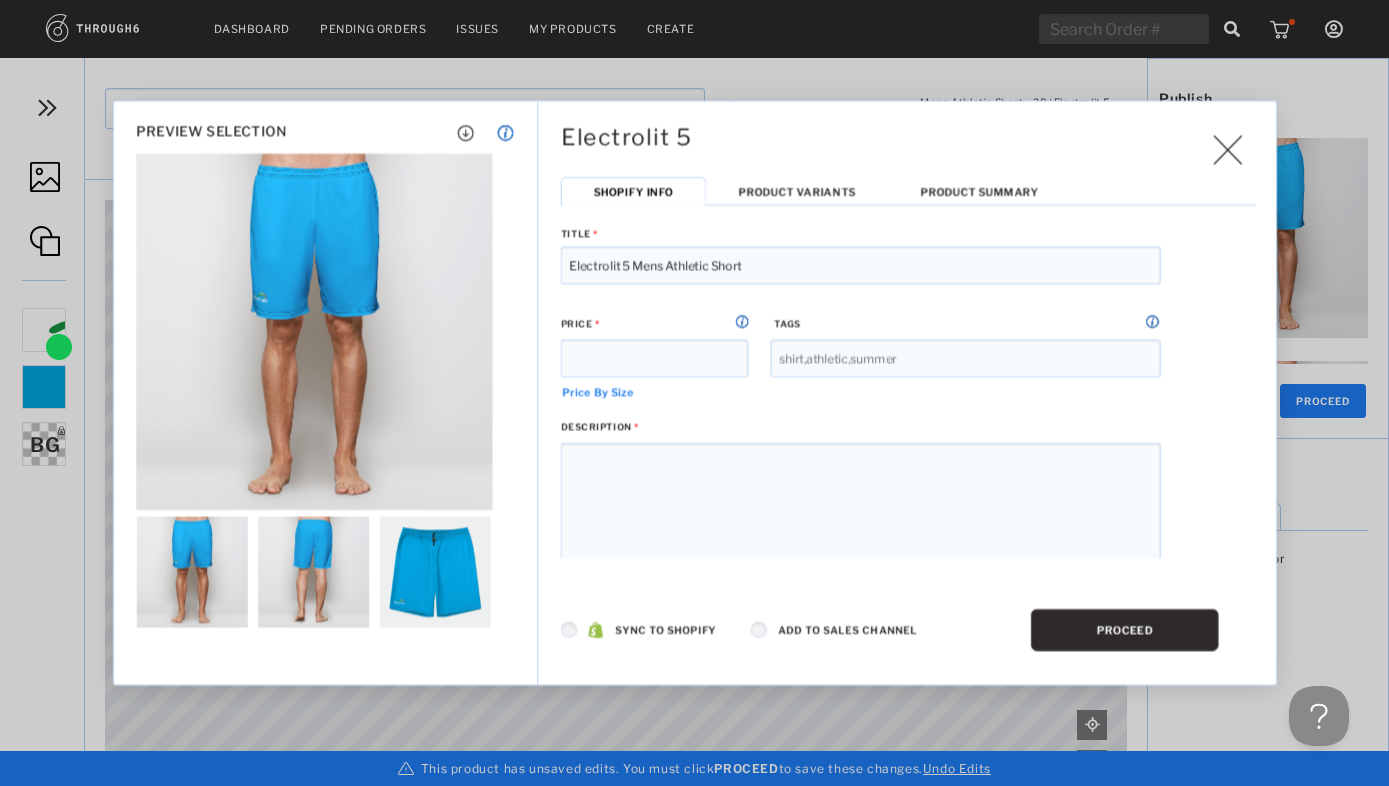 click on "PROCEED" at bounding box center (1125, 630) 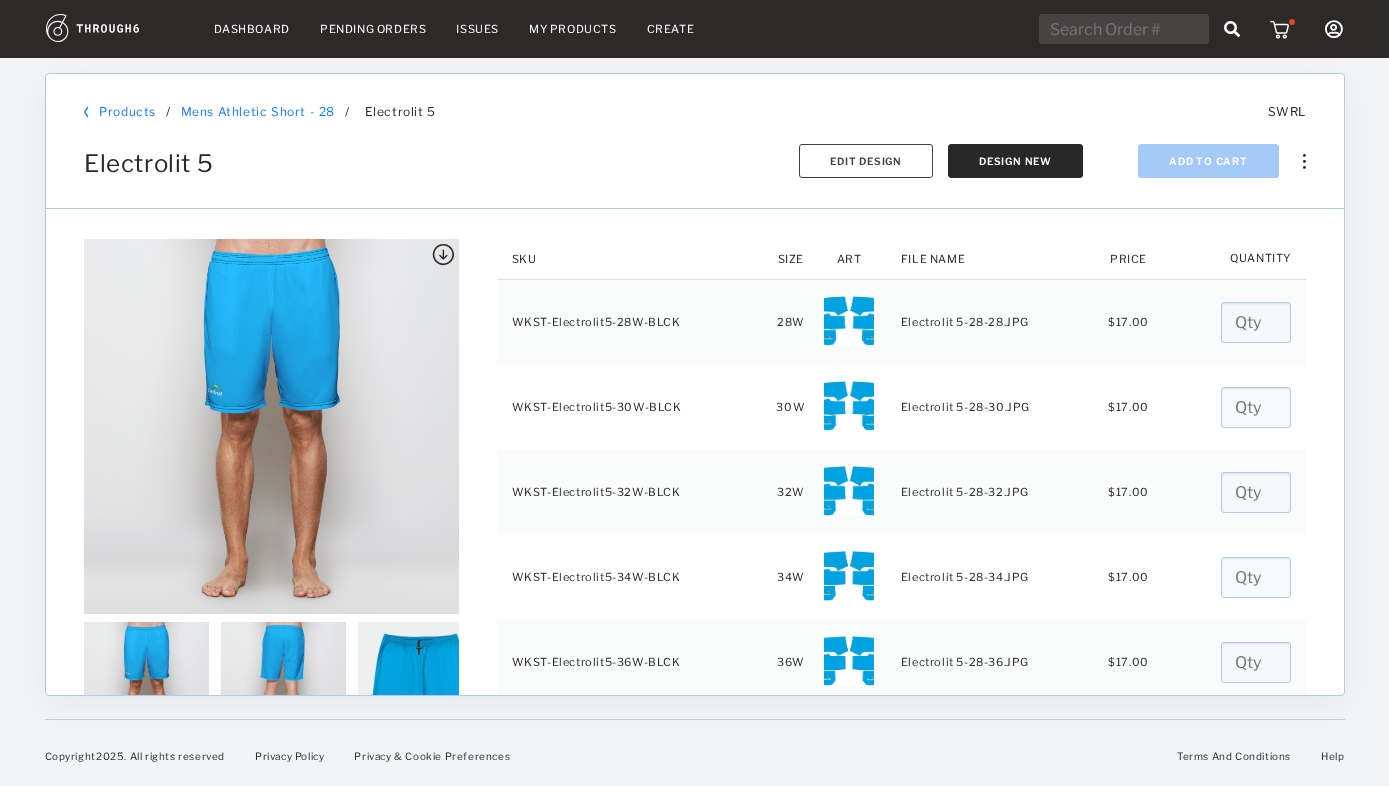 scroll, scrollTop: 0, scrollLeft: 0, axis: both 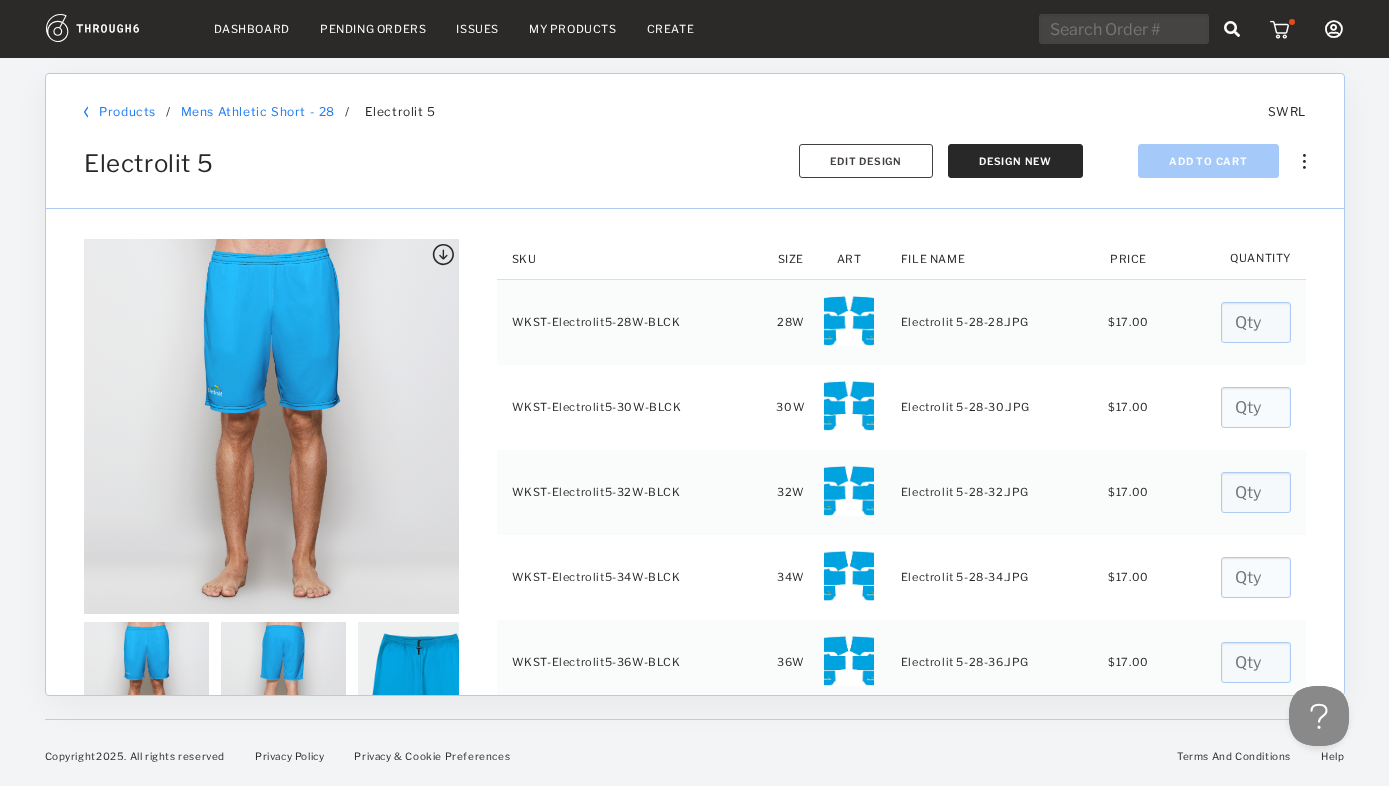 click at bounding box center (442, 255) 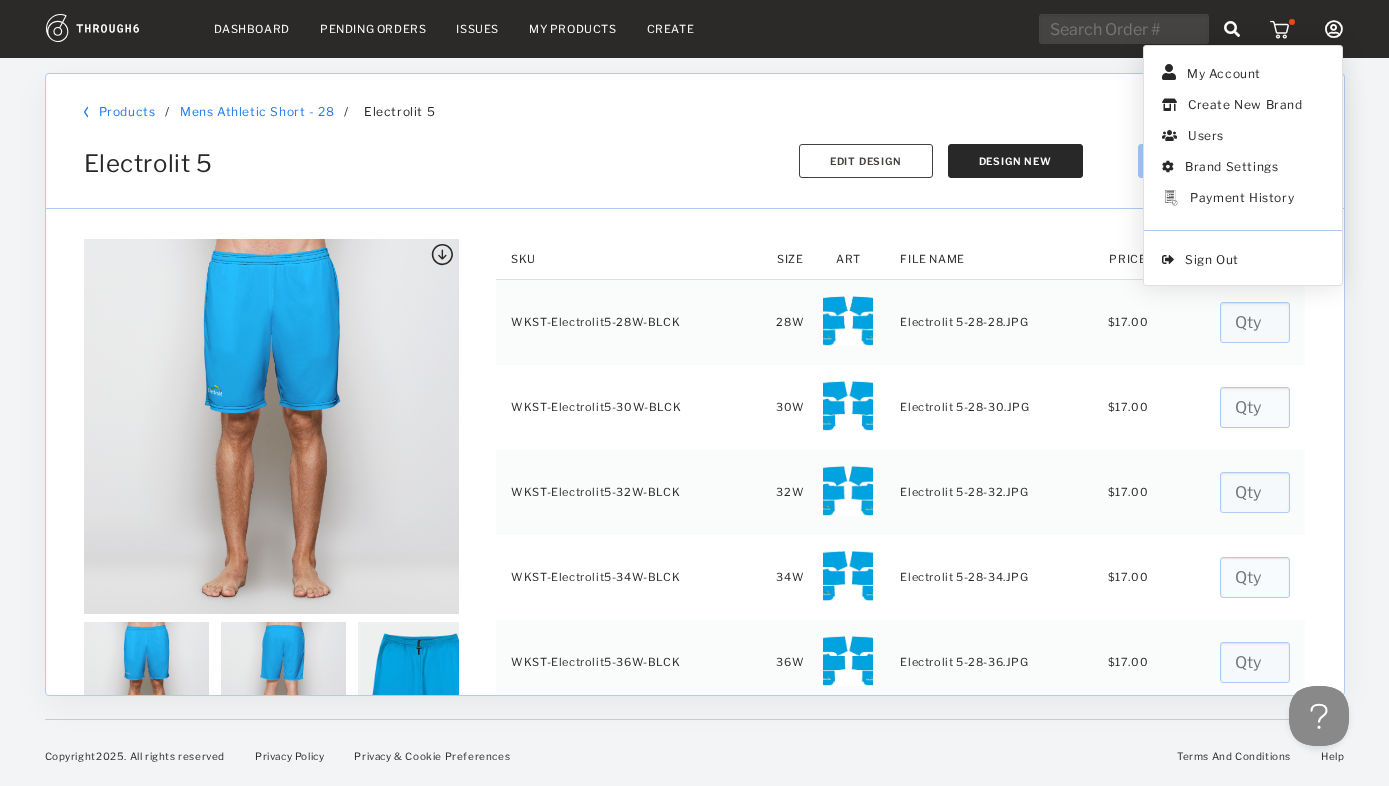 click at bounding box center [1334, 29] 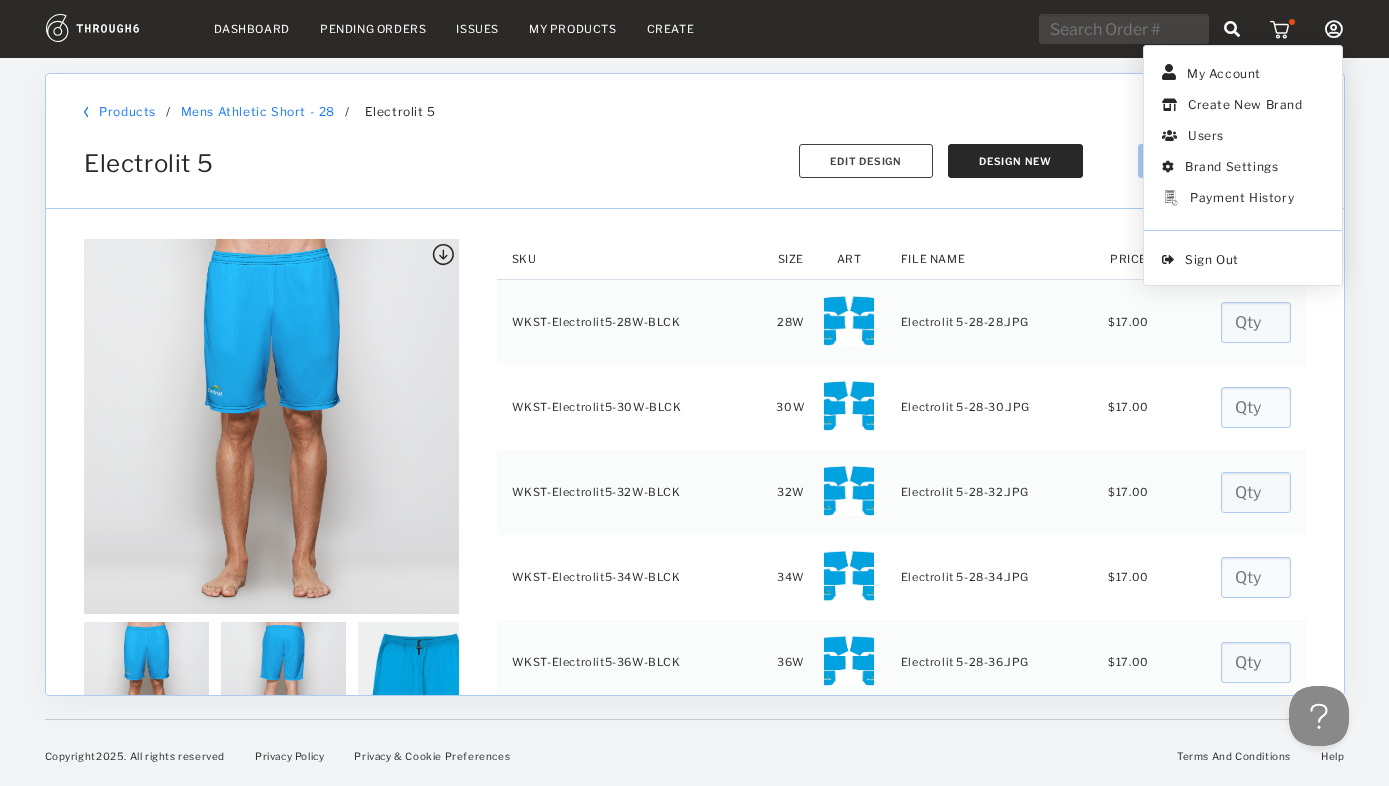 click on "Electrolit 5 Sync to  Shopify Export SKUs Copy Product Delete Add To Cart Design New Edit Design" at bounding box center (695, 148) 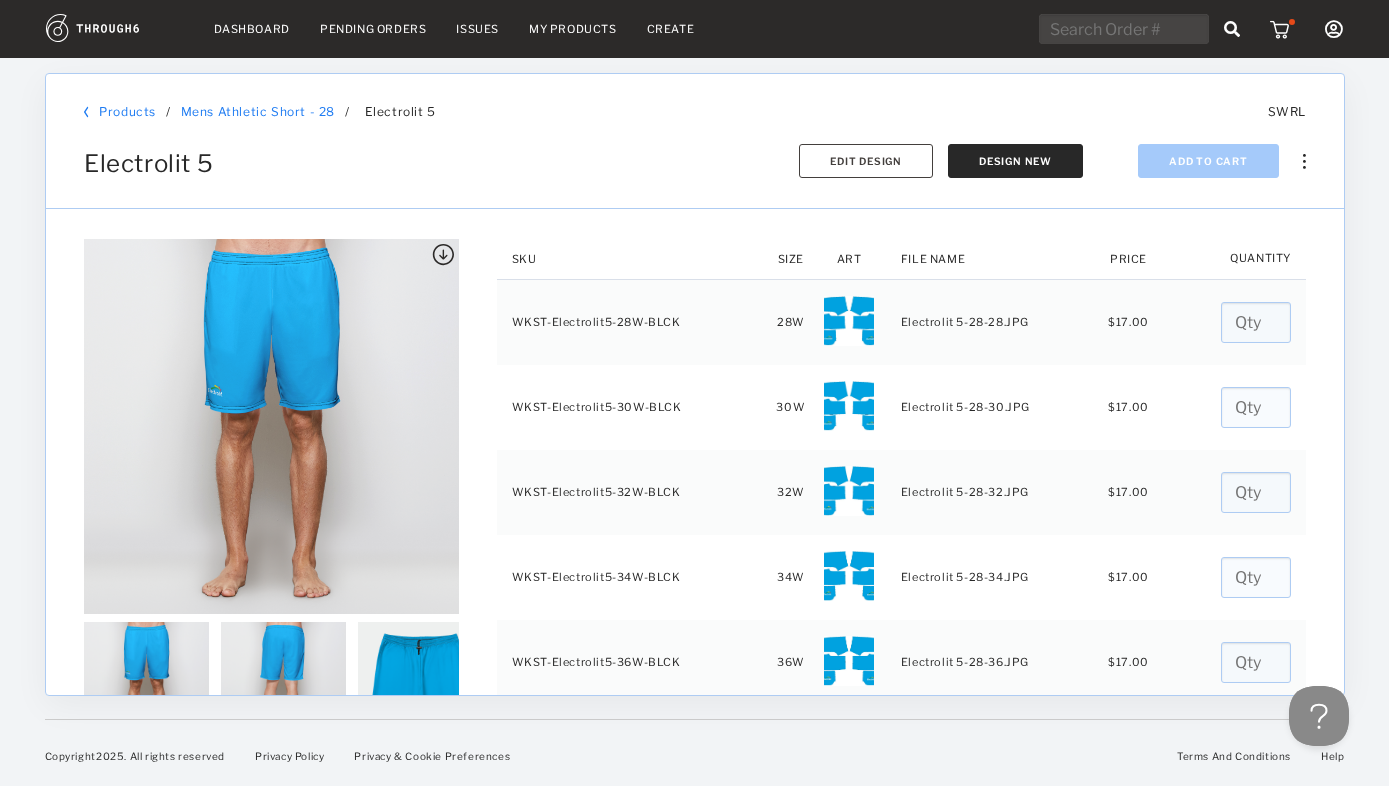 click on "Products" at bounding box center [127, 111] 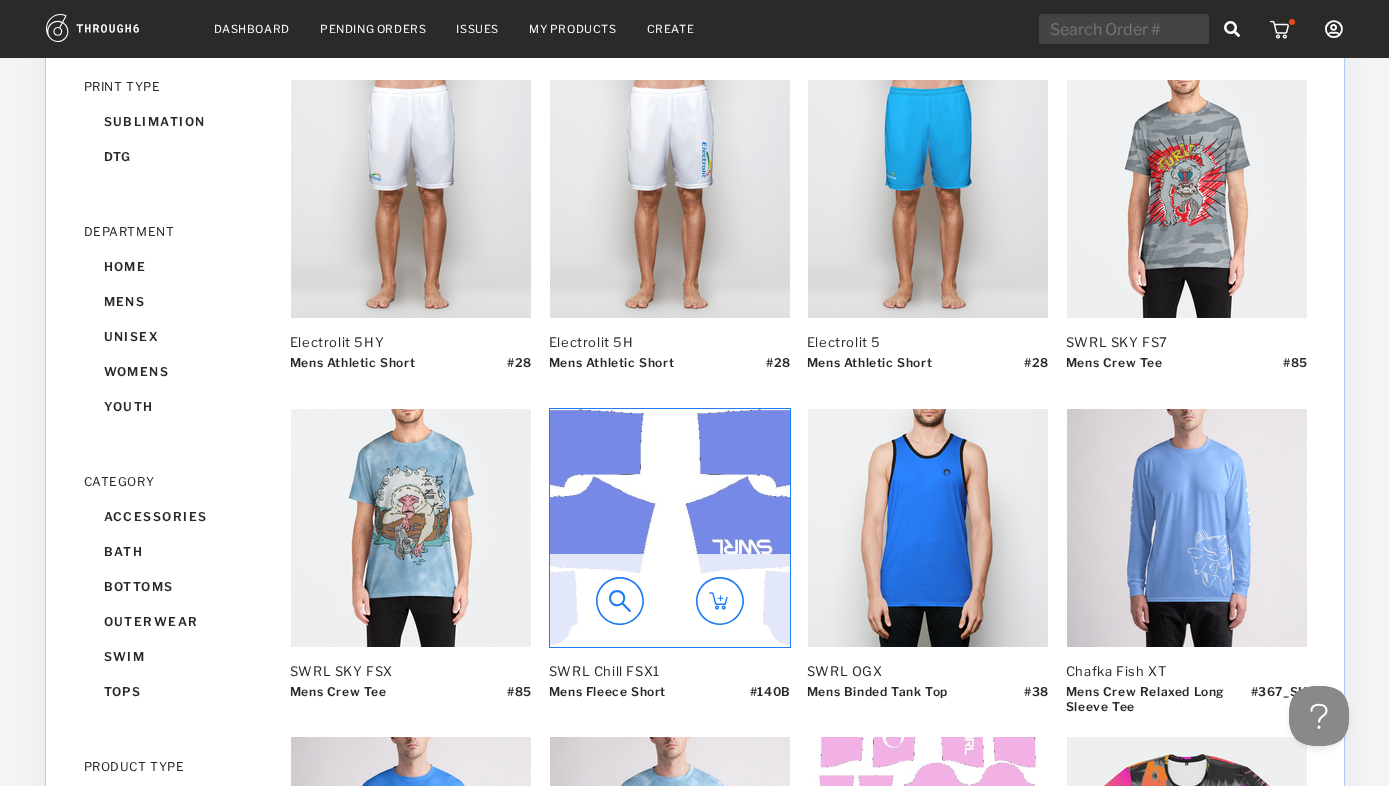 scroll, scrollTop: 212, scrollLeft: 0, axis: vertical 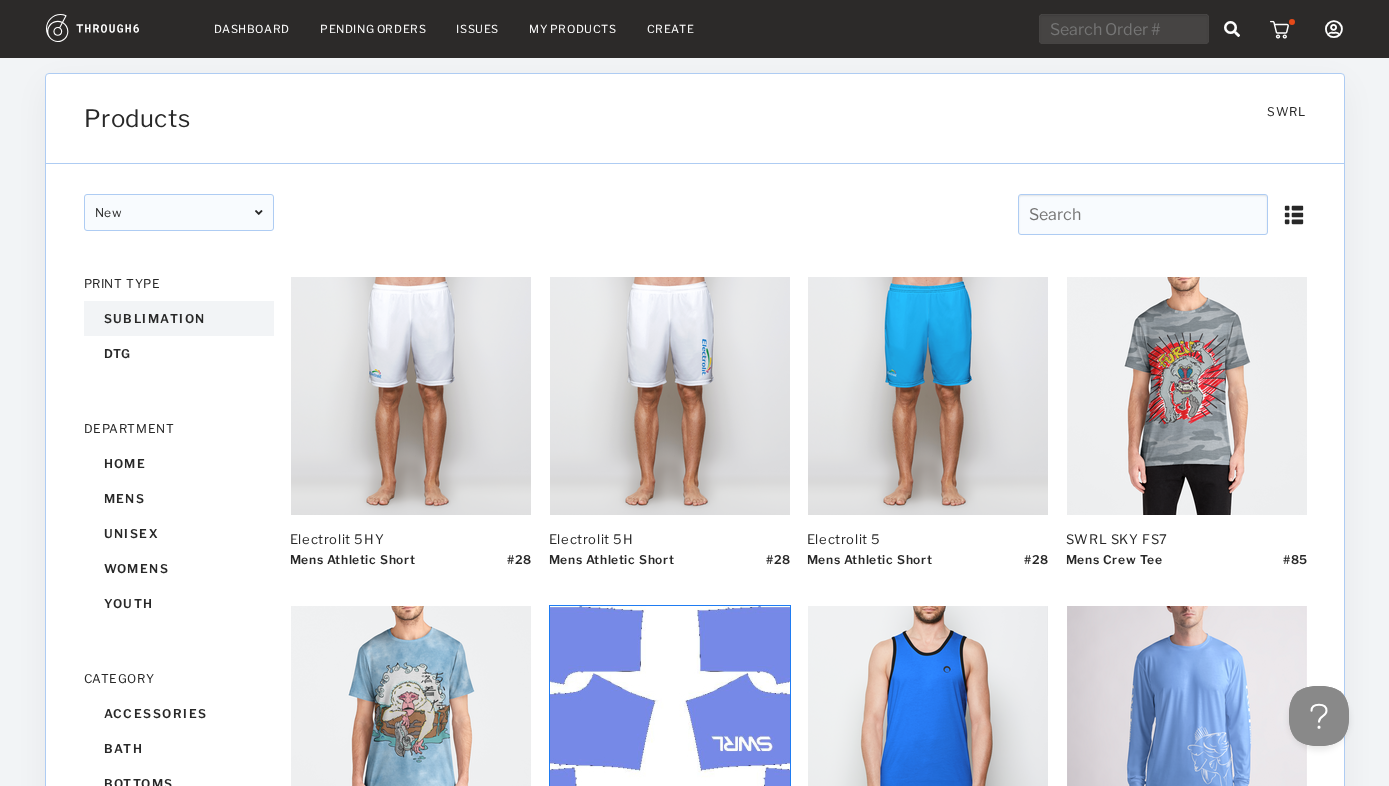 click on "sublimation" at bounding box center (179, 318) 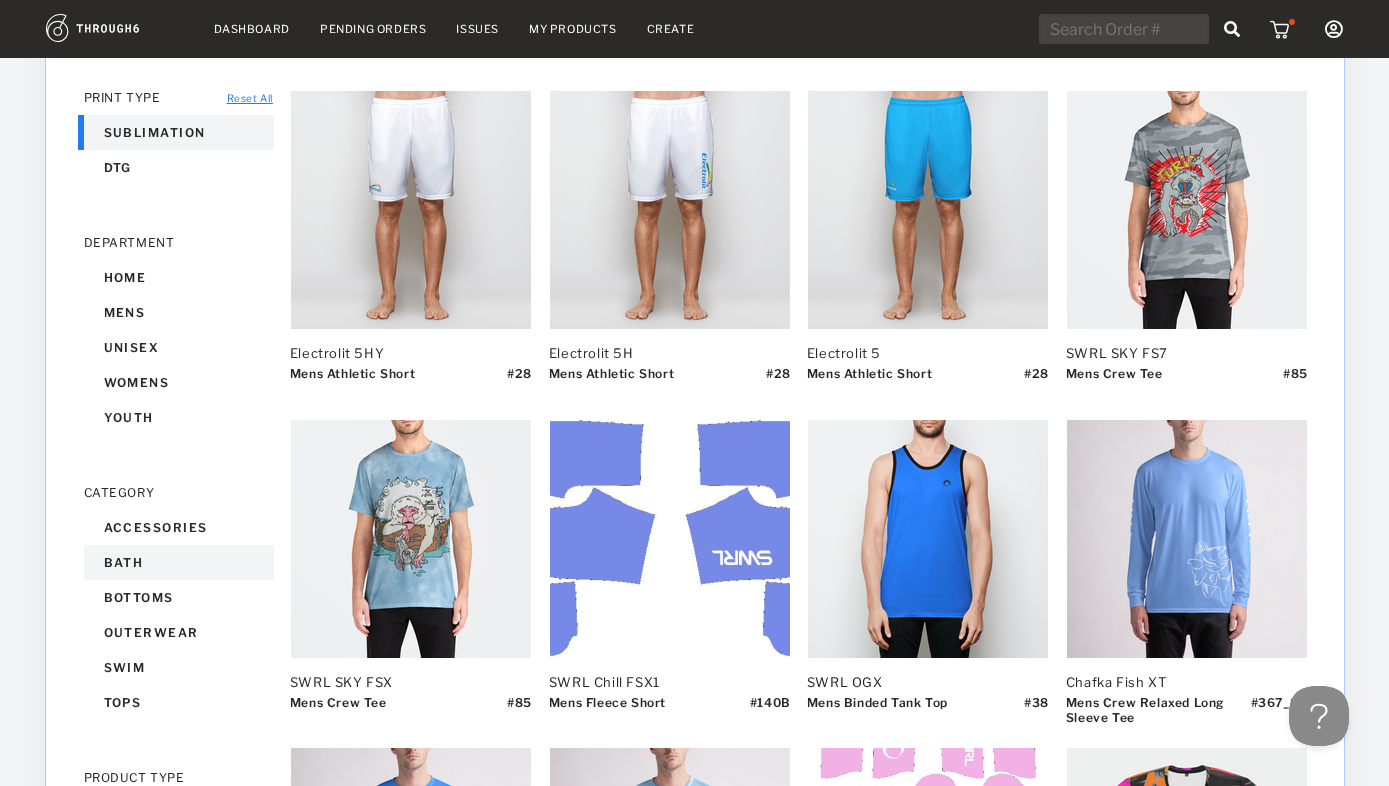 scroll, scrollTop: 230, scrollLeft: 0, axis: vertical 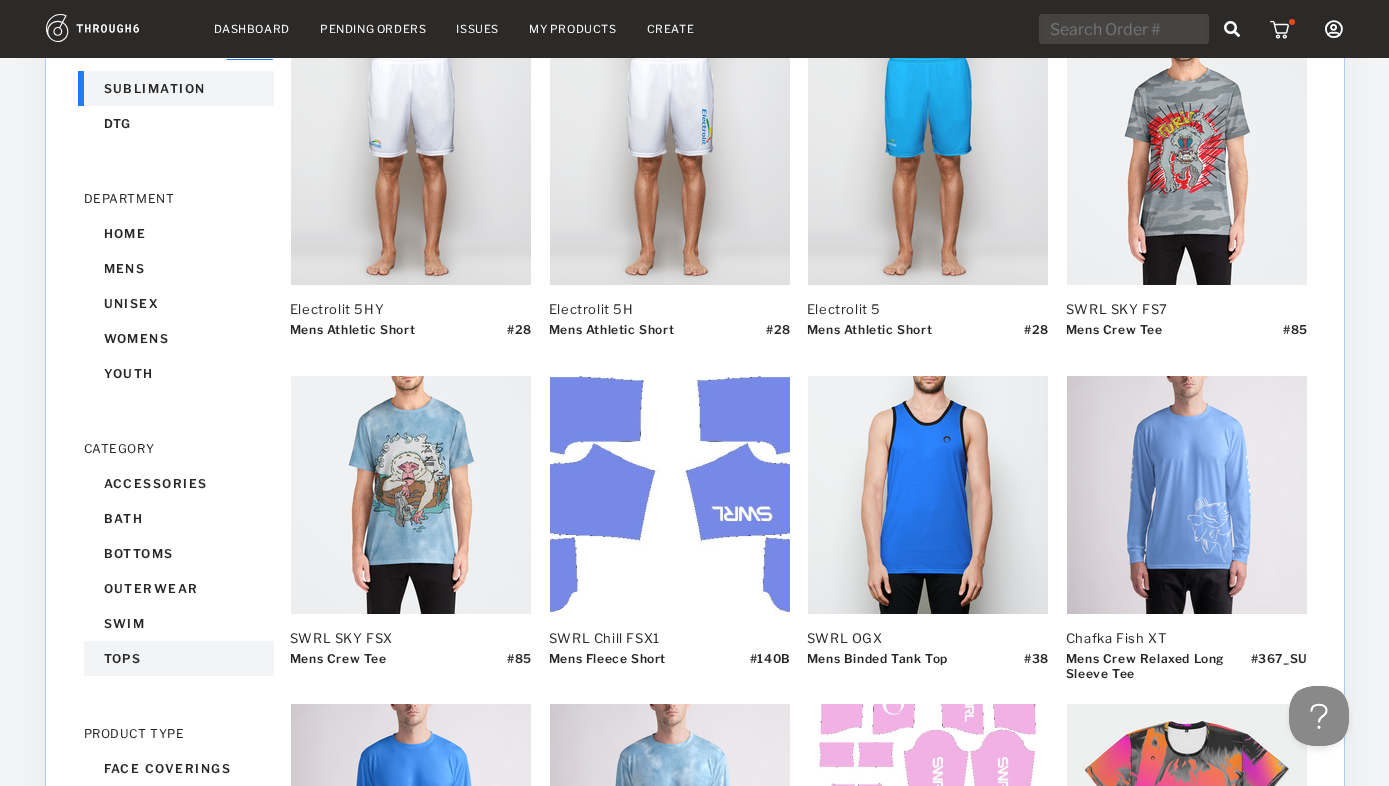 click on "tops" at bounding box center [179, 658] 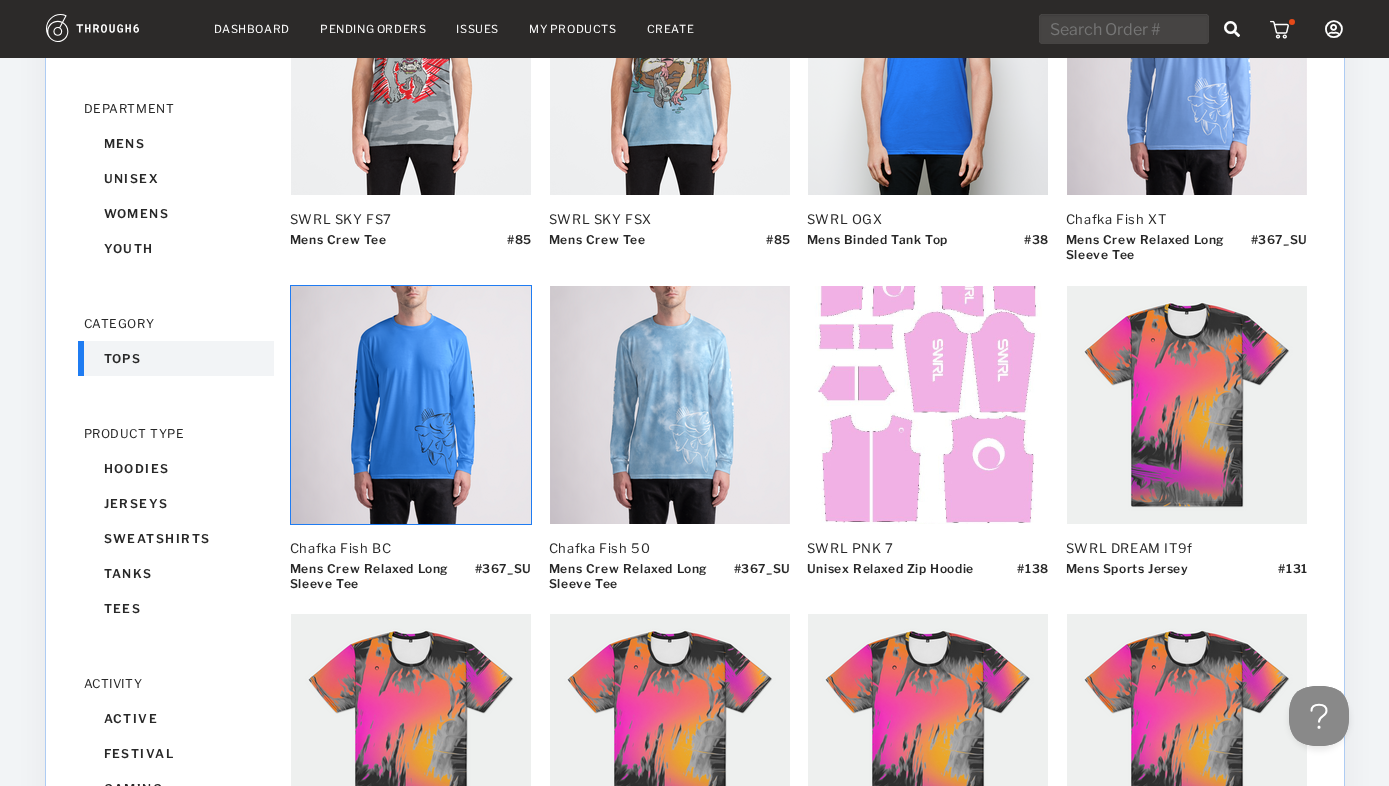 scroll, scrollTop: 323, scrollLeft: 0, axis: vertical 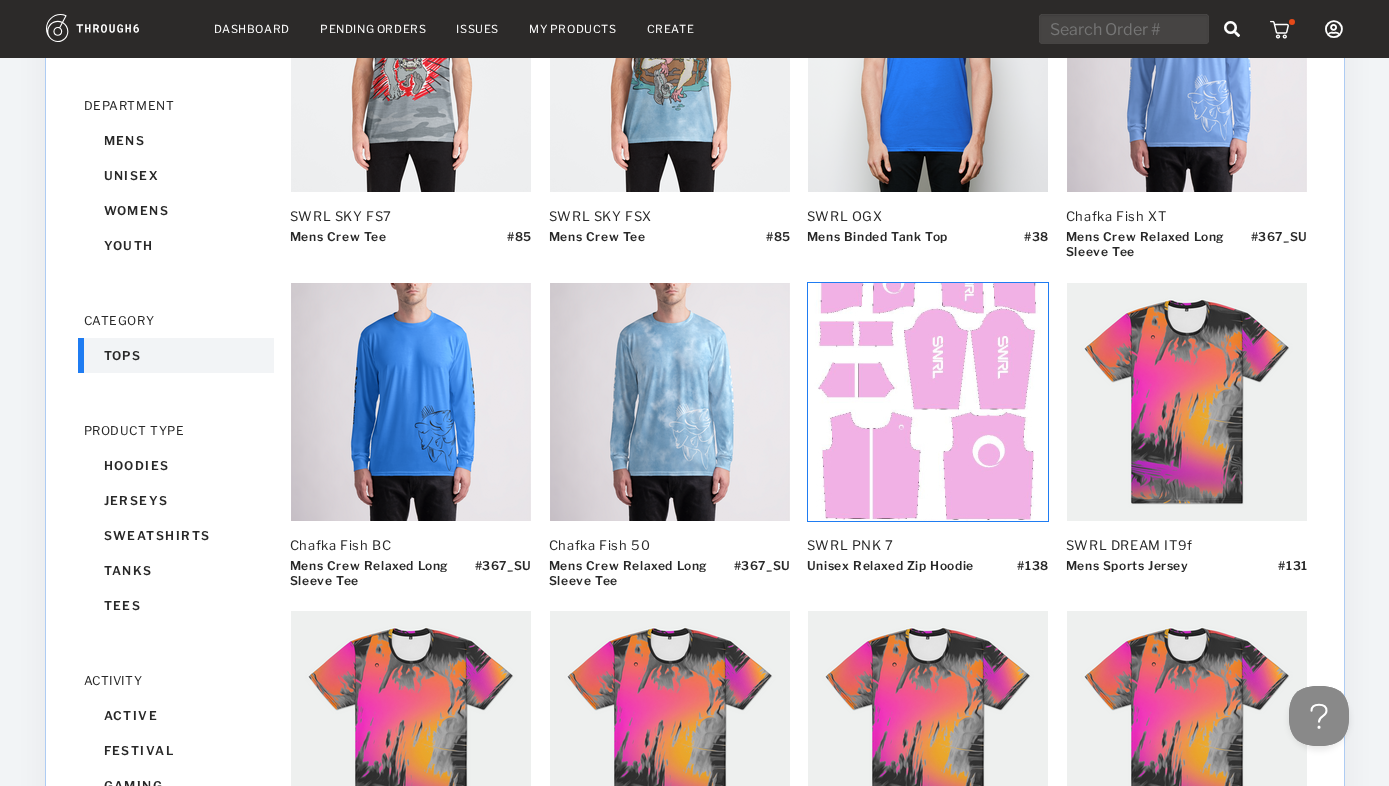click at bounding box center [928, 402] 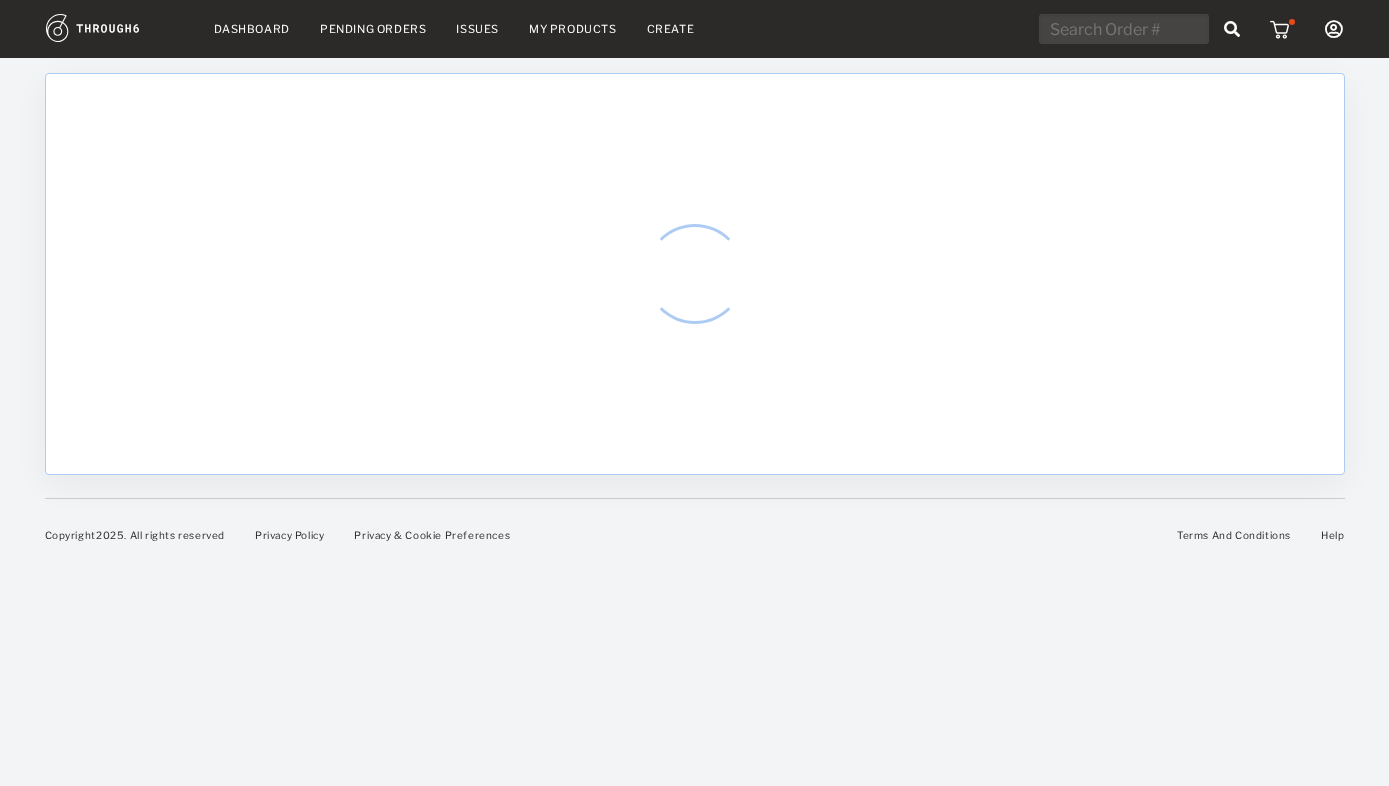 scroll, scrollTop: 0, scrollLeft: 0, axis: both 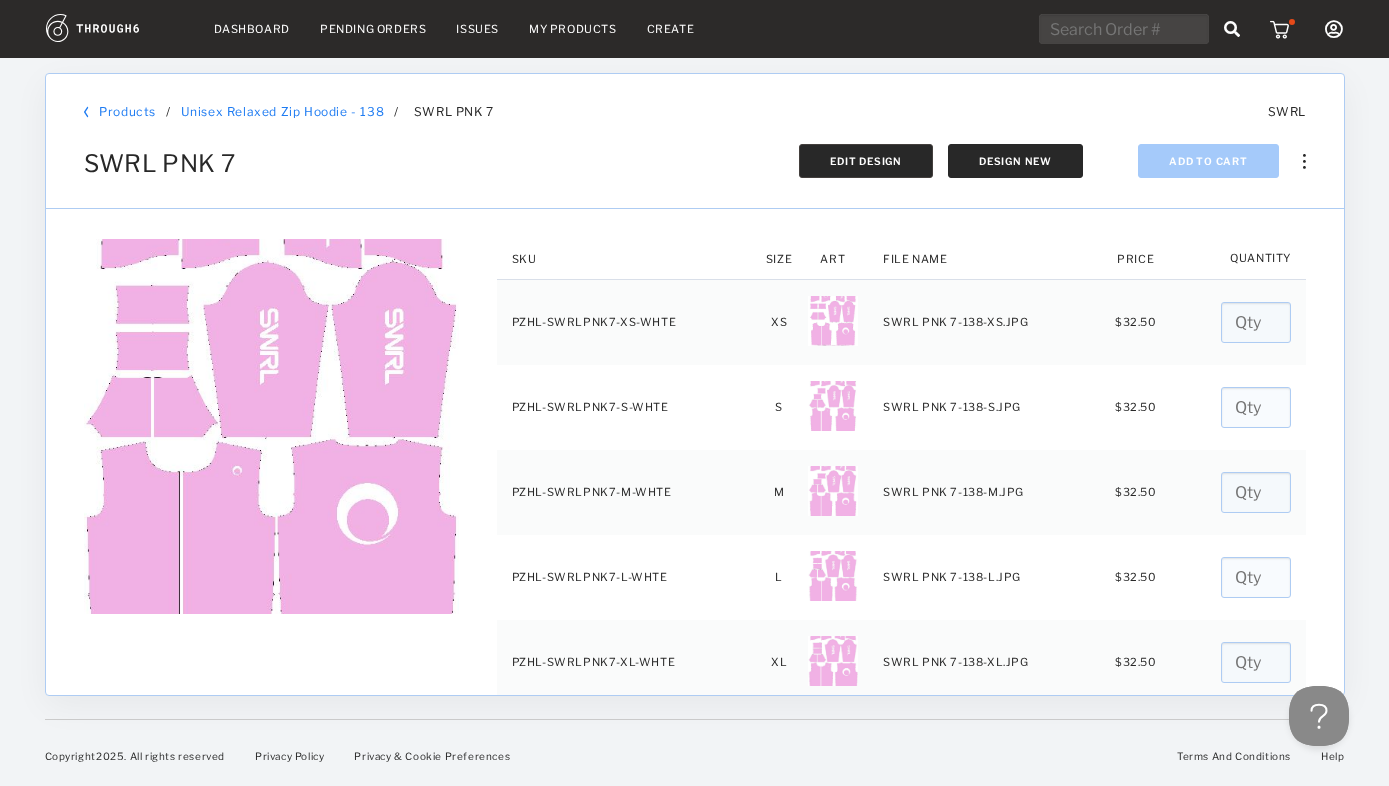 click on "Edit Design" at bounding box center [866, 161] 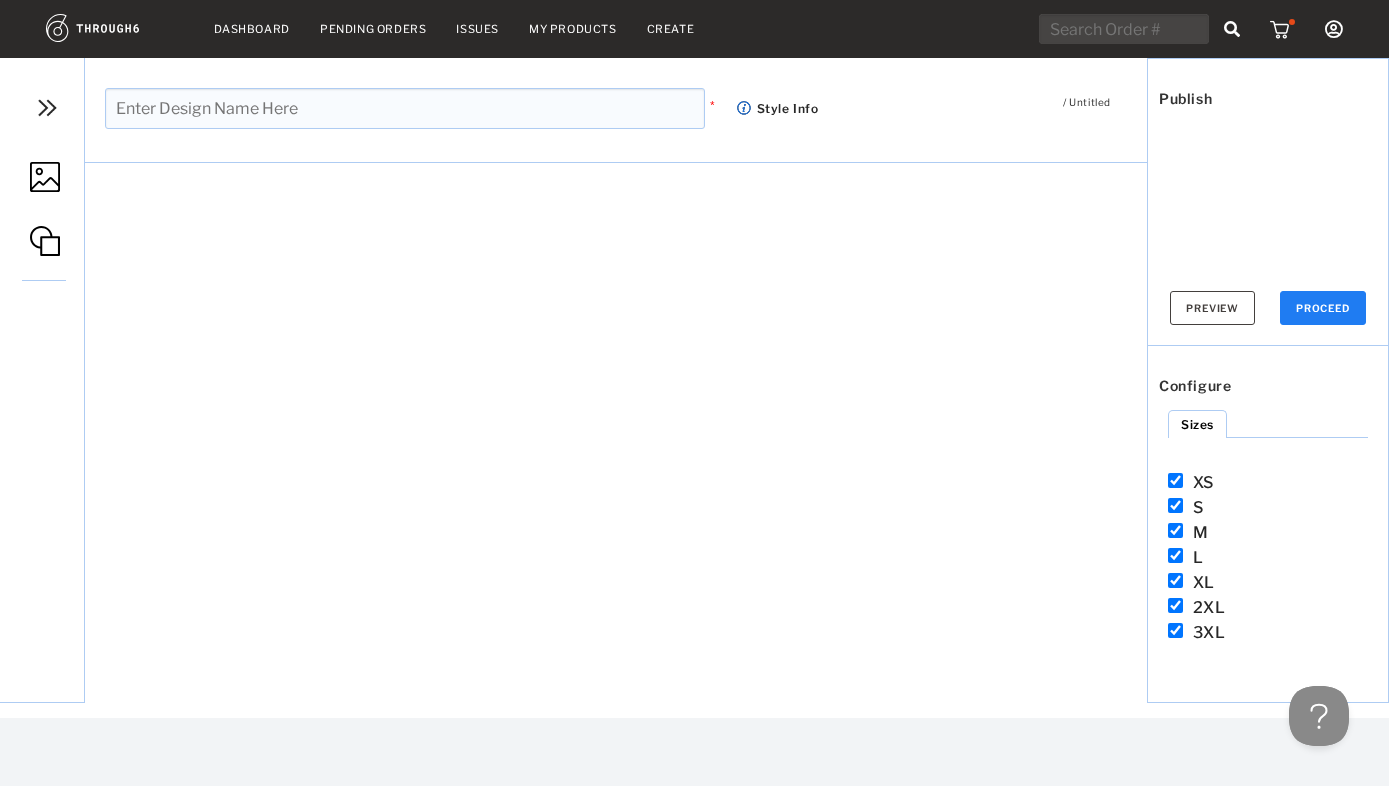 scroll, scrollTop: 0, scrollLeft: 0, axis: both 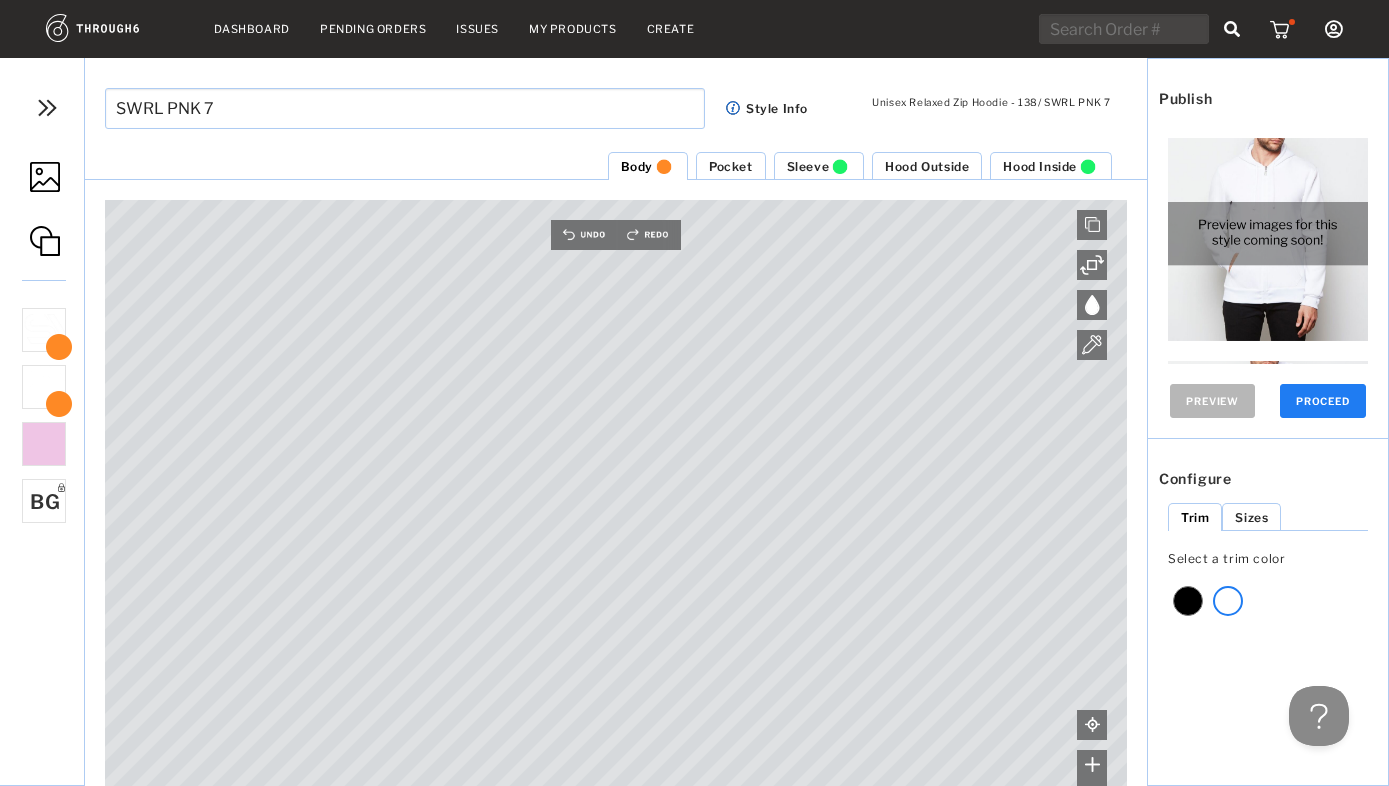 click on "Pocket" at bounding box center [731, 166] 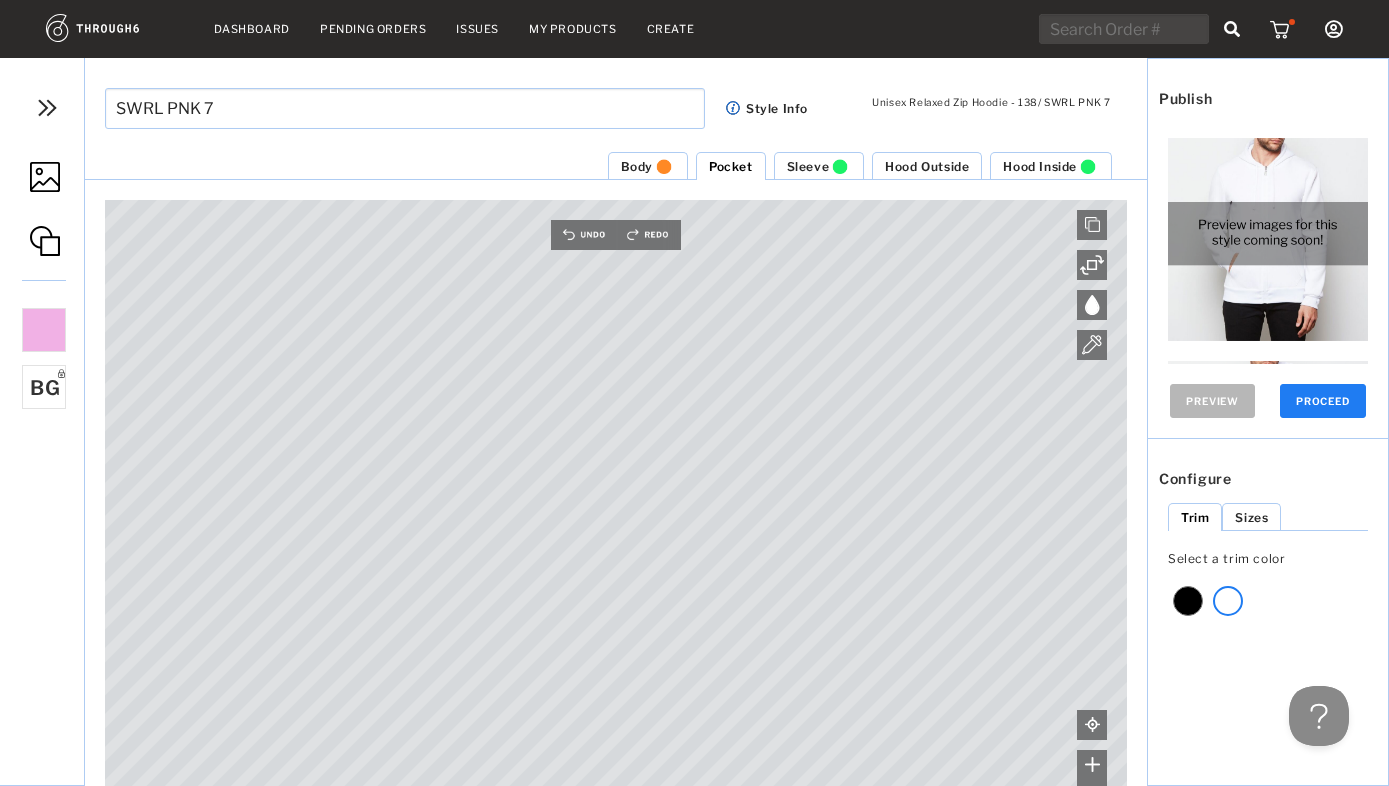 click on "Sleeve" at bounding box center (808, 166) 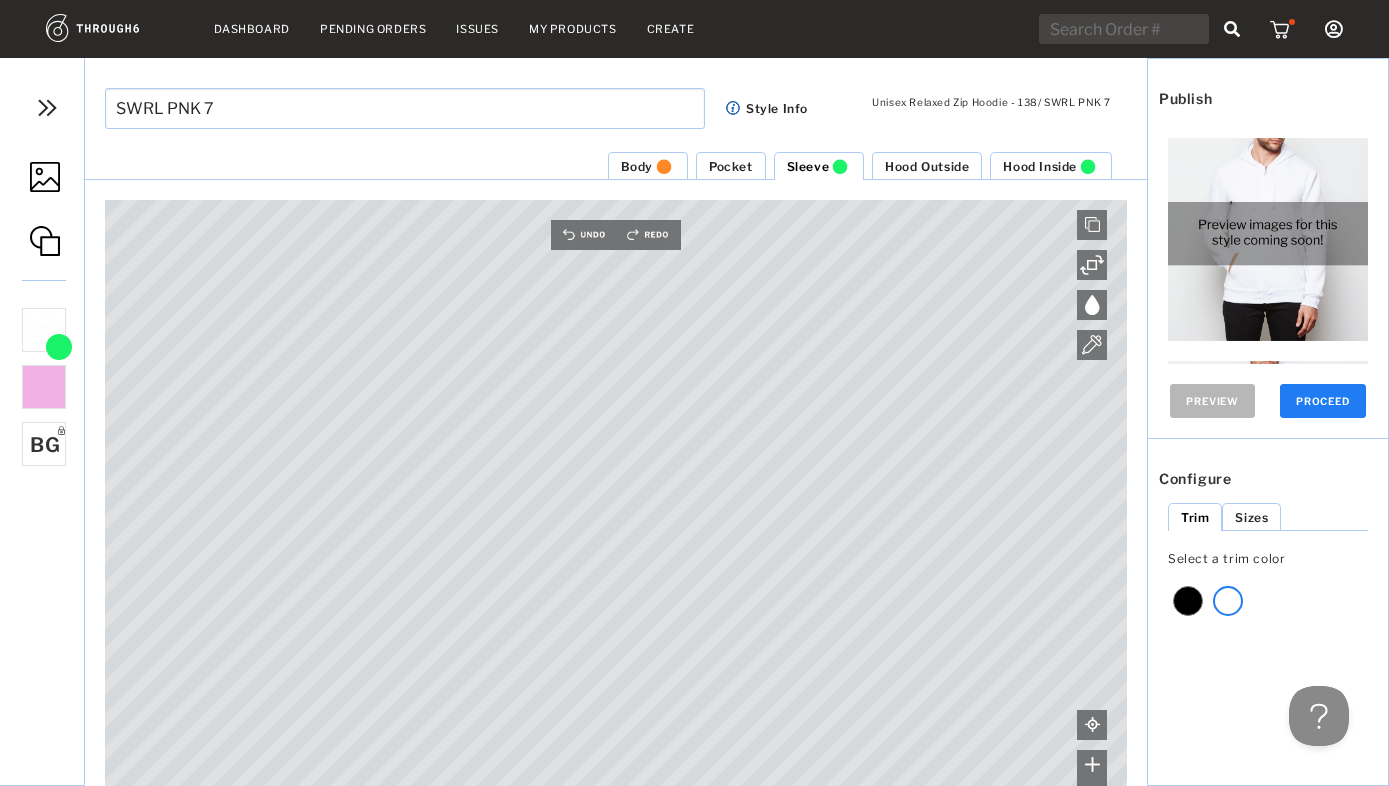 click on "Body" at bounding box center [637, 166] 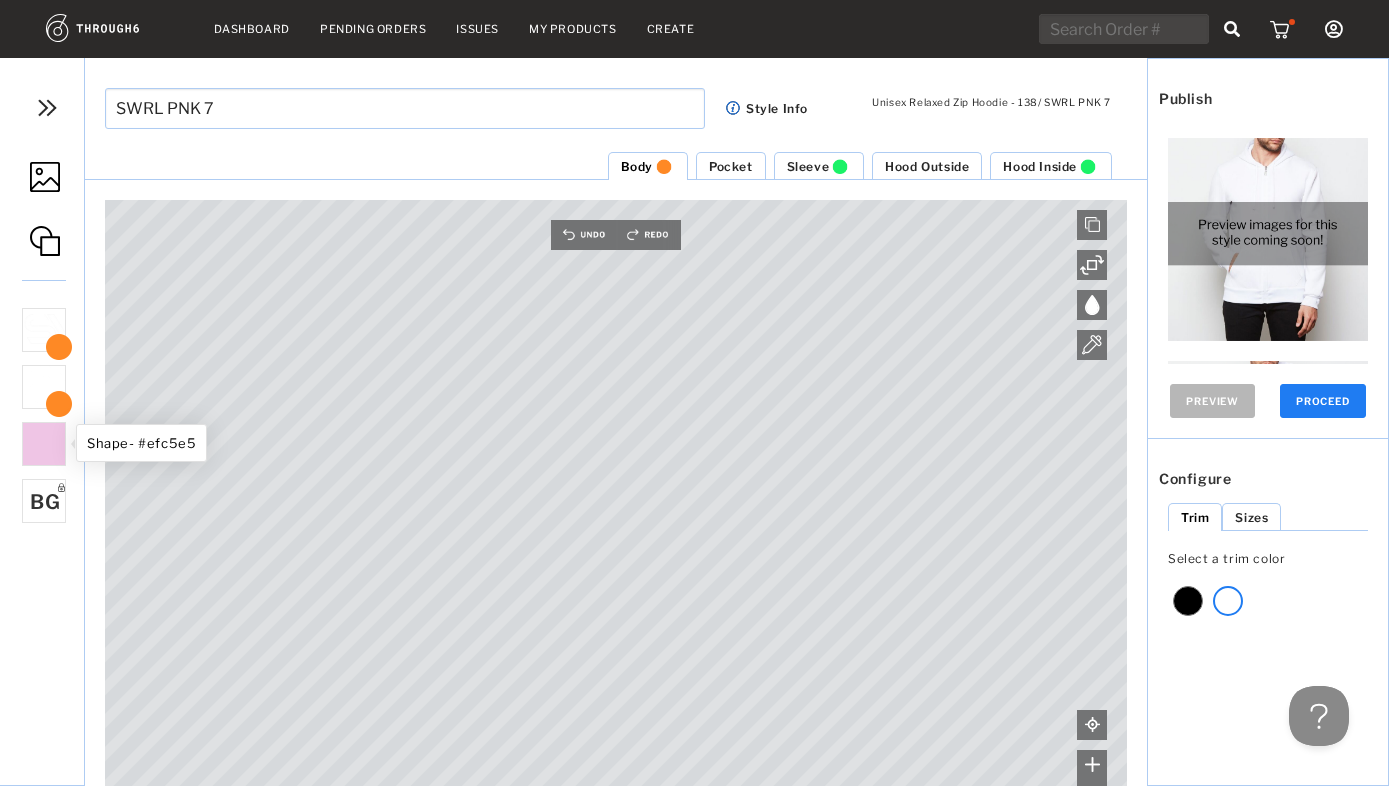 click at bounding box center [44, 444] 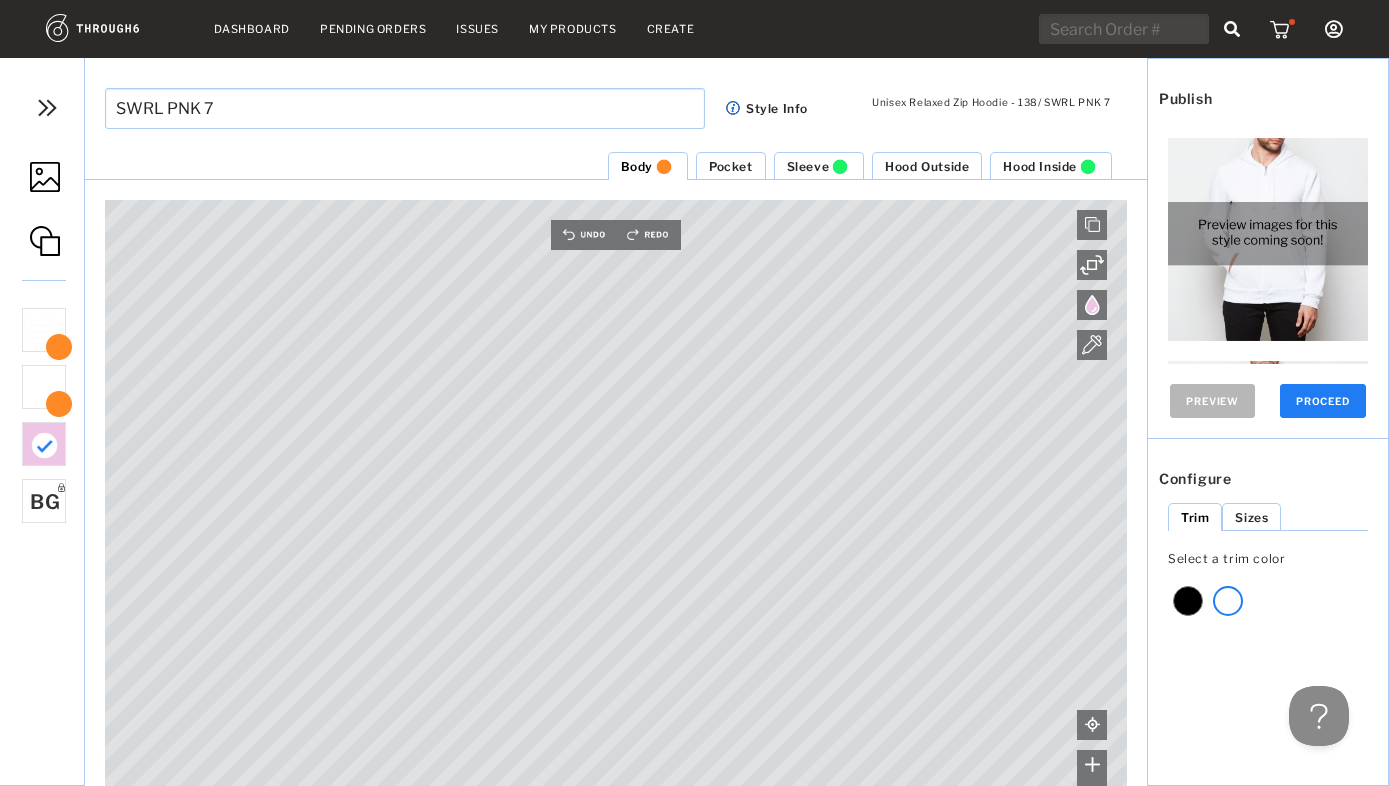 click at bounding box center (1092, 305) 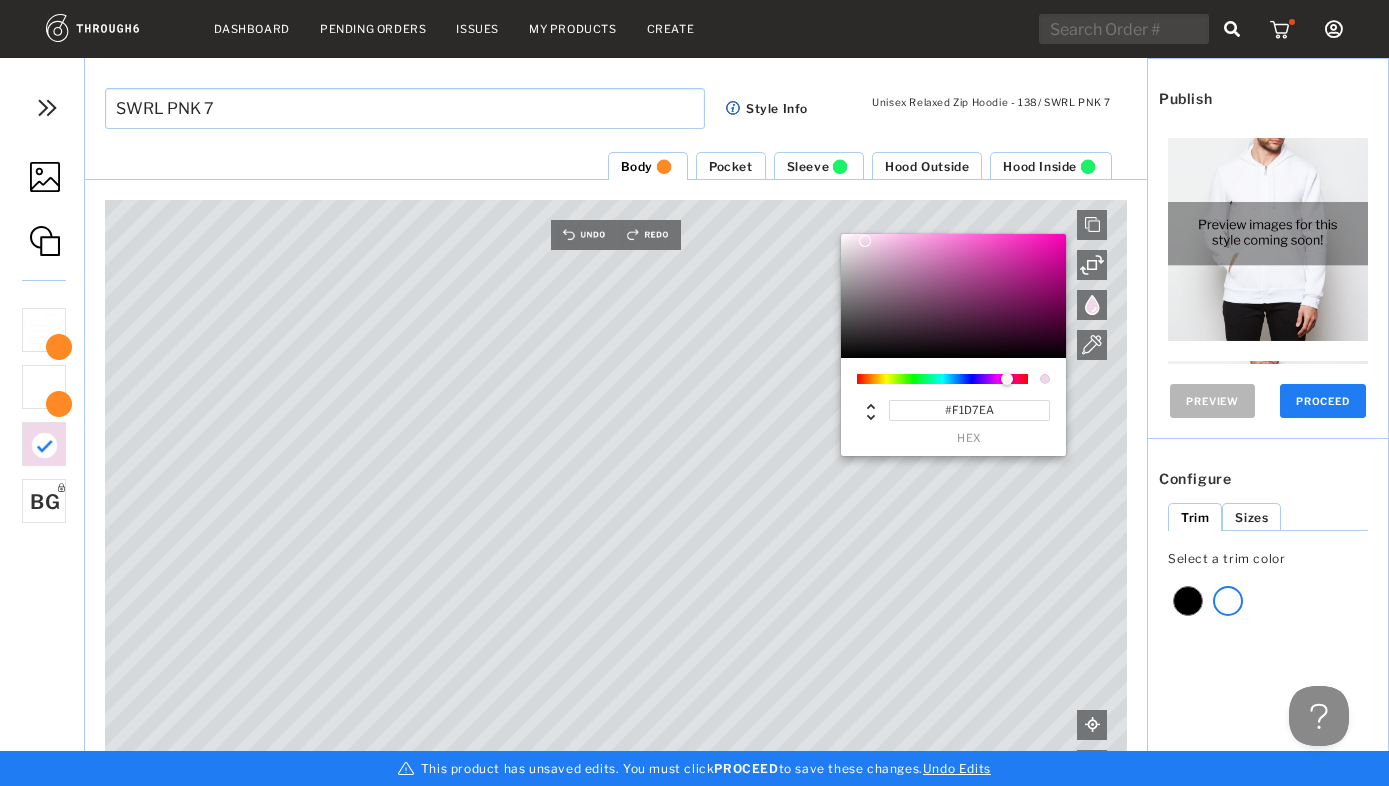 drag, startPoint x: 879, startPoint y: 246, endPoint x: 865, endPoint y: 241, distance: 14.866069 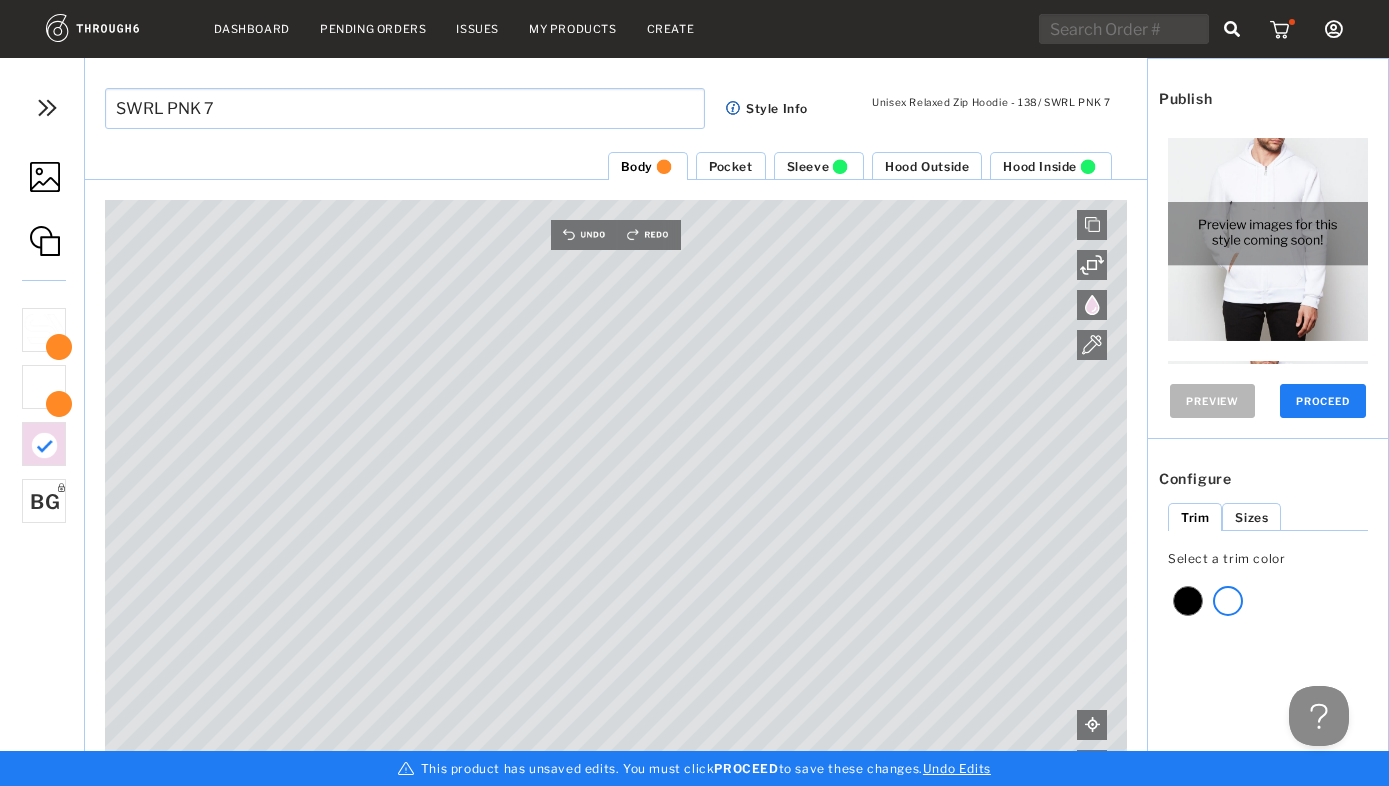 click on "Pocket" at bounding box center [731, 166] 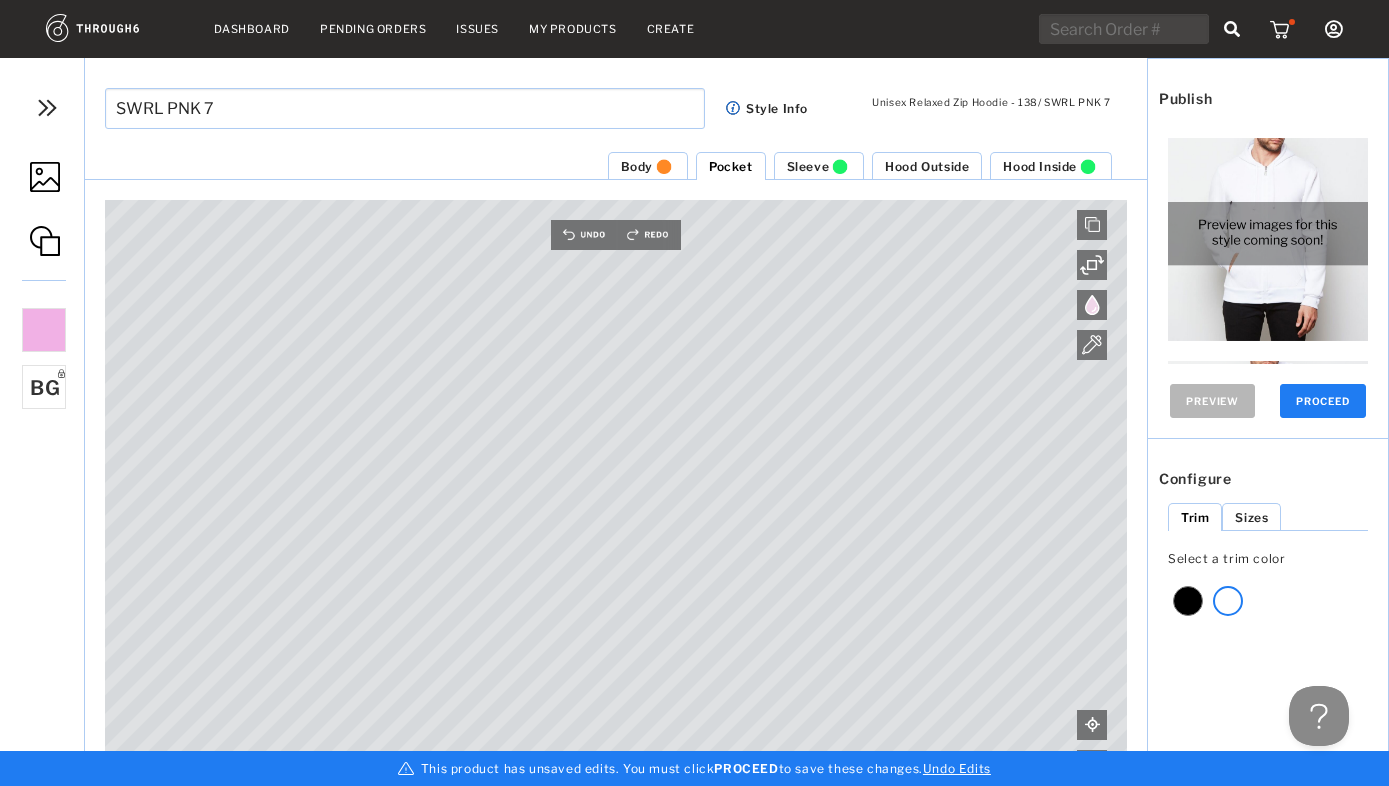 click at bounding box center (1092, 305) 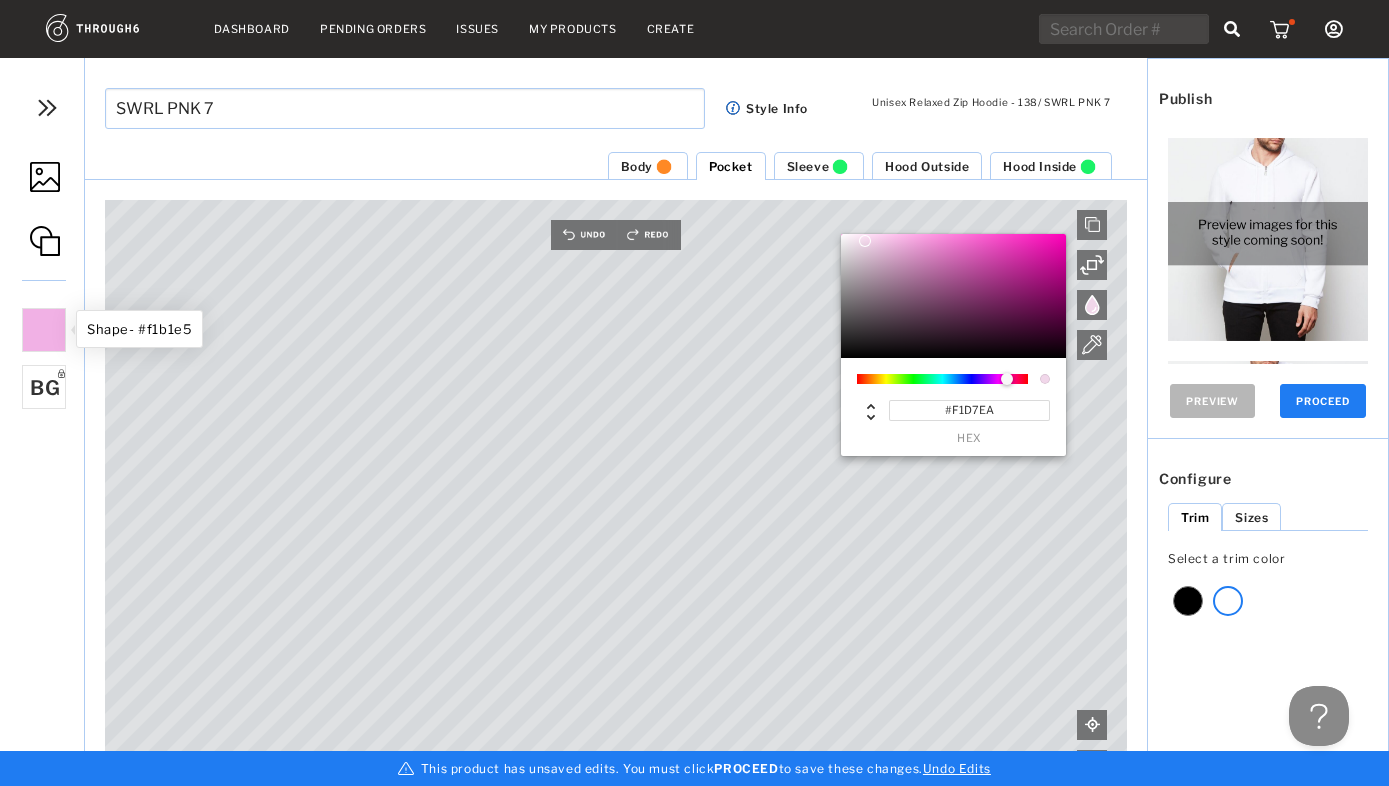 click at bounding box center [44, 330] 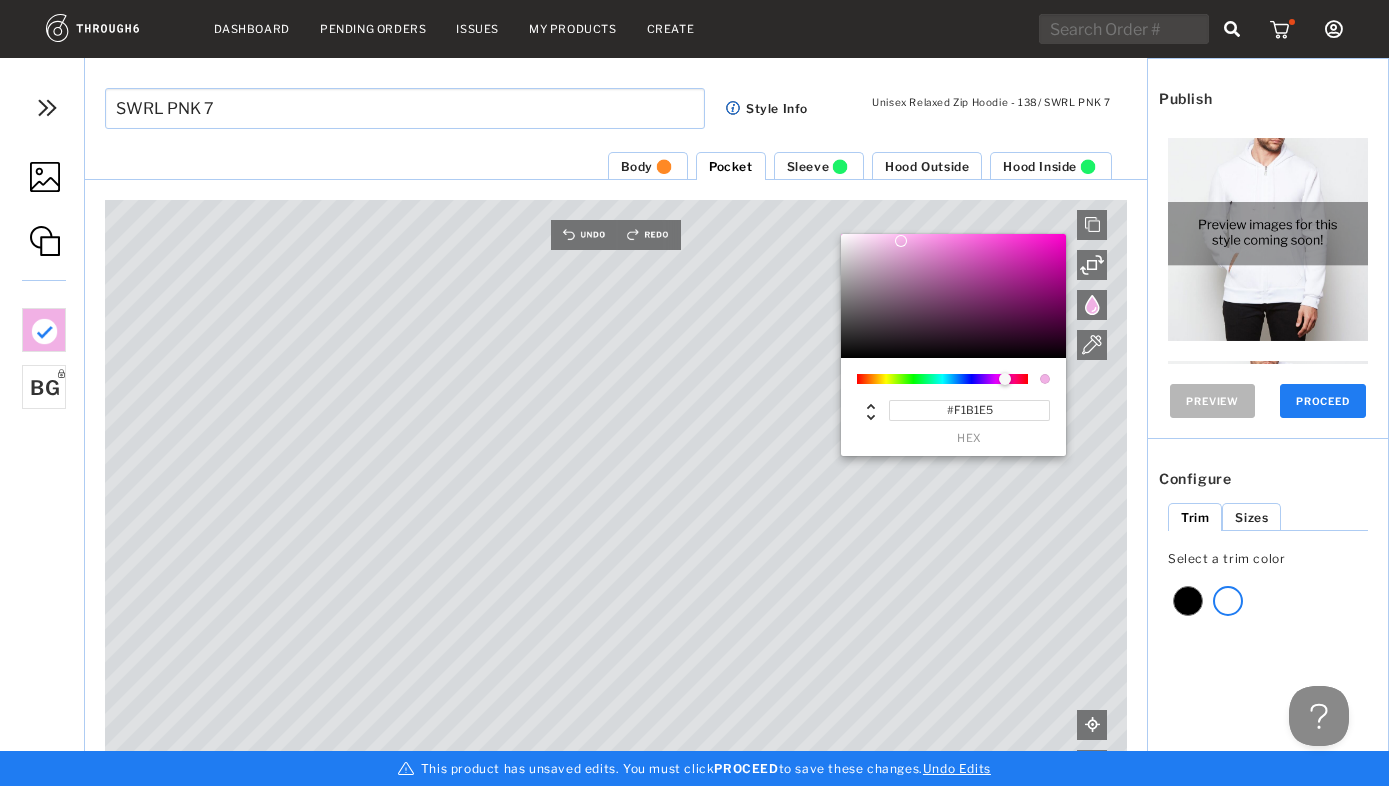 click at bounding box center (1092, 305) 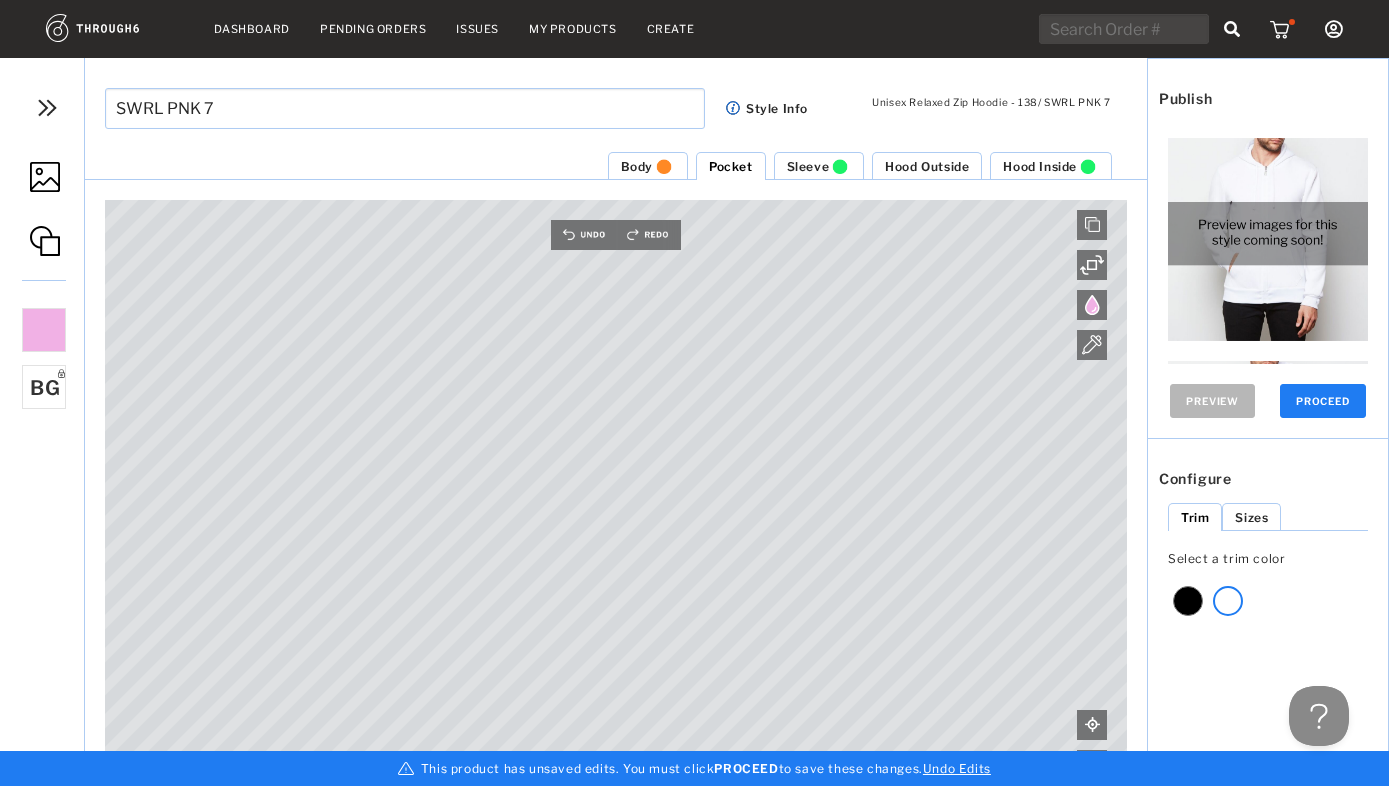 click on "Body" at bounding box center (637, 166) 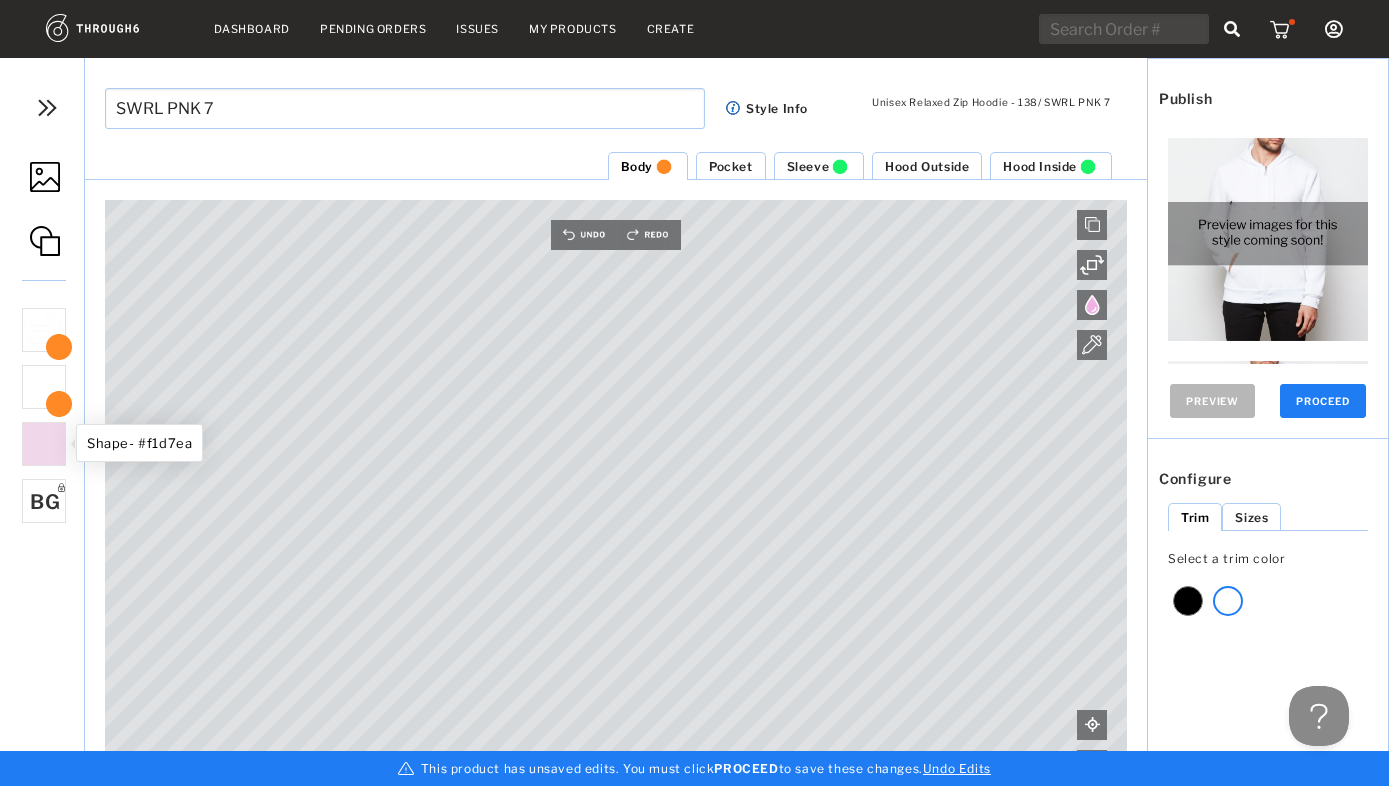 click at bounding box center [44, 444] 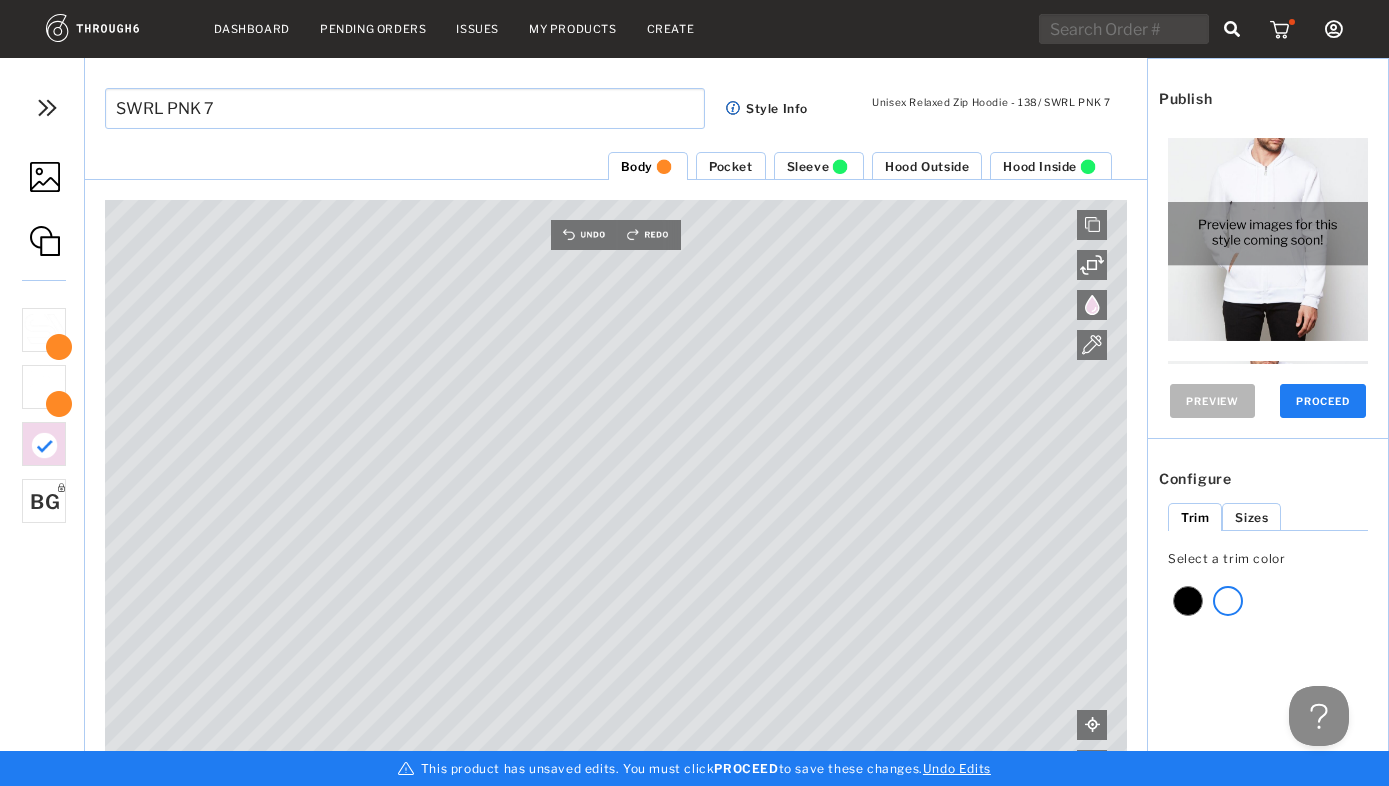 click at bounding box center (1092, 305) 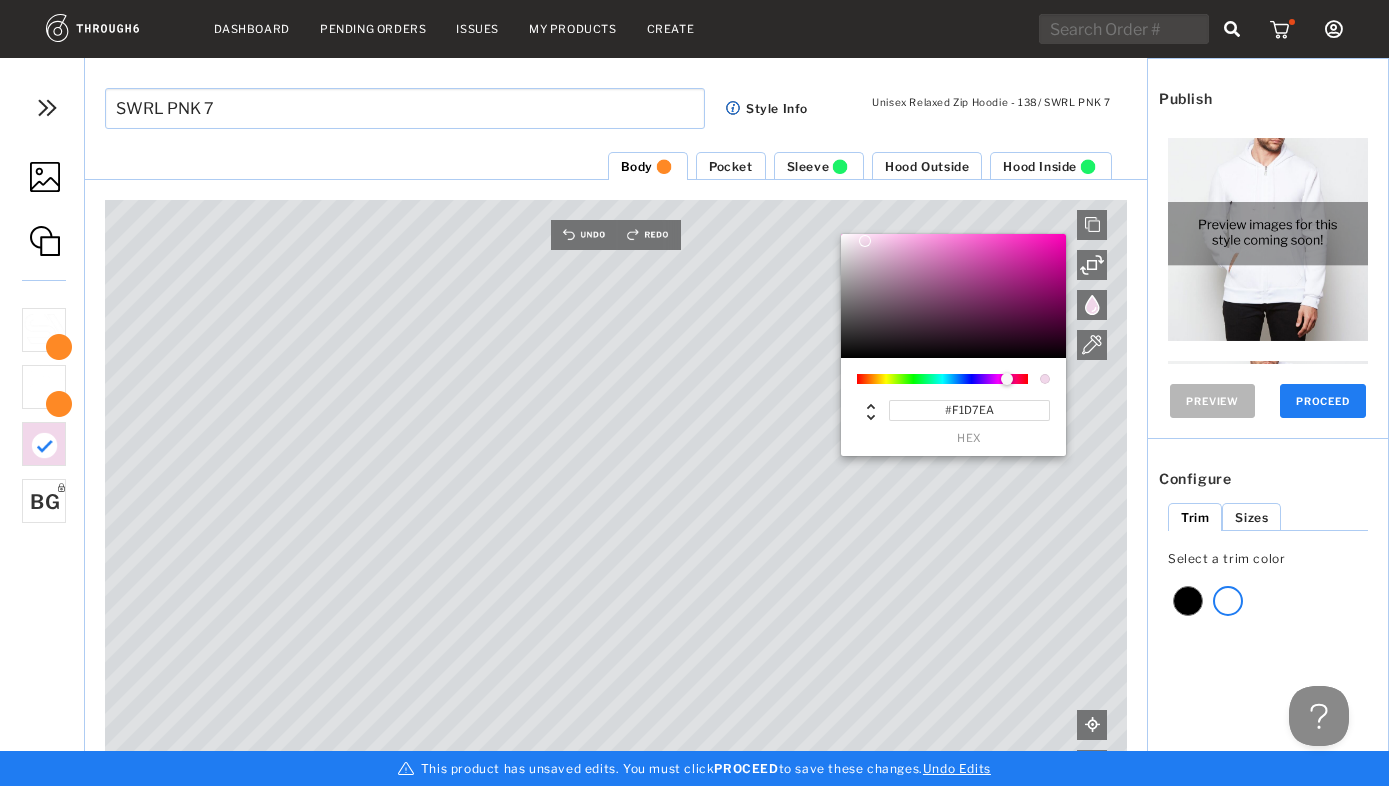 drag, startPoint x: 1018, startPoint y: 406, endPoint x: 909, endPoint y: 413, distance: 109.22454 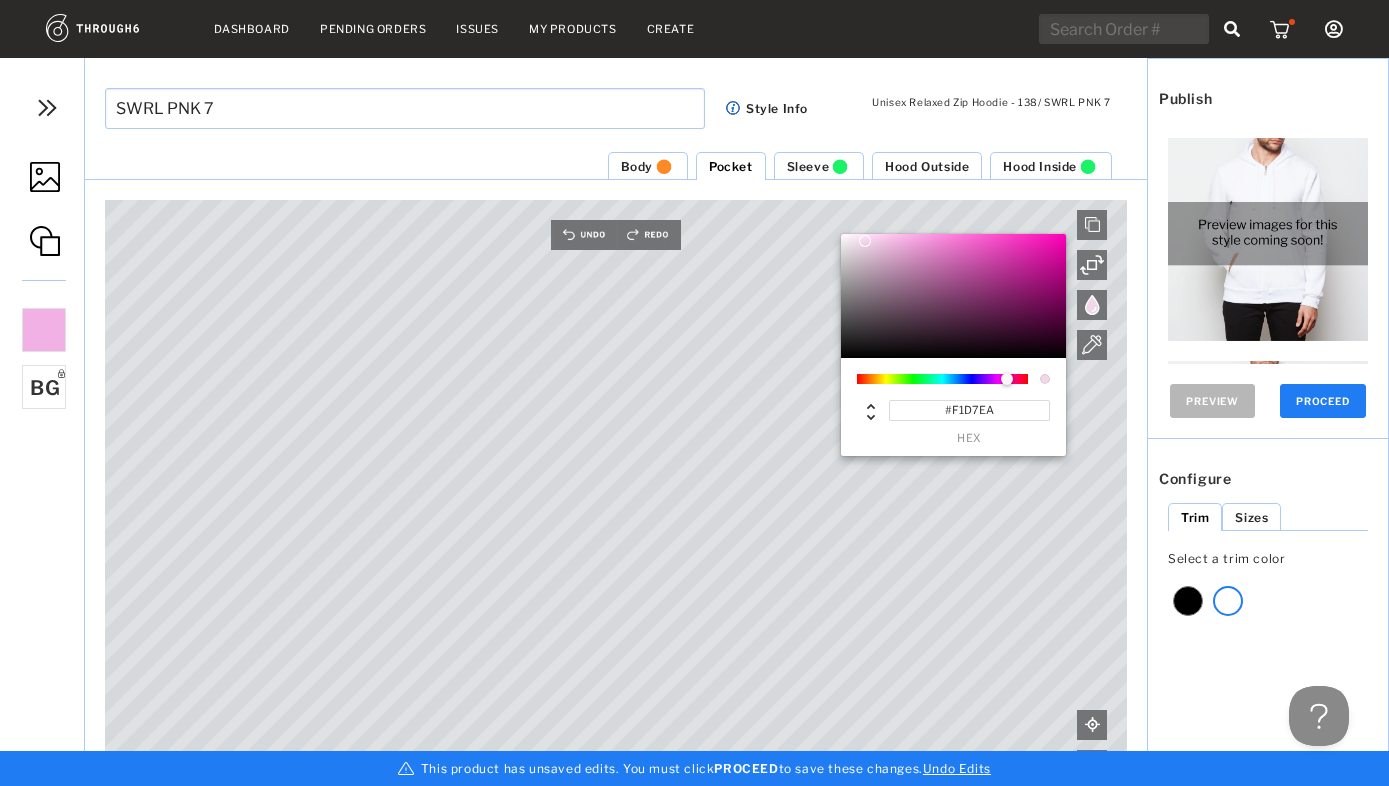 click on "#F1D7EA" at bounding box center [969, 410] 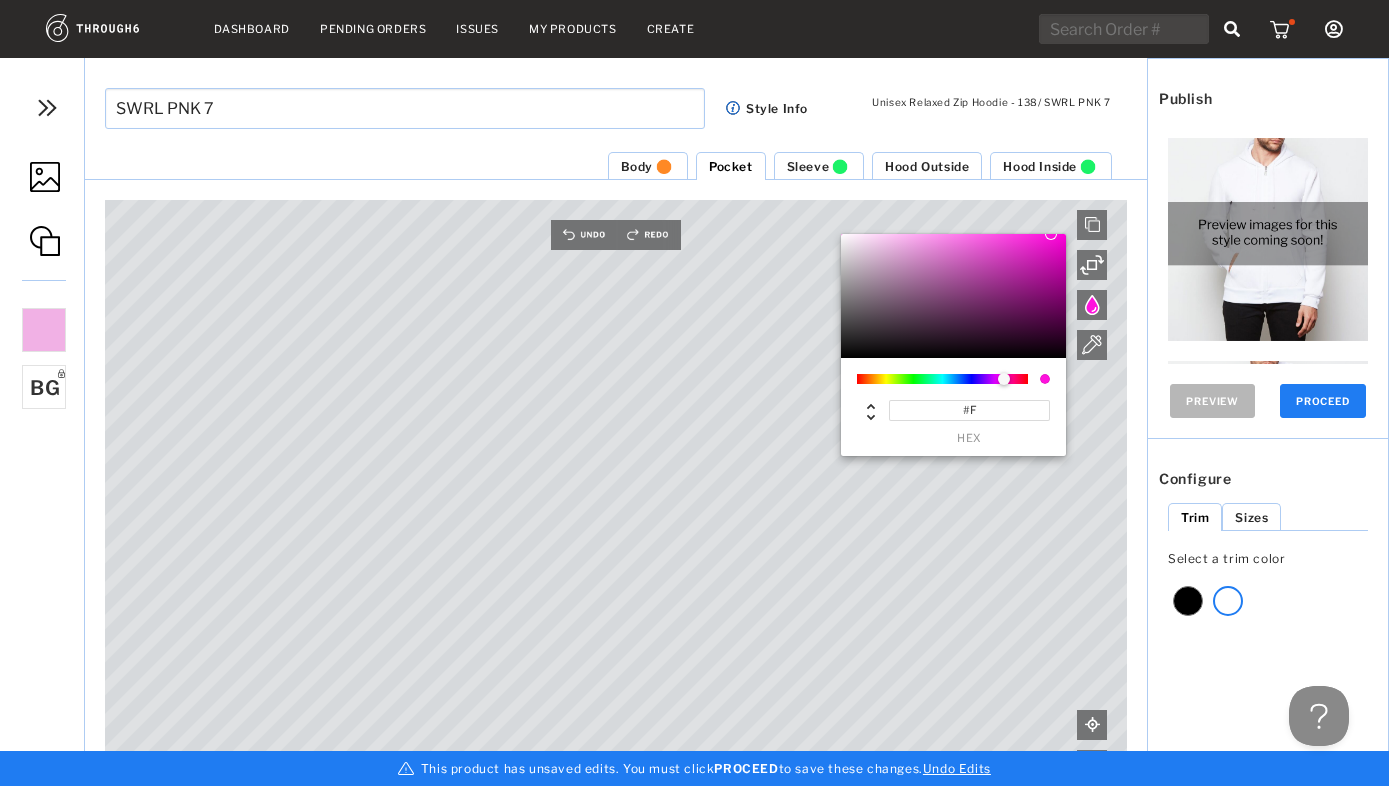 type on "#" 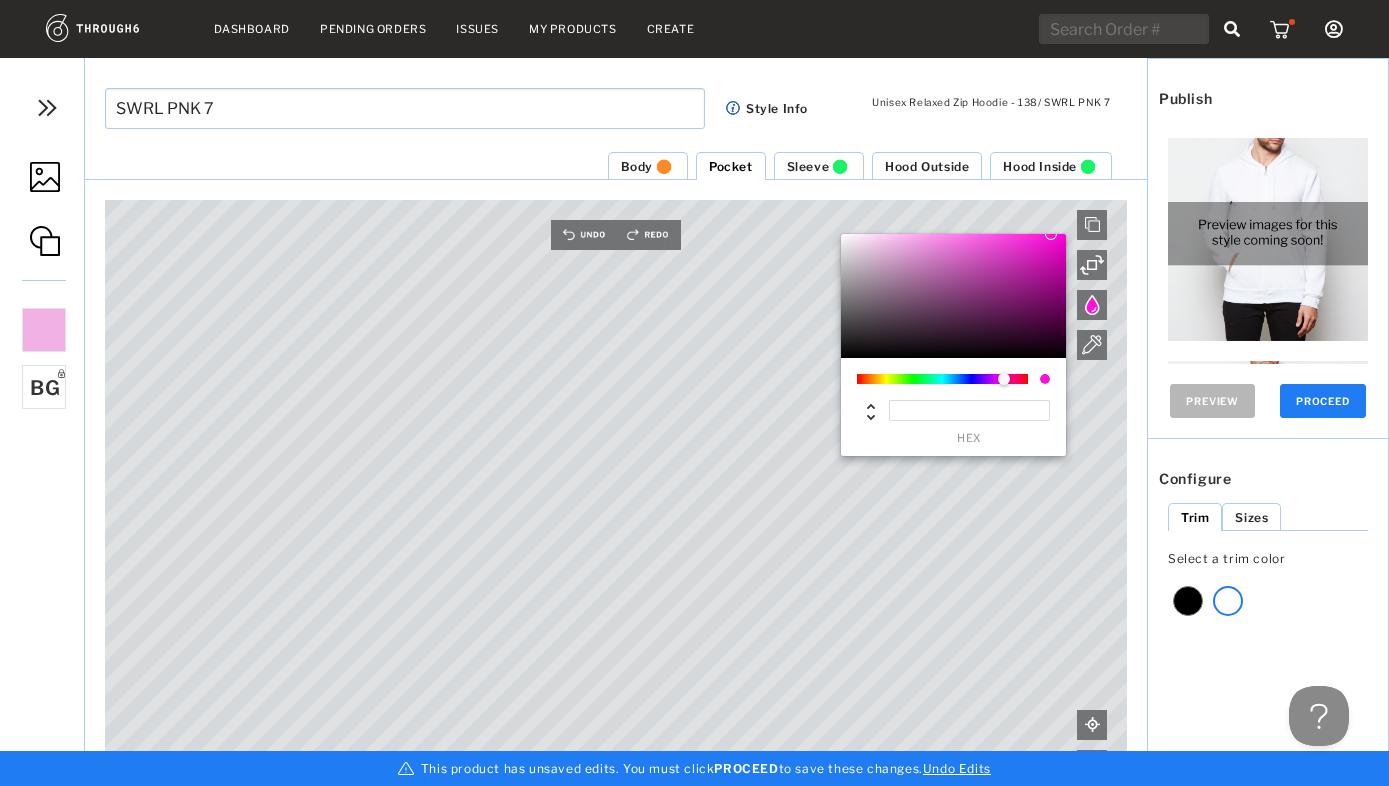 paste on "#F1D7EA" 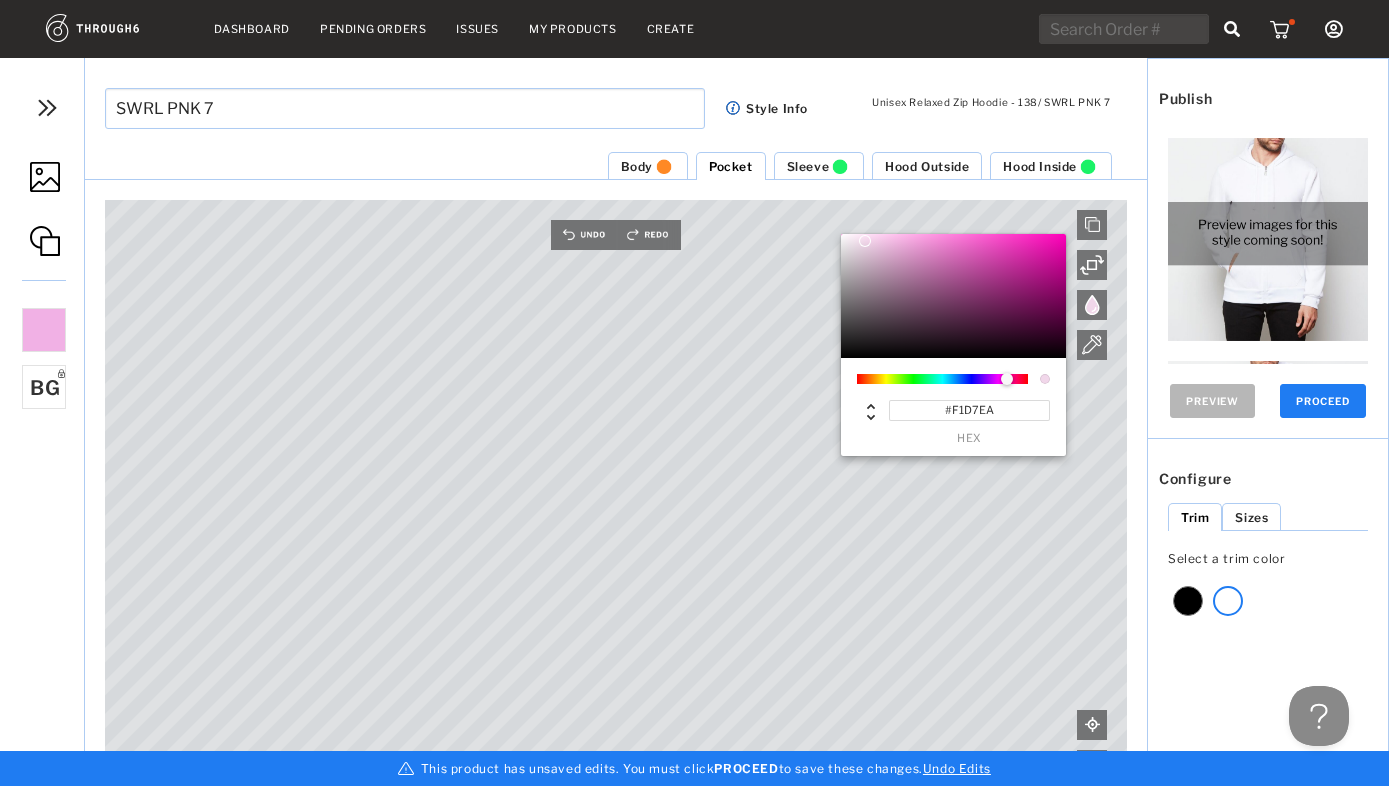 click at bounding box center [1092, 305] 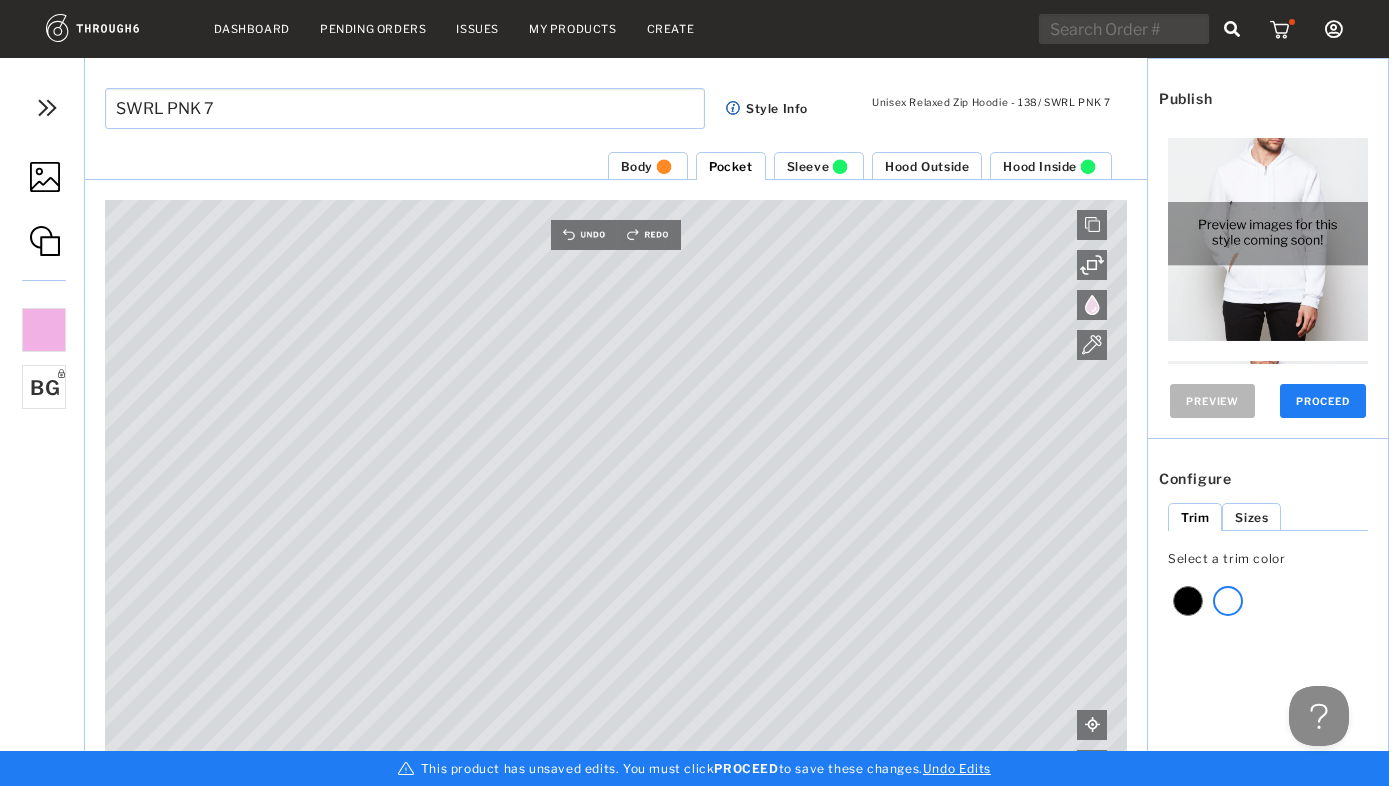 click at bounding box center [45, 241] 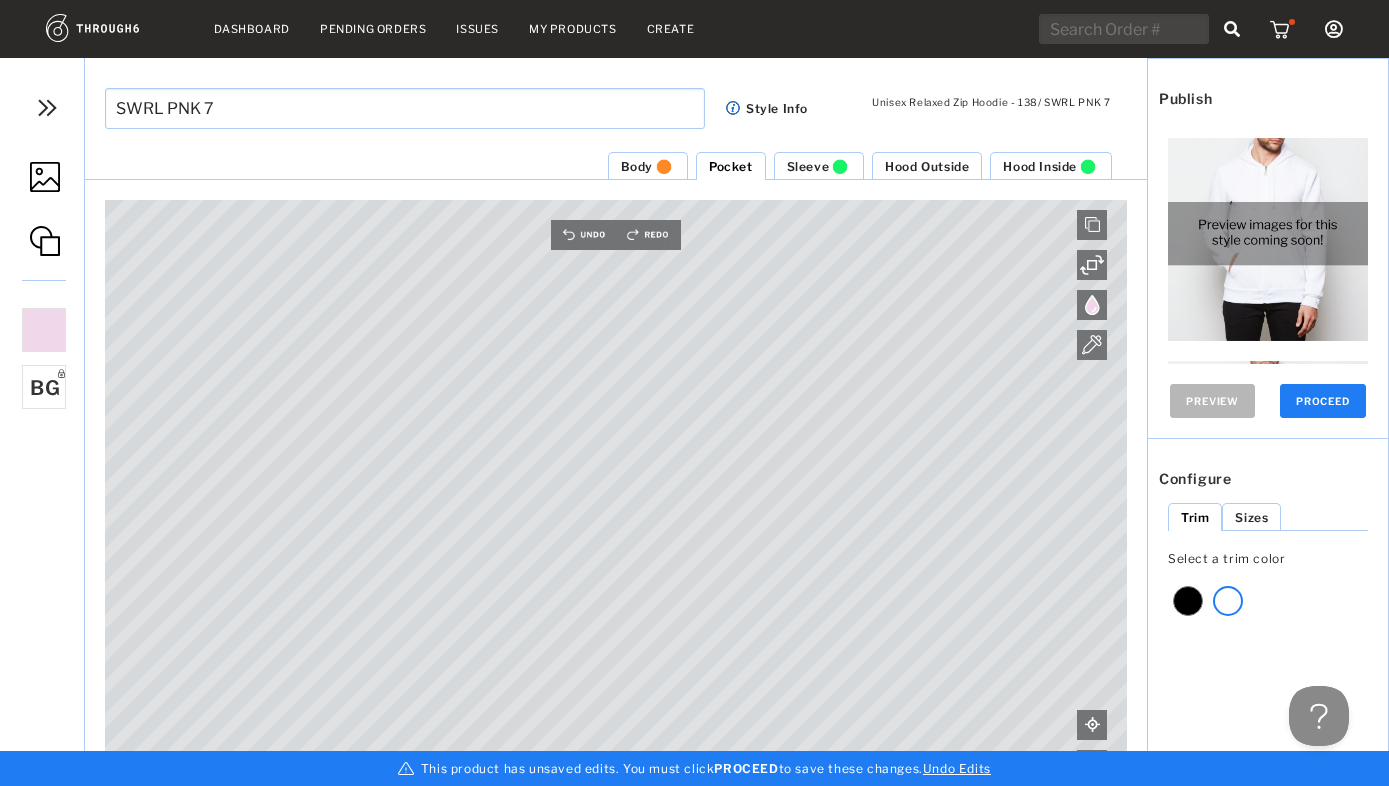 click on "Sleeve" at bounding box center (808, 166) 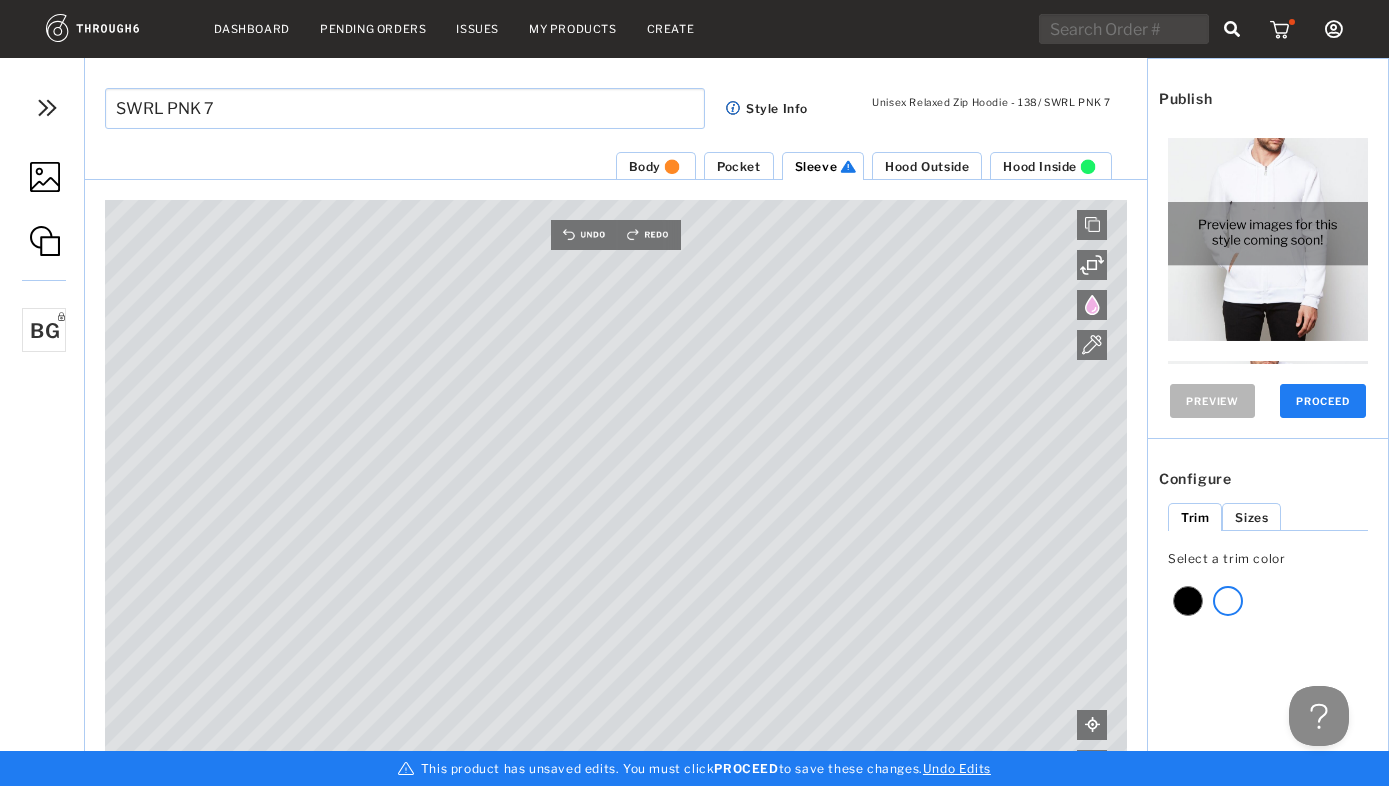 click at bounding box center [45, 241] 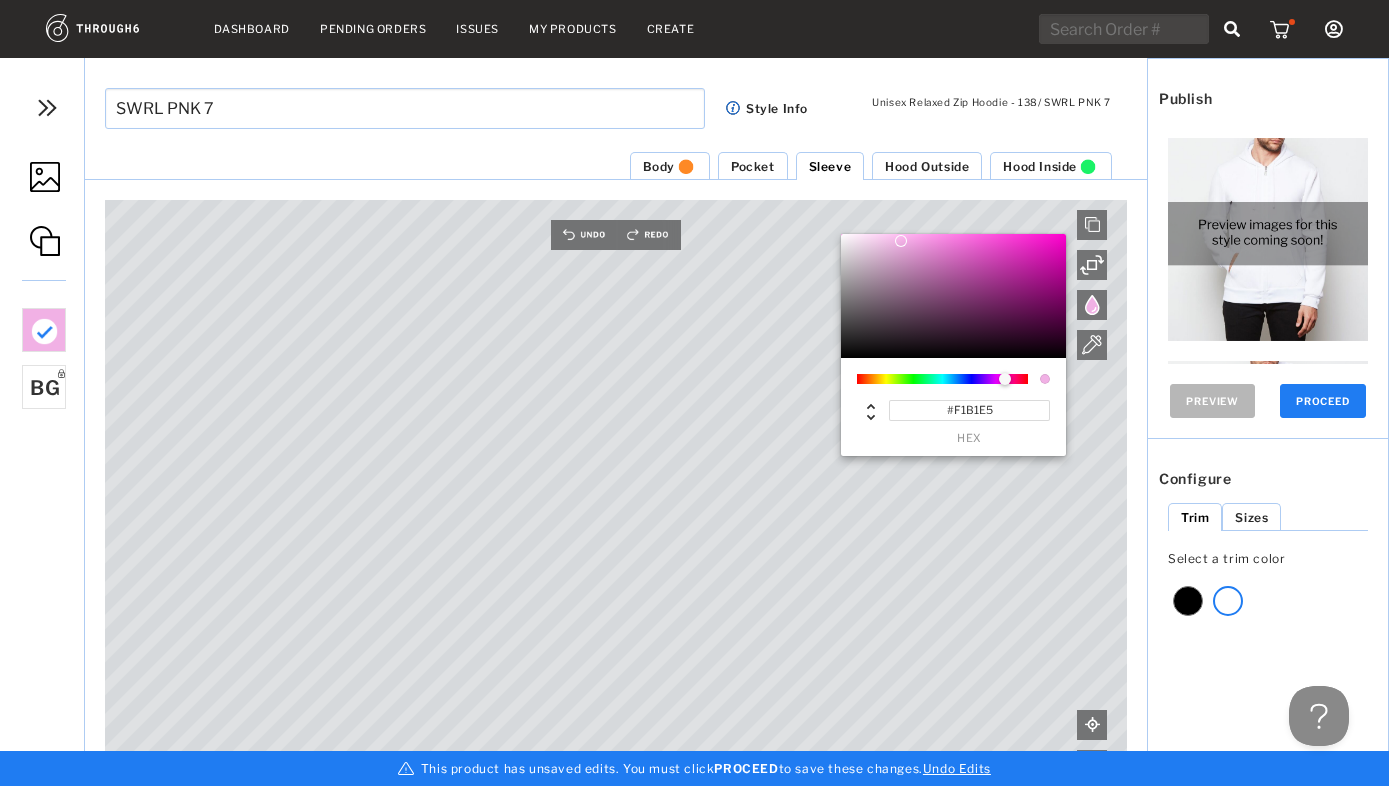 click at bounding box center (1092, 305) 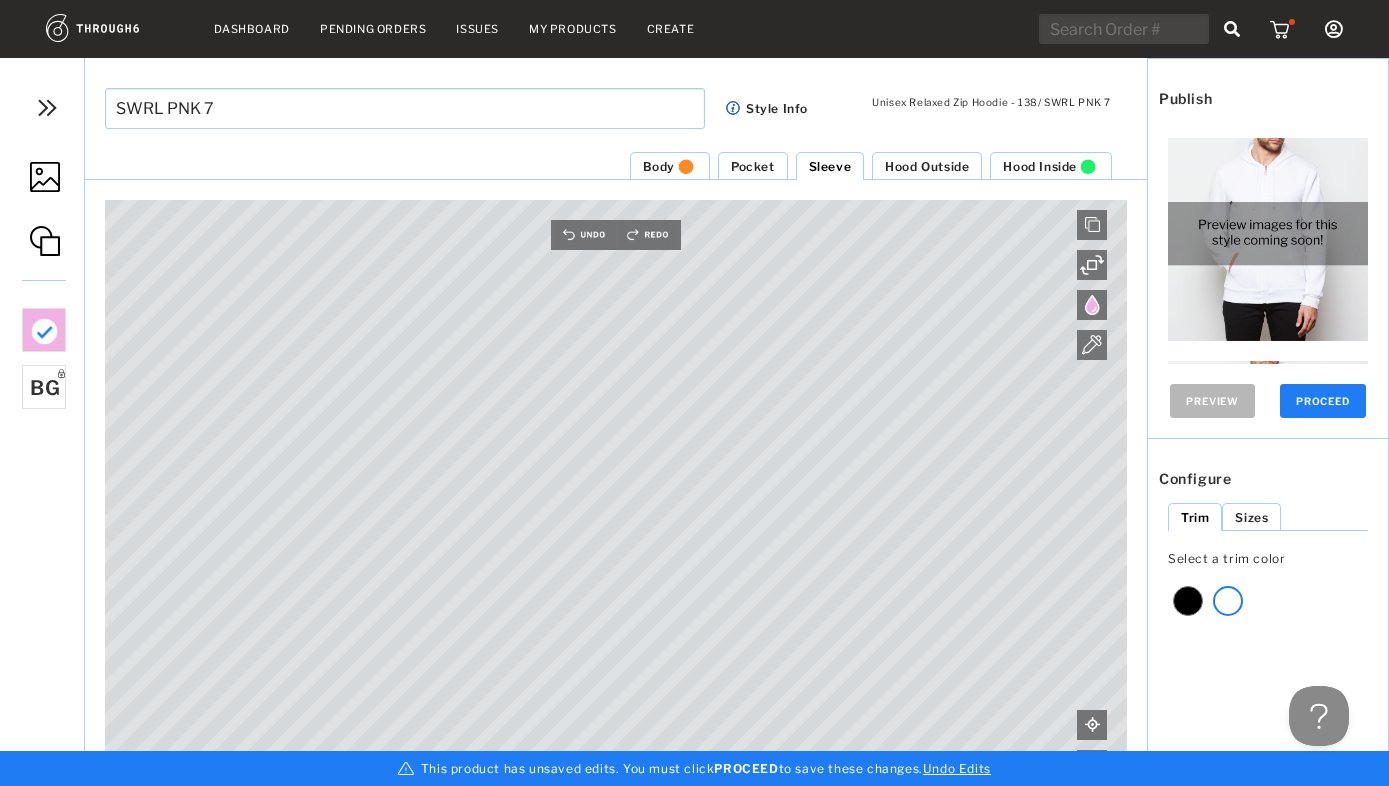 click at bounding box center [1092, 305] 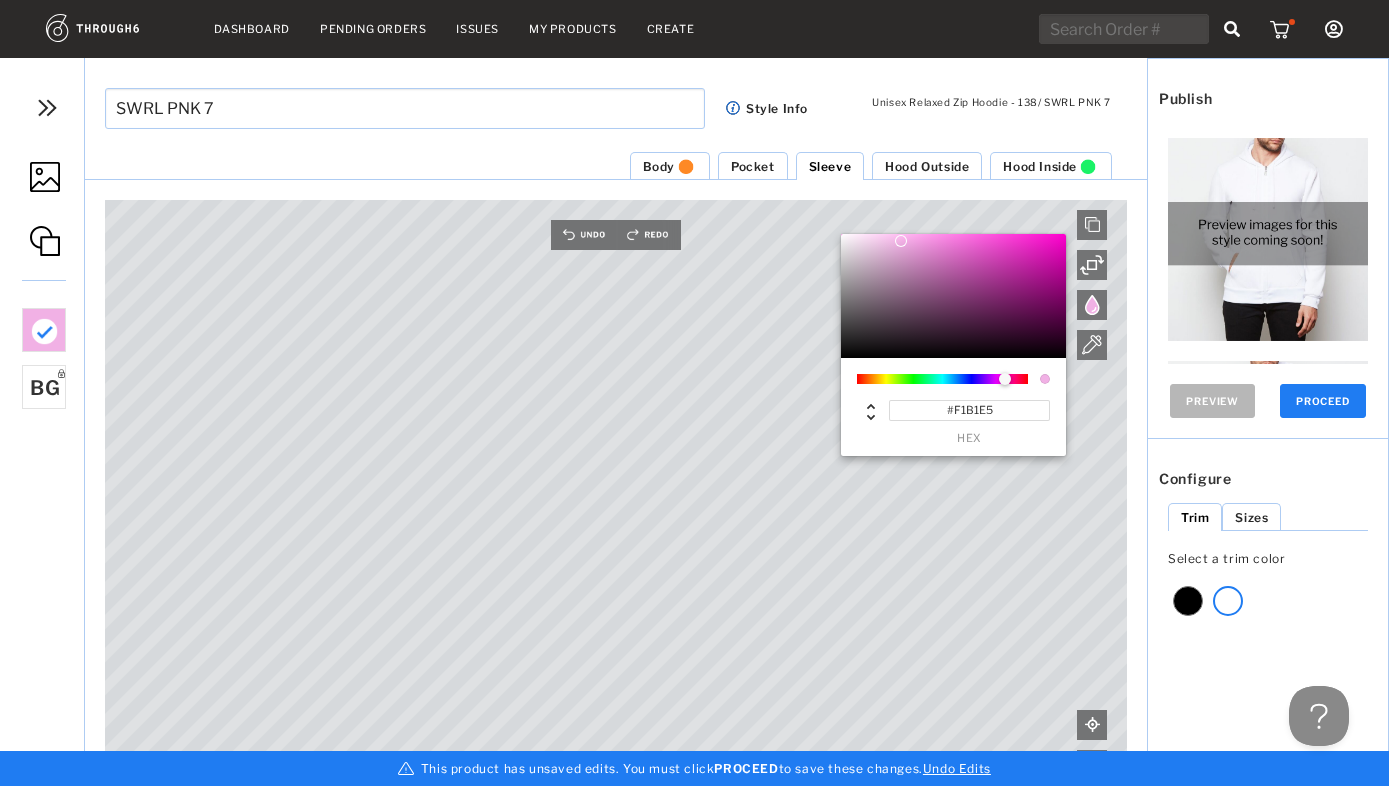 click on "#F1B1E5" at bounding box center [969, 410] 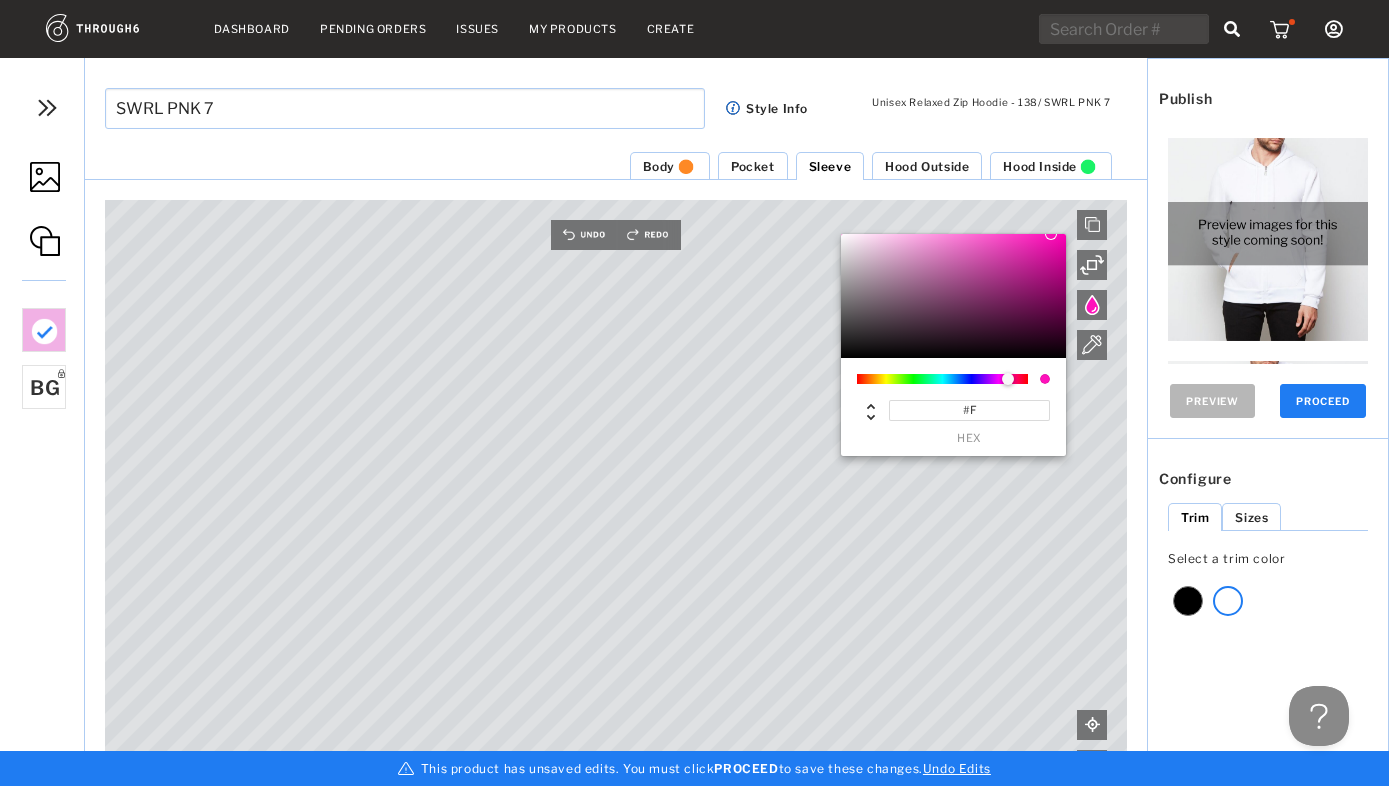 type on "#" 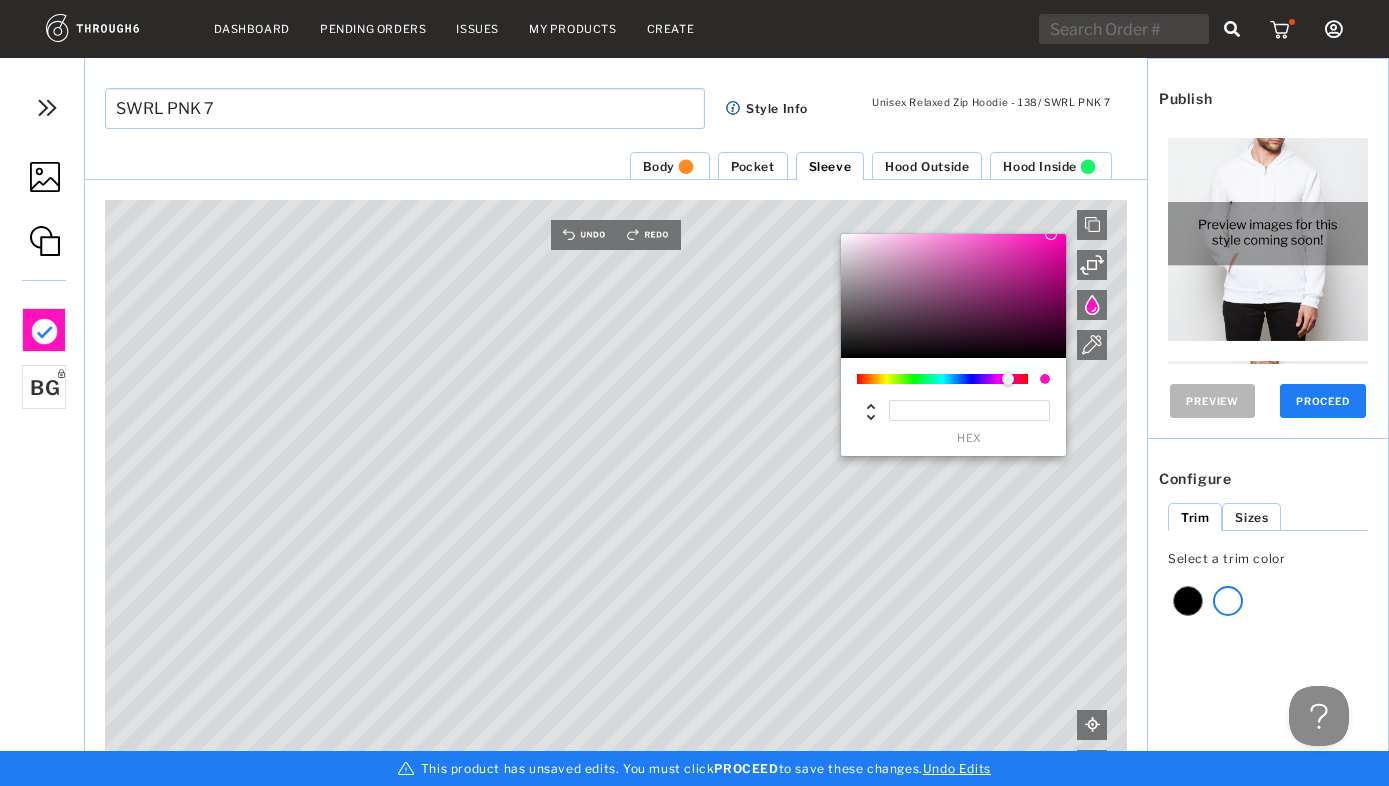 paste on "#F1D7EA" 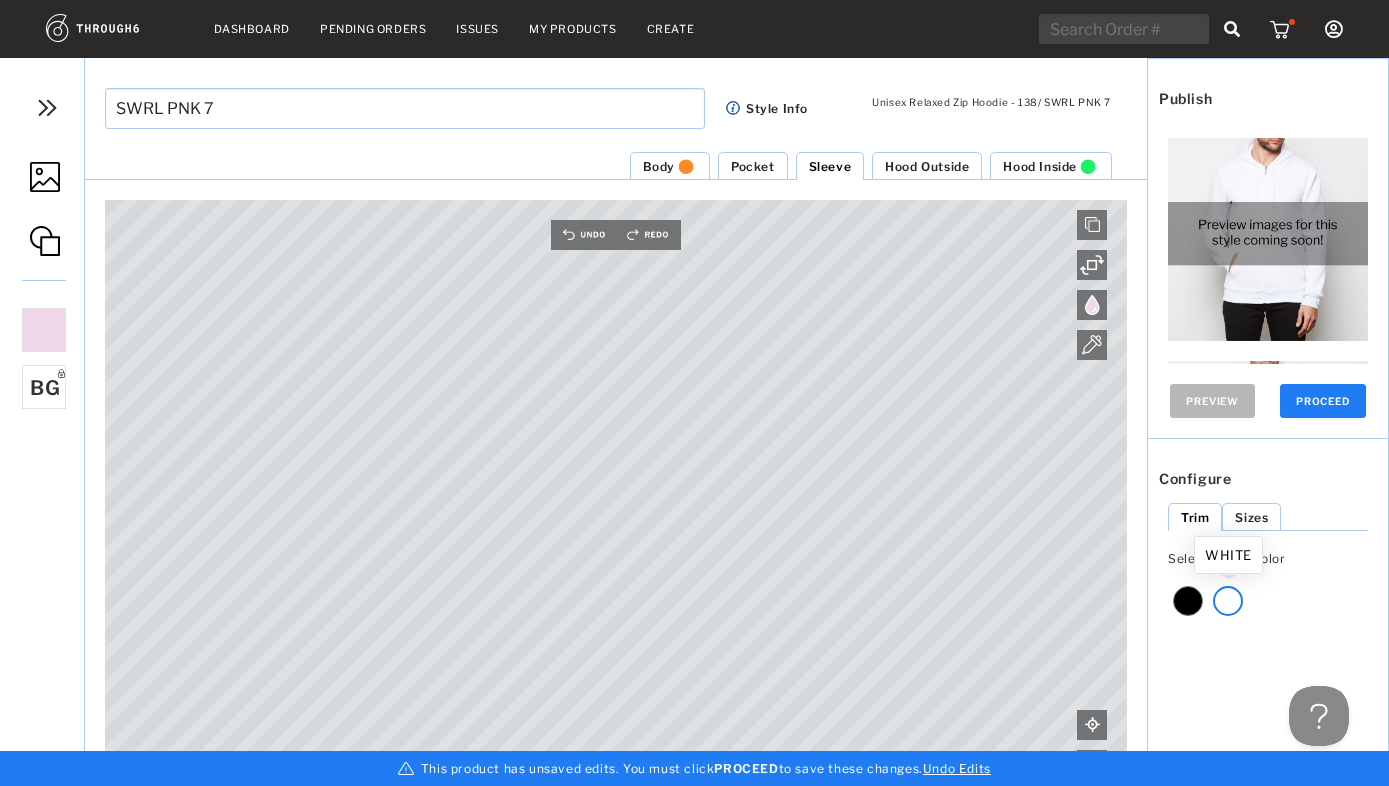 click at bounding box center [1228, 601] 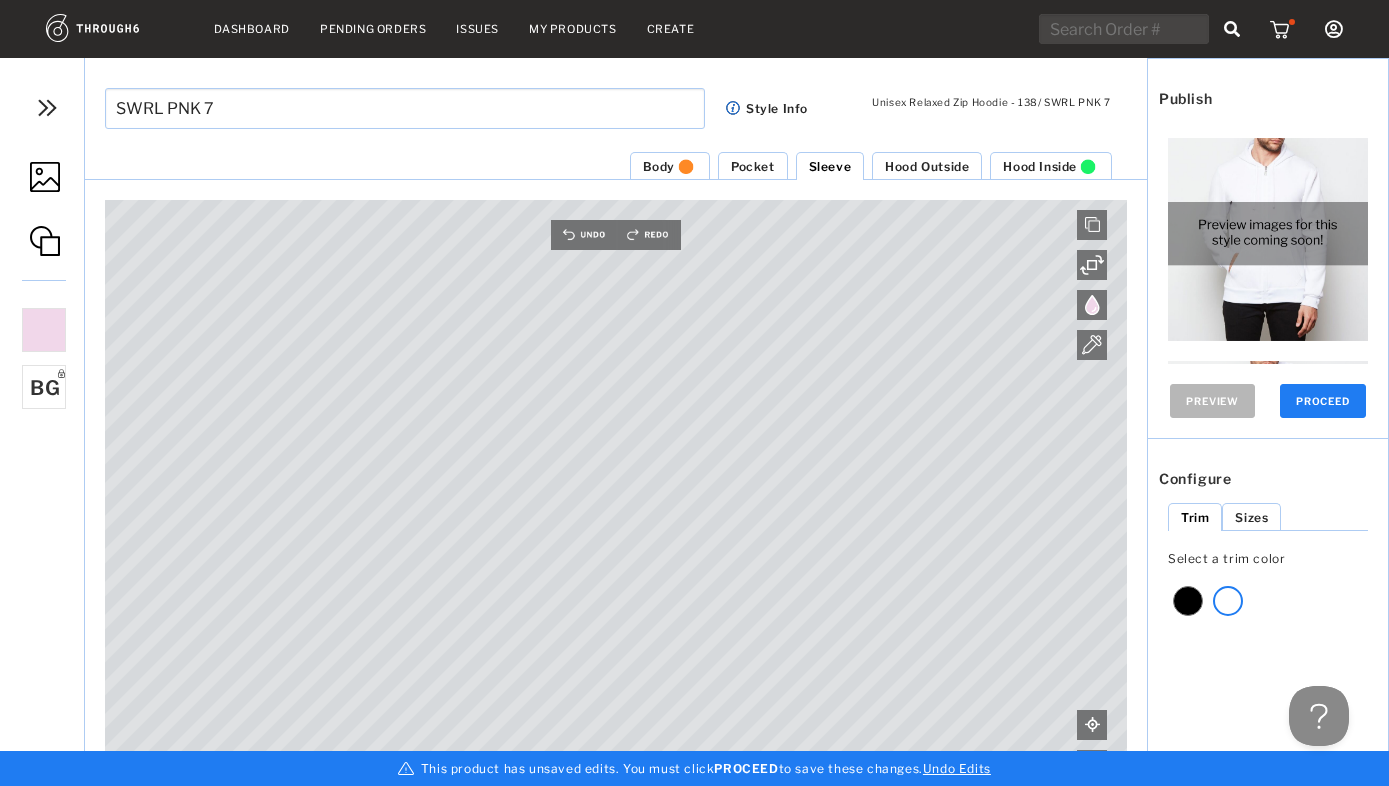 click on "Hood Outside" at bounding box center [927, 166] 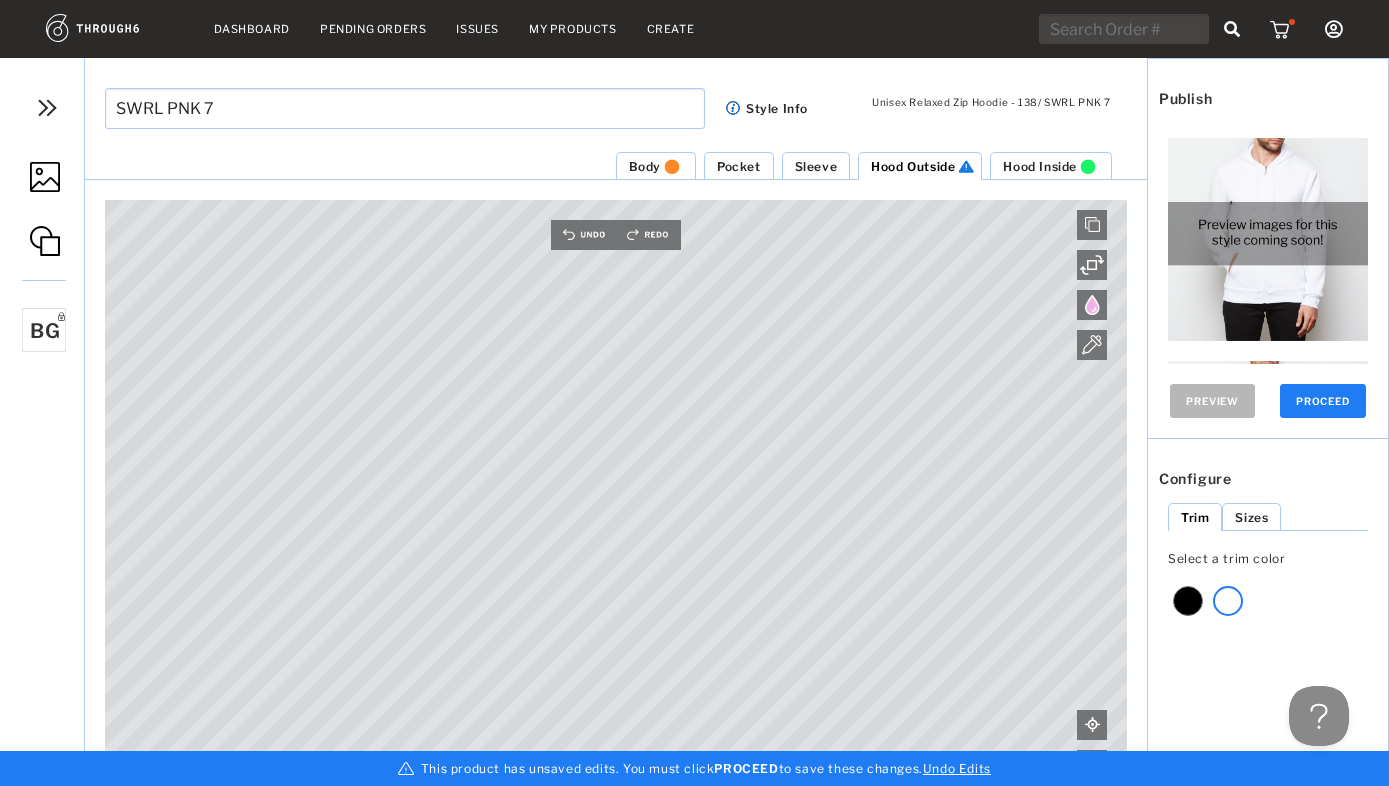 click at bounding box center (45, 241) 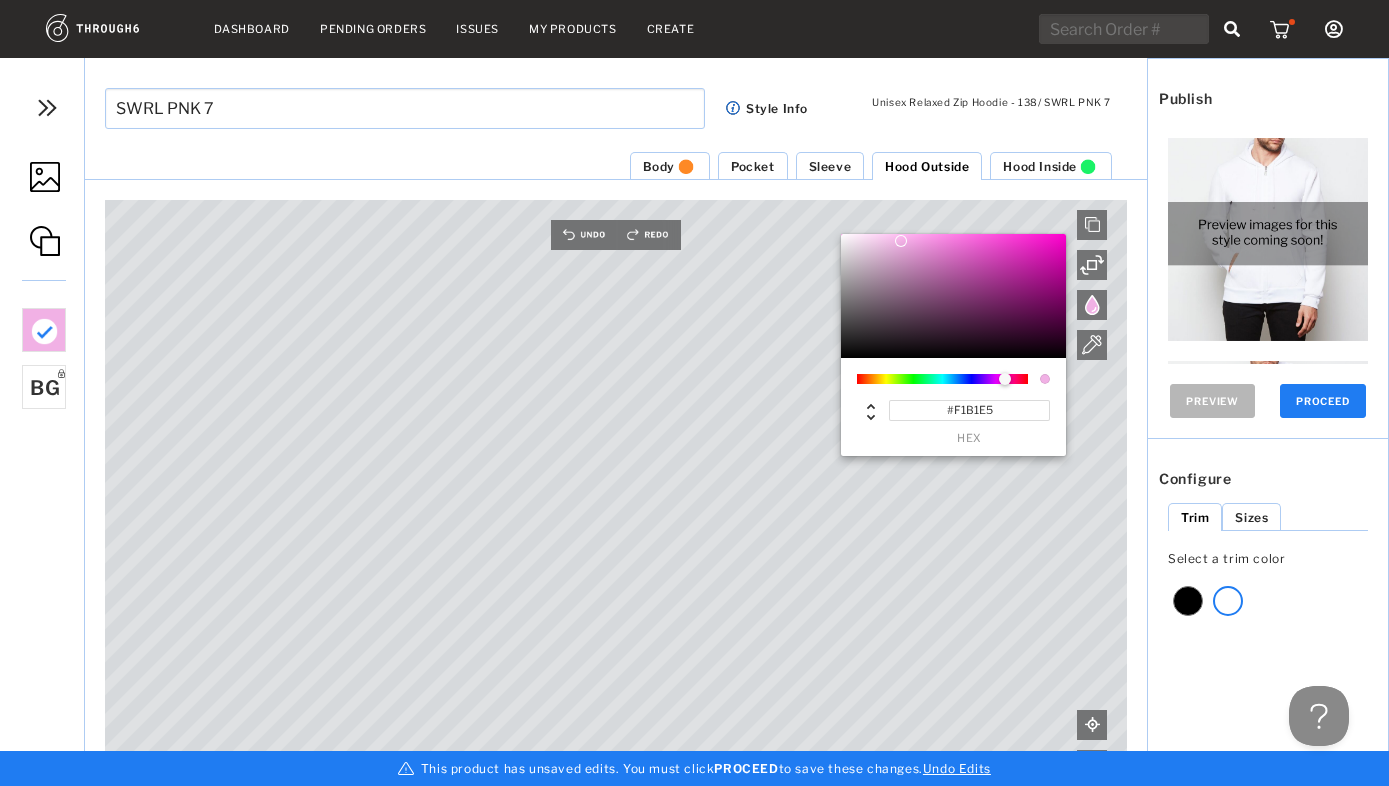 click on "#F1B1E5" at bounding box center (969, 410) 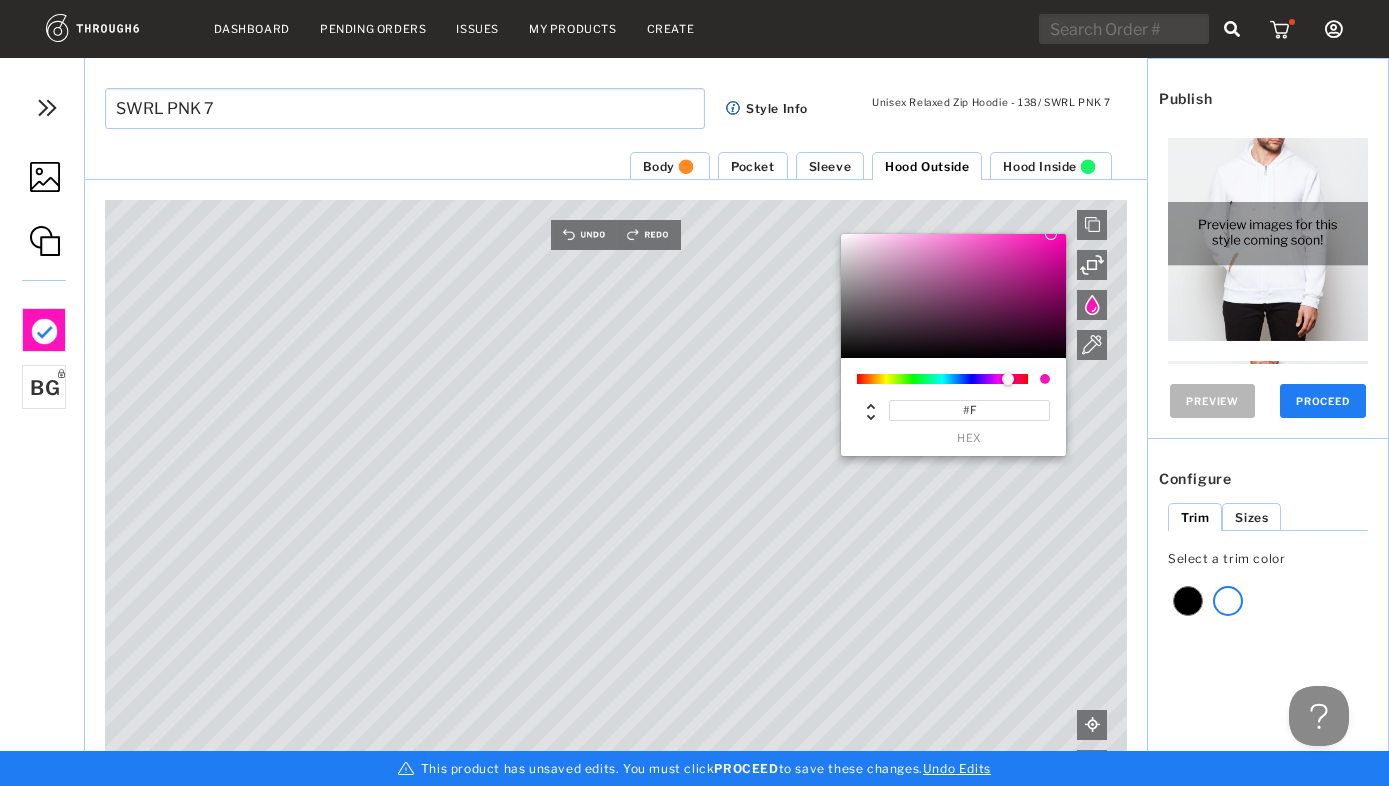 type on "#" 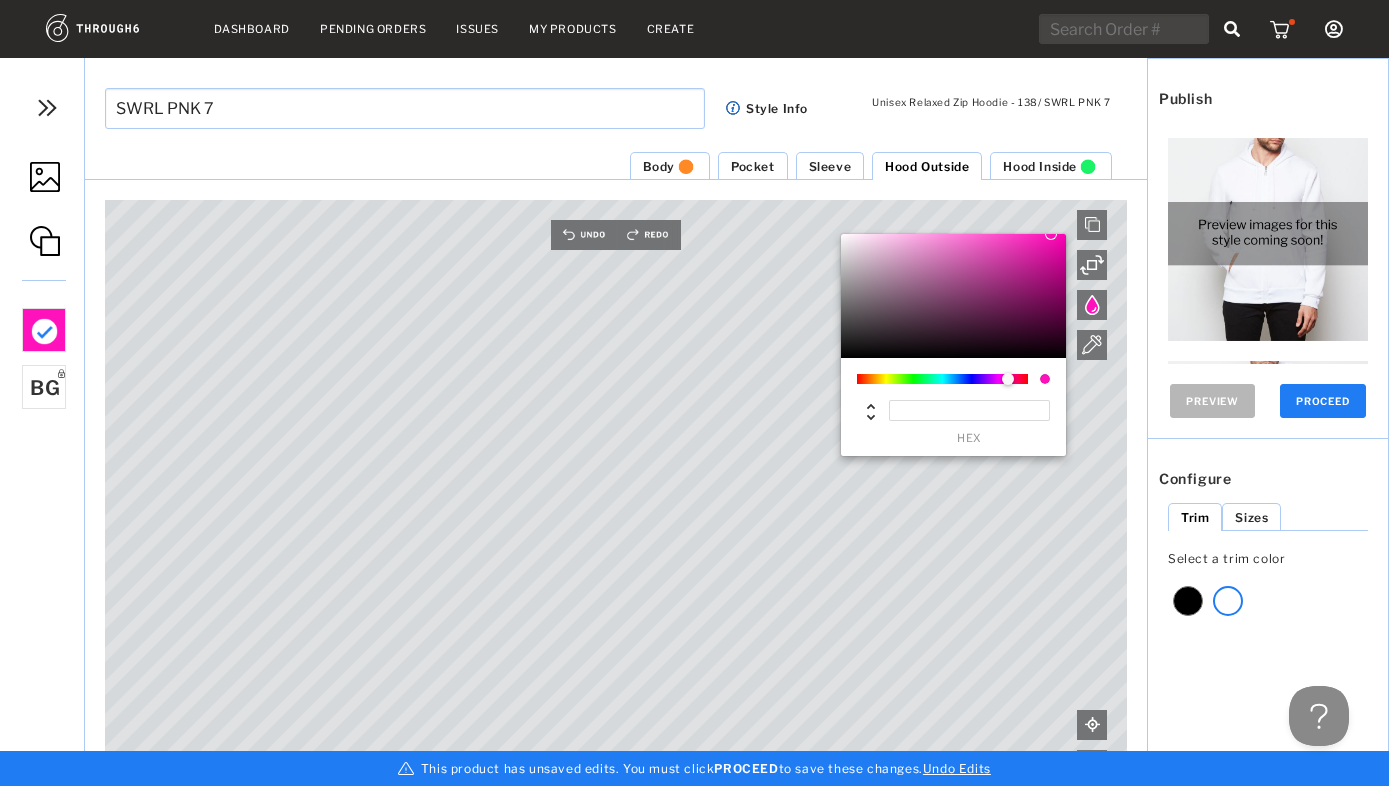 paste on "#F1D7EA" 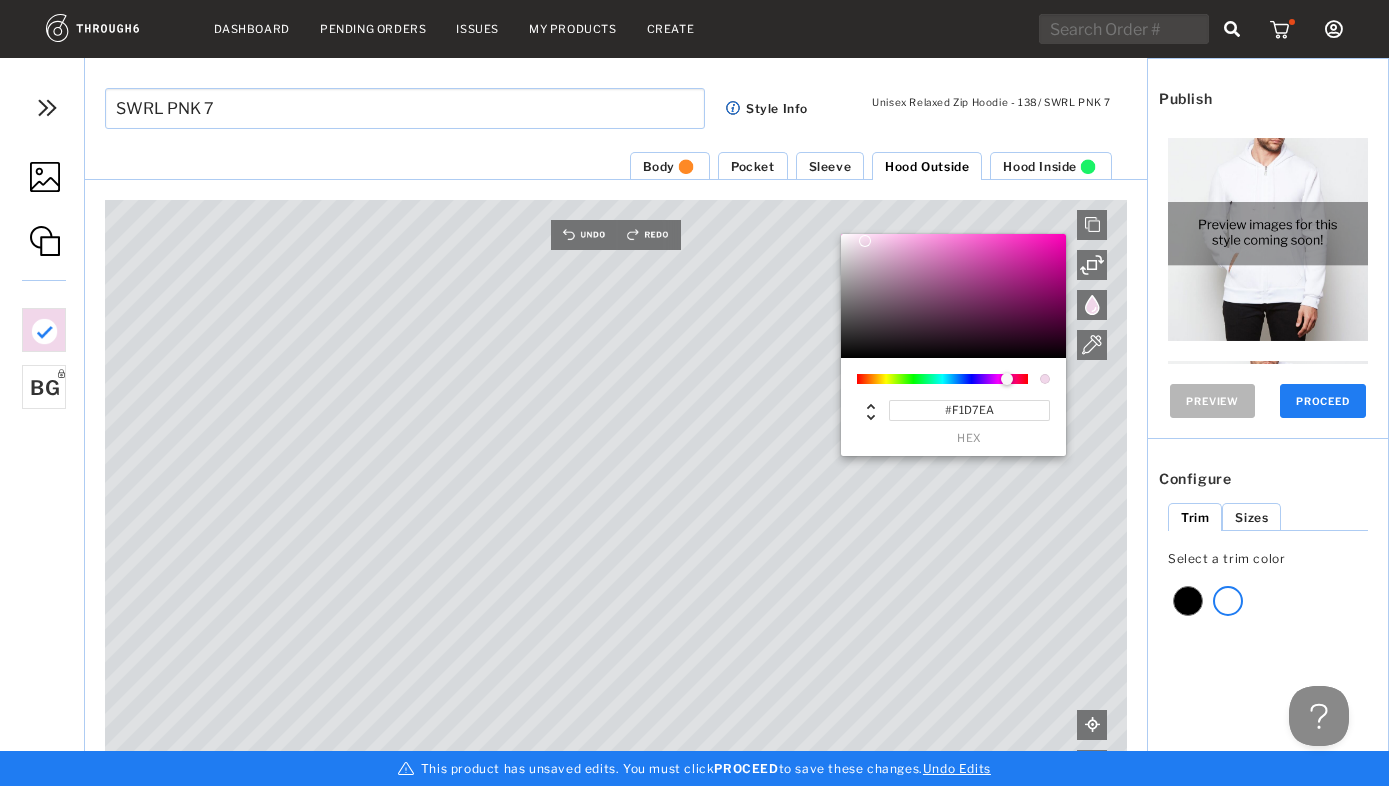 click at bounding box center [1092, 305] 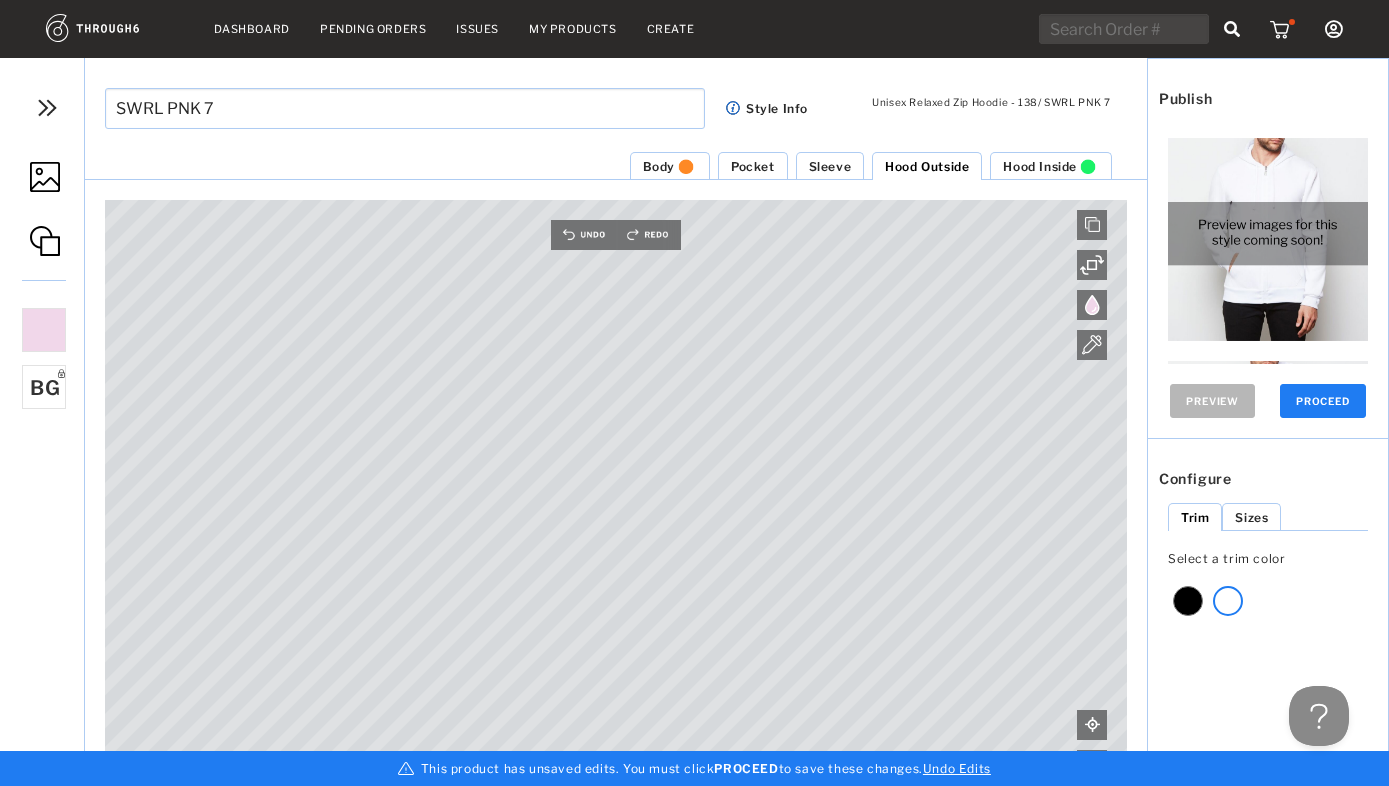 click on "Hood Inside" at bounding box center (1040, 166) 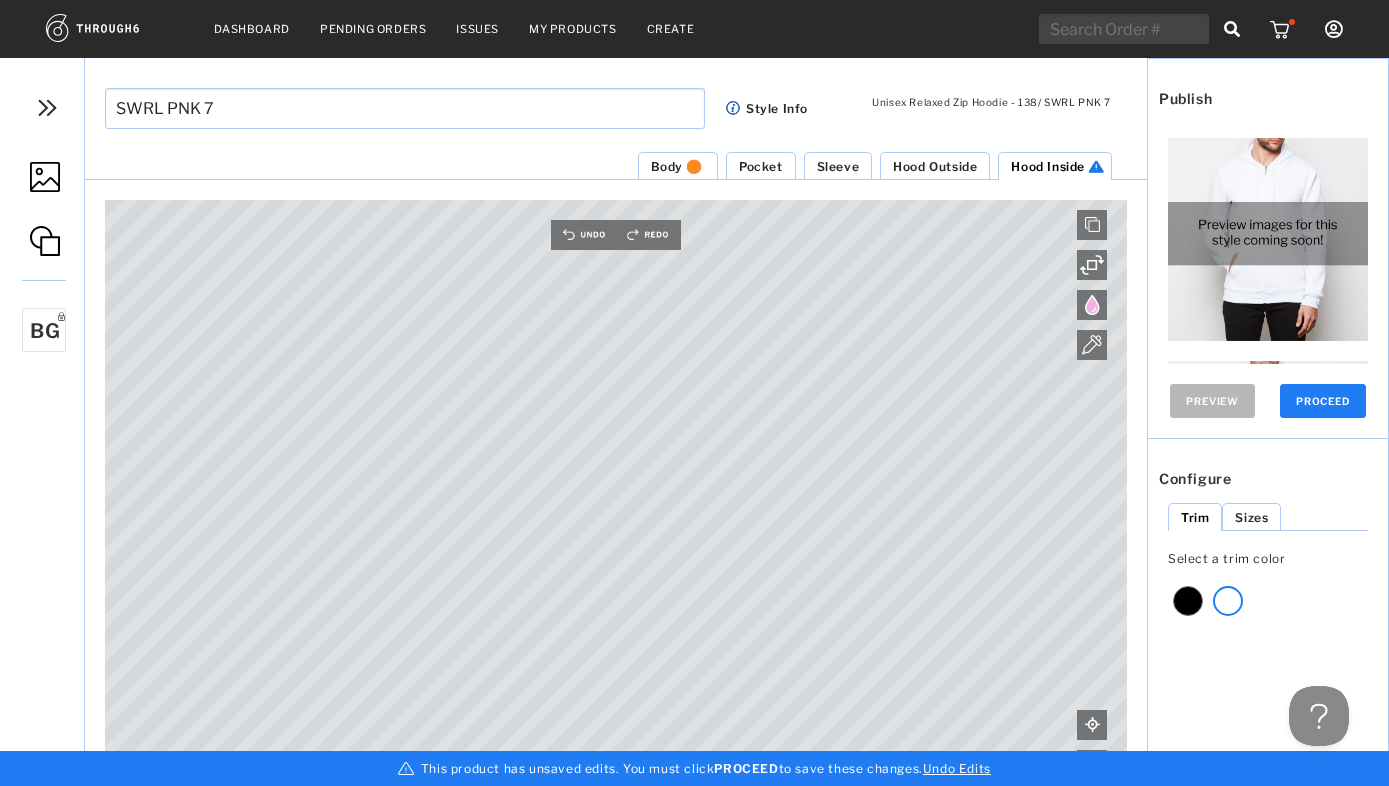 click on "Hood Outside" at bounding box center (935, 166) 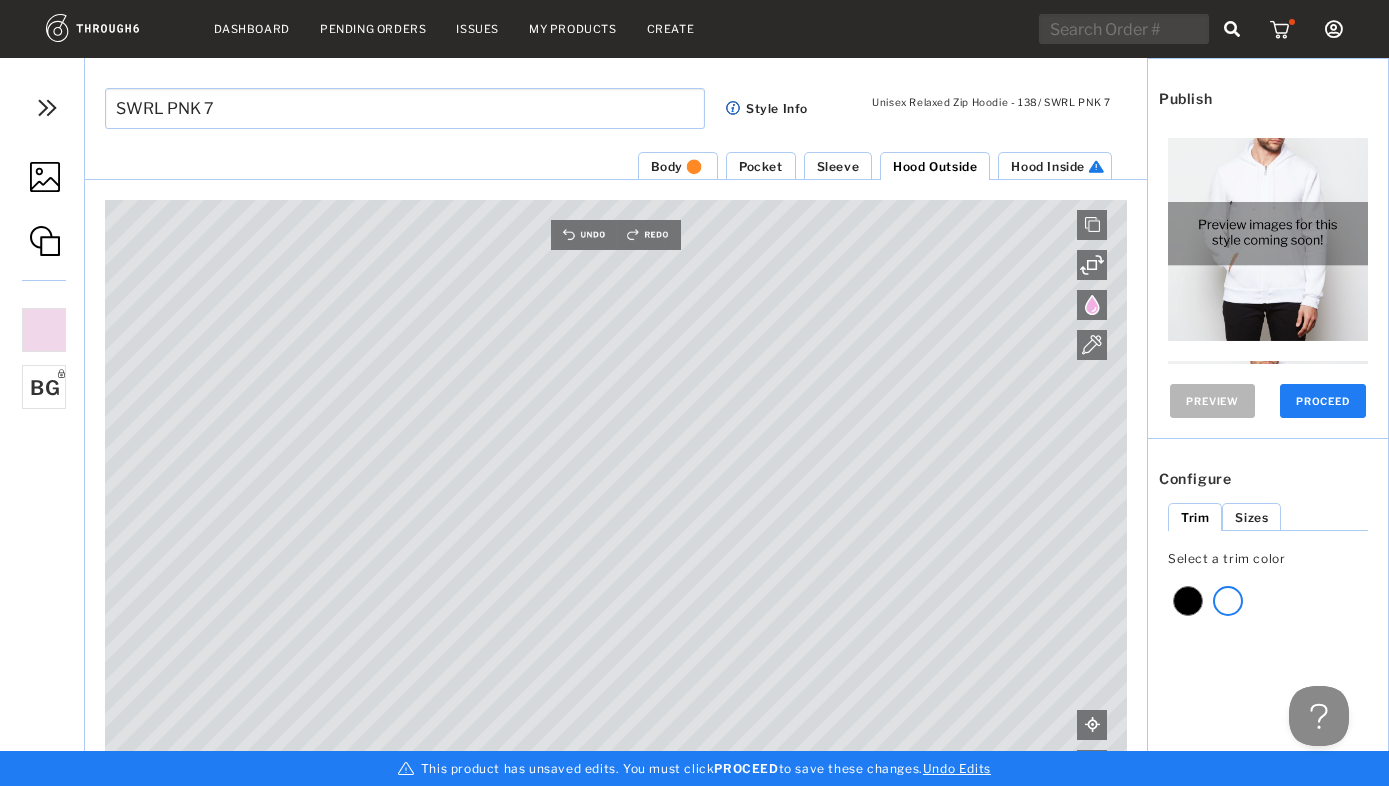 click at bounding box center [1092, 305] 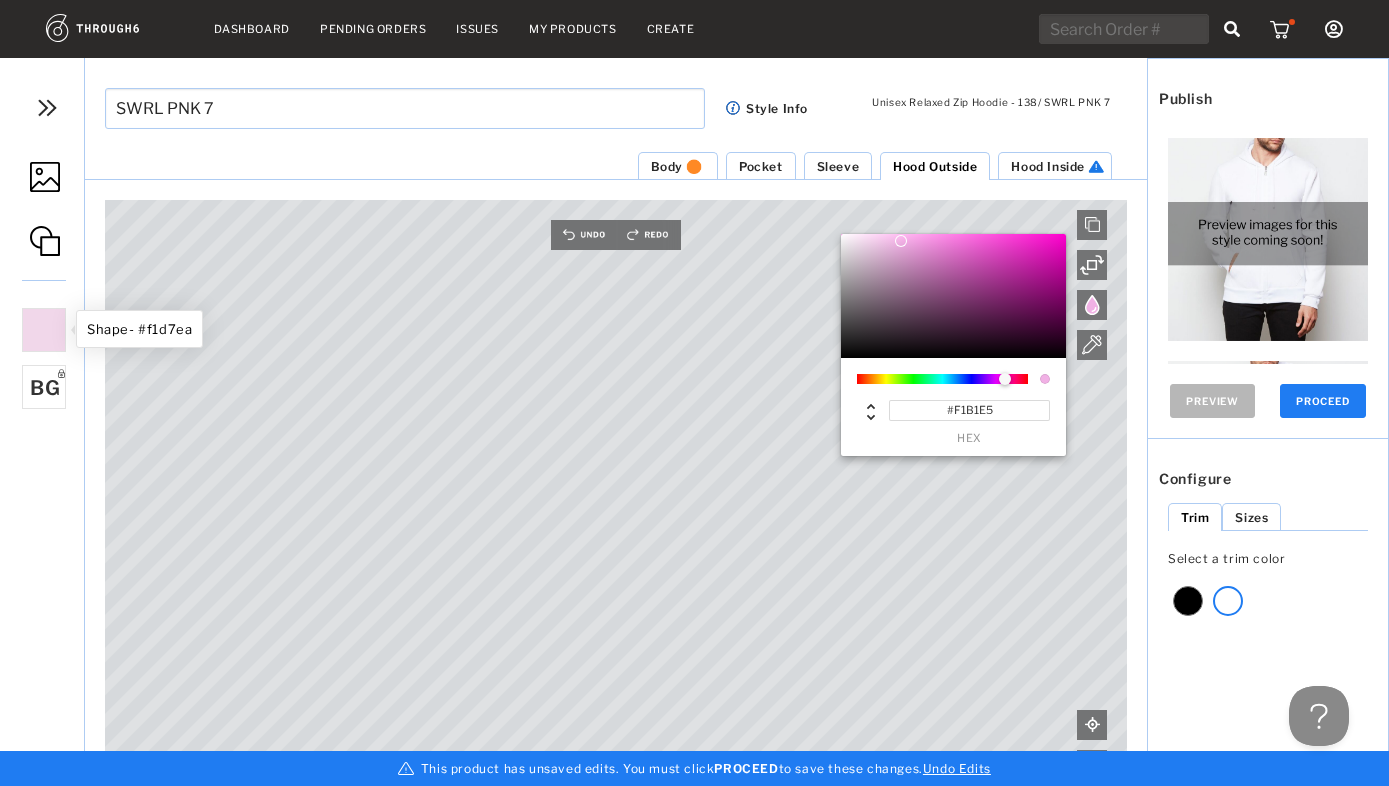 click at bounding box center [44, 330] 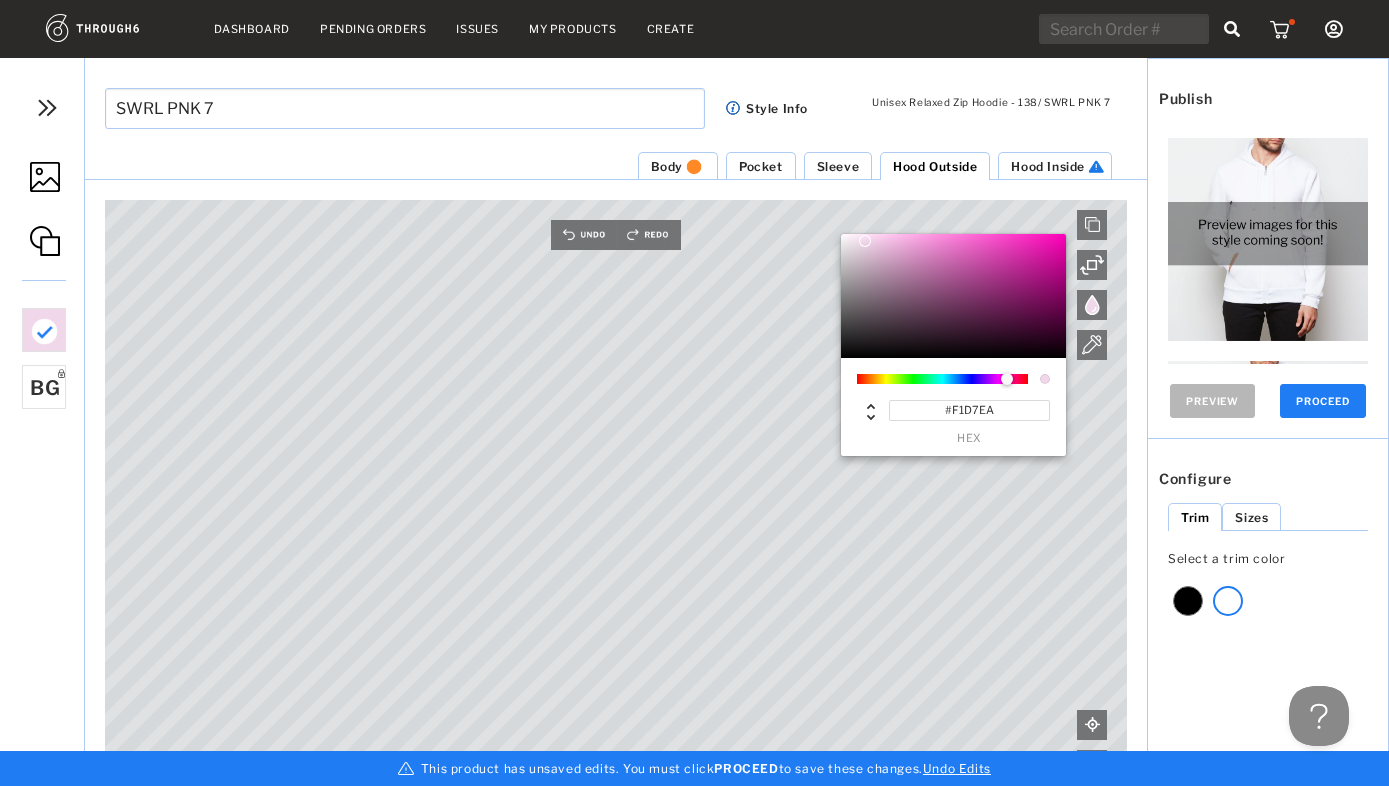 click on "Hood Inside" at bounding box center [1048, 166] 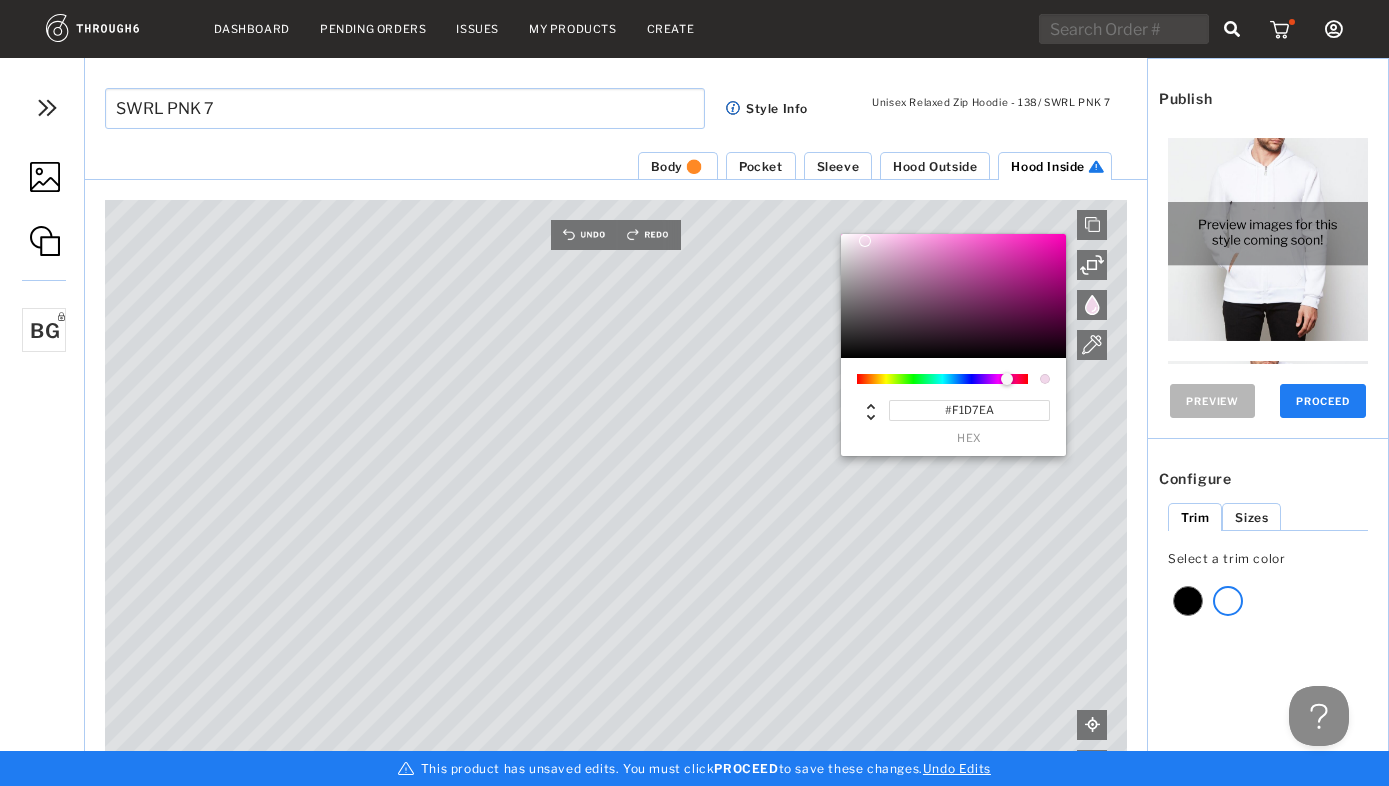click at bounding box center [1092, 305] 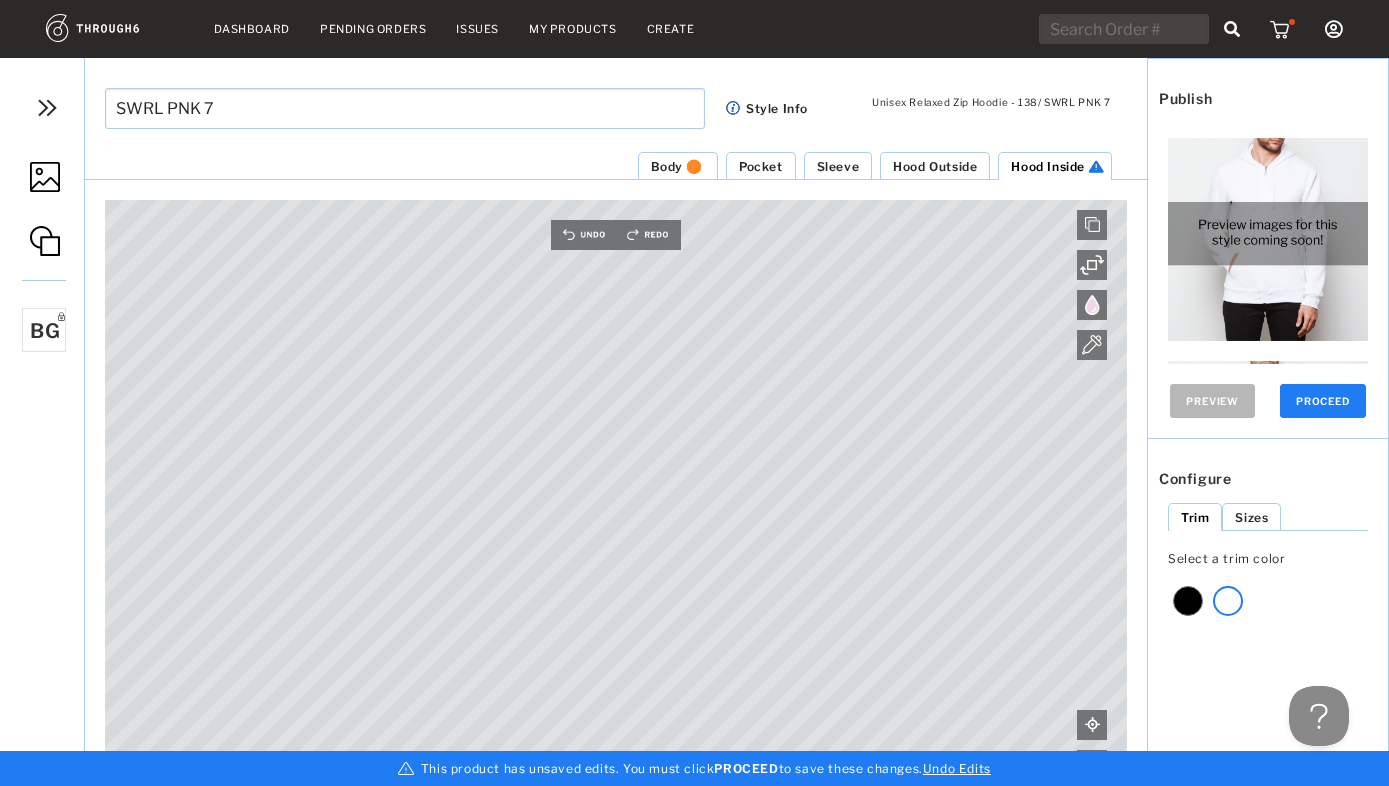 click at bounding box center (45, 241) 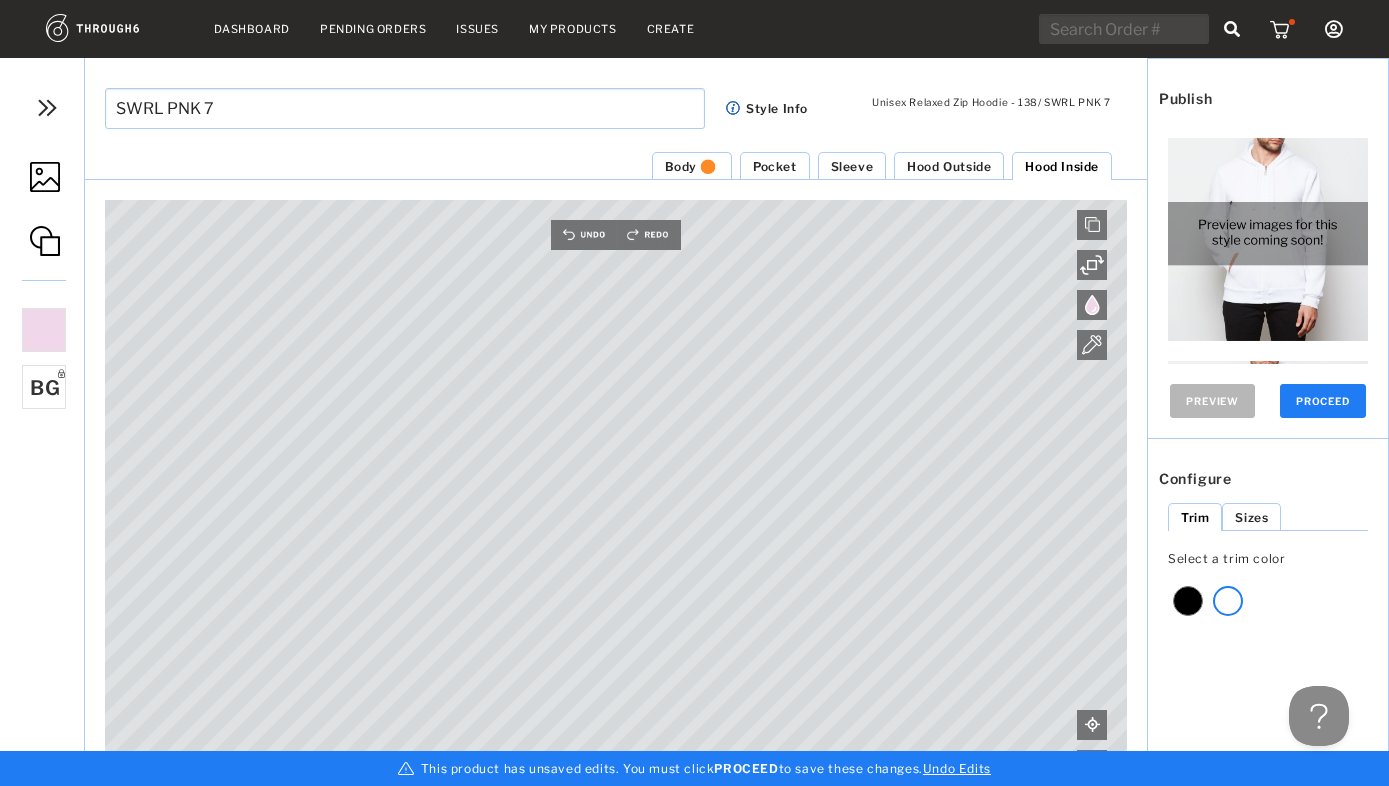 click on "Body" at bounding box center (681, 166) 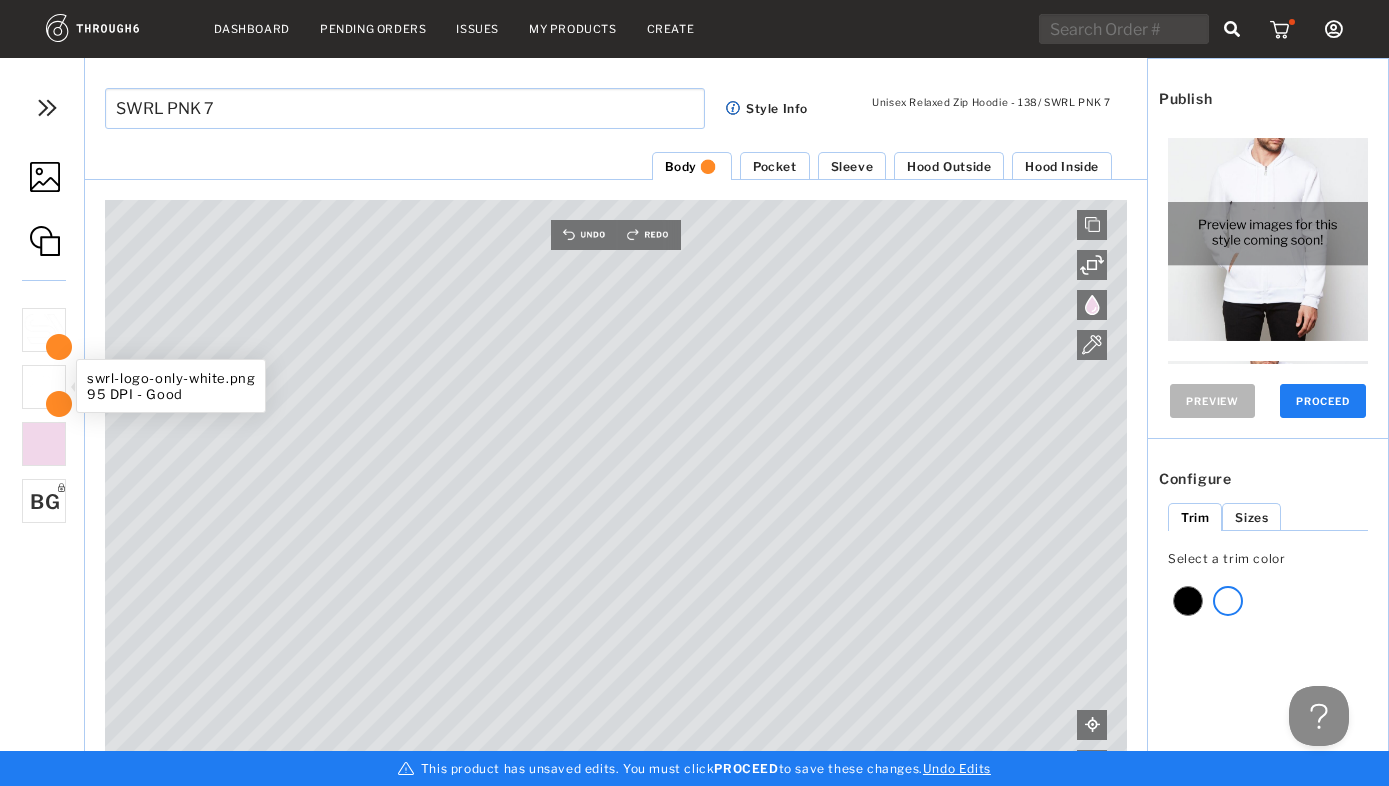 click at bounding box center [44, 387] 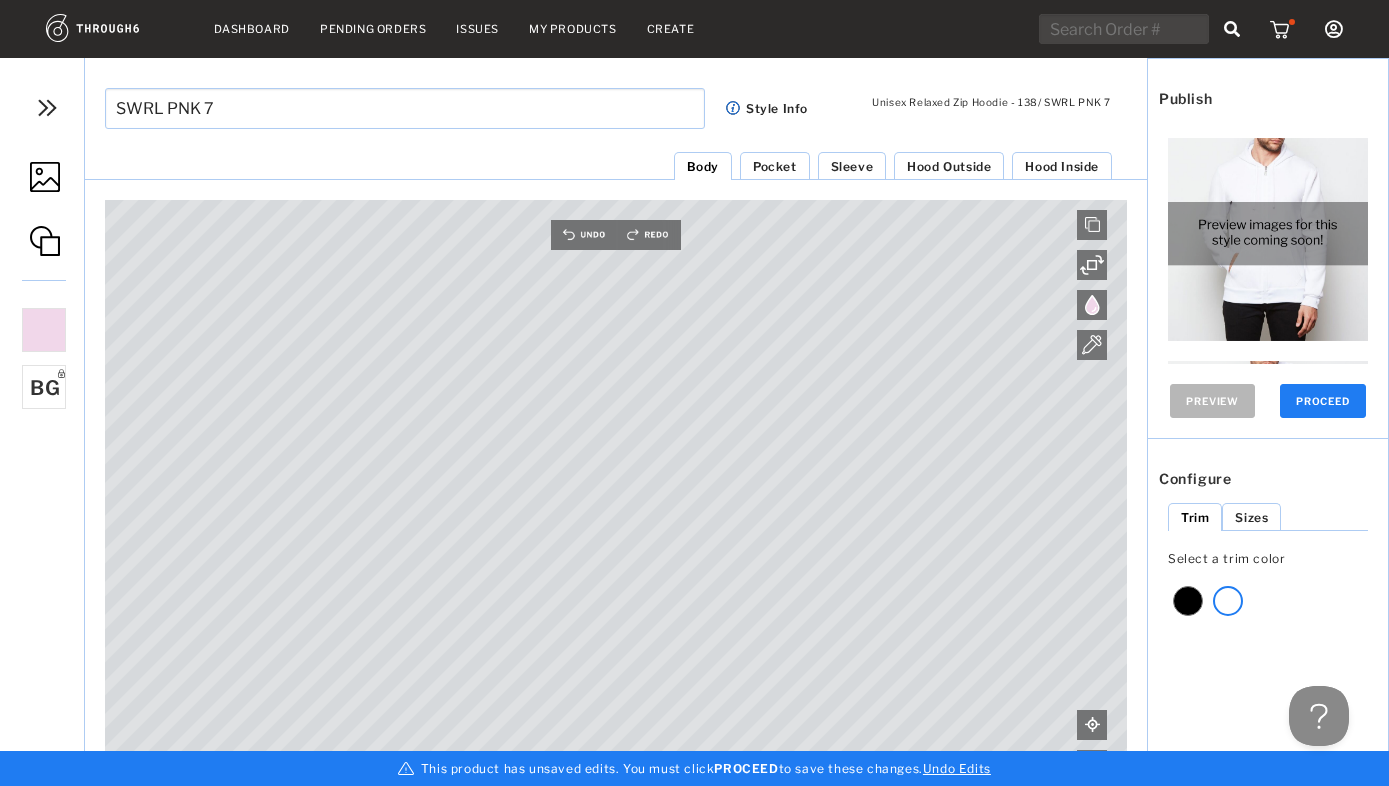 click at bounding box center [45, 177] 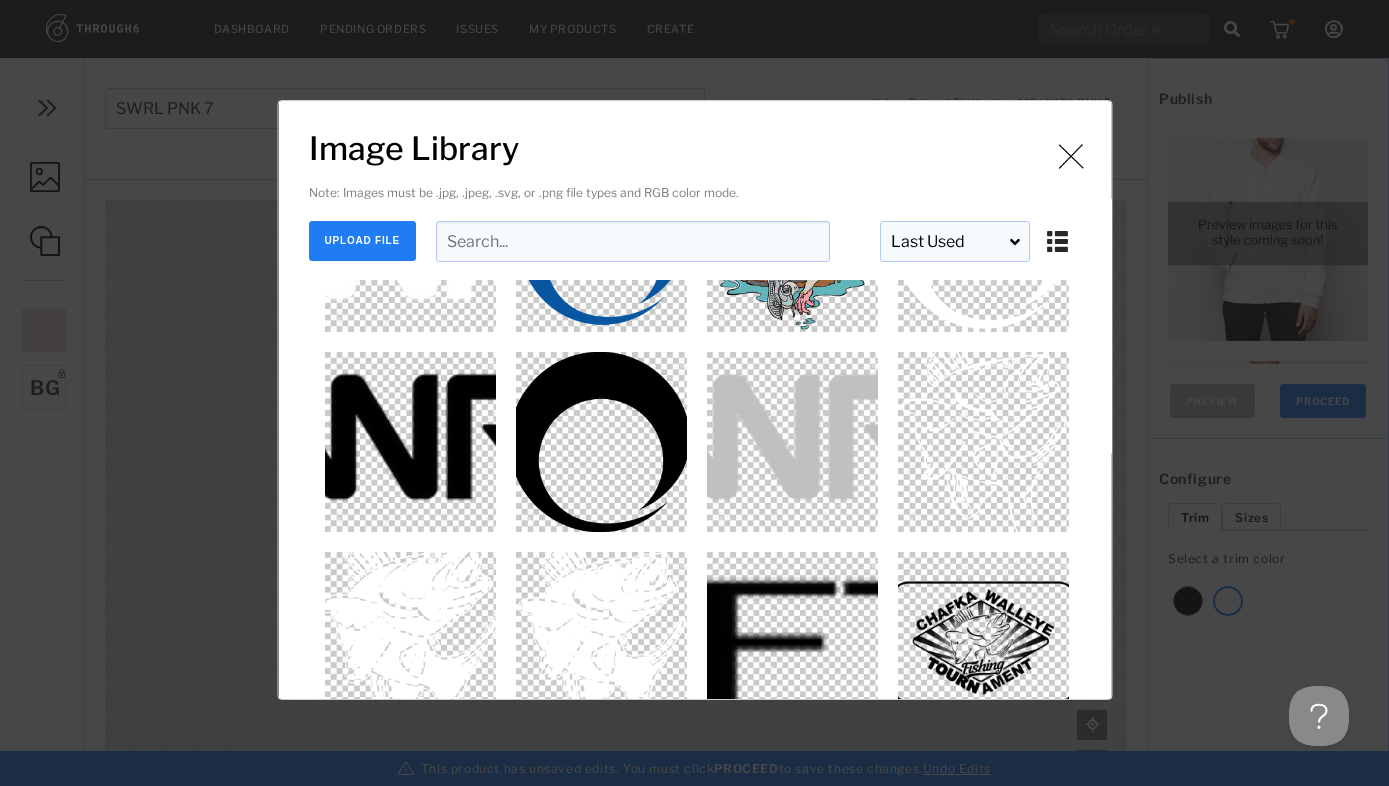 scroll, scrollTop: 406, scrollLeft: 0, axis: vertical 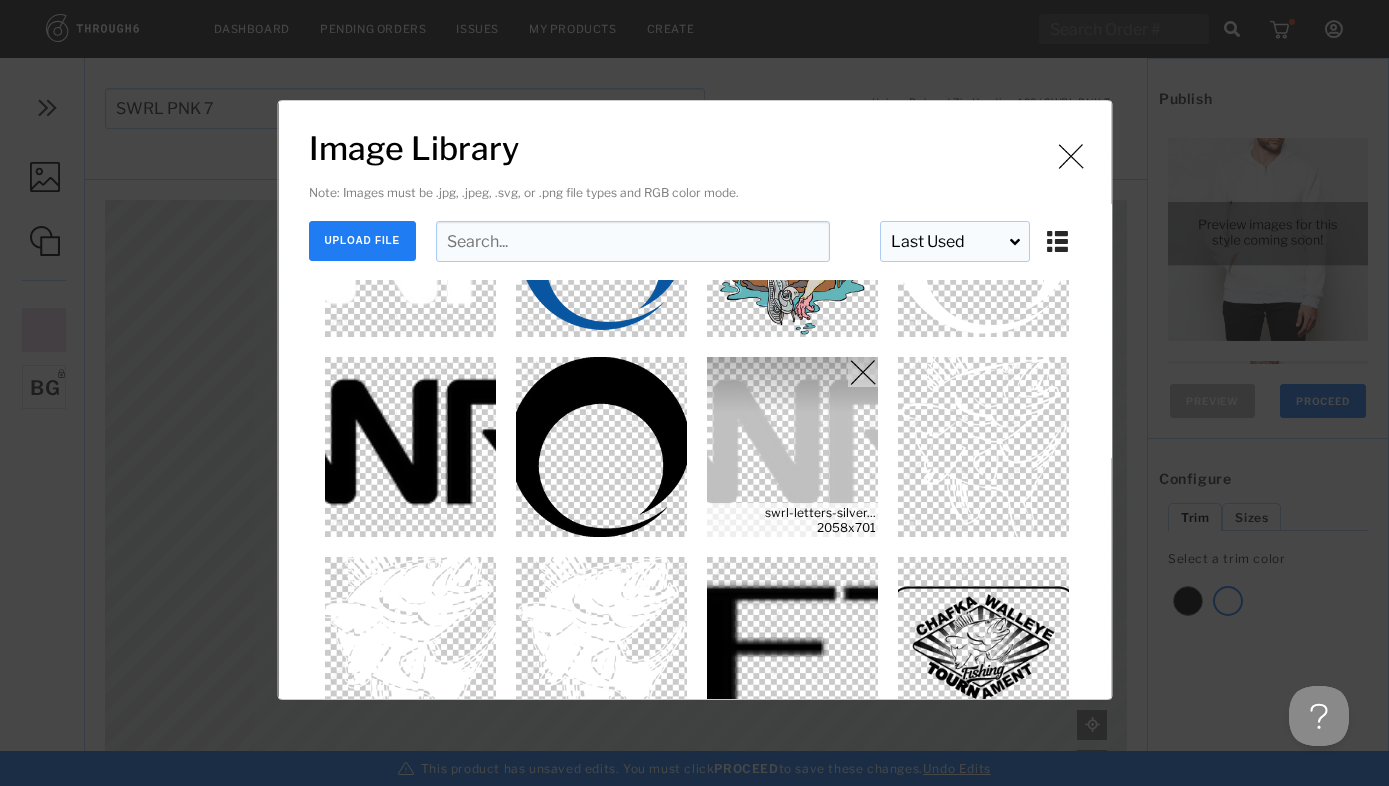 click at bounding box center (792, 447) 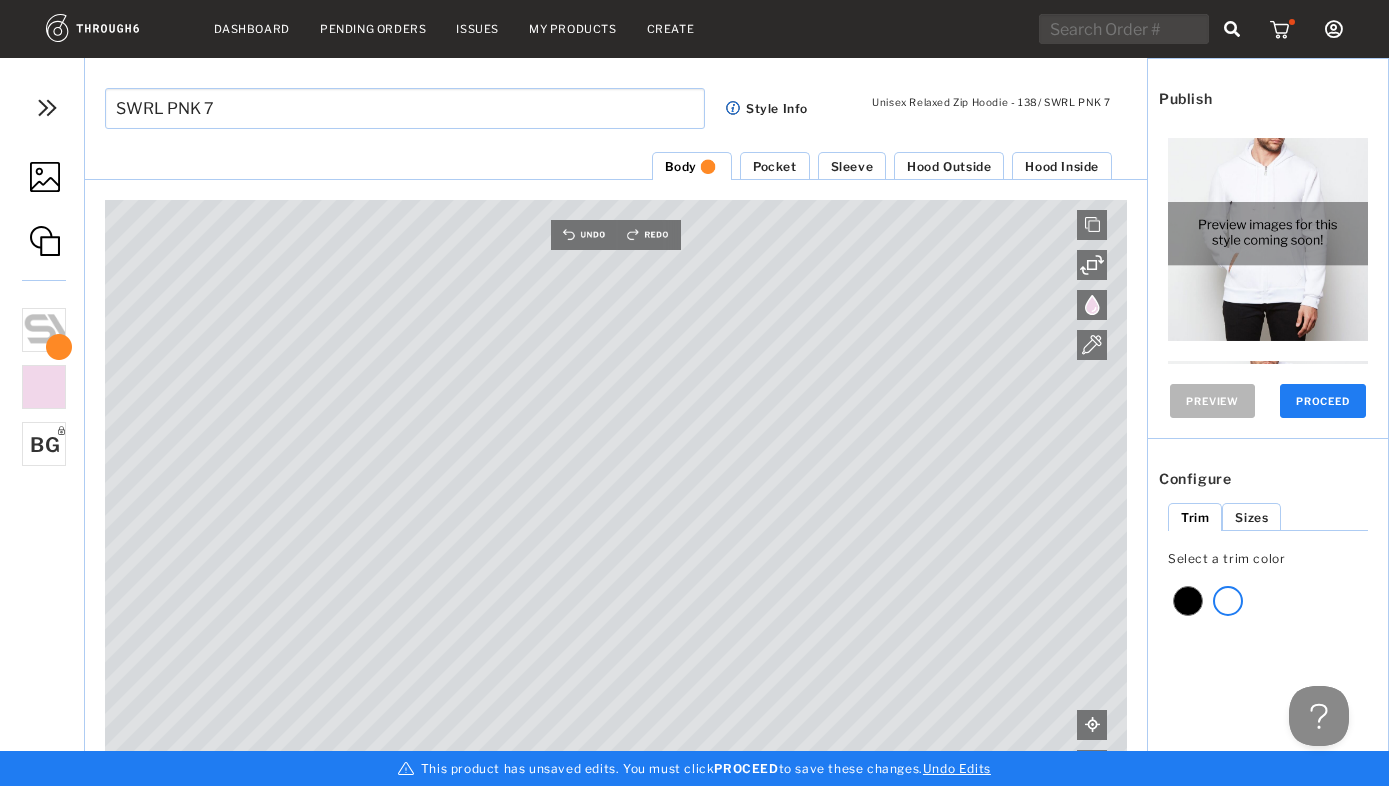click on "Sleeve" at bounding box center [852, 166] 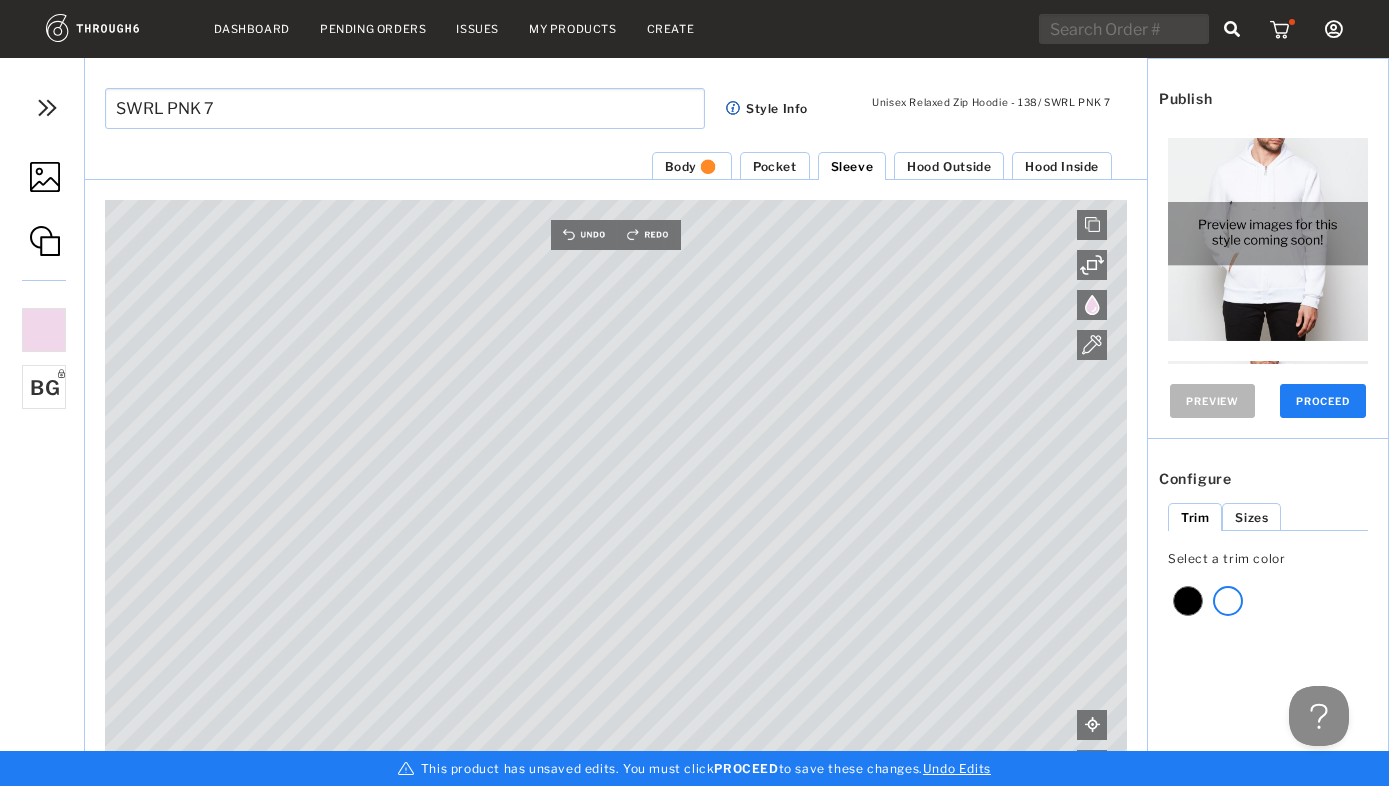 click at bounding box center [45, 177] 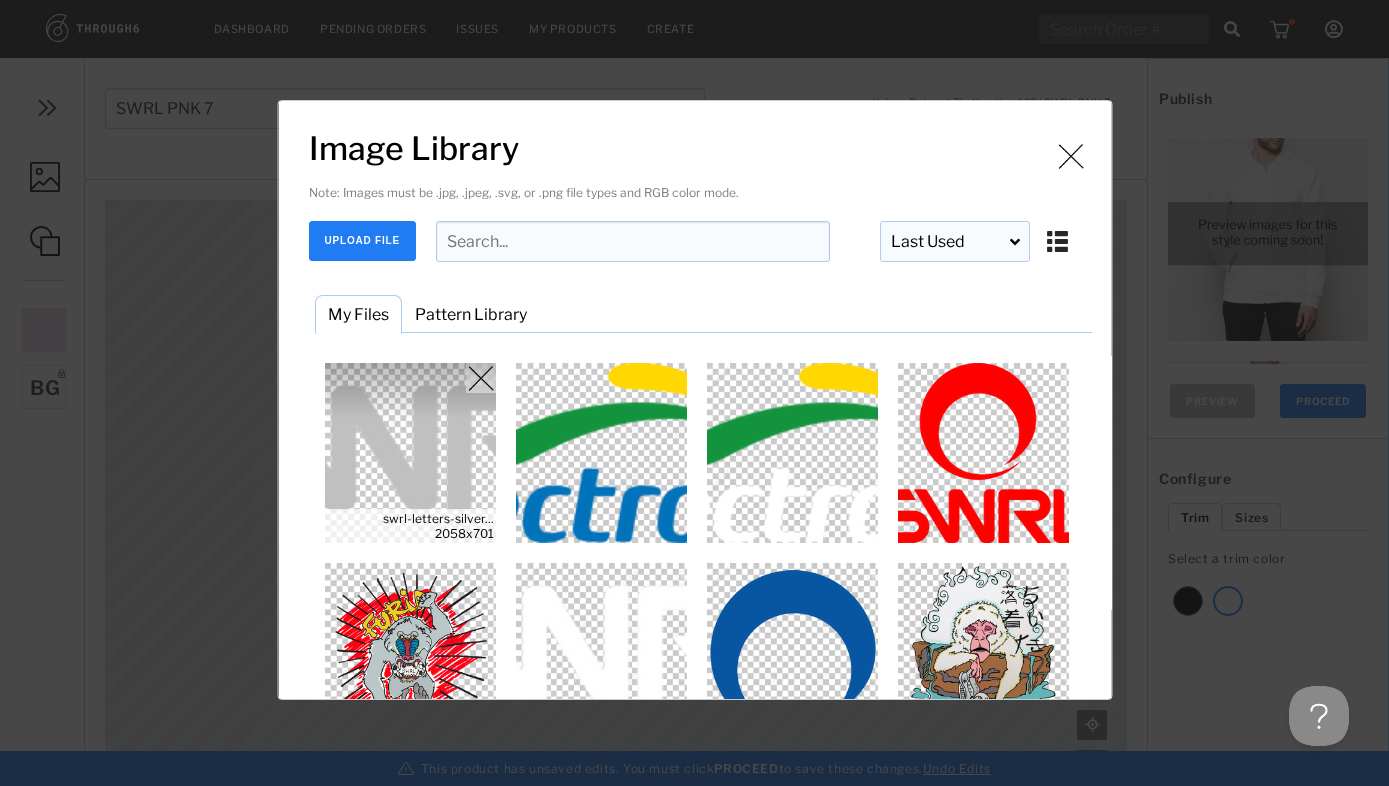 click at bounding box center [410, 453] 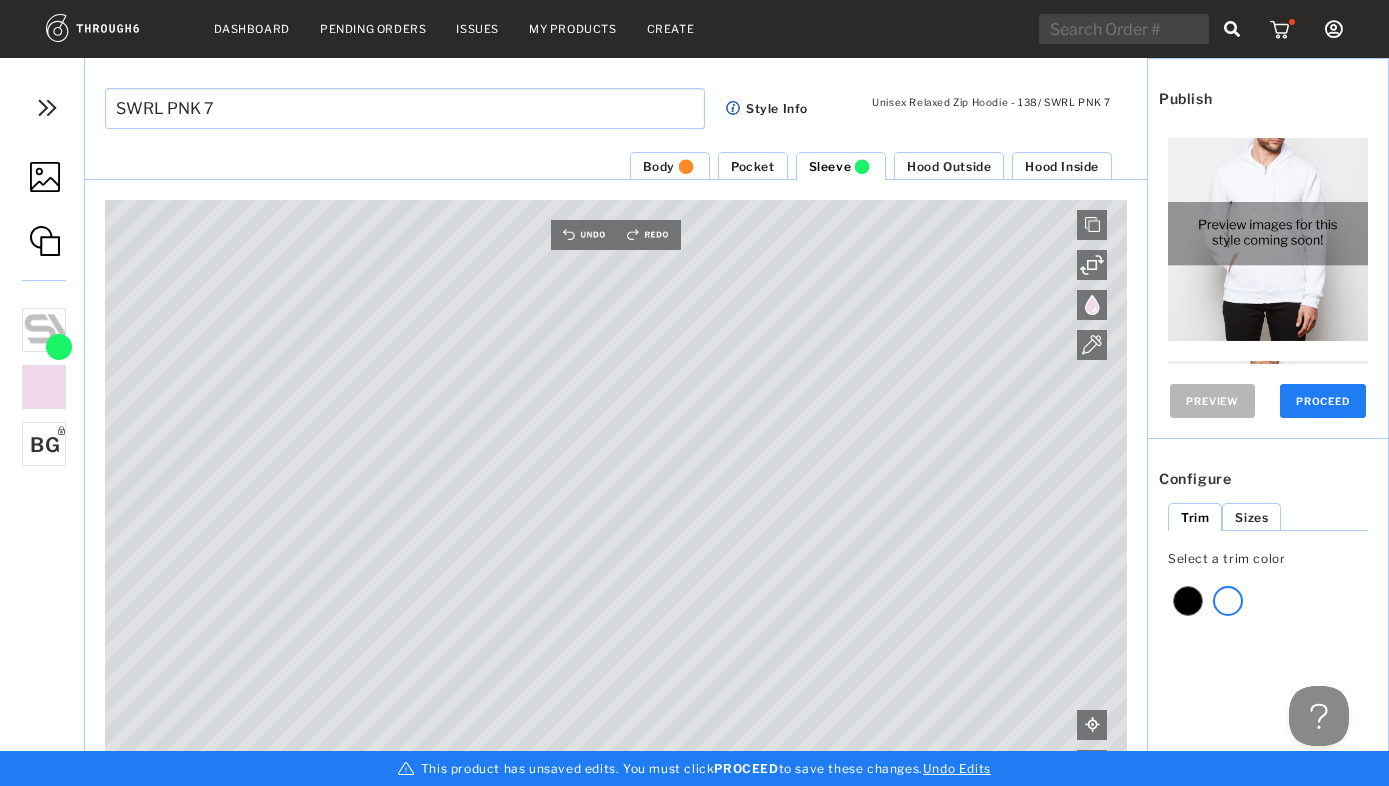 click on "Hood Outside" at bounding box center (949, 166) 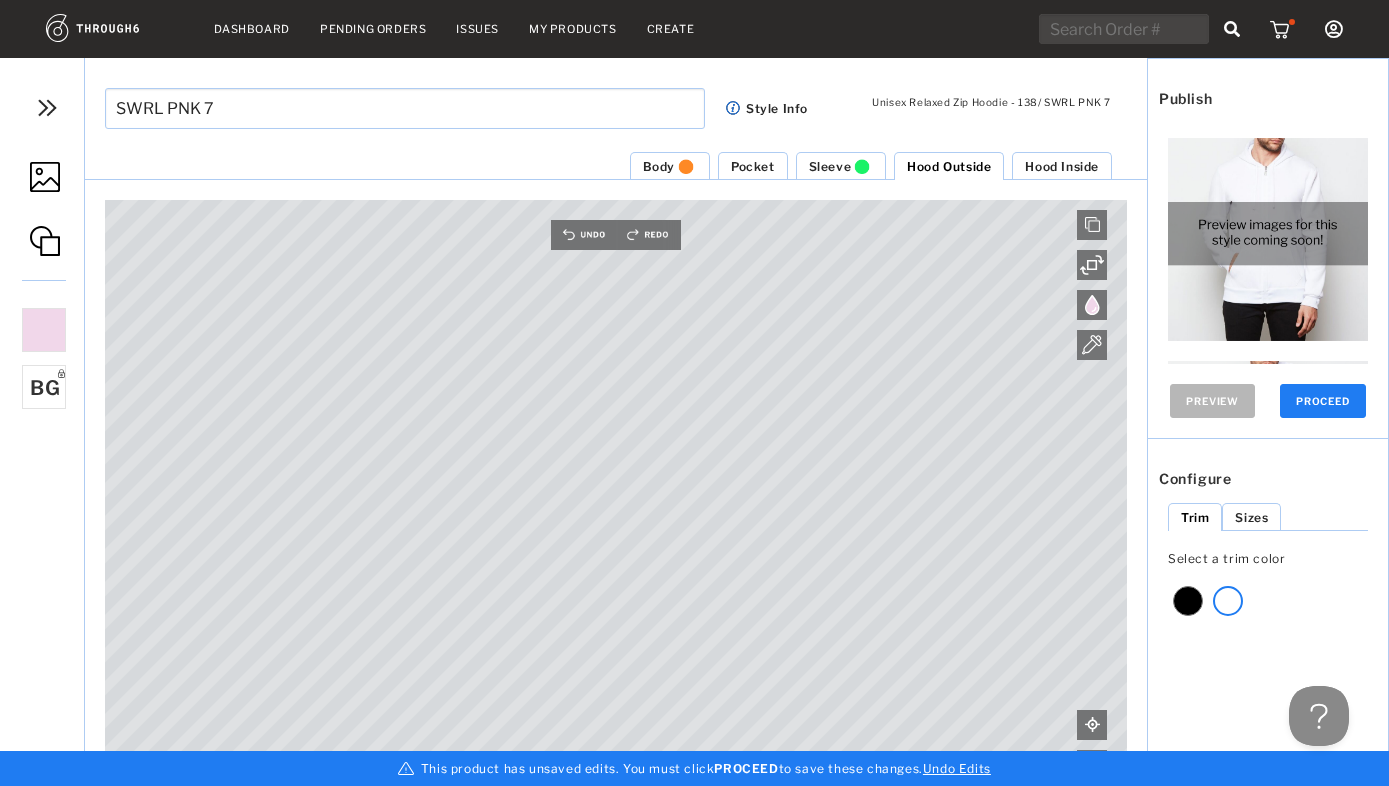 click on "Hood Inside" at bounding box center (1062, 166) 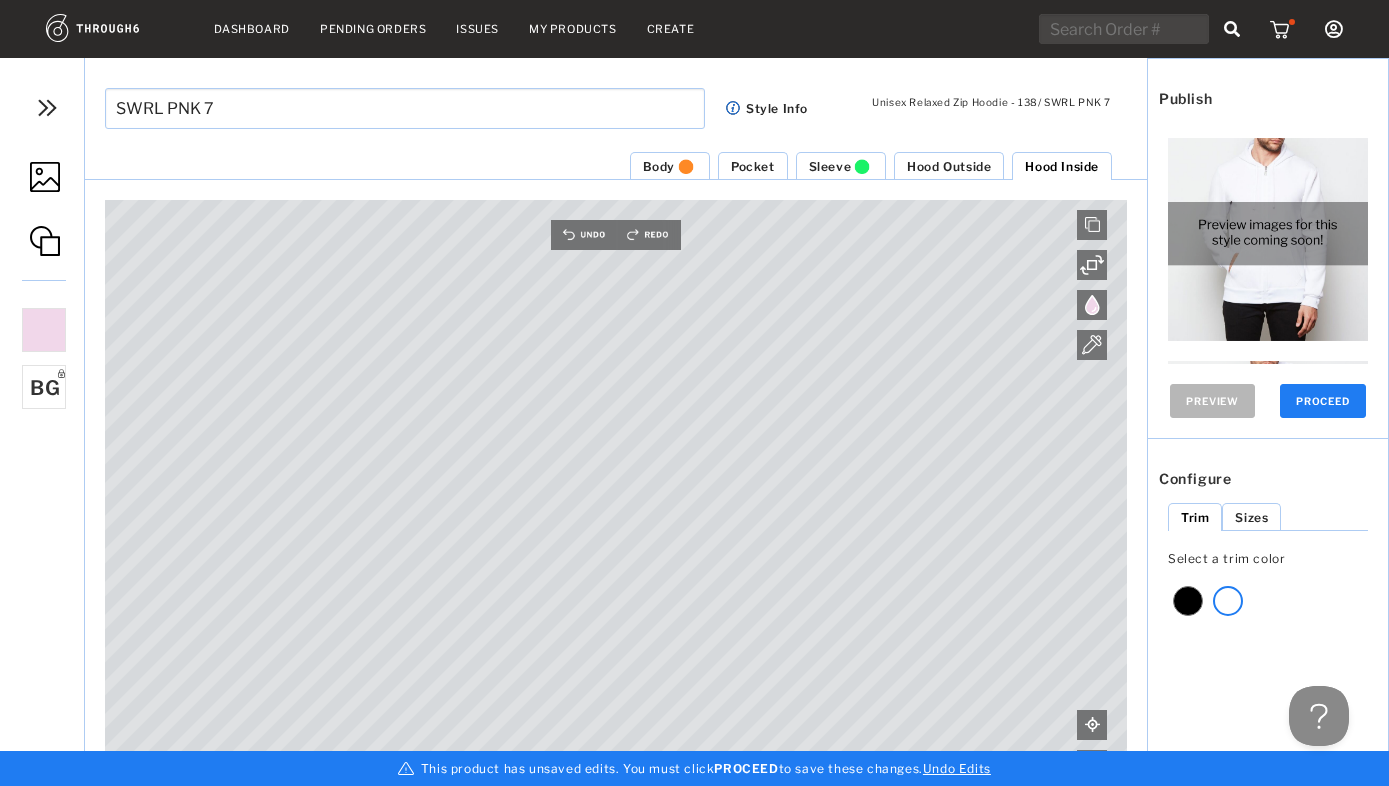 click at bounding box center [45, 177] 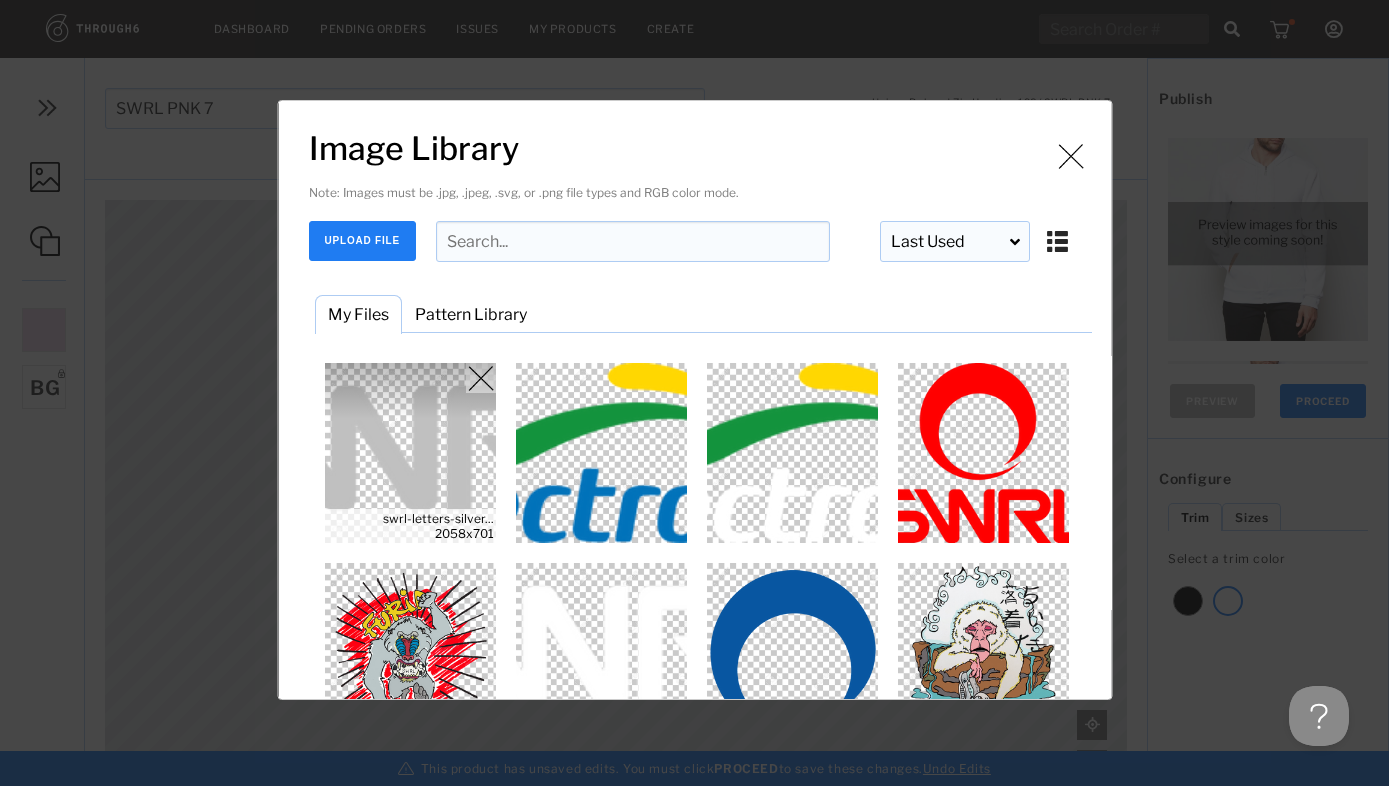 click at bounding box center (410, 453) 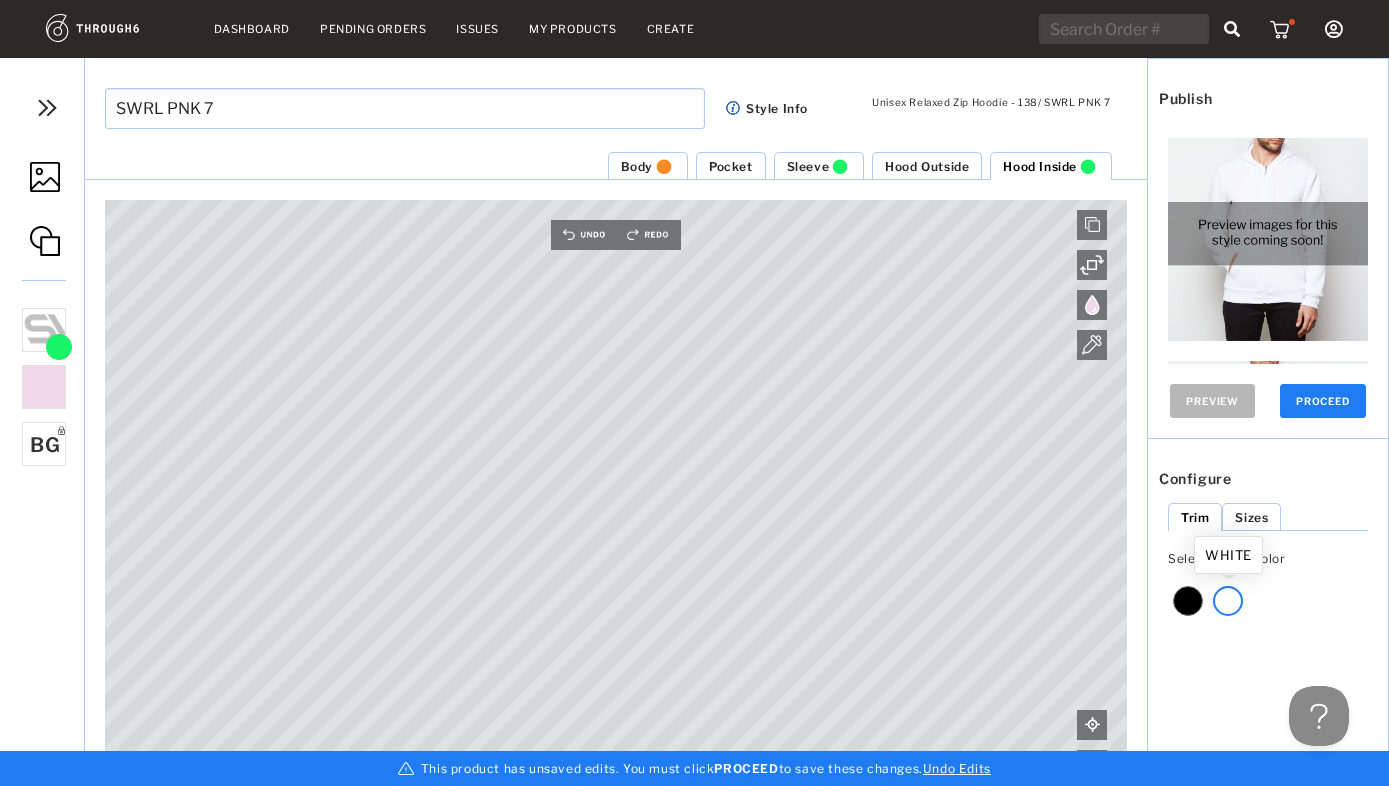 click at bounding box center (1228, 601) 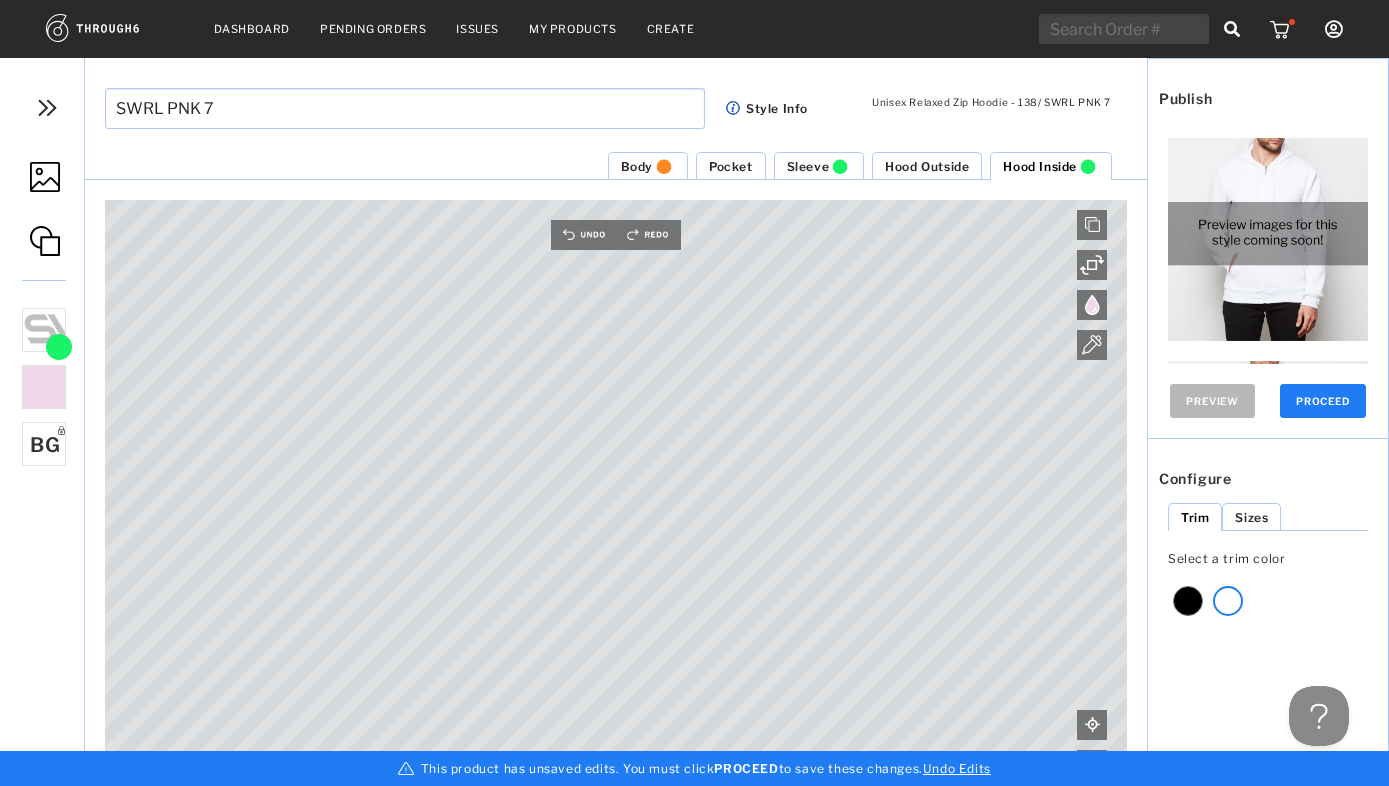 click on "Hood Outside" at bounding box center [927, 166] 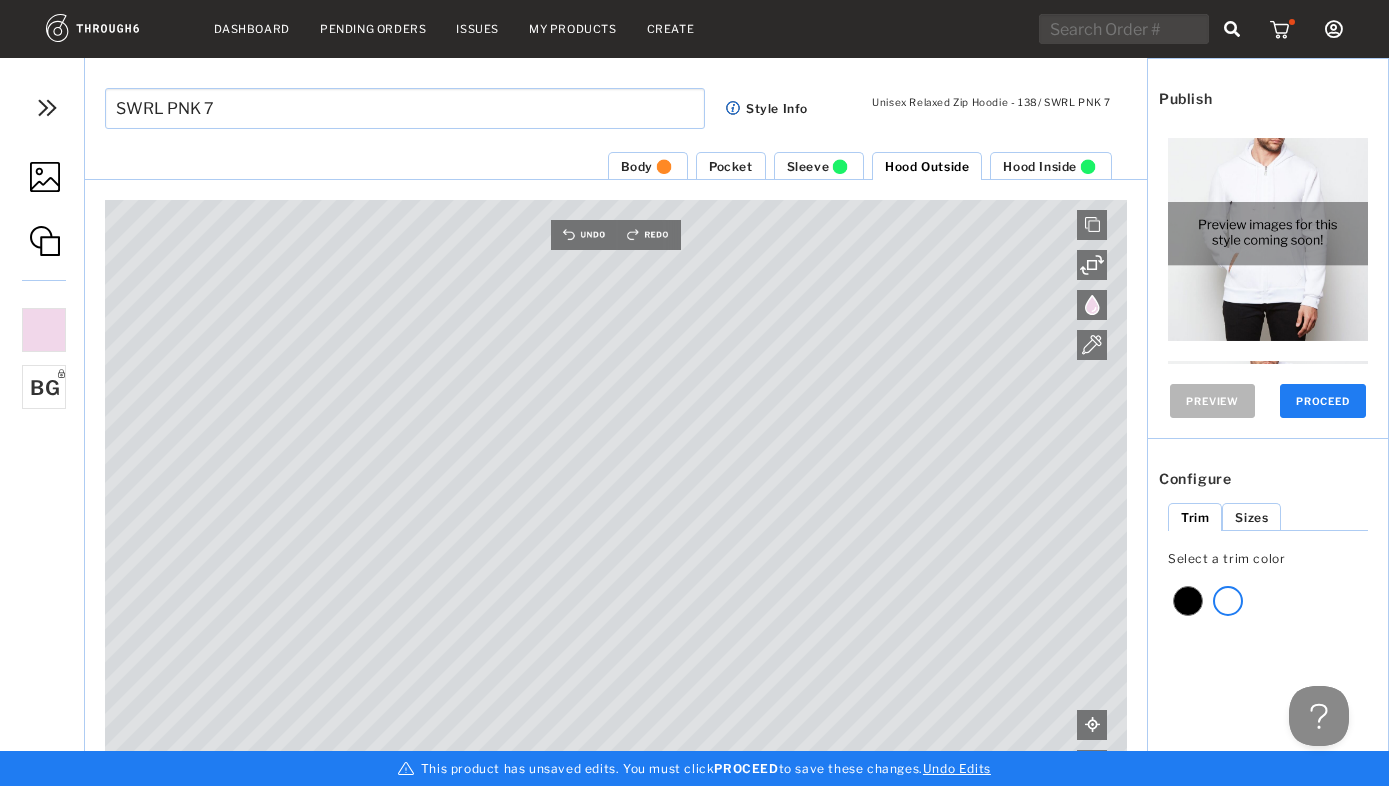 click on "Body" at bounding box center (637, 166) 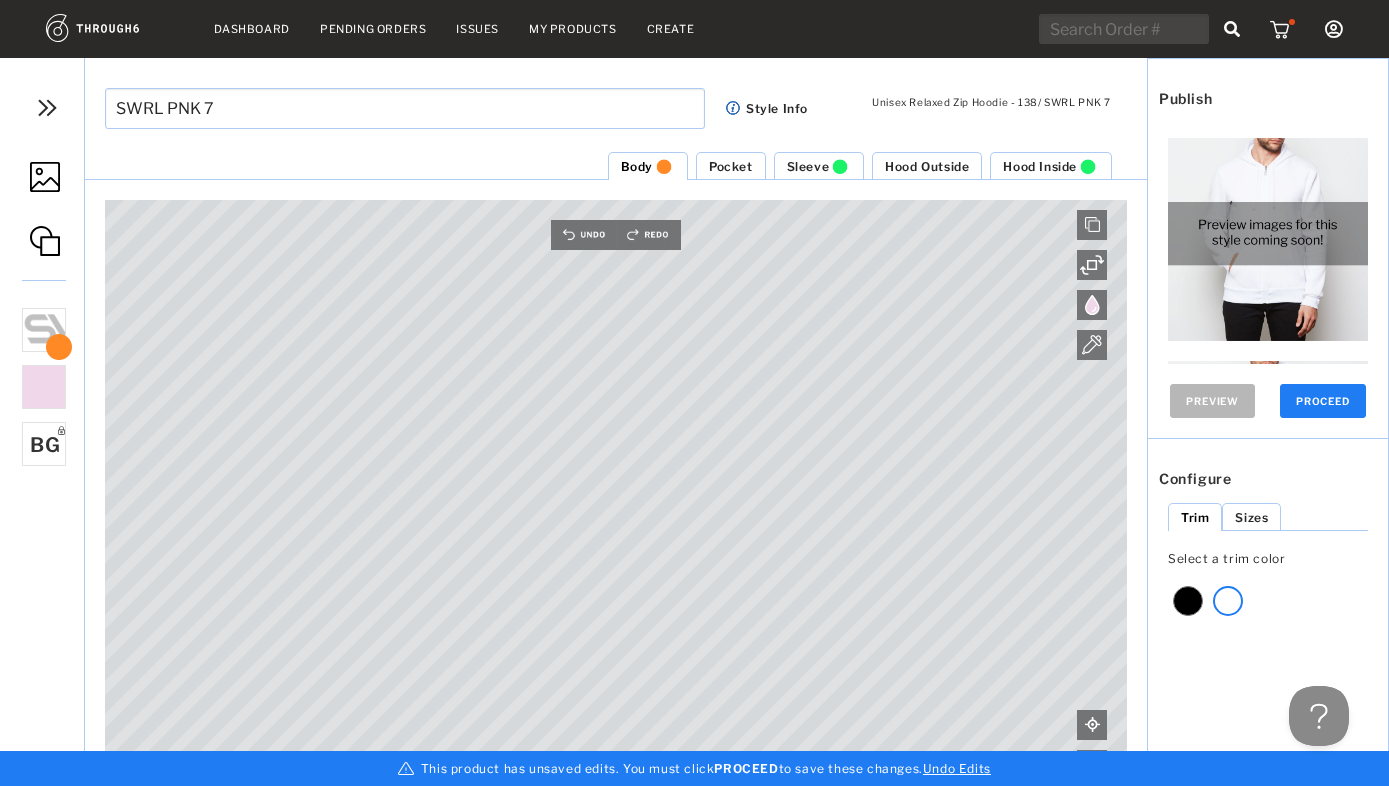click on "Sleeve" at bounding box center [808, 166] 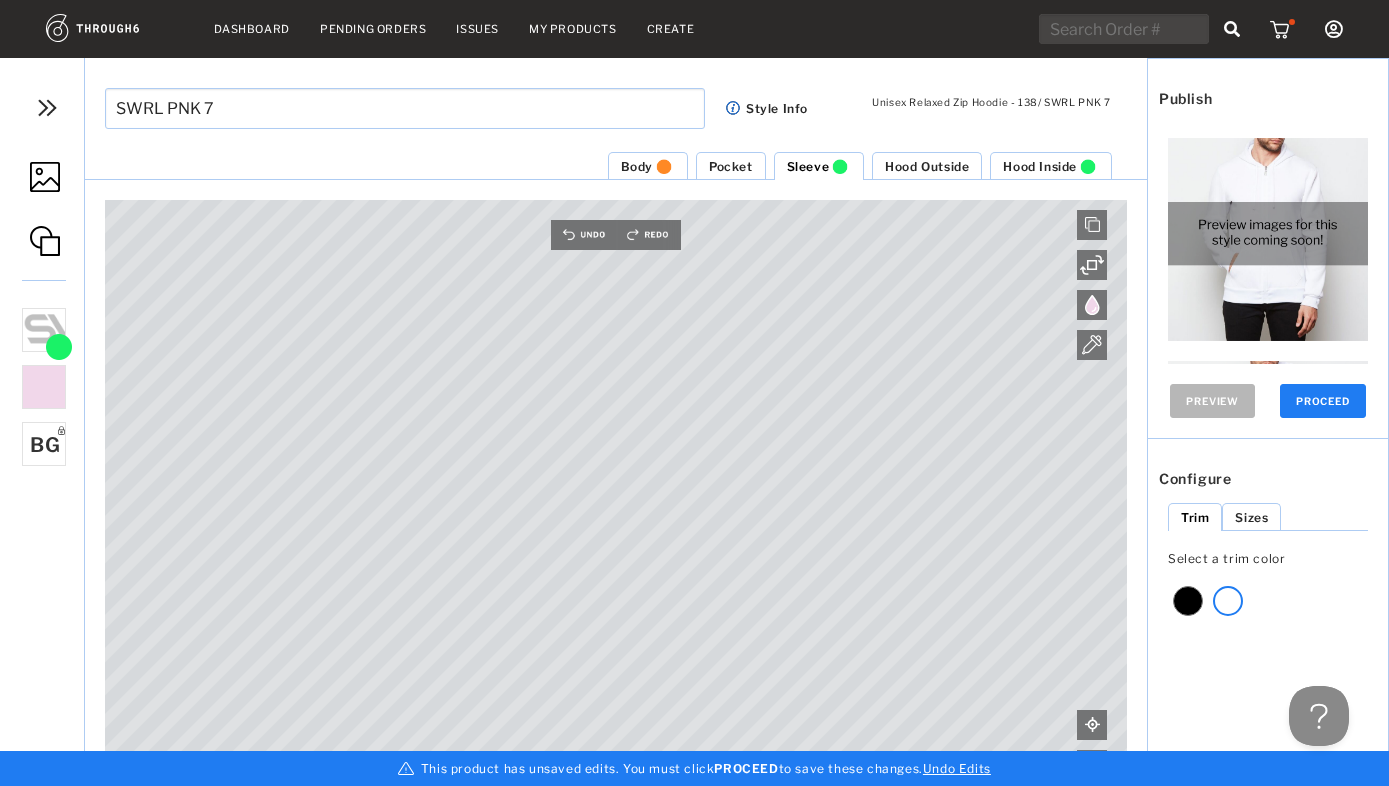 click on "Body" at bounding box center [637, 166] 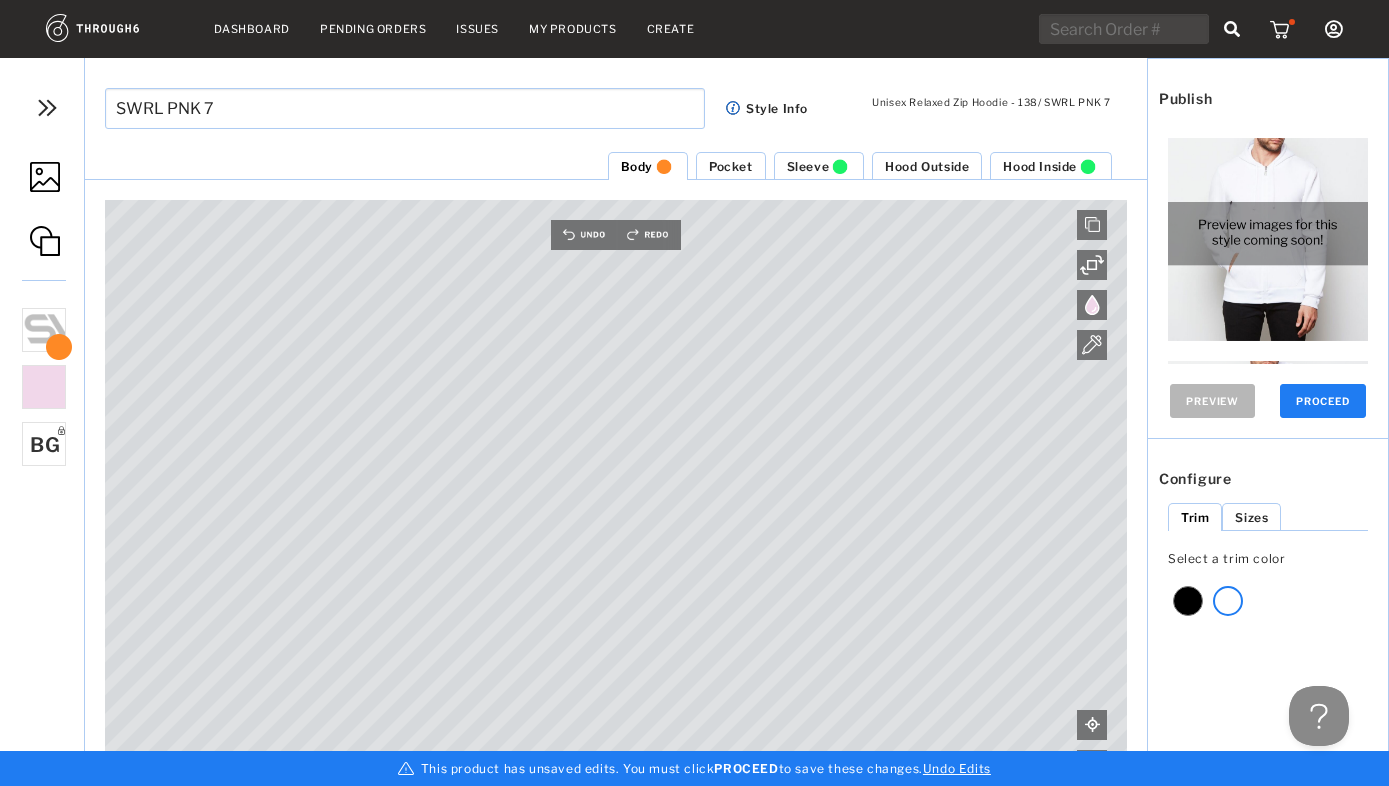 click at bounding box center [45, 177] 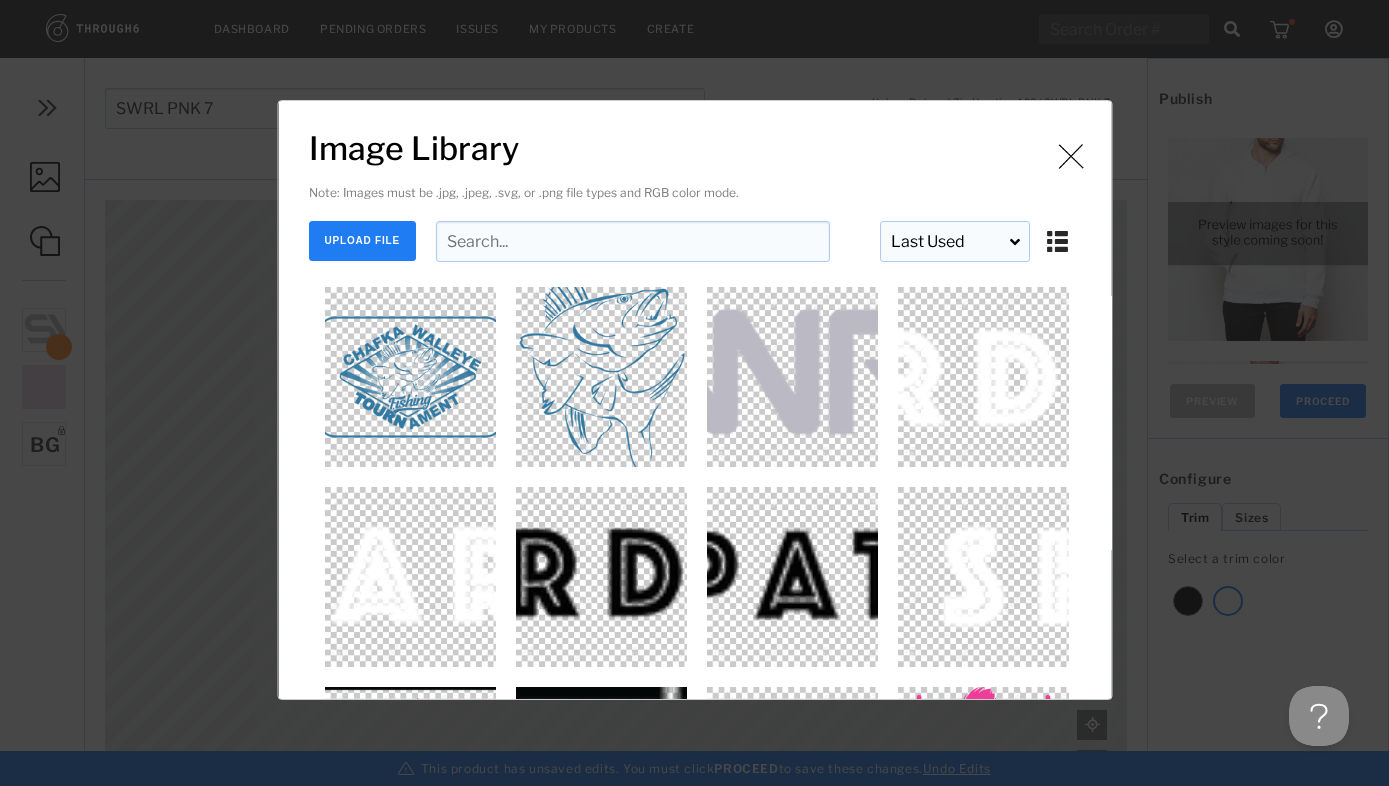 scroll, scrollTop: 0, scrollLeft: 0, axis: both 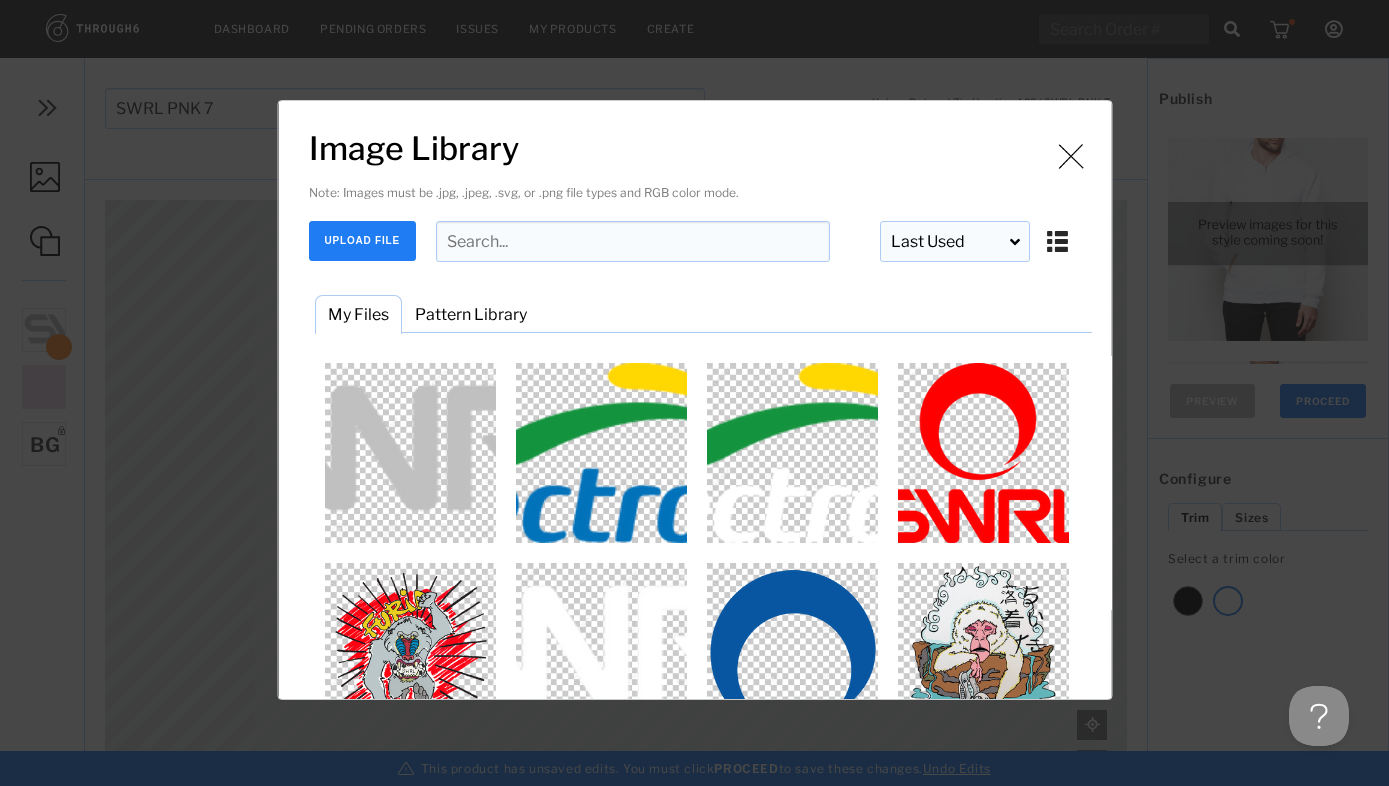 click at bounding box center [1070, 156] 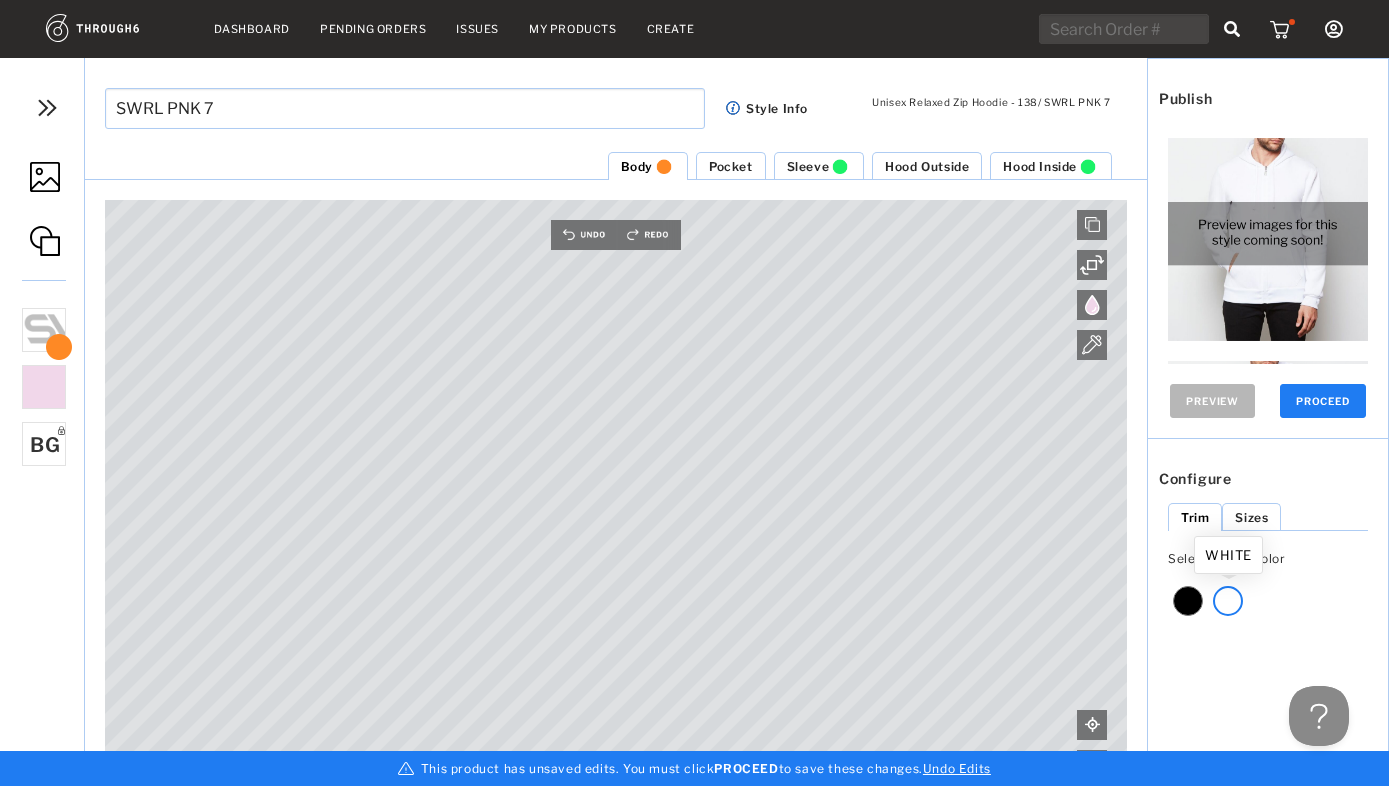 click at bounding box center [1228, 601] 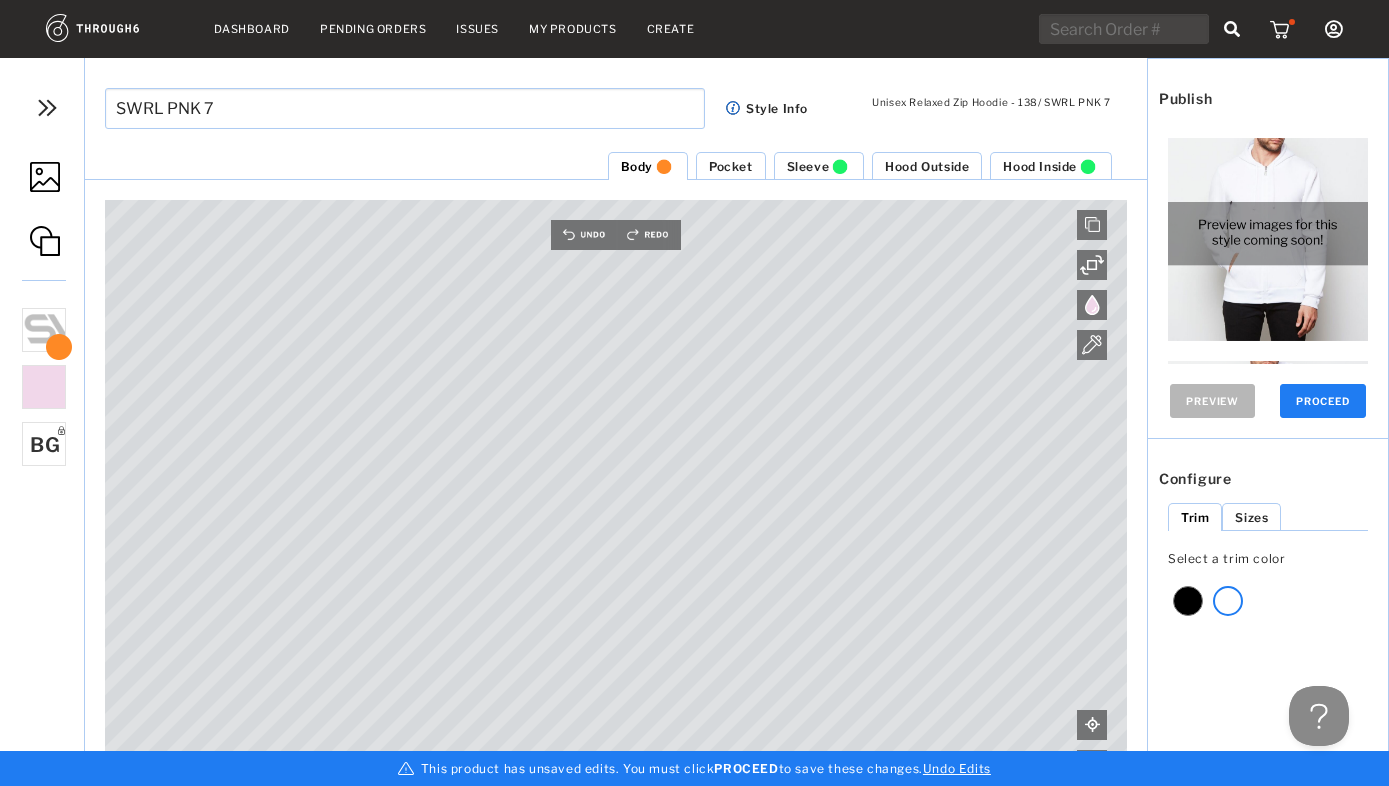 click on "PROCEED" at bounding box center (1323, 401) 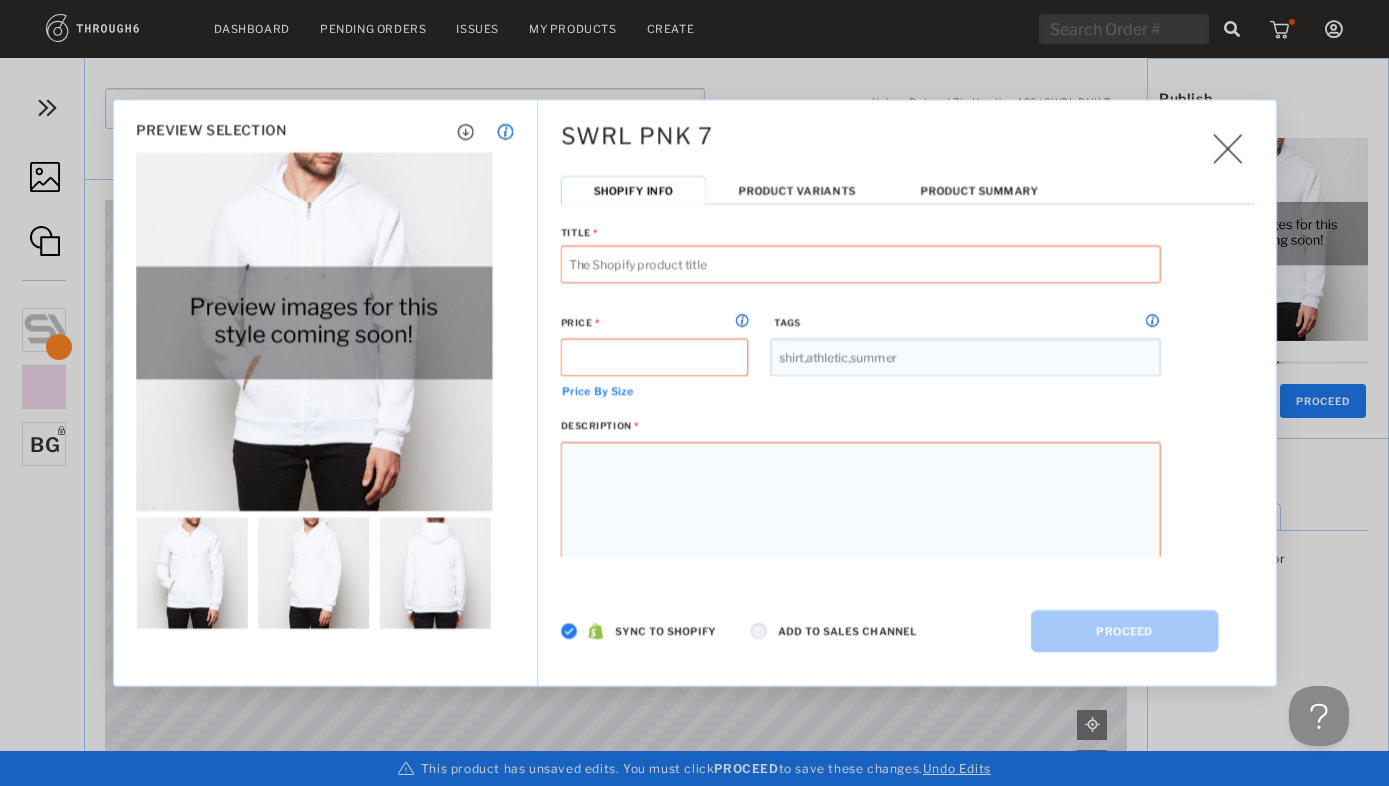 type on "SWRL PNK 7 Unisex Relaxed Zip Hoodie" 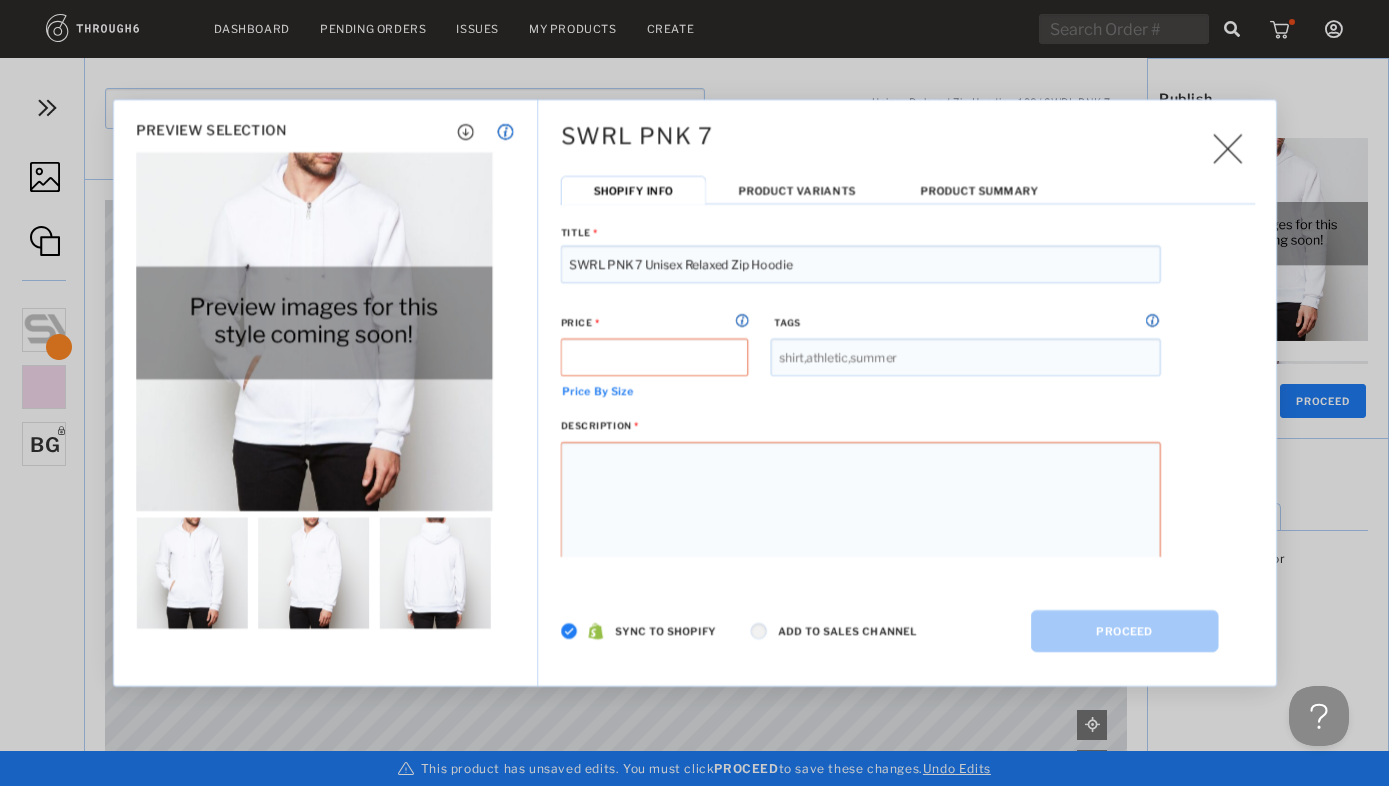 click at bounding box center (569, 631) 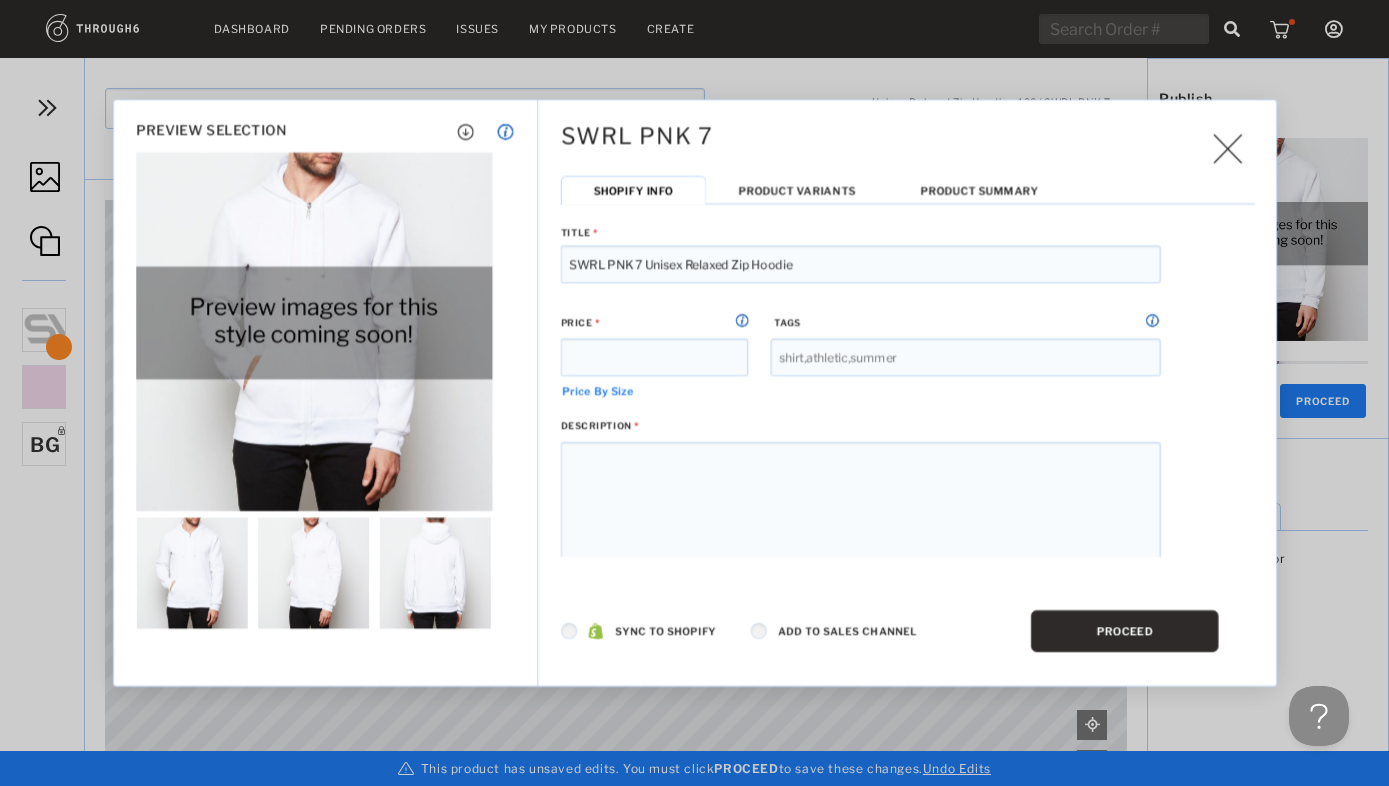 click on "PROCEED" at bounding box center (1125, 631) 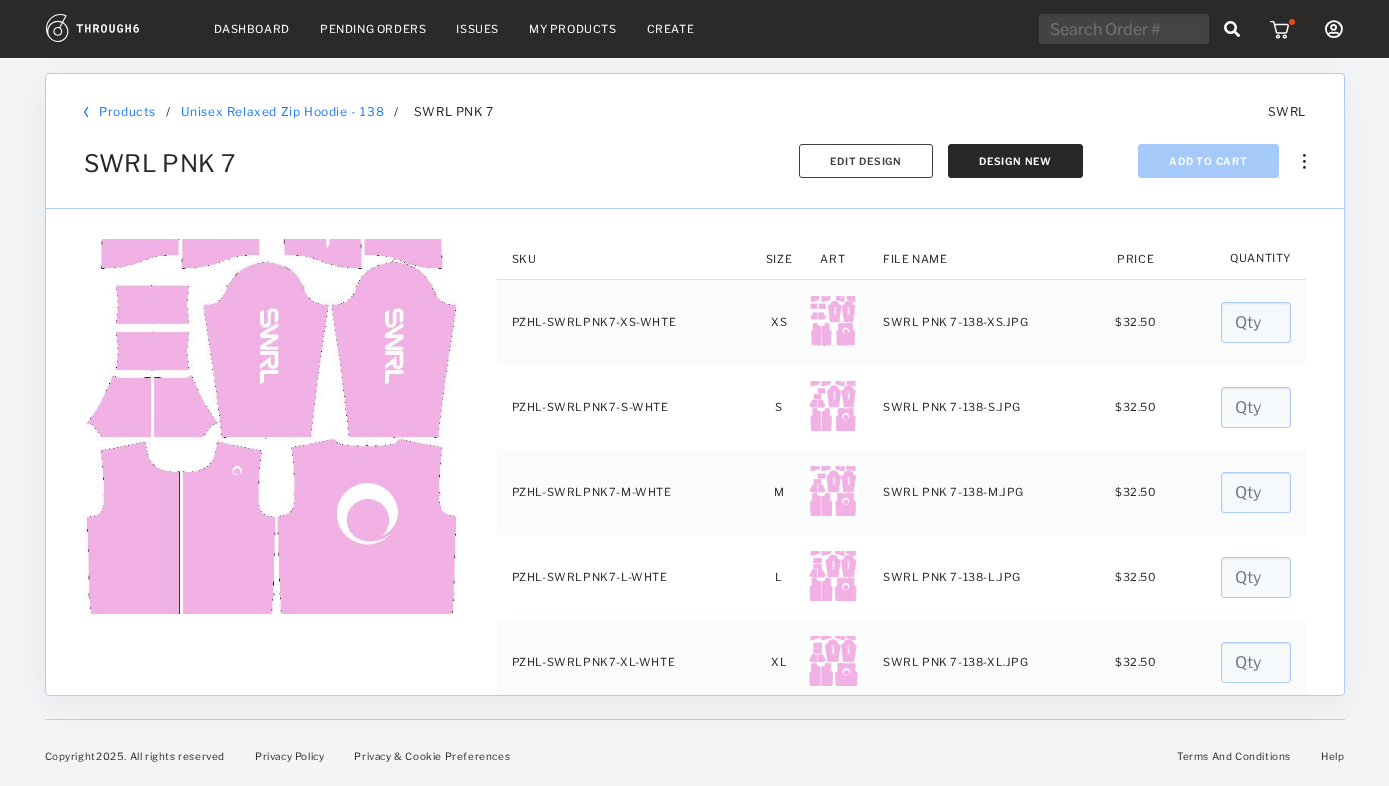 scroll, scrollTop: 0, scrollLeft: 0, axis: both 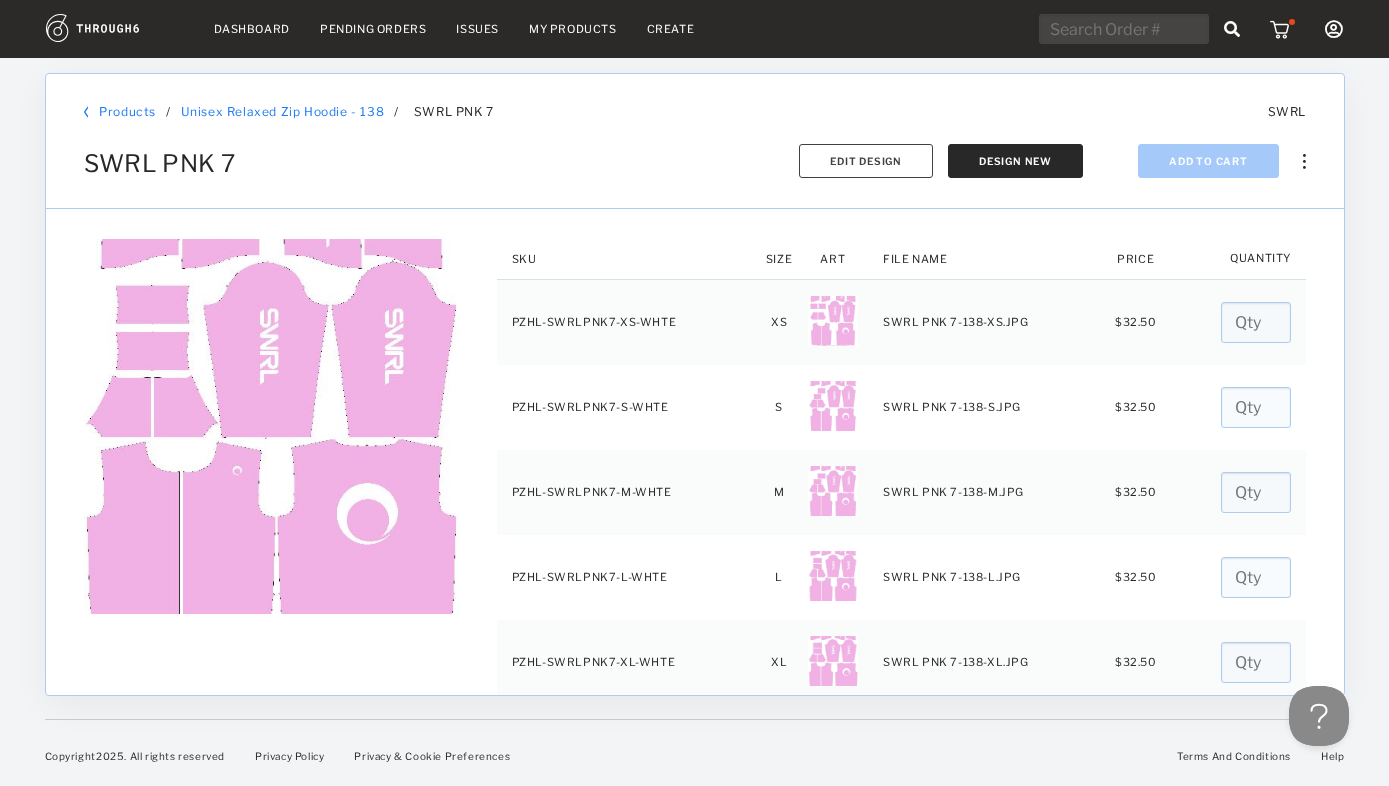 click on "Unisex Relaxed Zip Hoodie - 138" at bounding box center [282, 111] 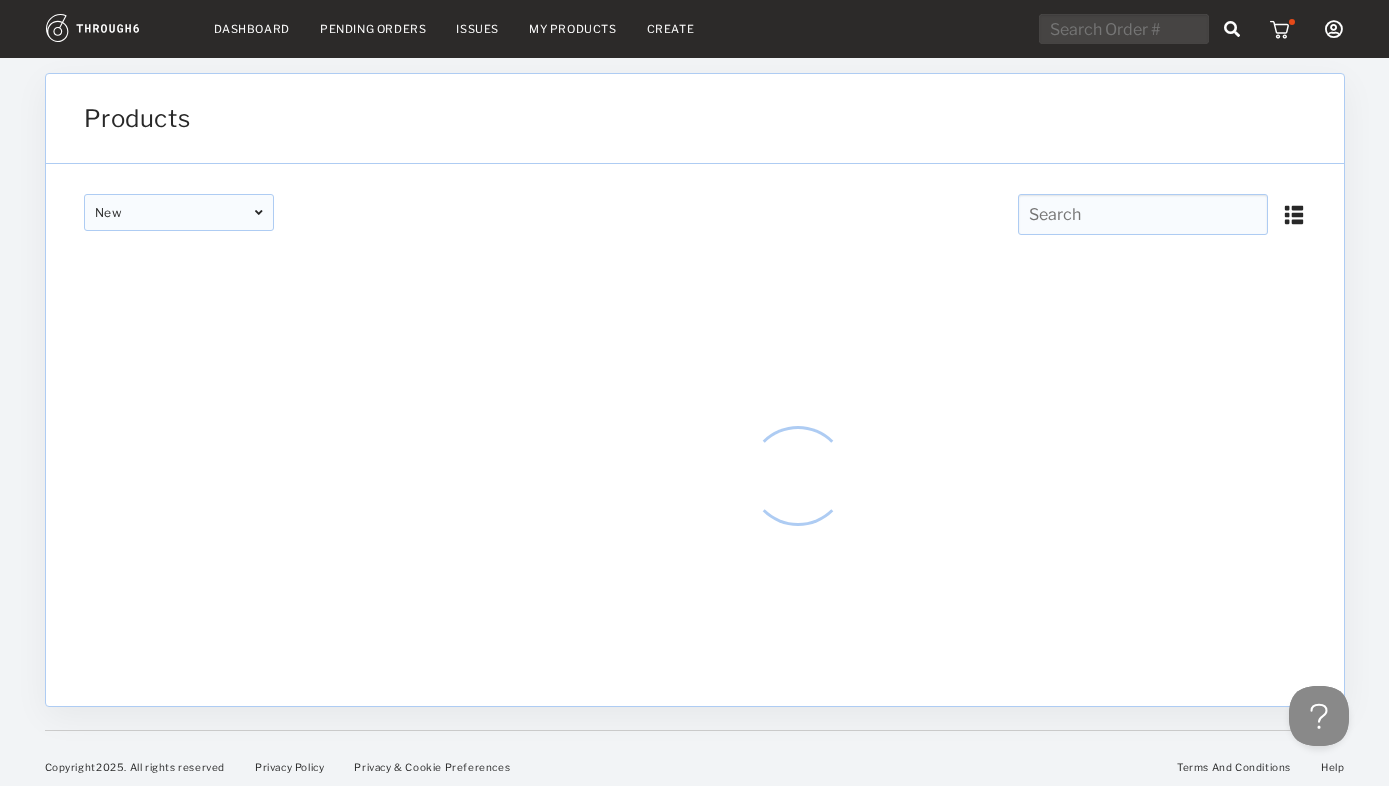 type on "Unisex Relaxed Zip Hoodie - 138" 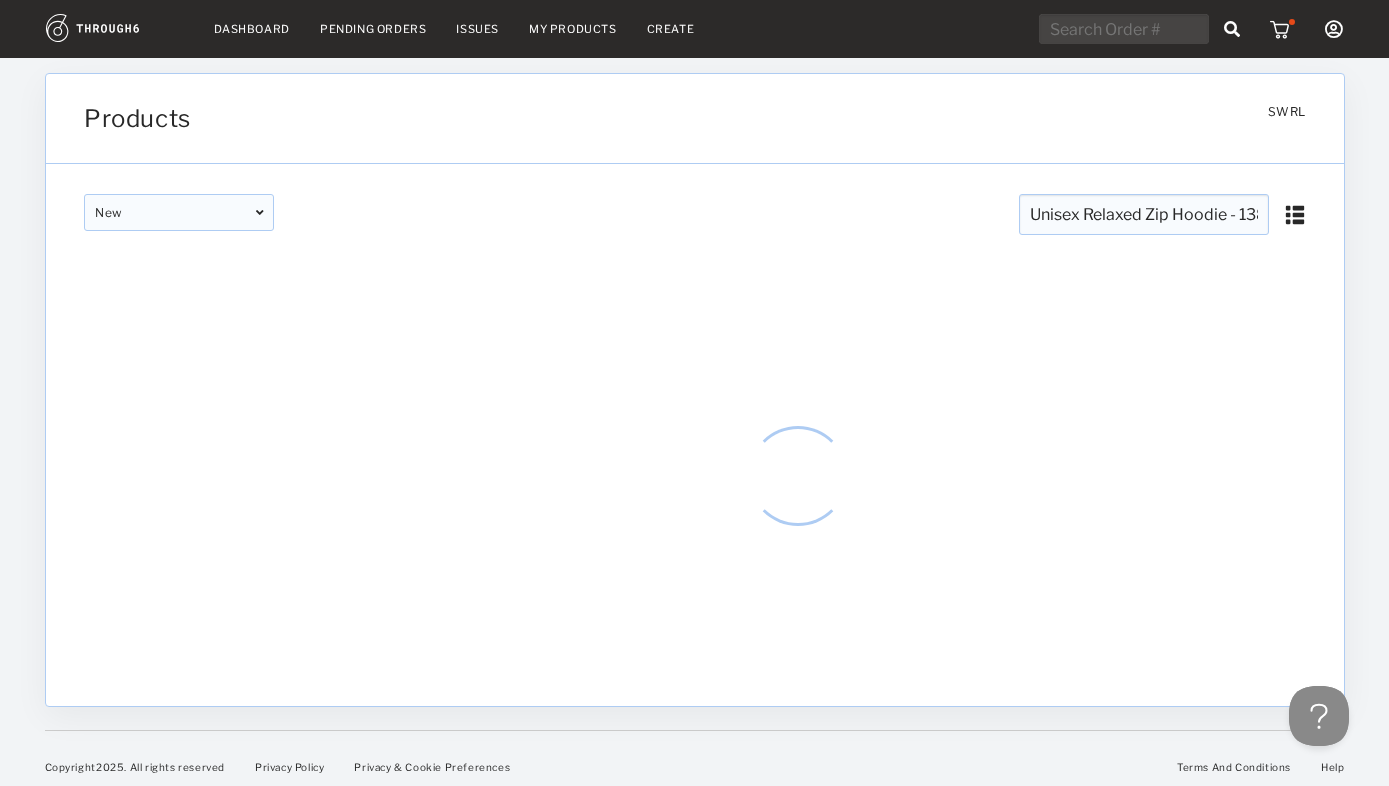scroll, scrollTop: 0, scrollLeft: 0, axis: both 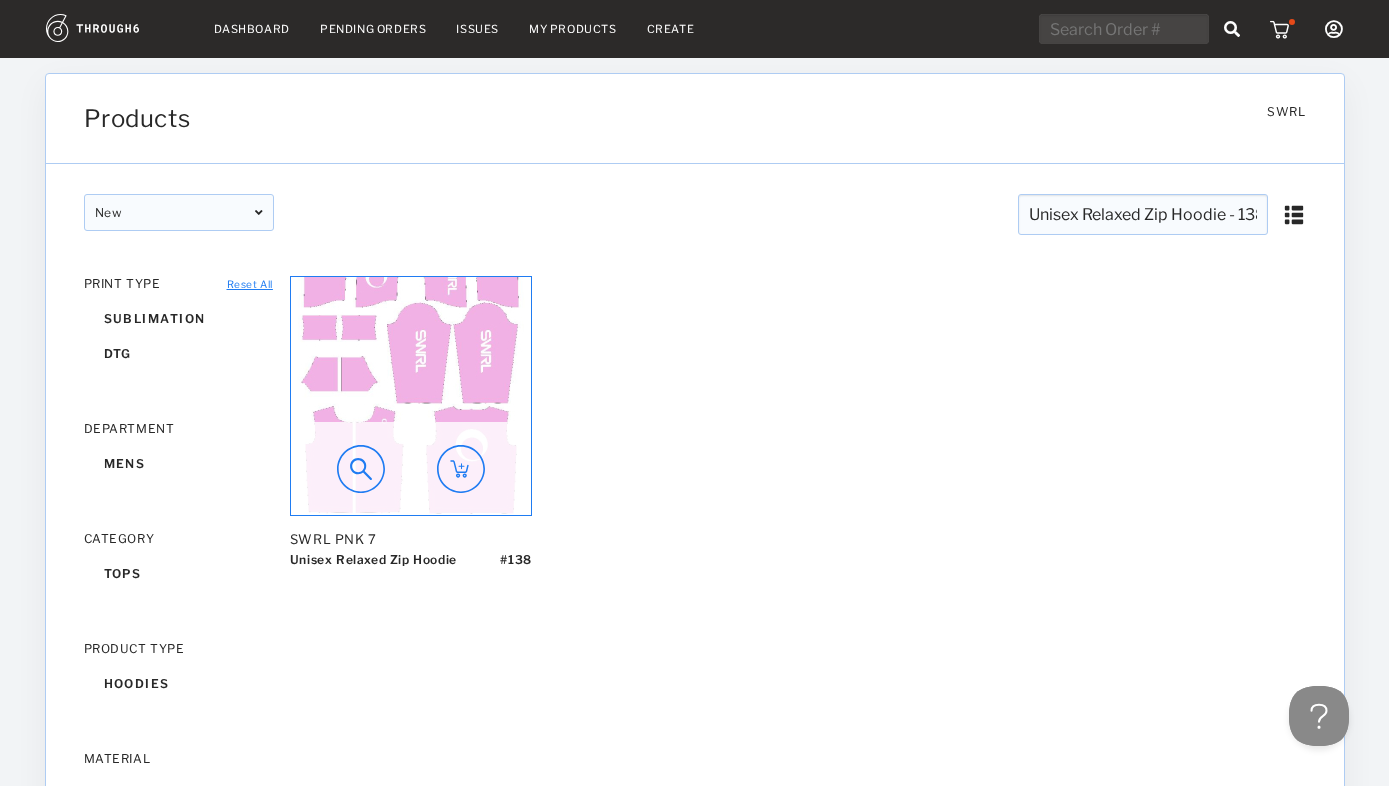 click at bounding box center (411, 396) 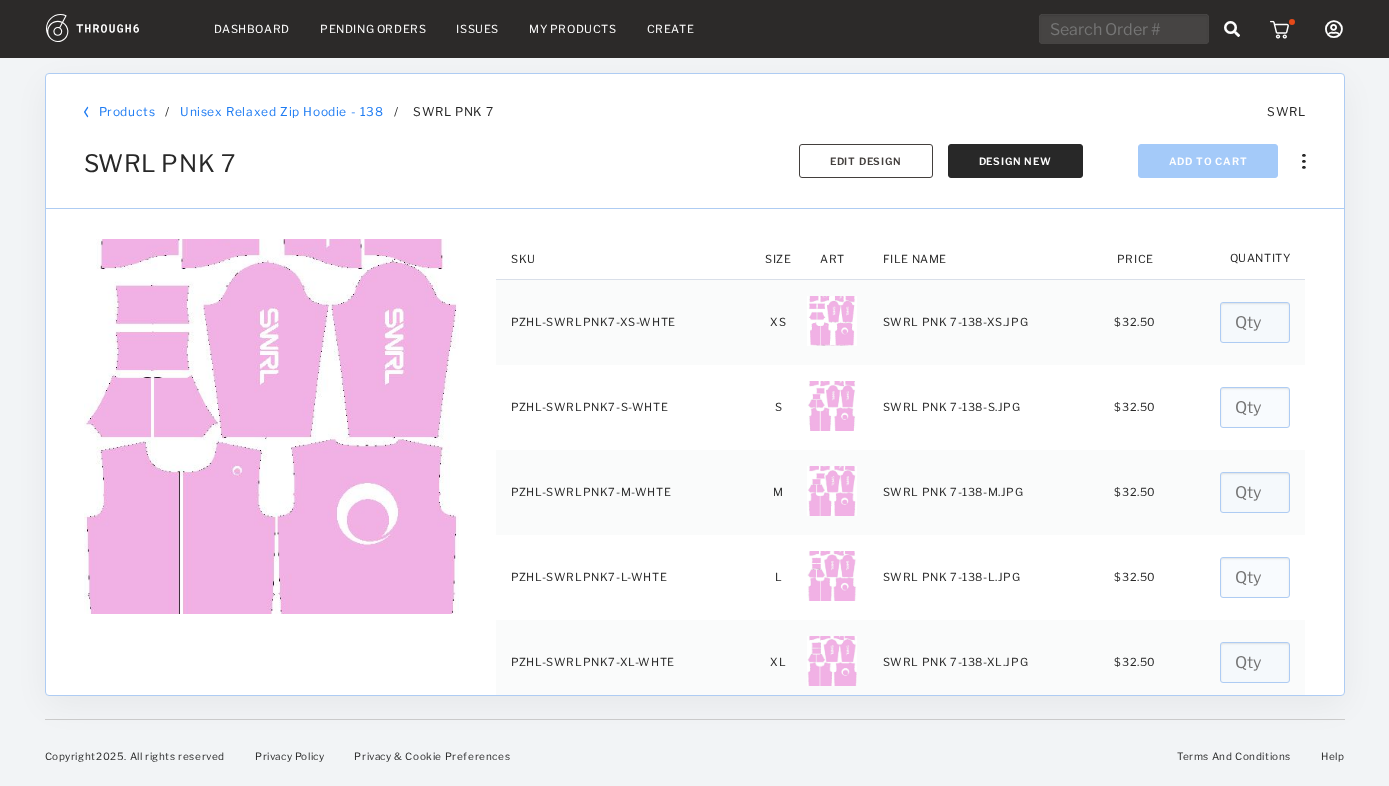 scroll, scrollTop: 0, scrollLeft: 0, axis: both 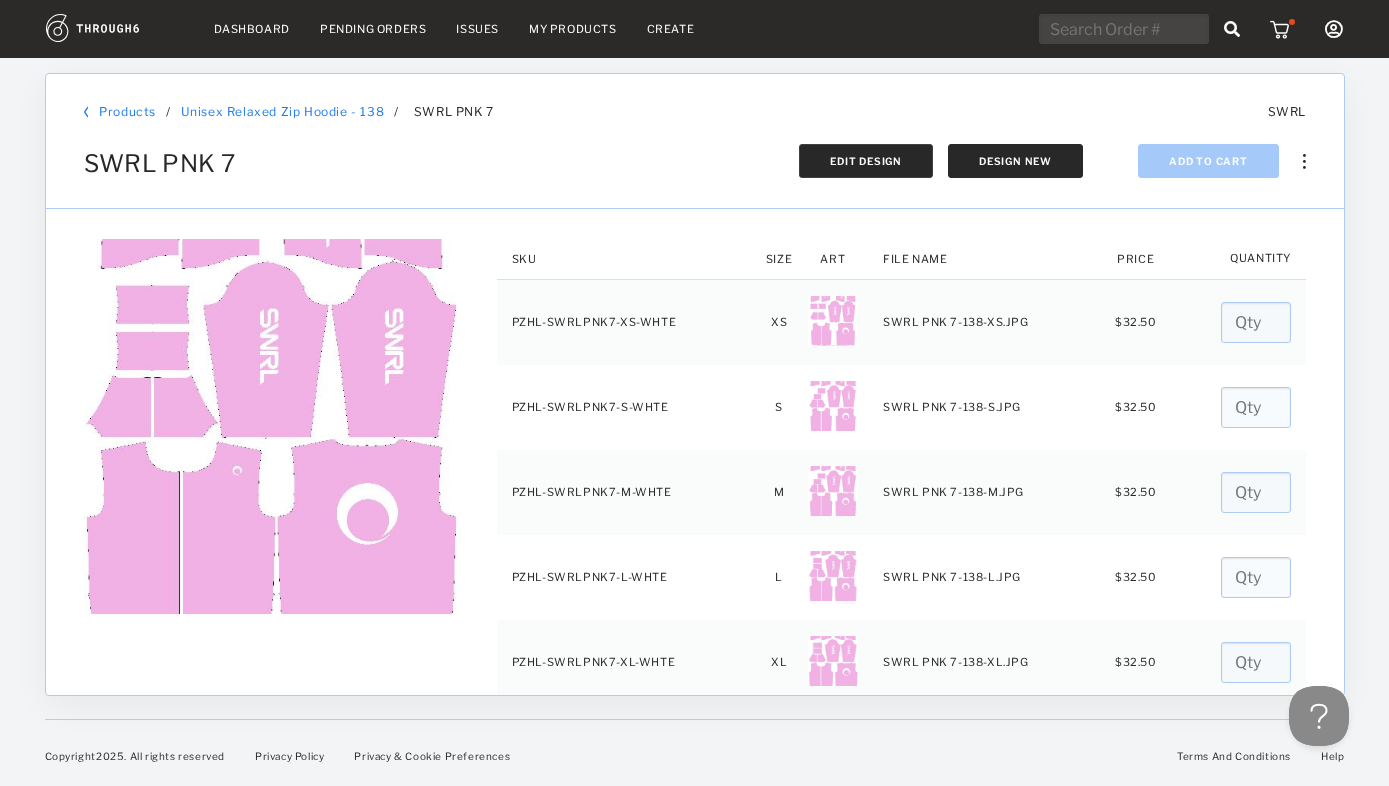click on "Edit Design" at bounding box center (866, 161) 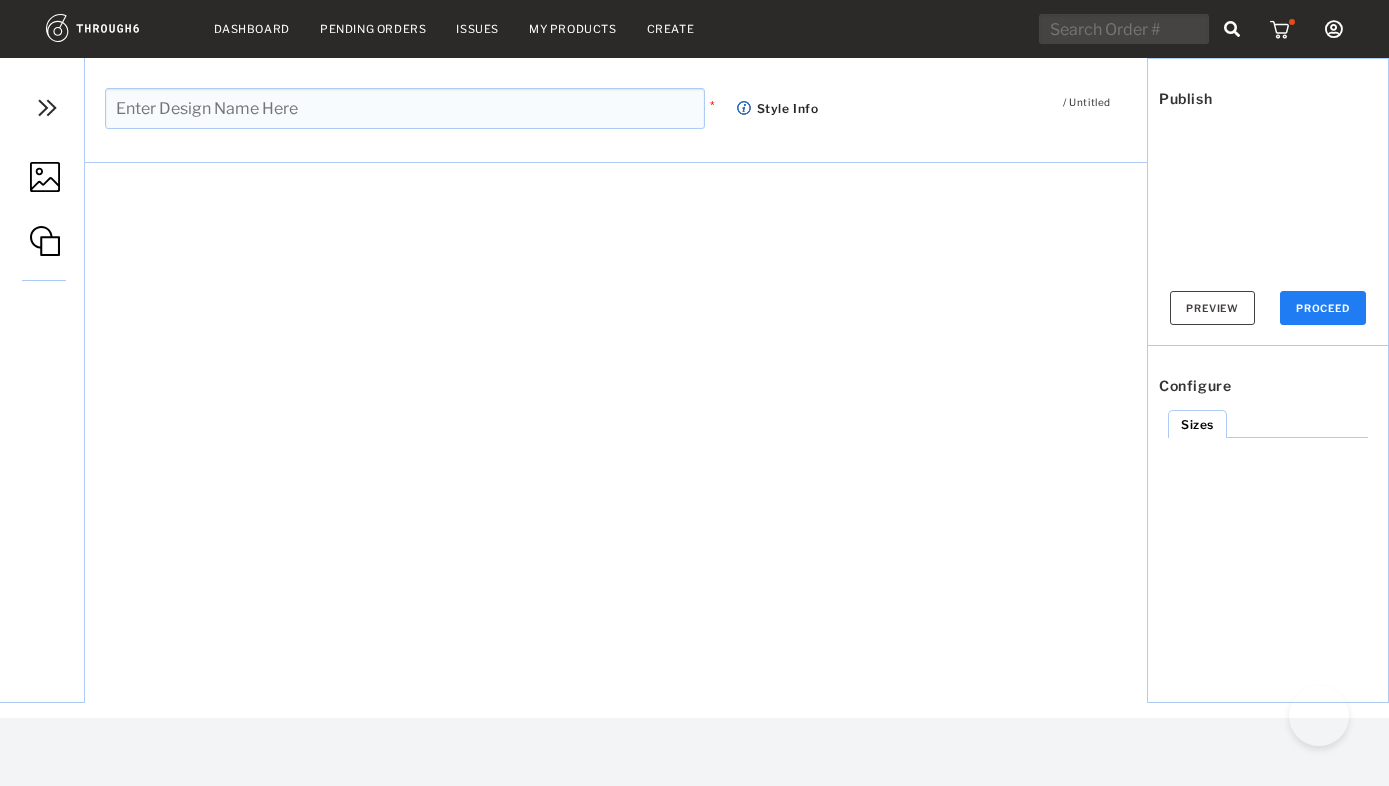 type on "SWRL PNK 7" 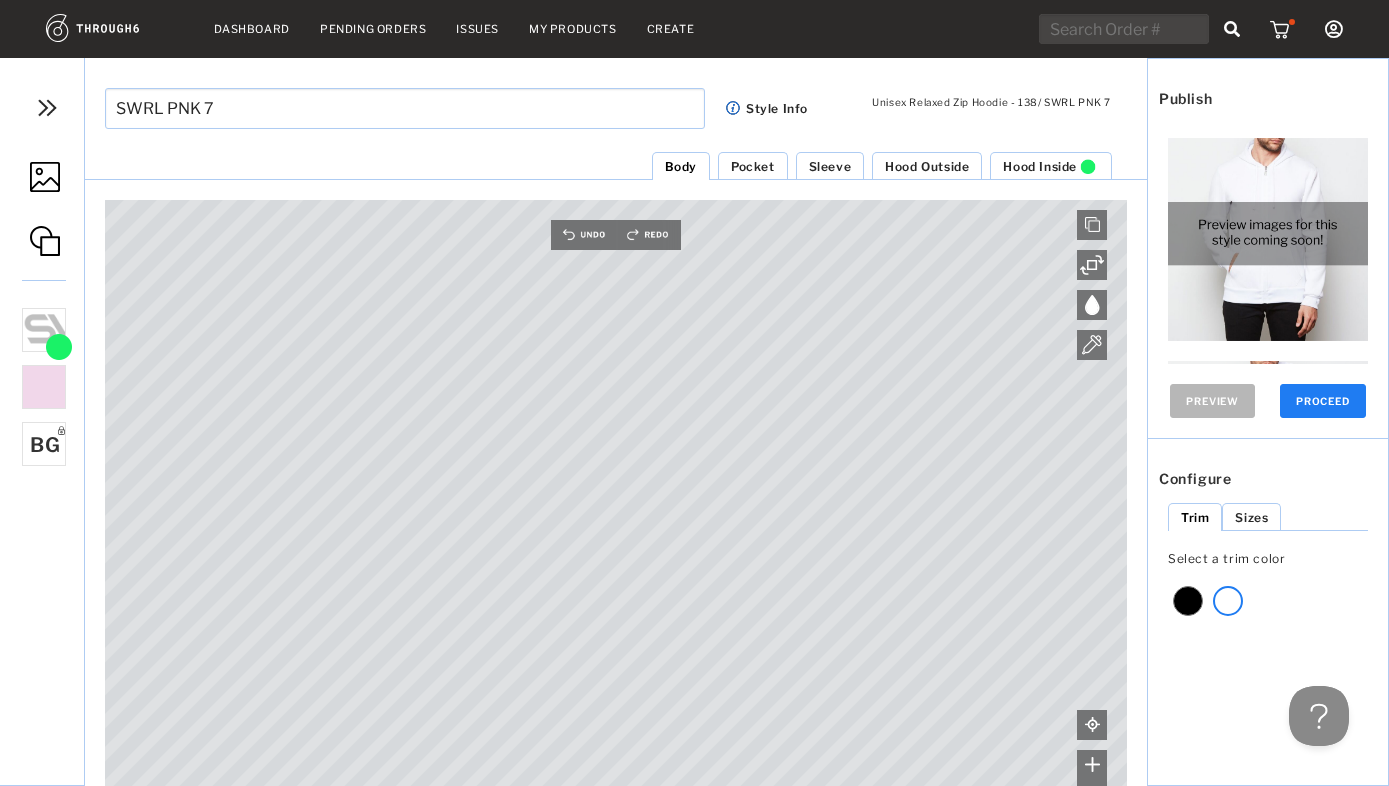 scroll, scrollTop: 0, scrollLeft: 0, axis: both 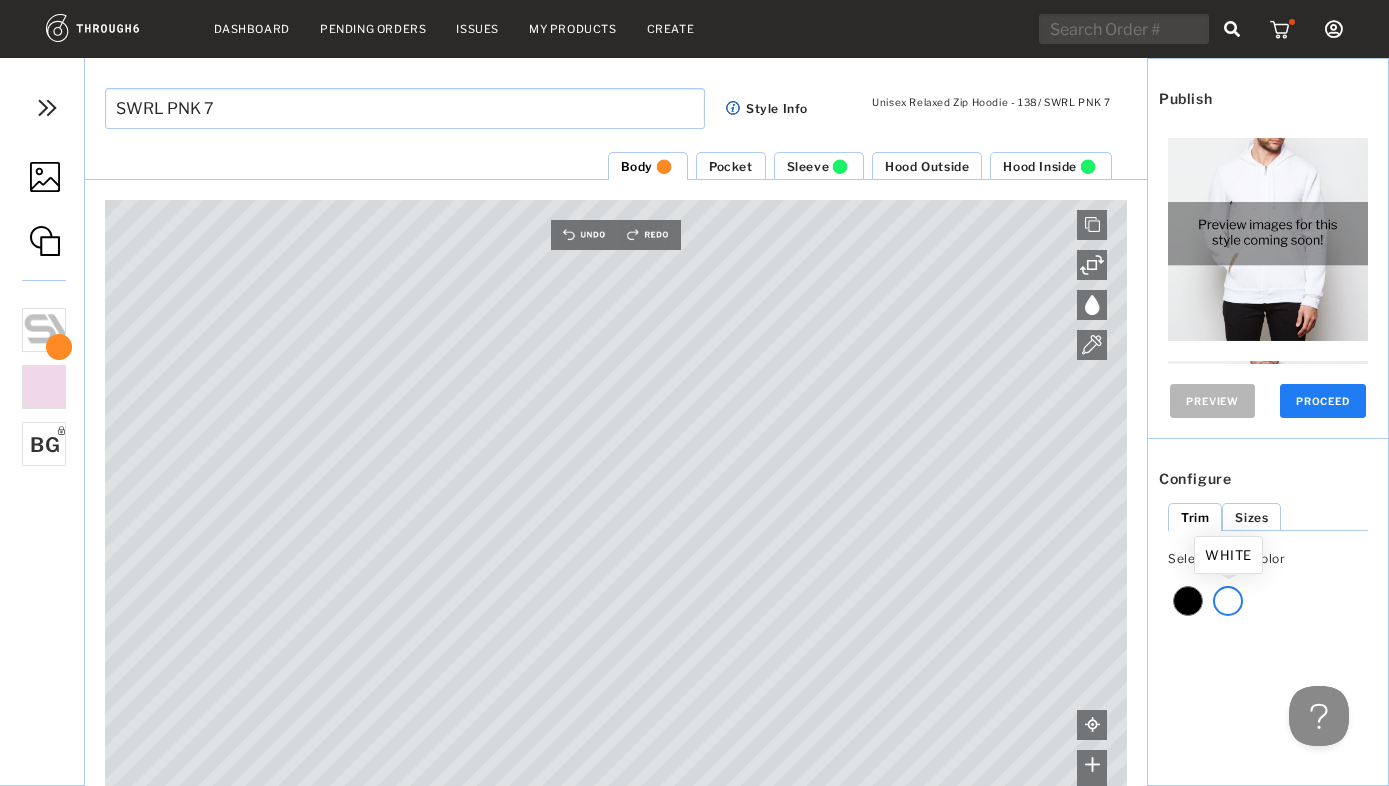 click at bounding box center (1228, 601) 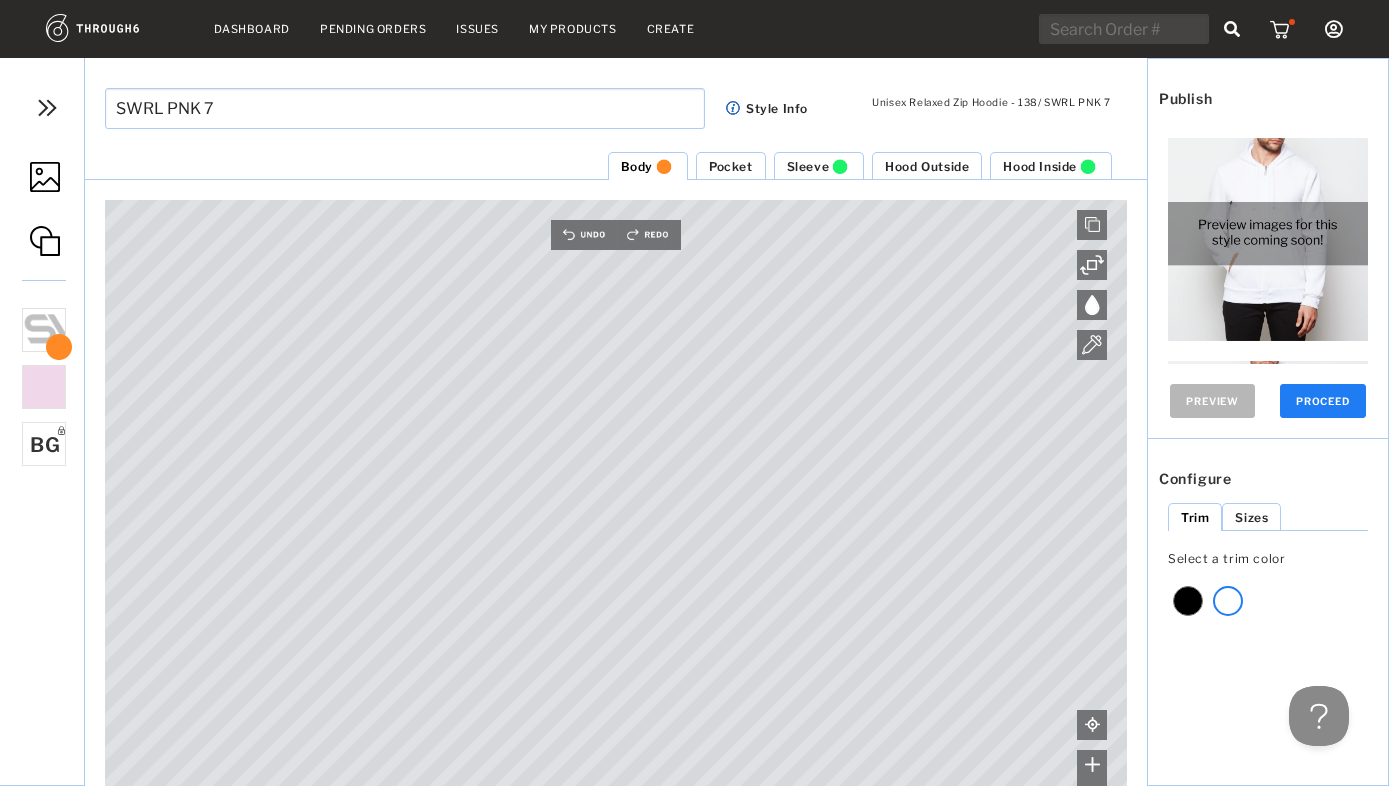 click on "PROCEED" at bounding box center [1323, 401] 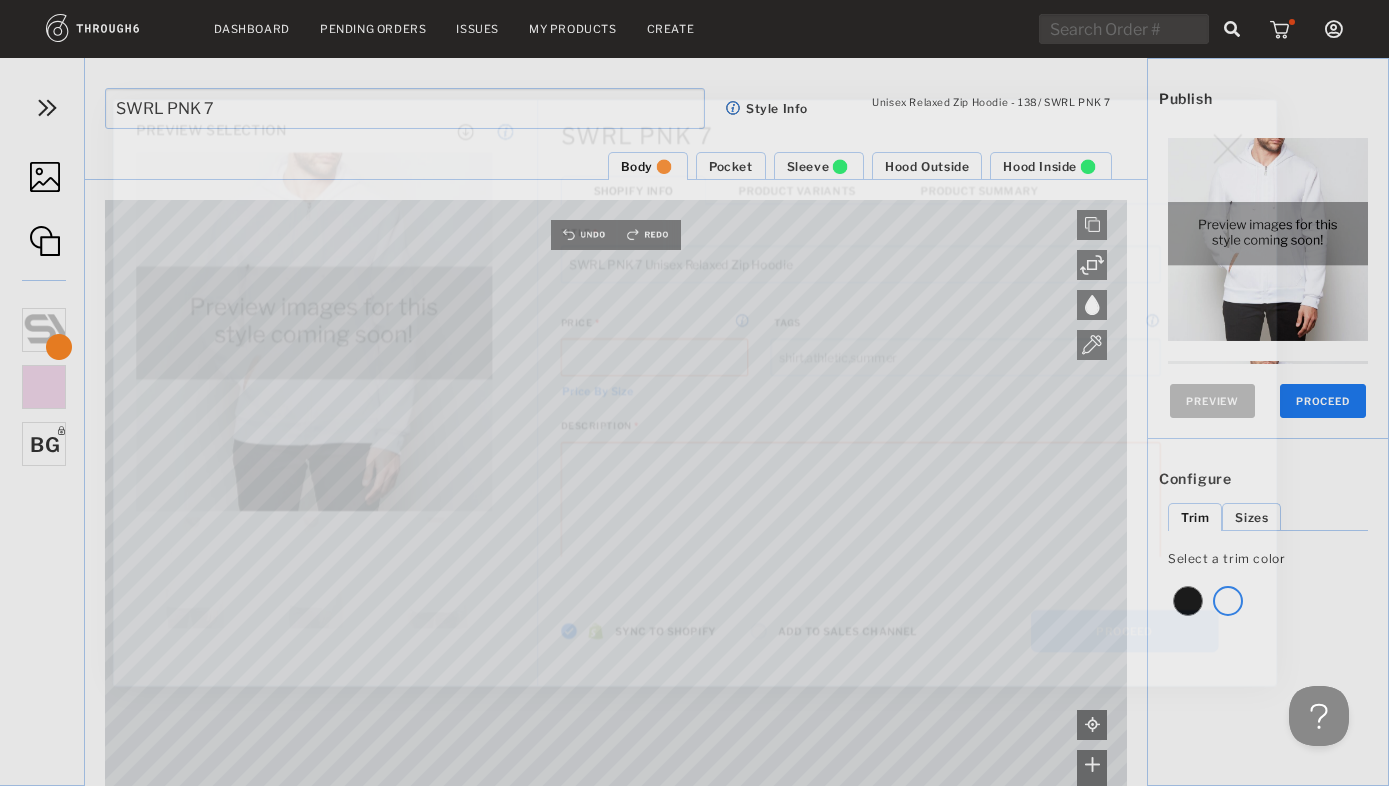 type on "SWRL PNK 7 Unisex Relaxed Zip Hoodie" 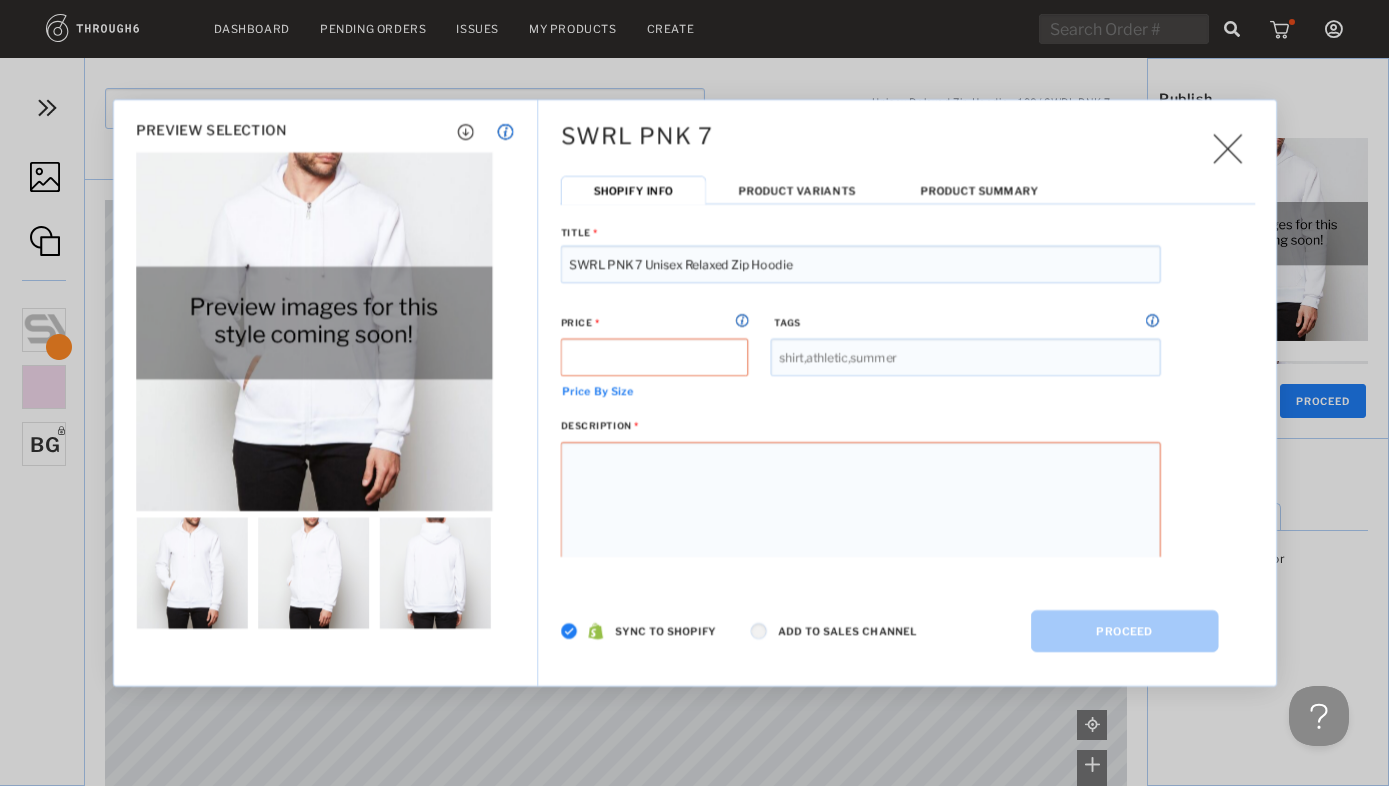 click at bounding box center [569, 631] 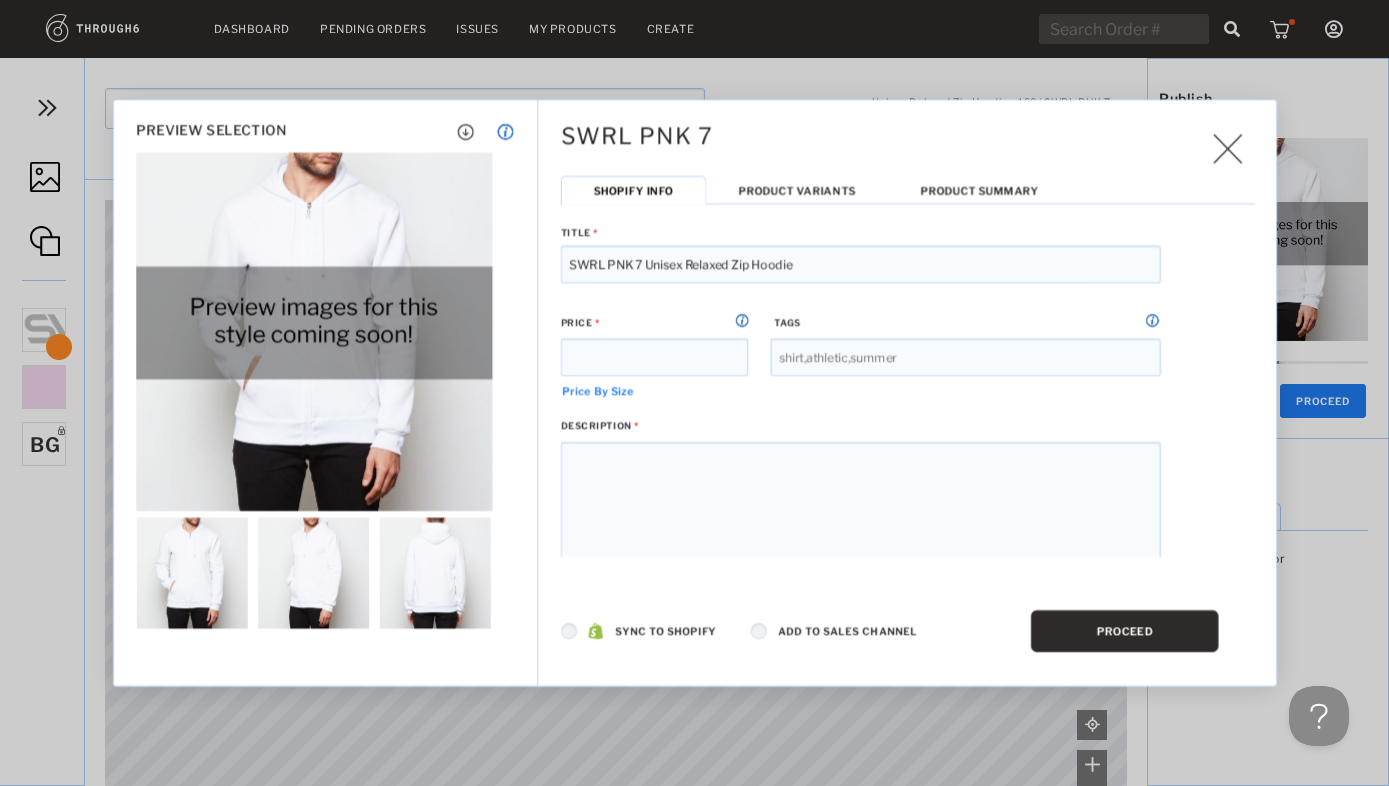 click on "PROCEED" at bounding box center (1125, 631) 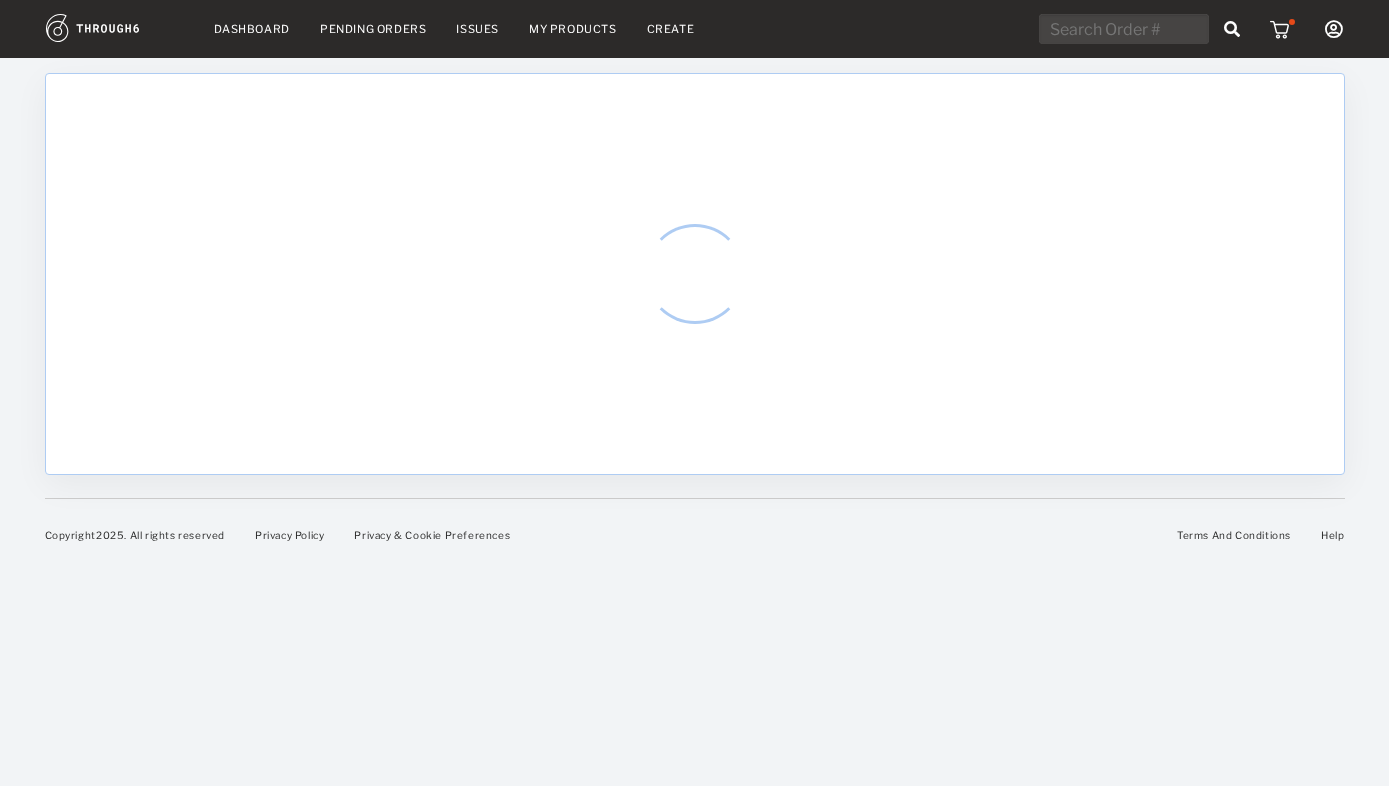 scroll, scrollTop: 0, scrollLeft: 0, axis: both 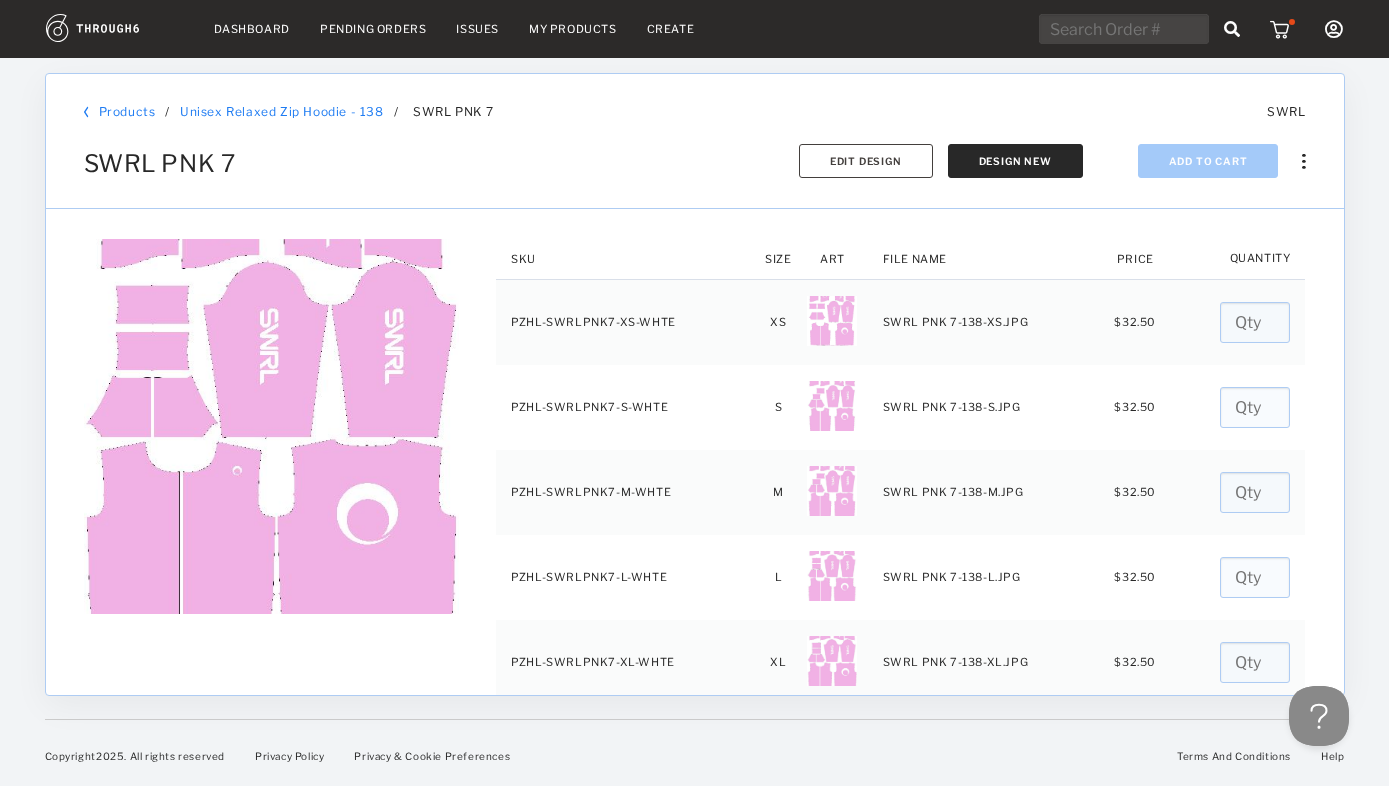 click at bounding box center [1334, 29] 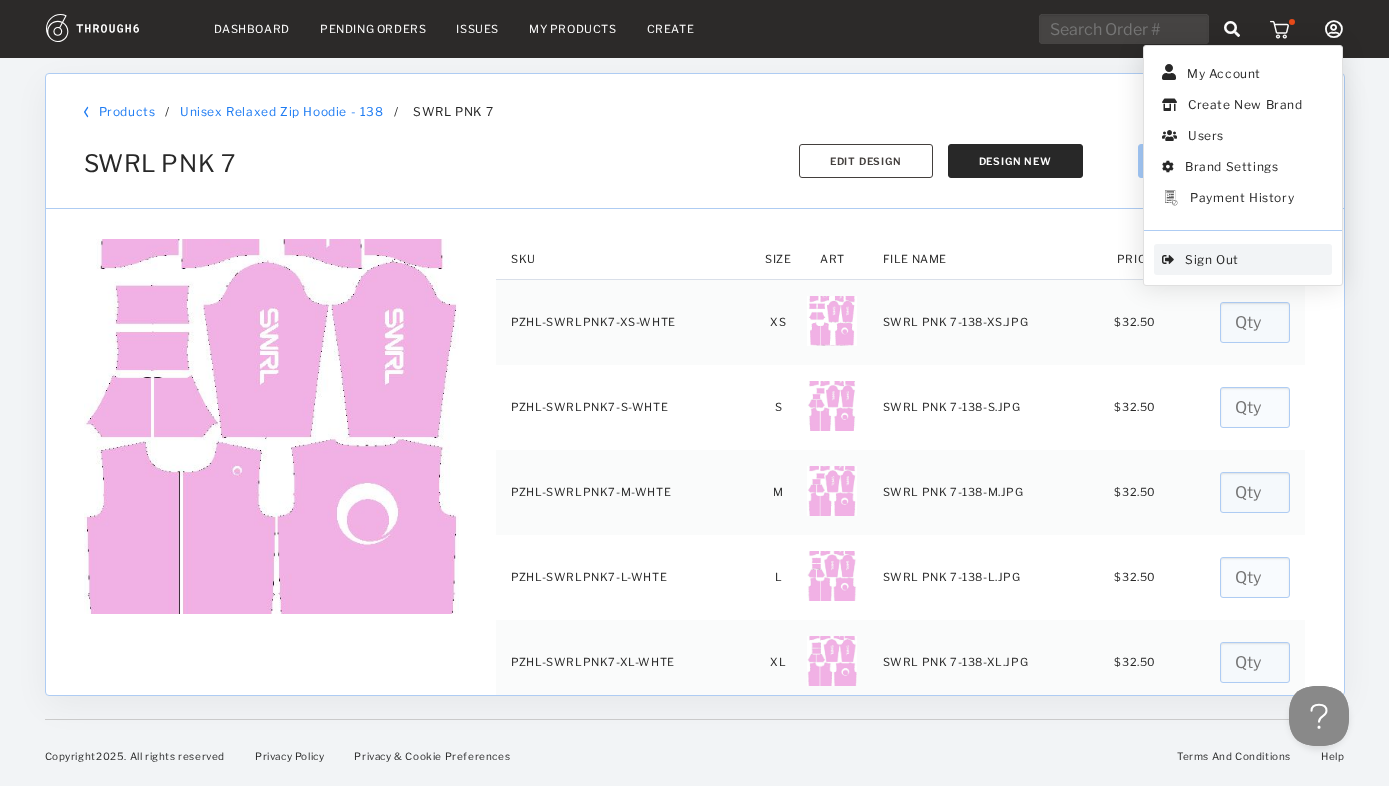 click on "Sign Out" at bounding box center [1243, 259] 